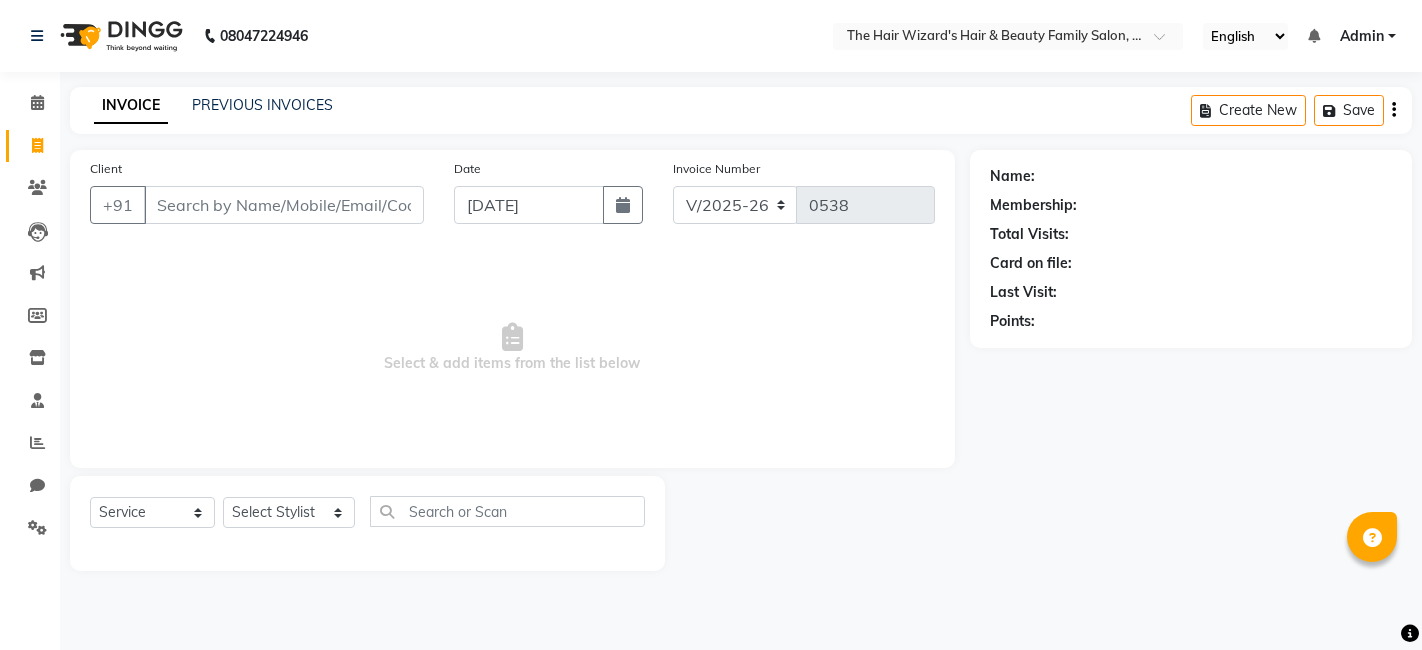 select on "8473" 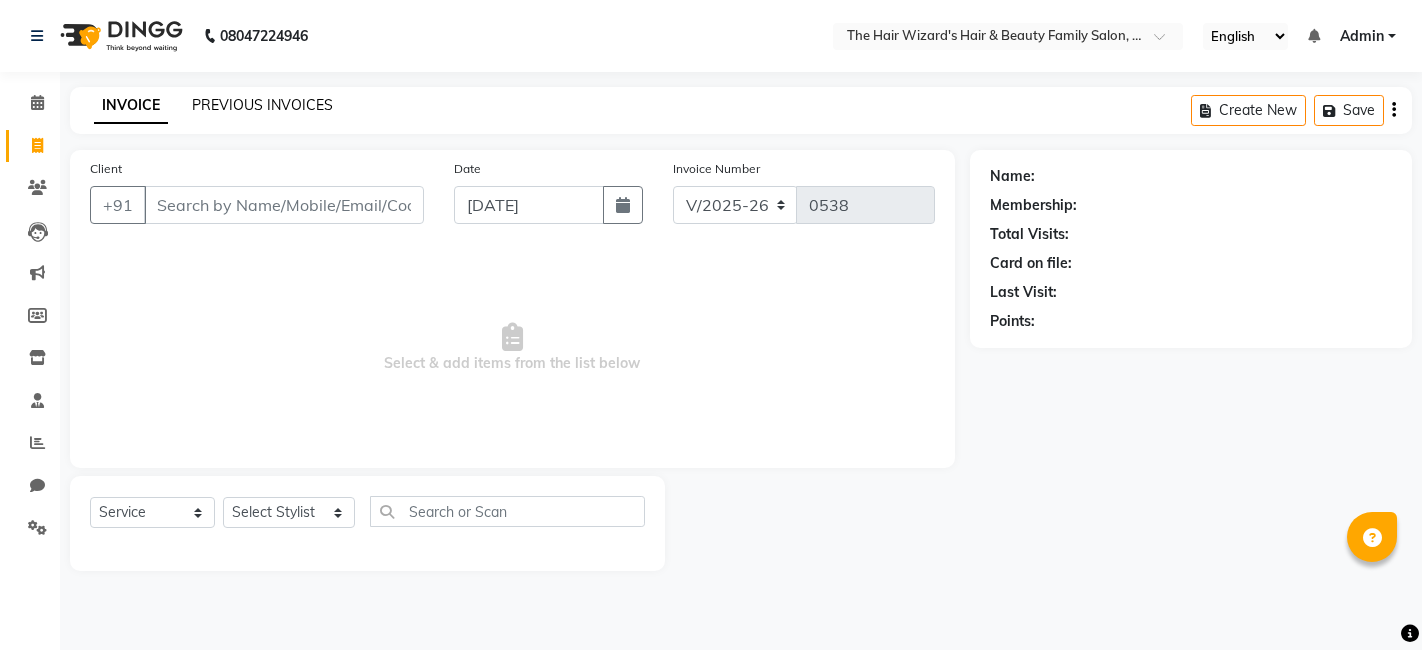 scroll, scrollTop: 0, scrollLeft: 0, axis: both 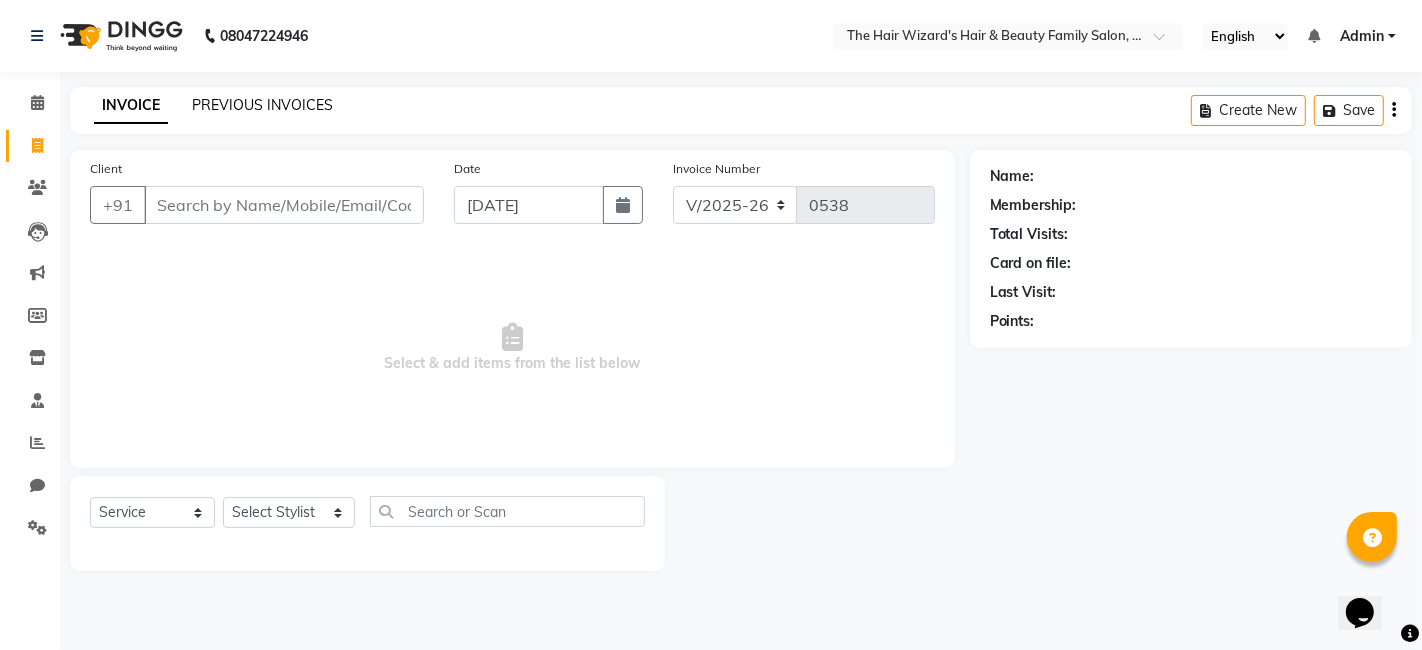 click on "PREVIOUS INVOICES" 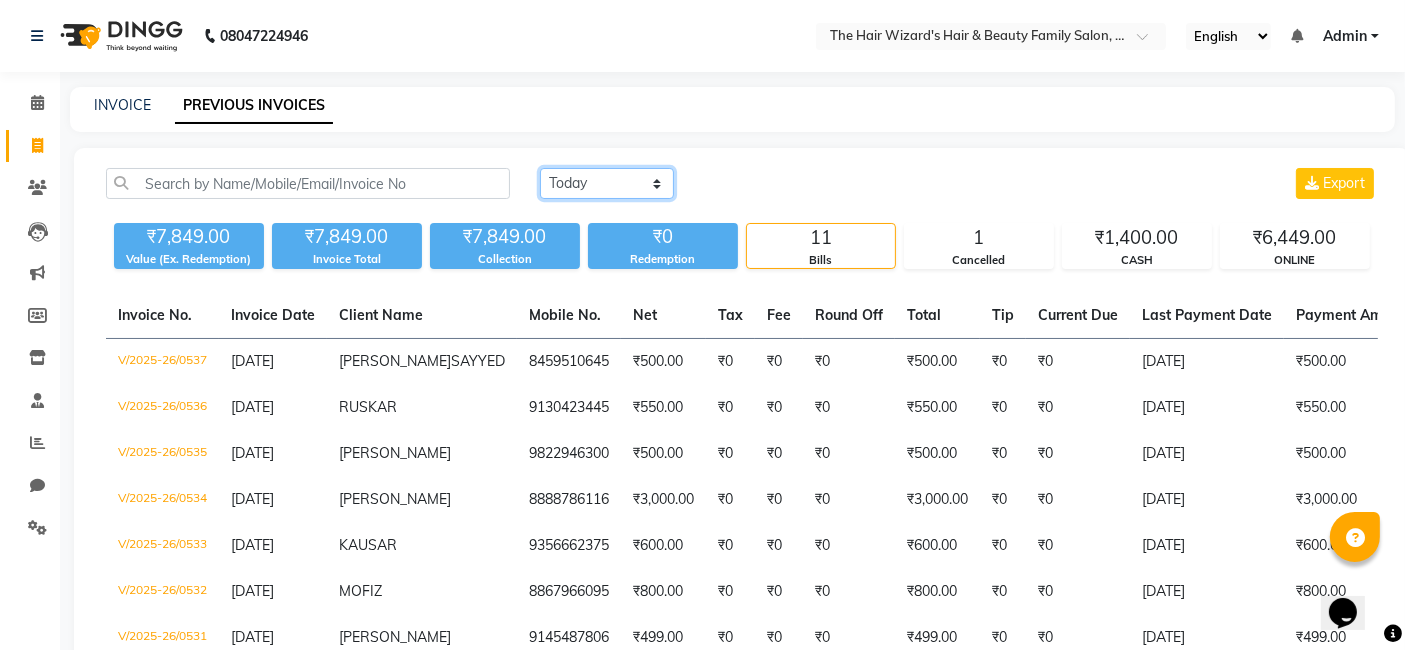 click on "[DATE] [DATE] Custom Range" 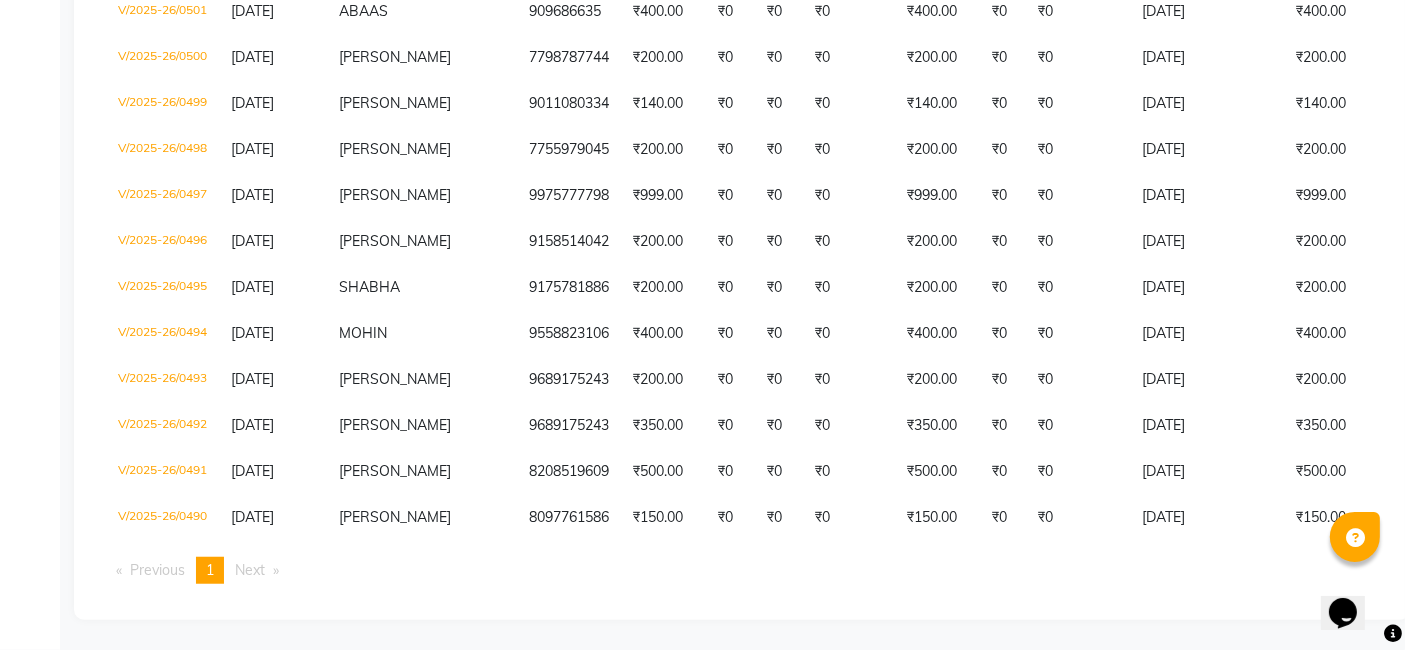 scroll, scrollTop: 1538, scrollLeft: 0, axis: vertical 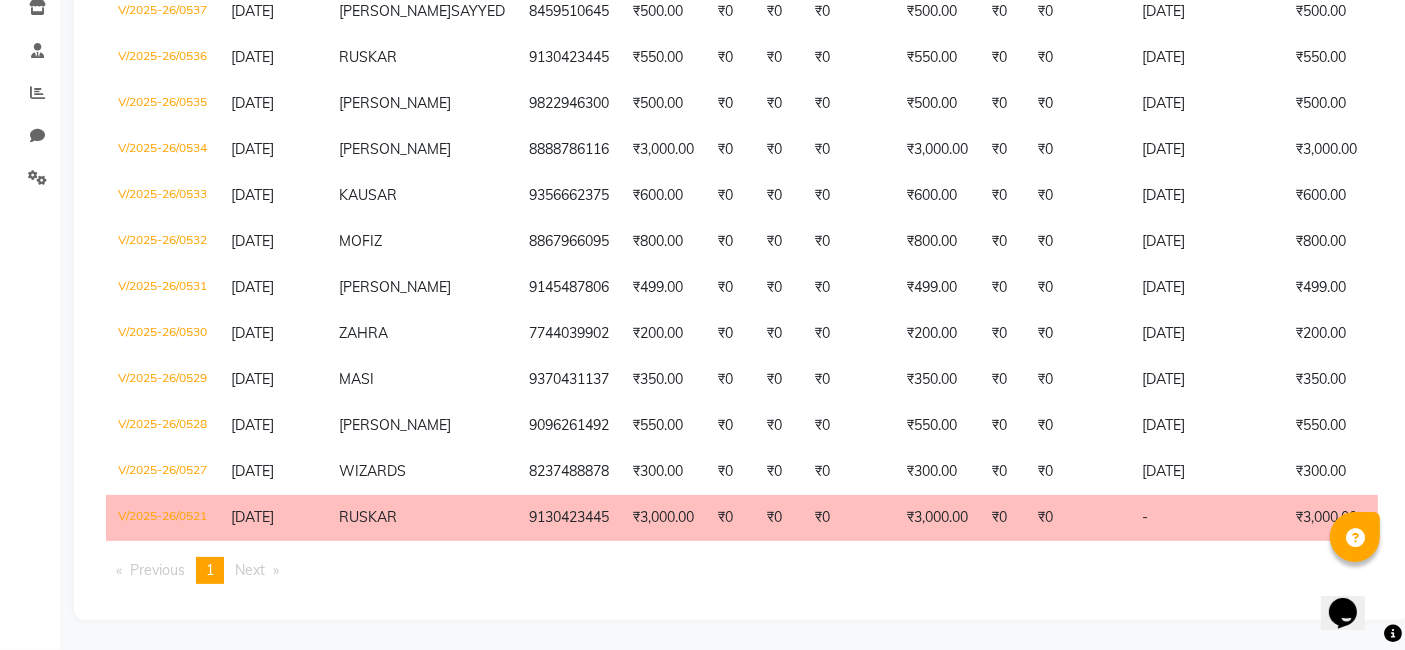 select on "[DATE]" 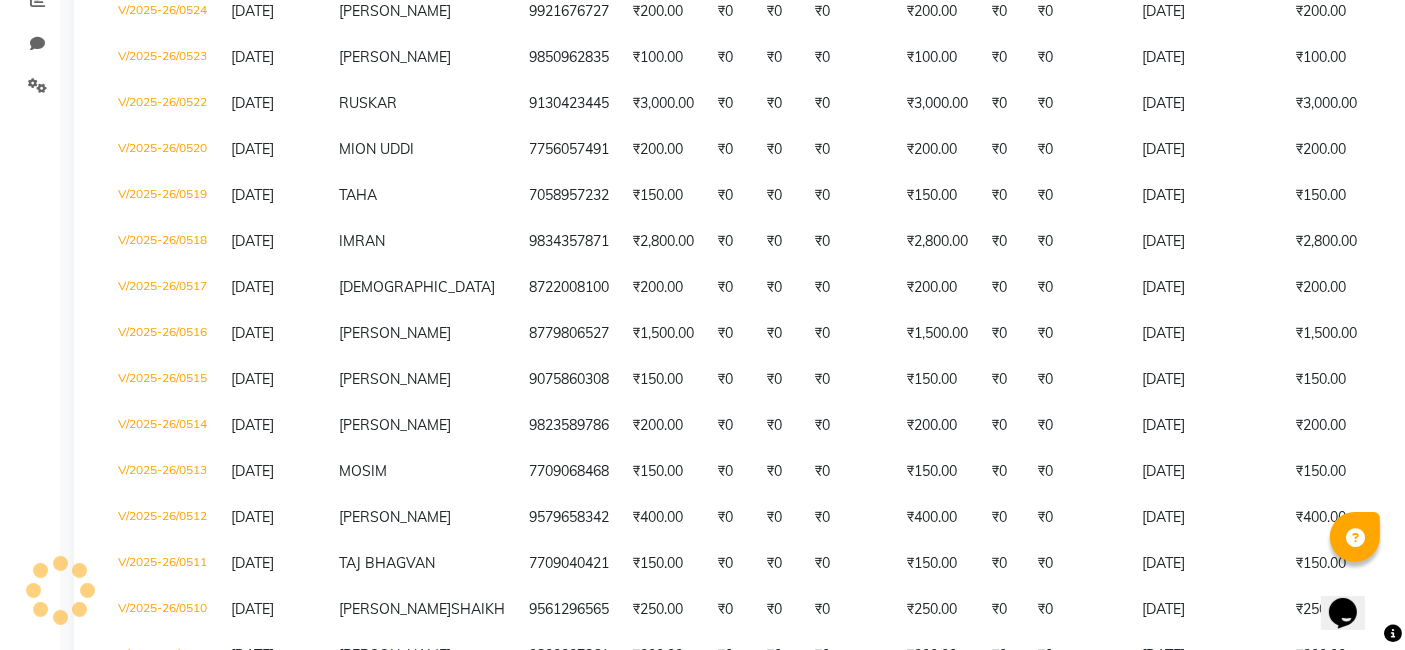 scroll, scrollTop: 827, scrollLeft: 0, axis: vertical 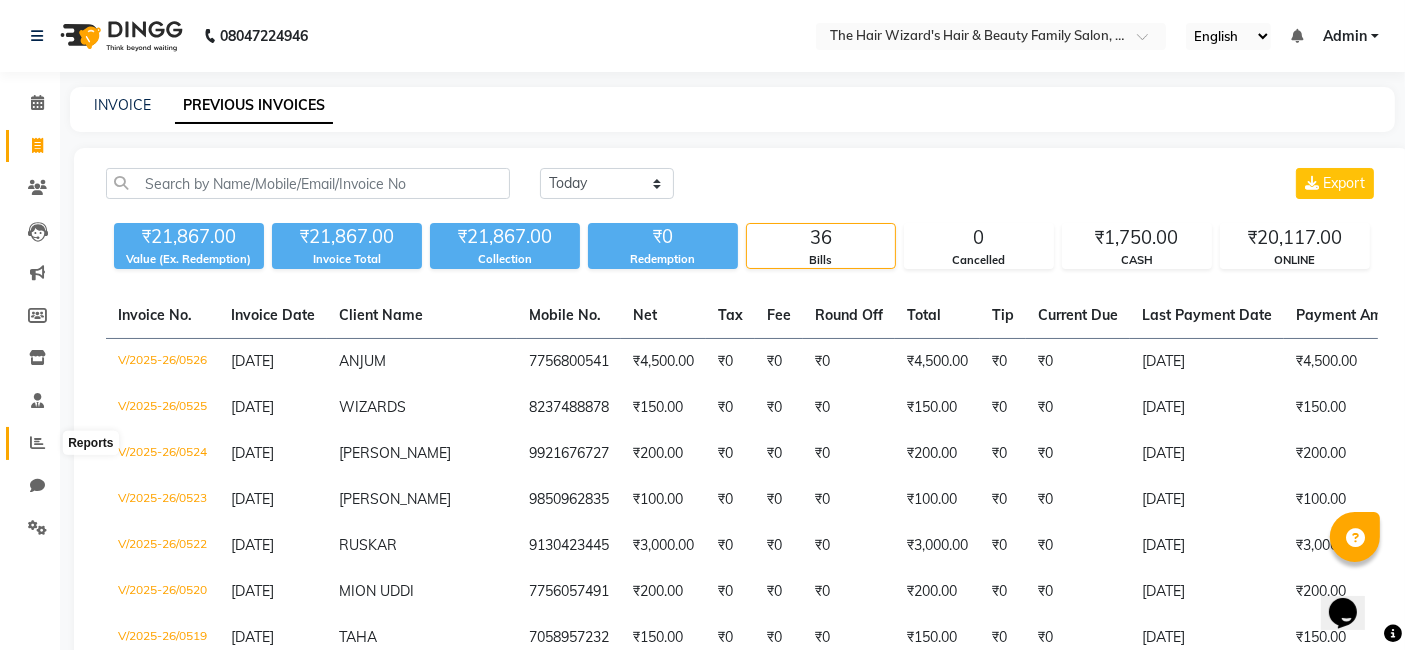 click 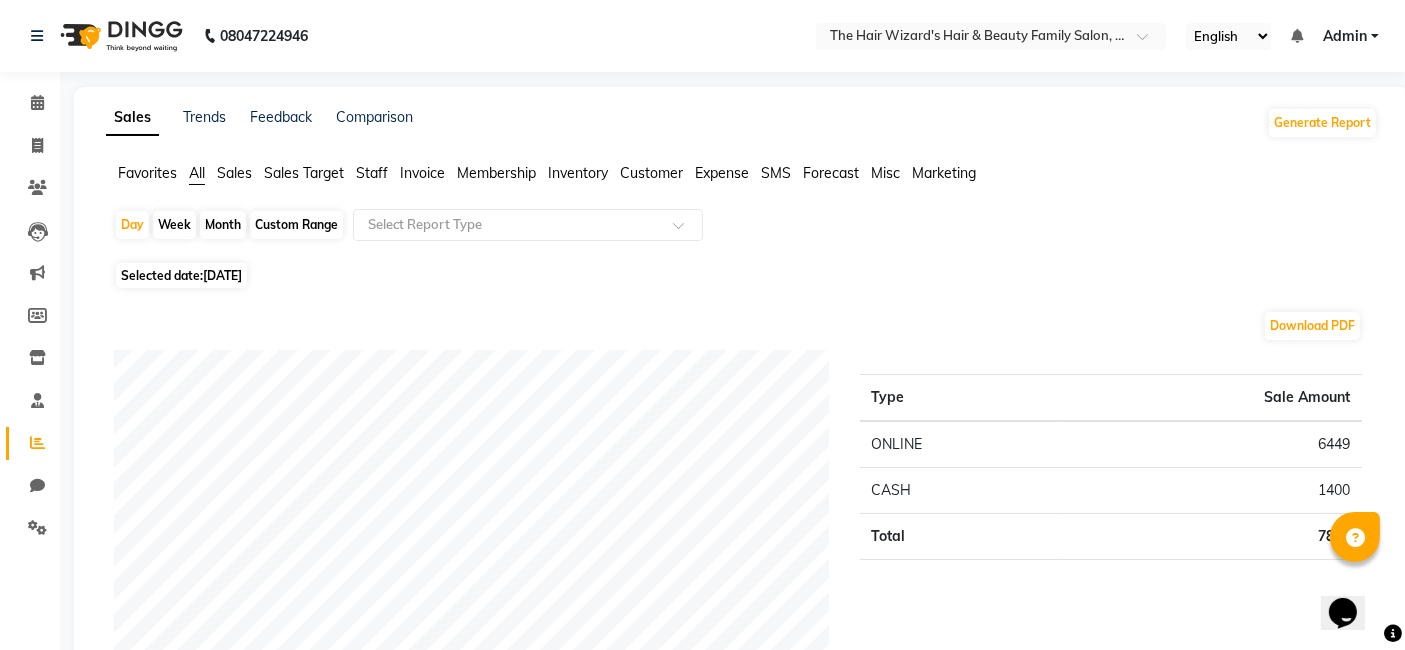 click on "[DATE]" 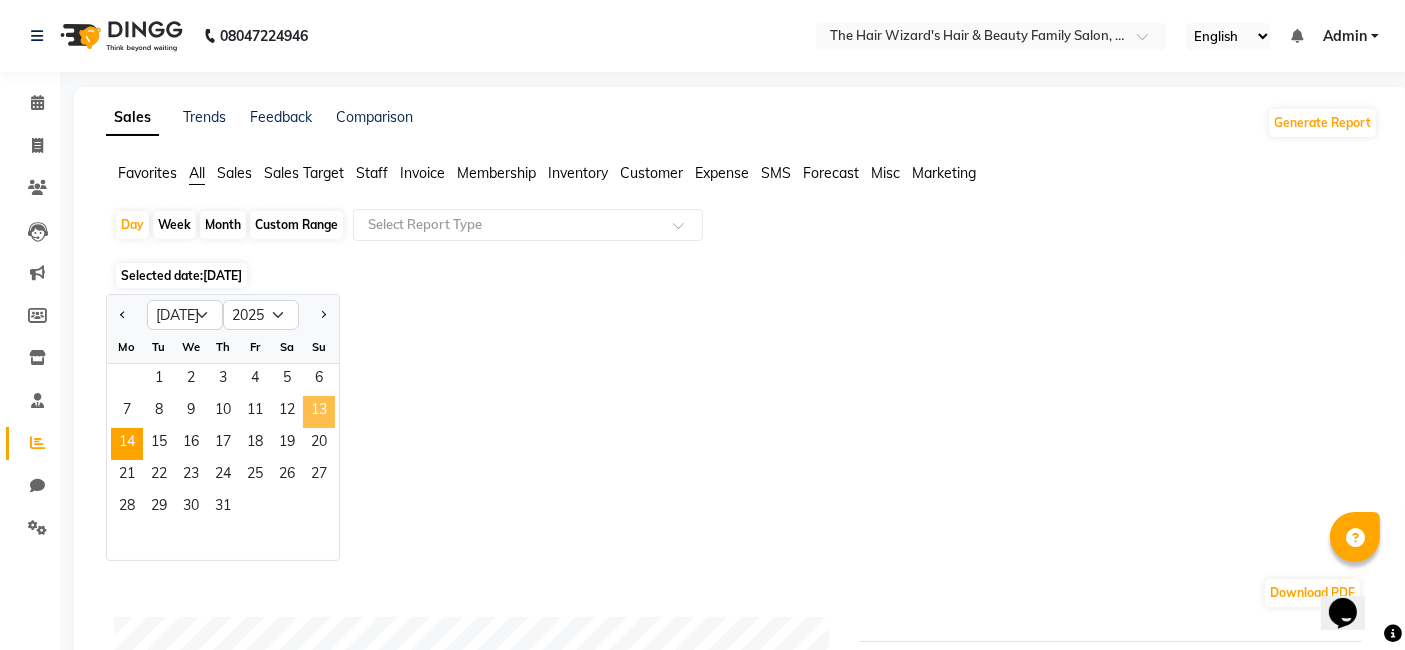 click on "13" 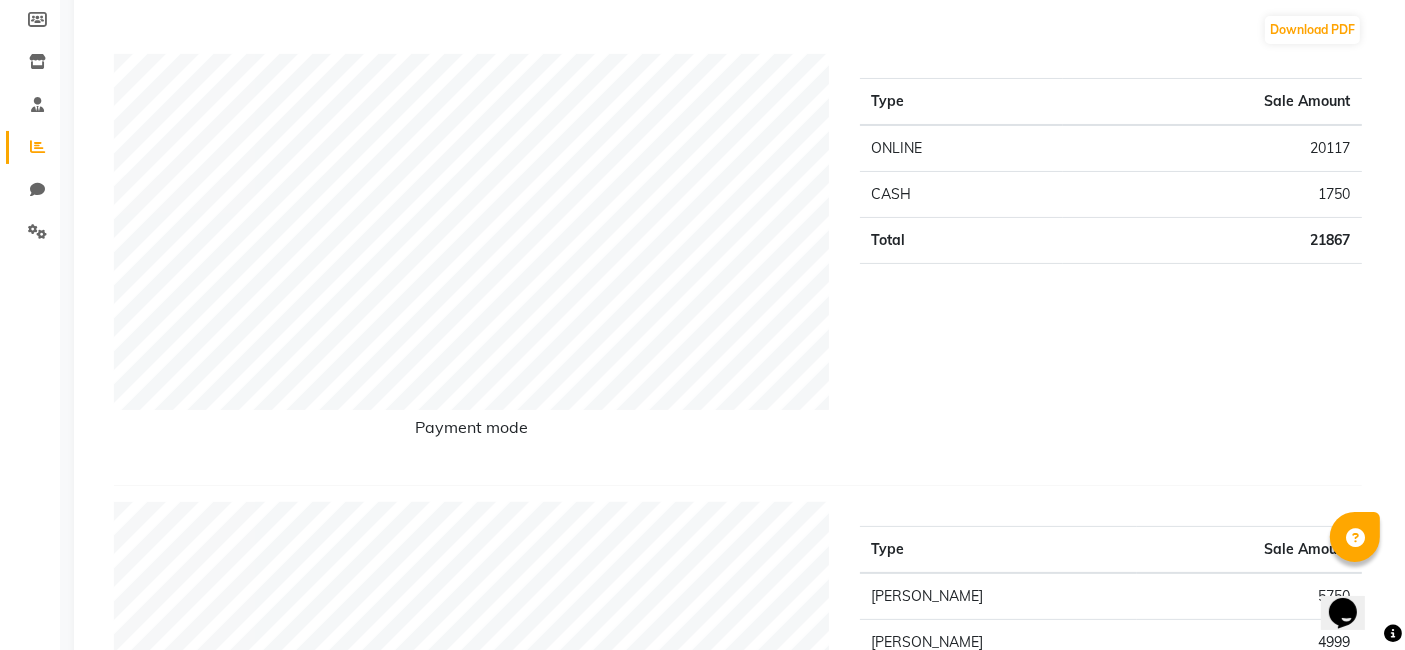scroll, scrollTop: 311, scrollLeft: 0, axis: vertical 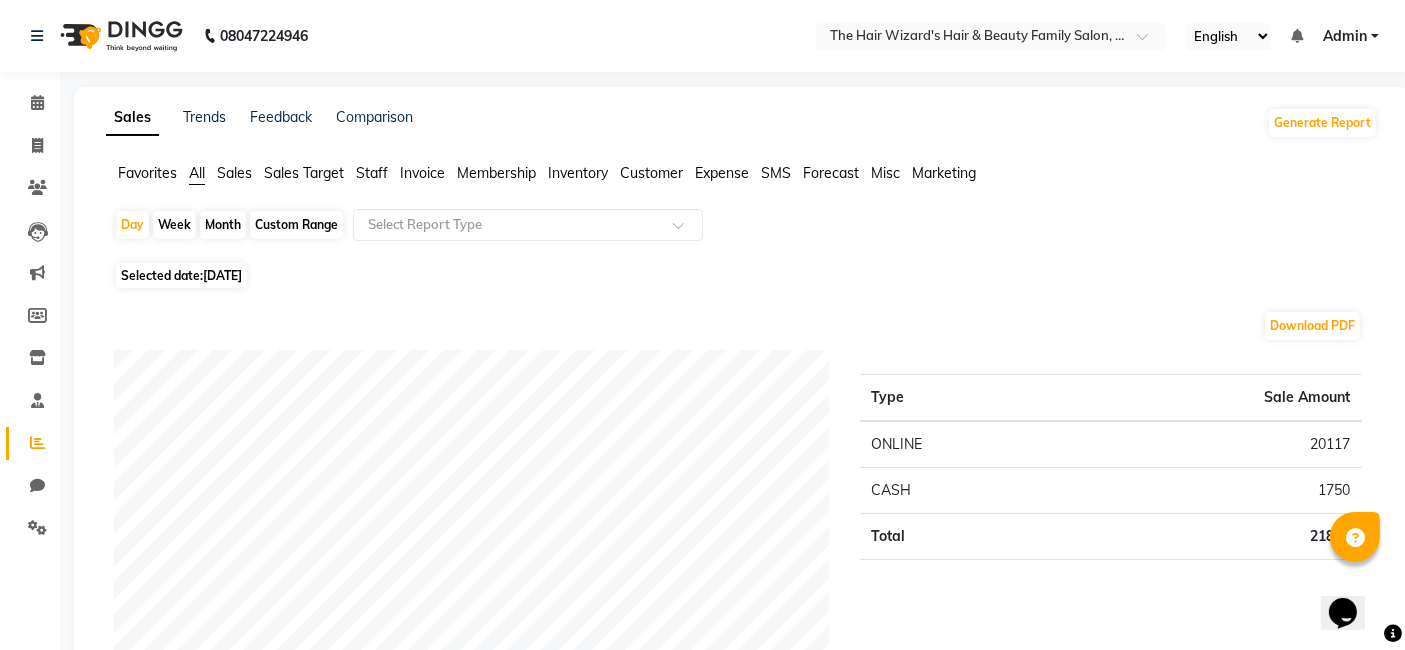 click on "Download PDF" 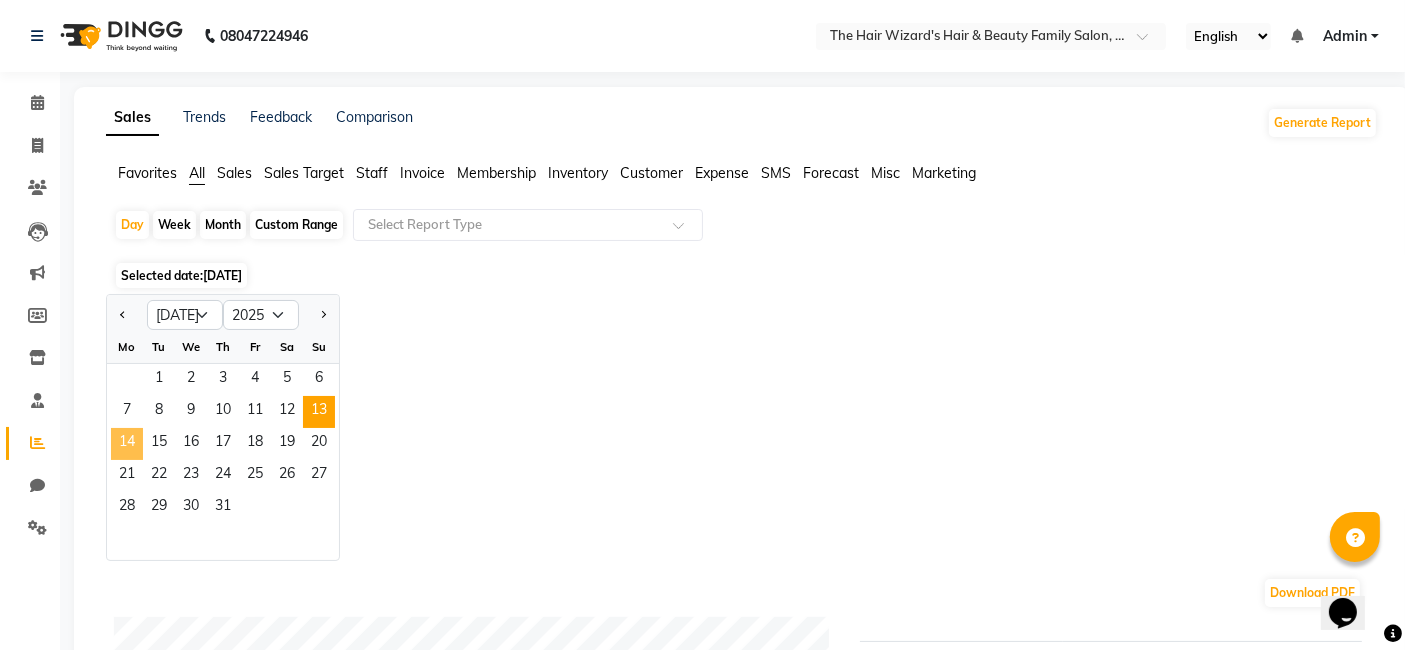 click on "14" 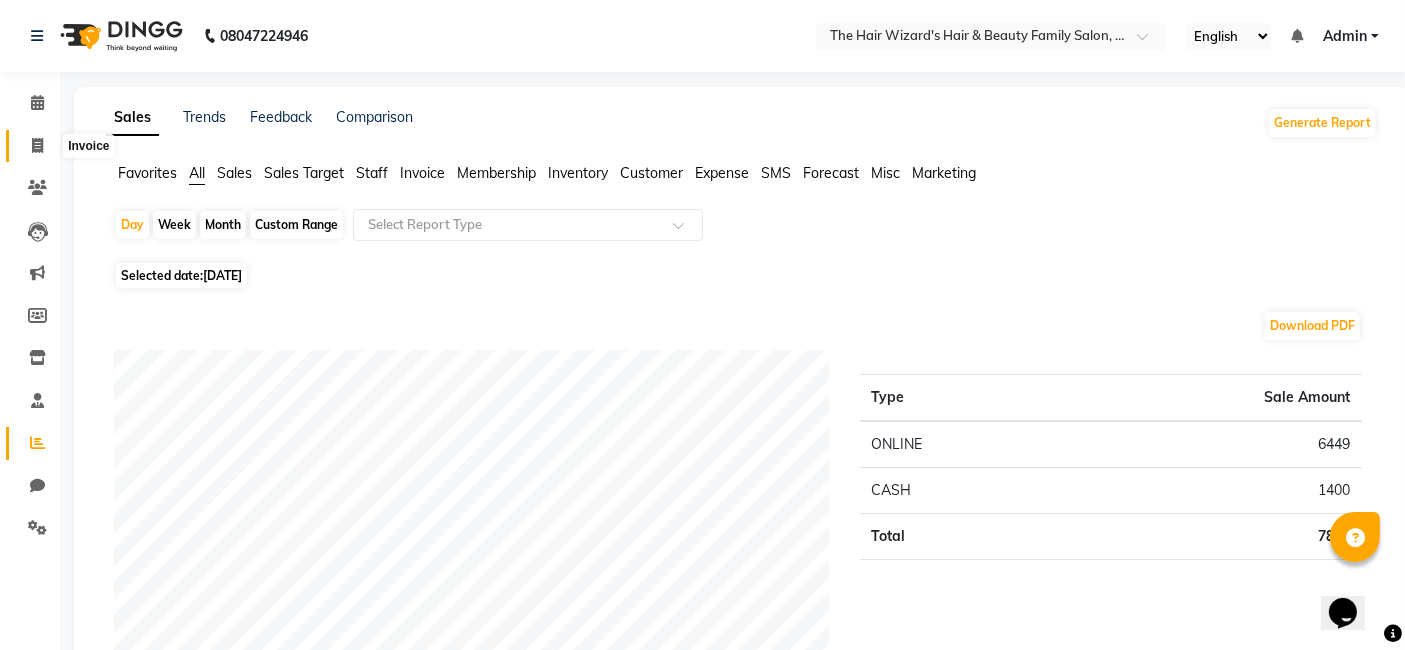 click 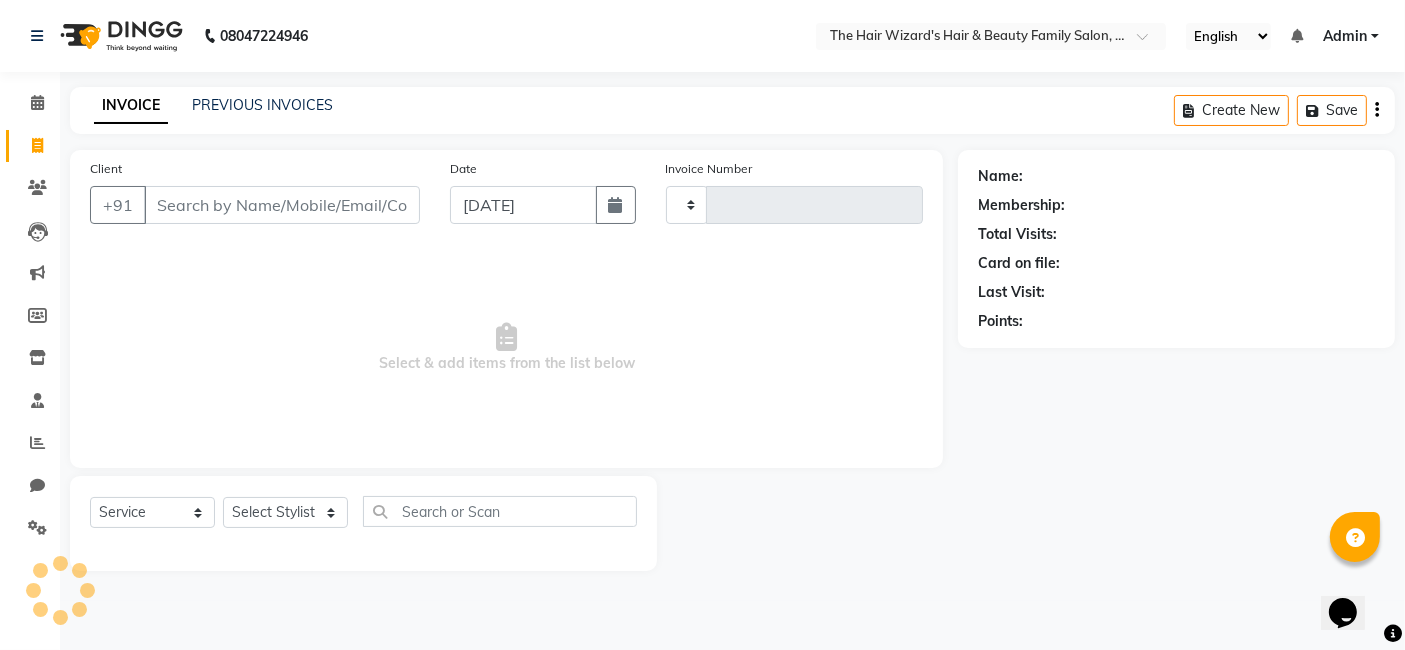 type on "0538" 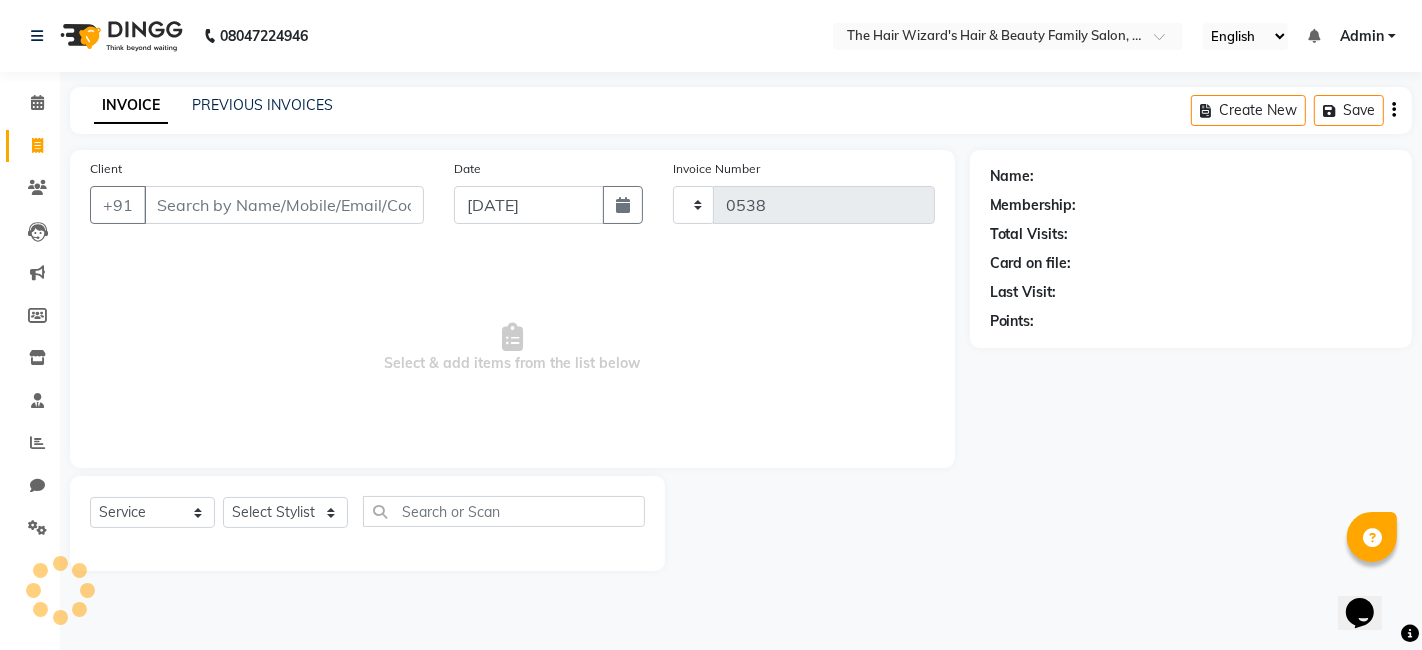 select on "8473" 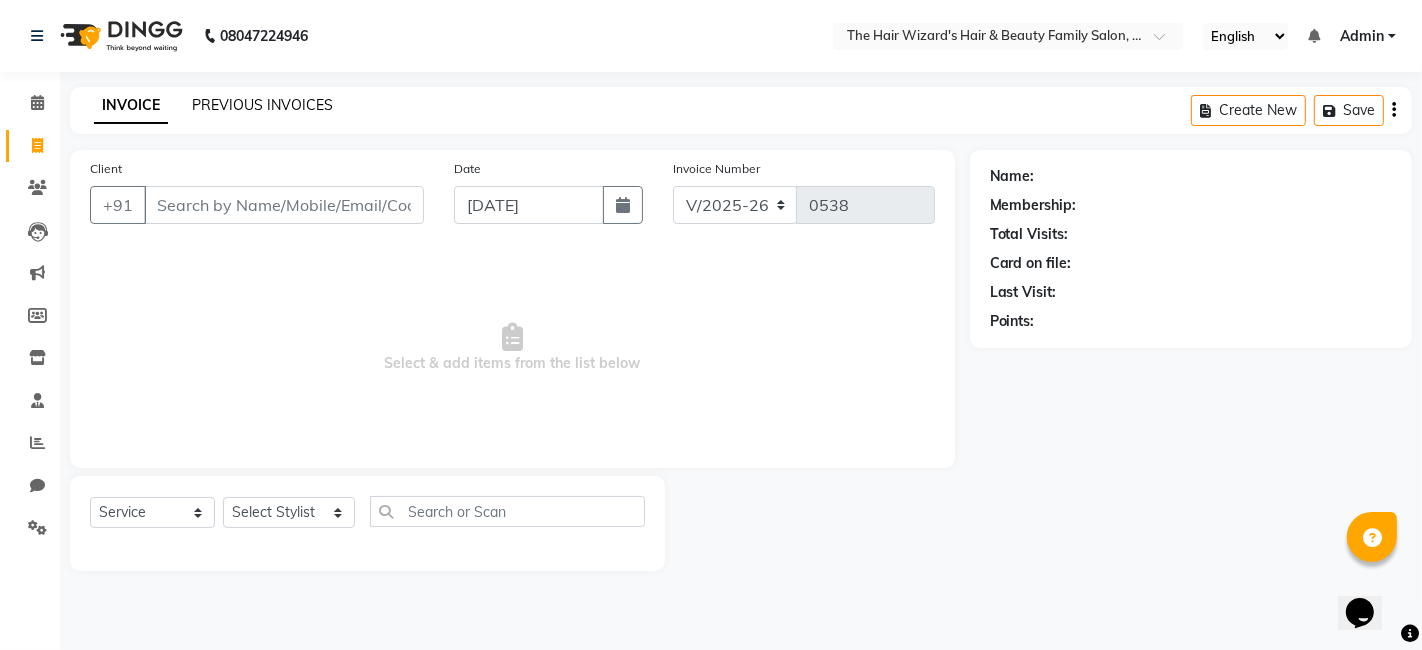 click on "PREVIOUS INVOICES" 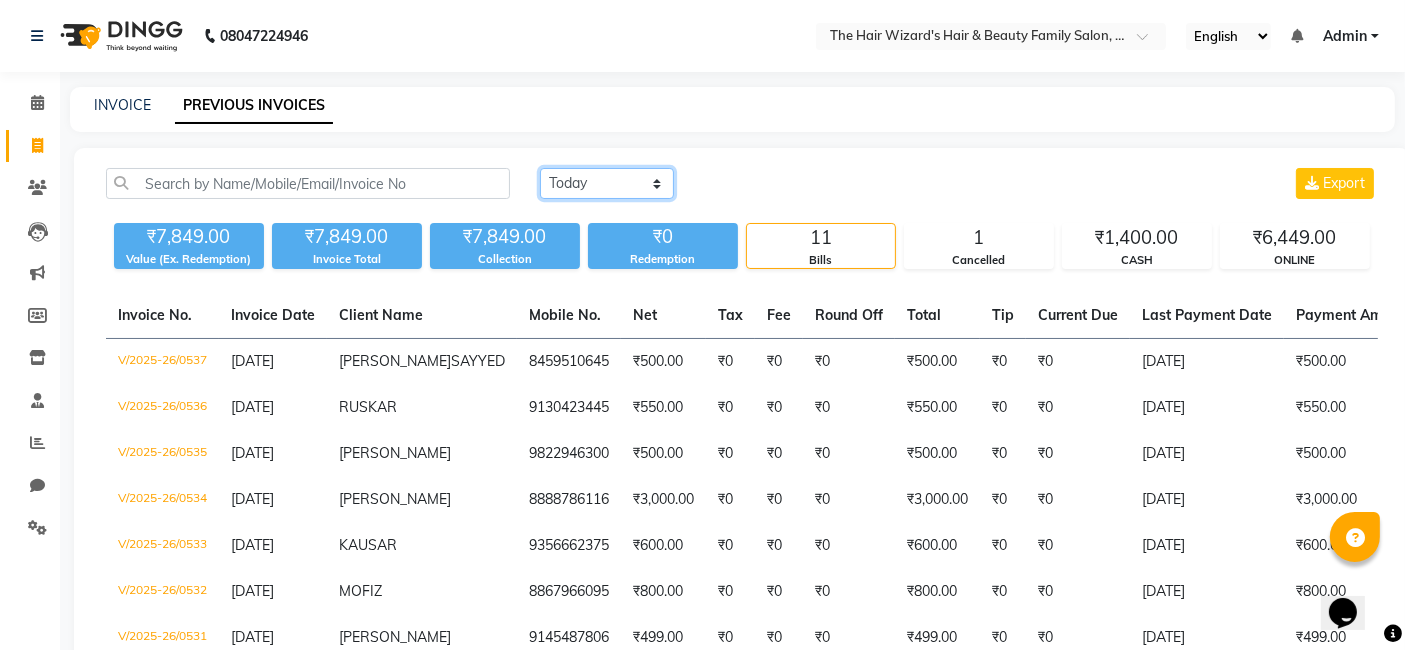 click on "[DATE] [DATE] Custom Range" 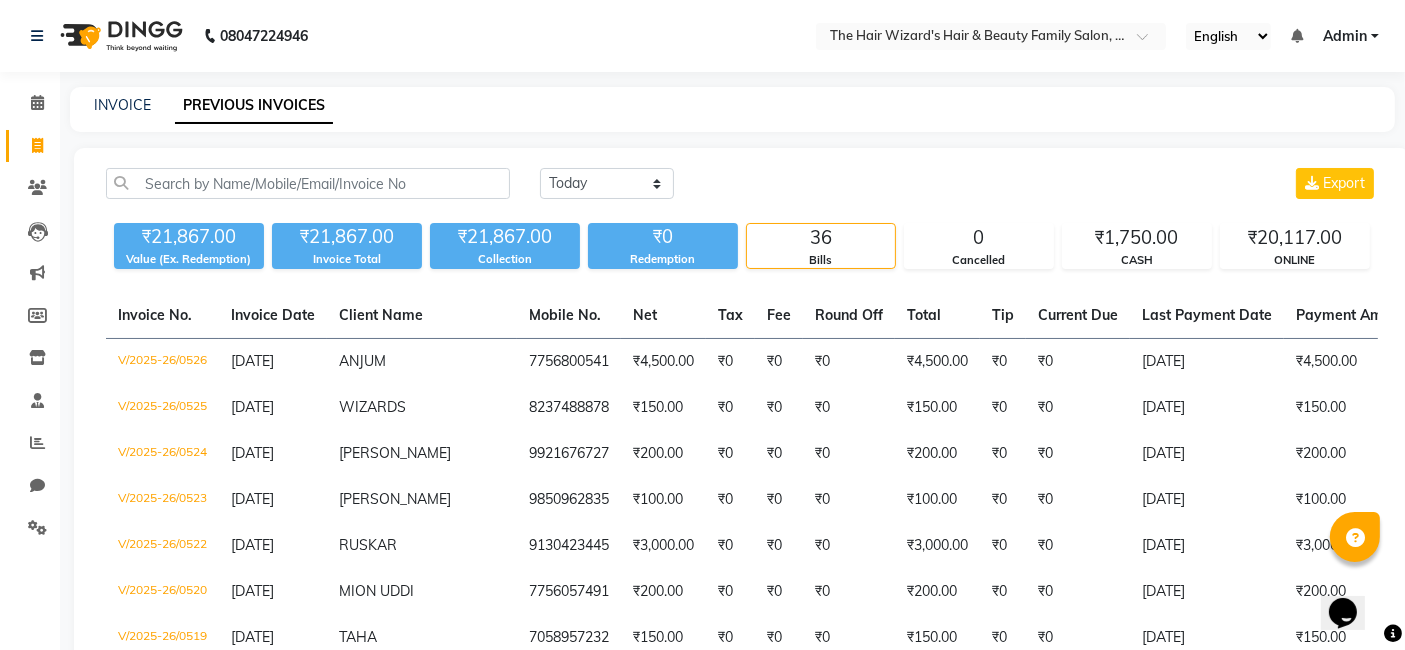click on "INVOICE PREVIOUS INVOICES" 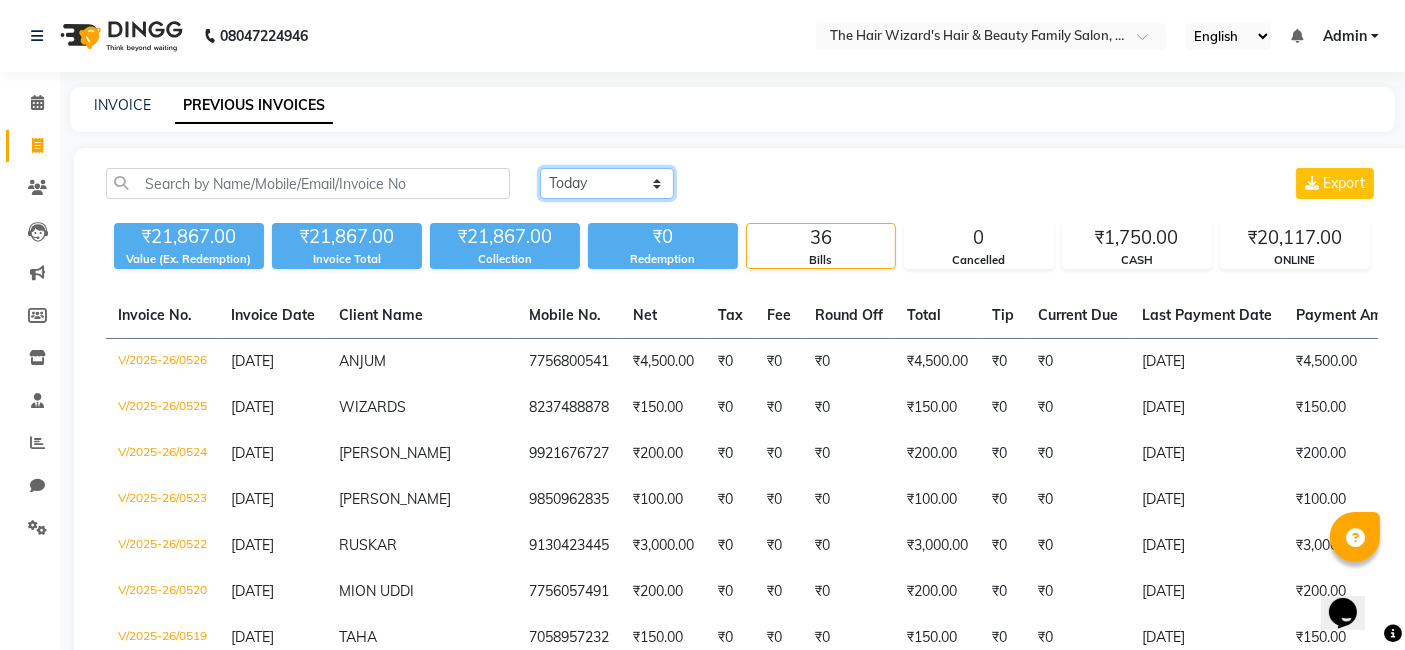 click on "[DATE] [DATE] Custom Range" 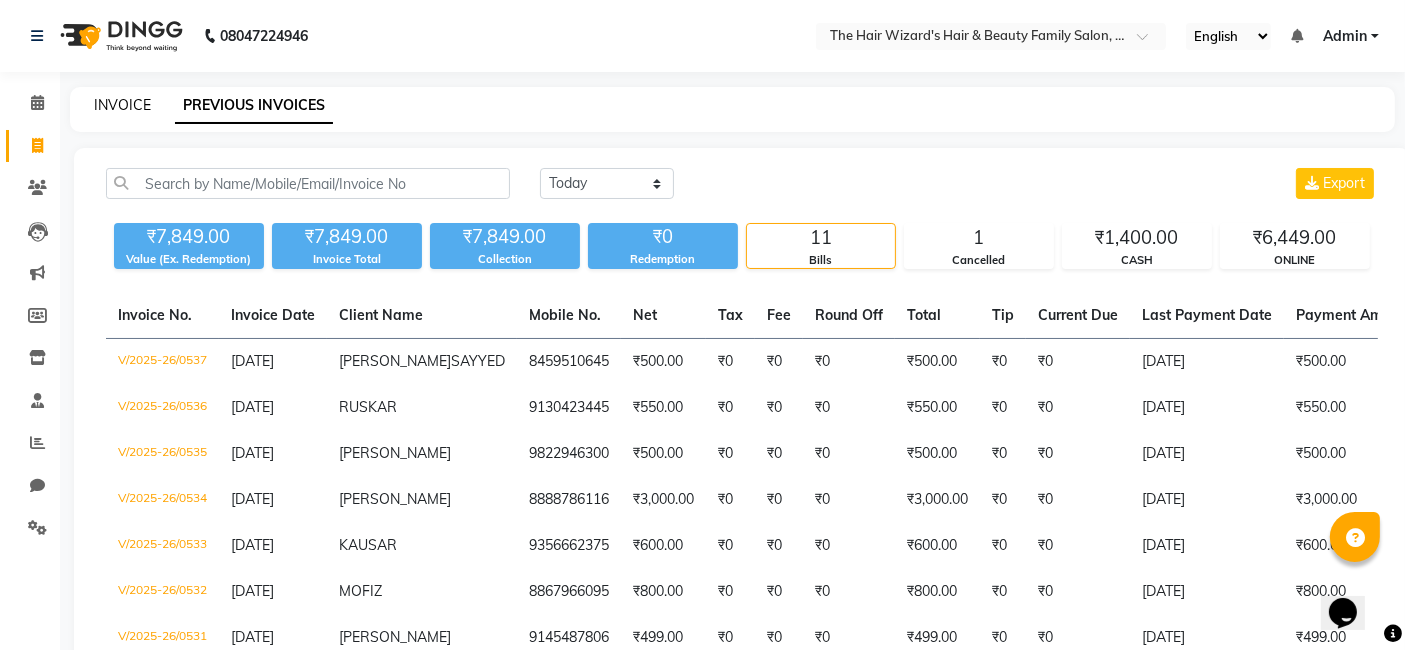 click on "INVOICE" 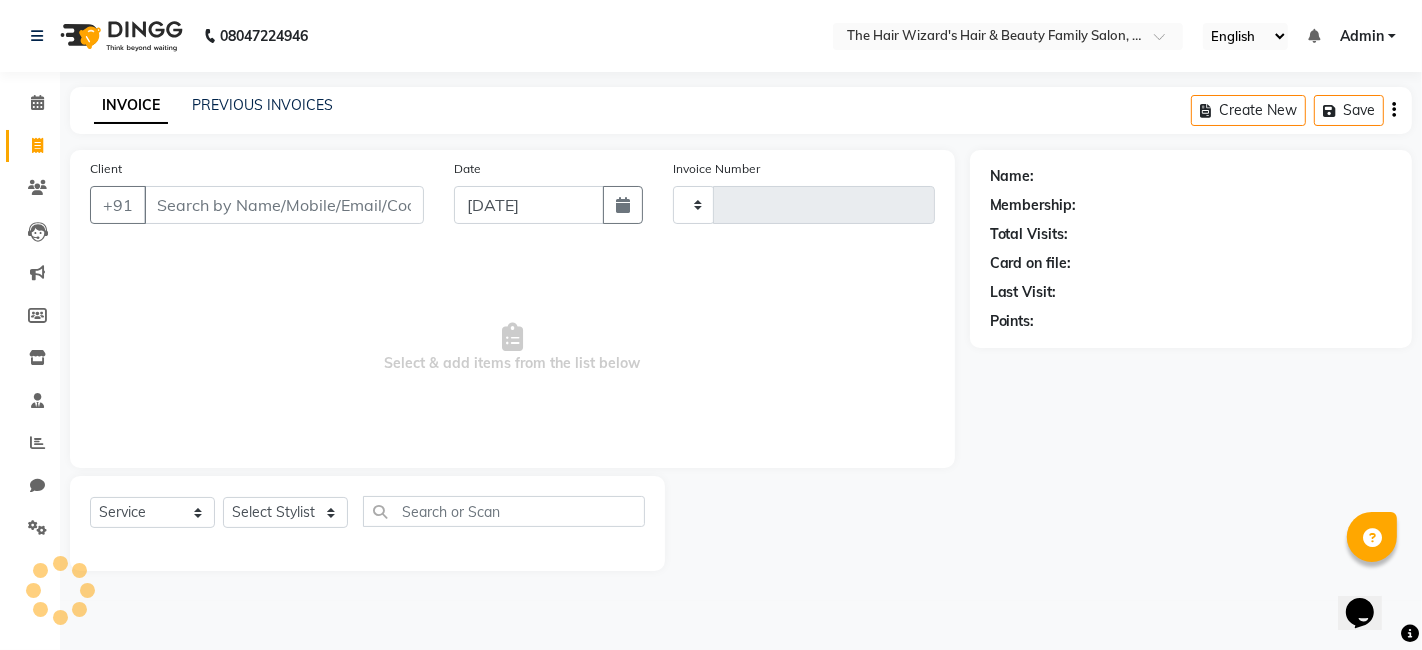 type on "0538" 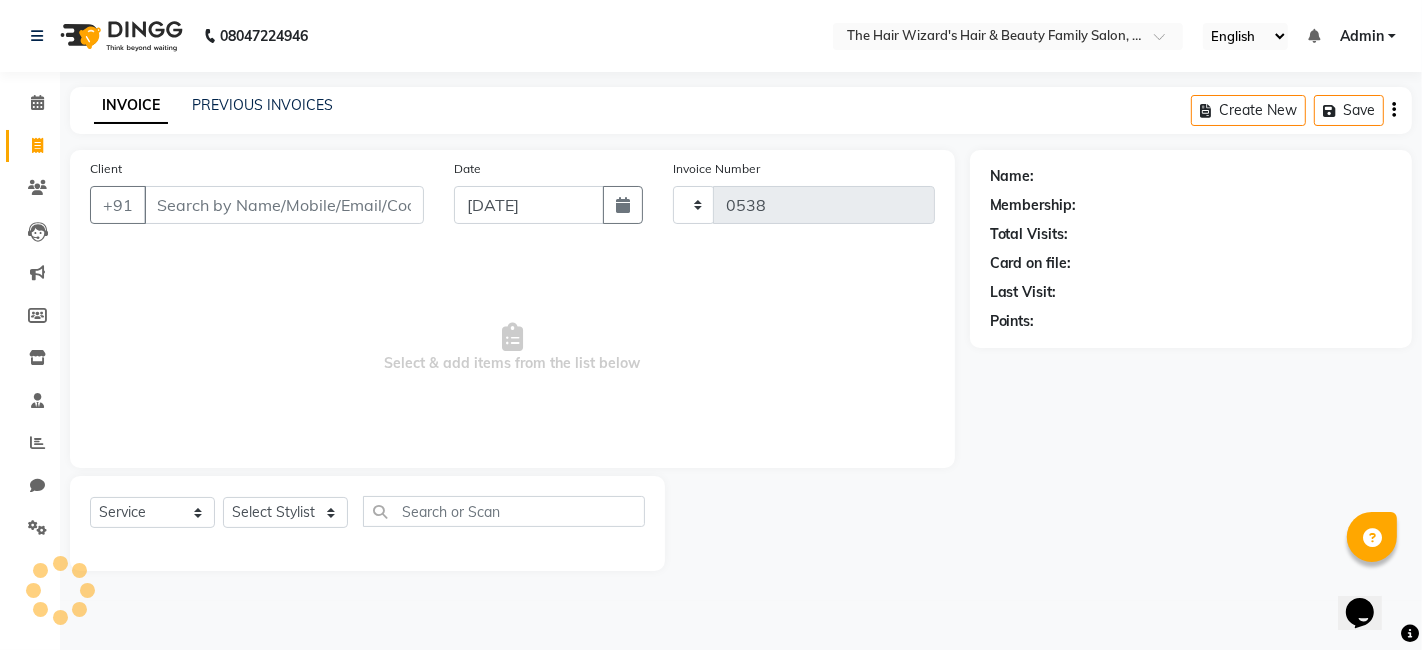 select on "8473" 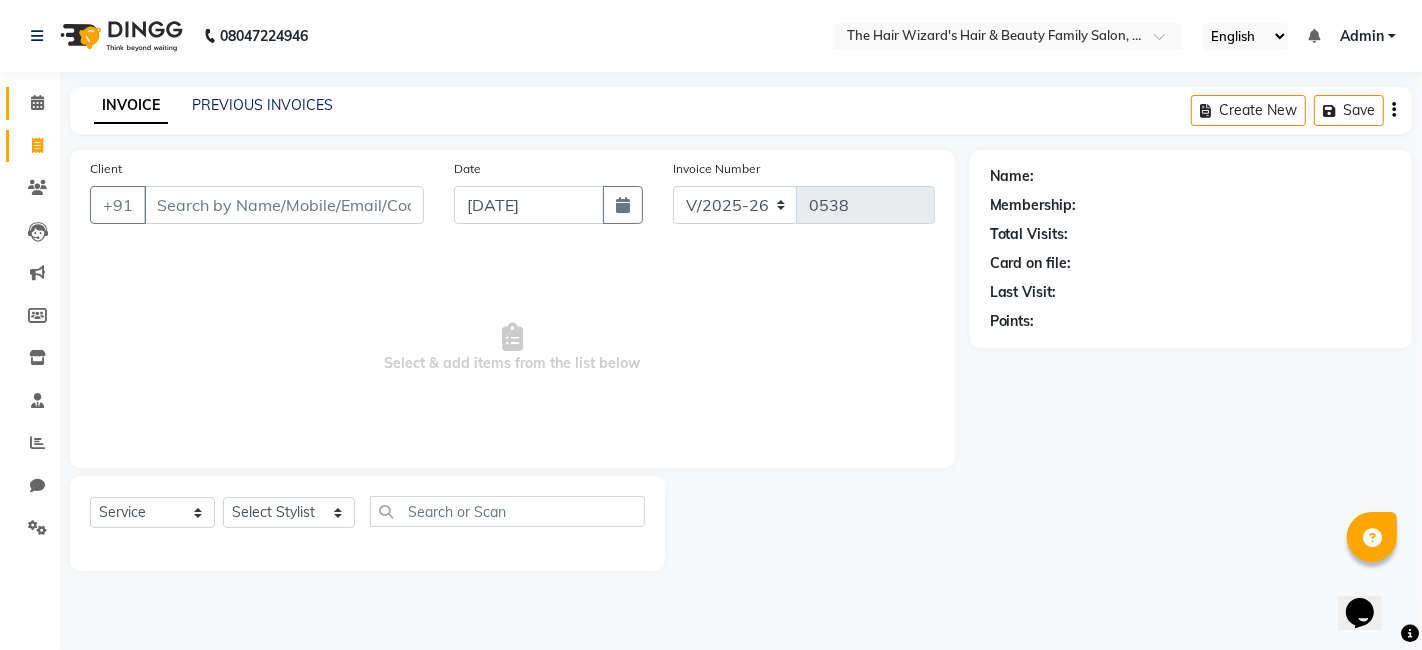 click 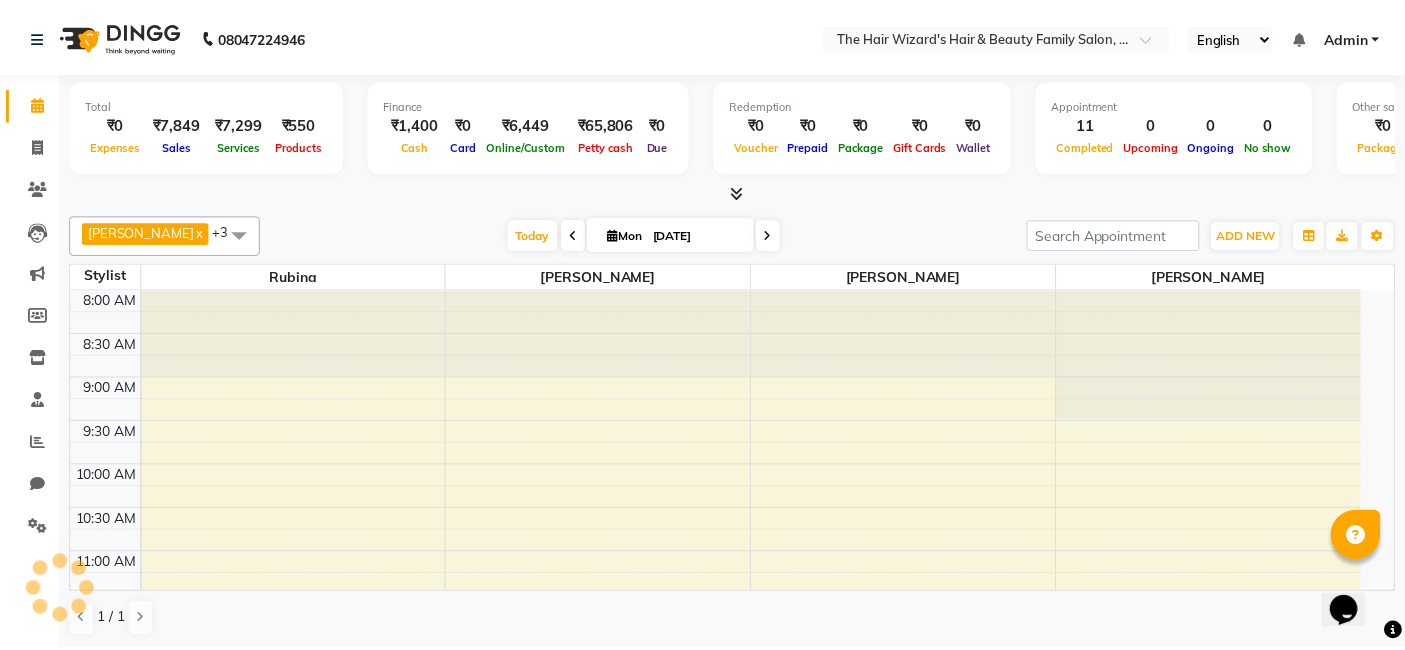 scroll, scrollTop: 0, scrollLeft: 0, axis: both 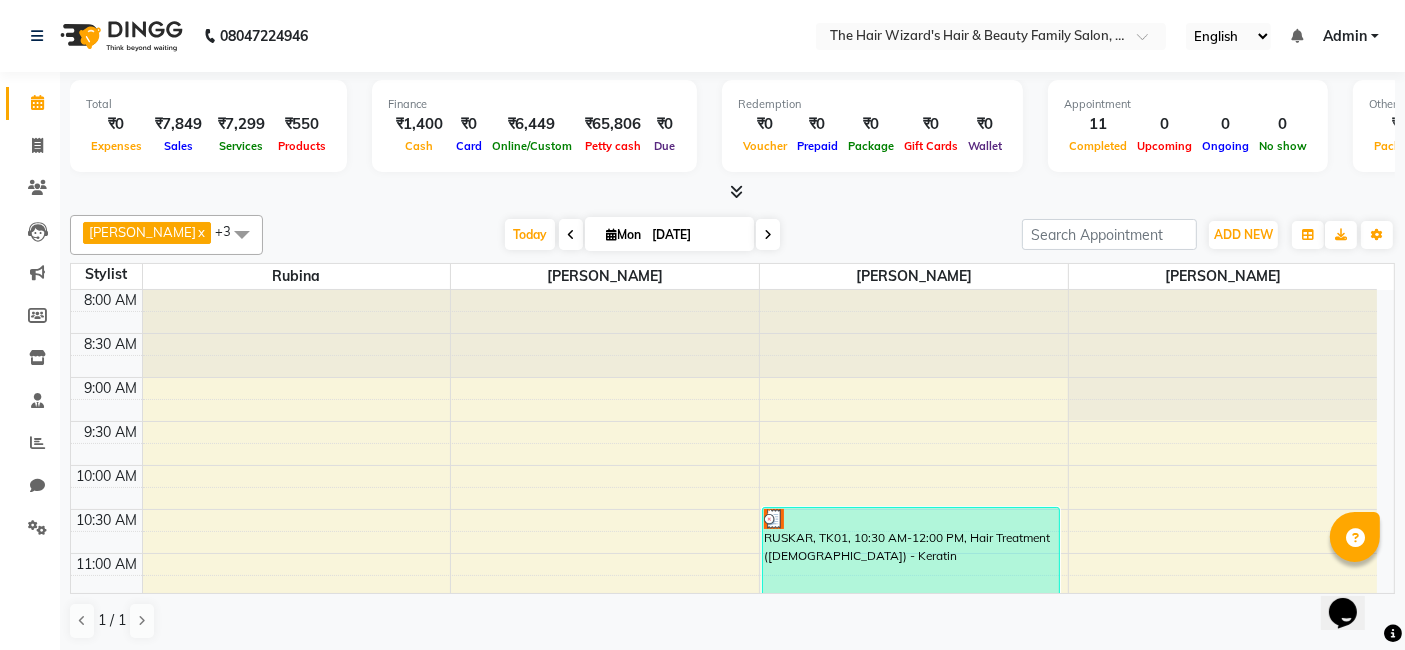 click on "[DATE]" at bounding box center (696, 235) 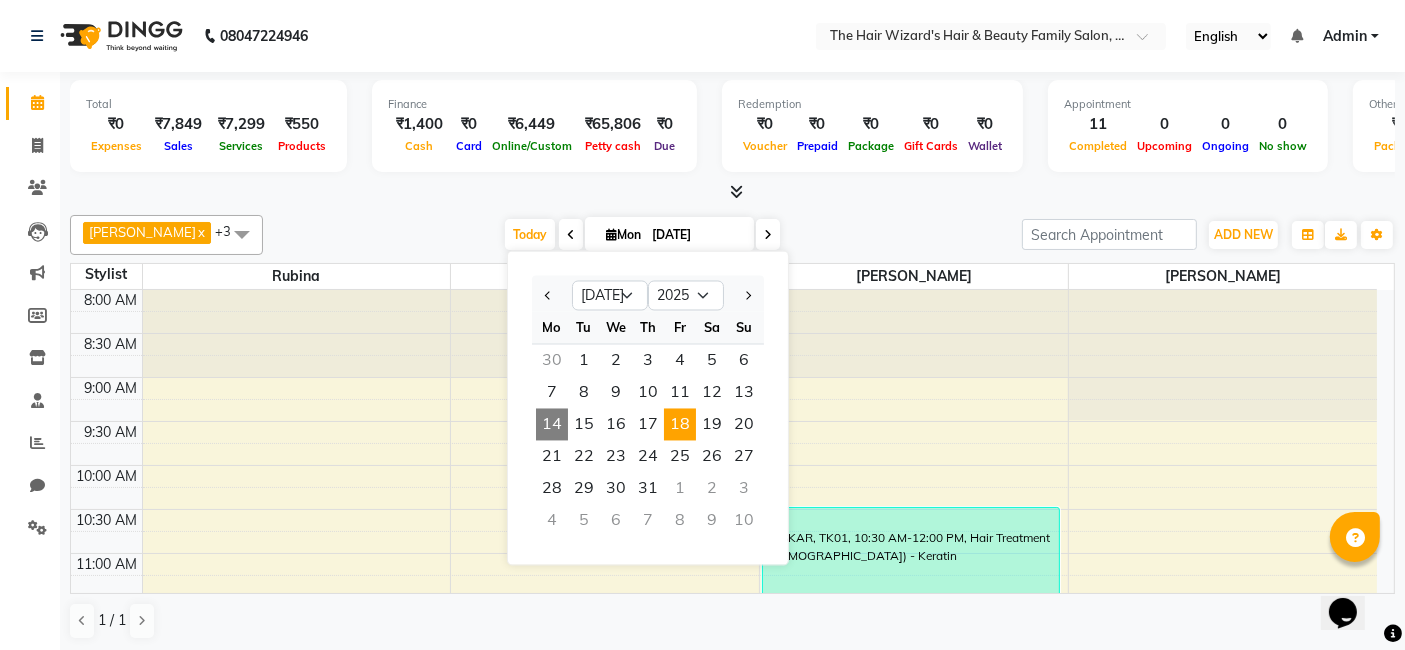 click on "18" at bounding box center [680, 425] 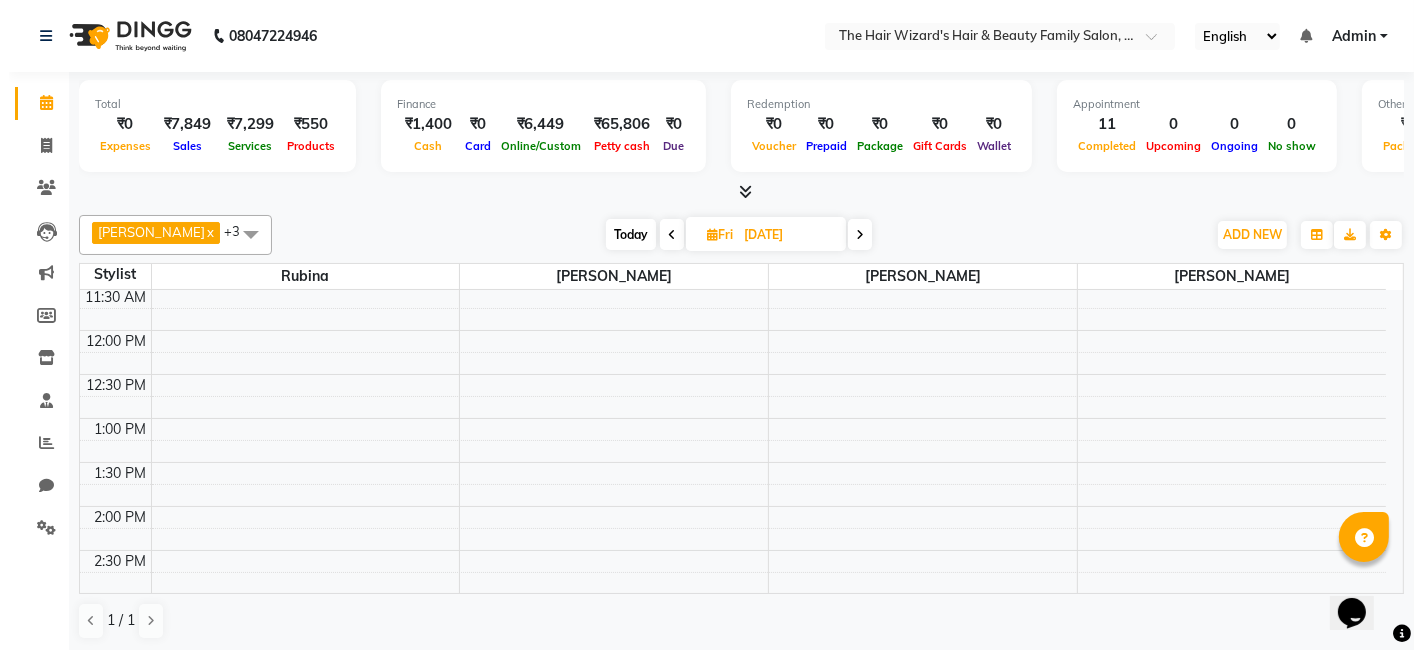 scroll, scrollTop: 289, scrollLeft: 0, axis: vertical 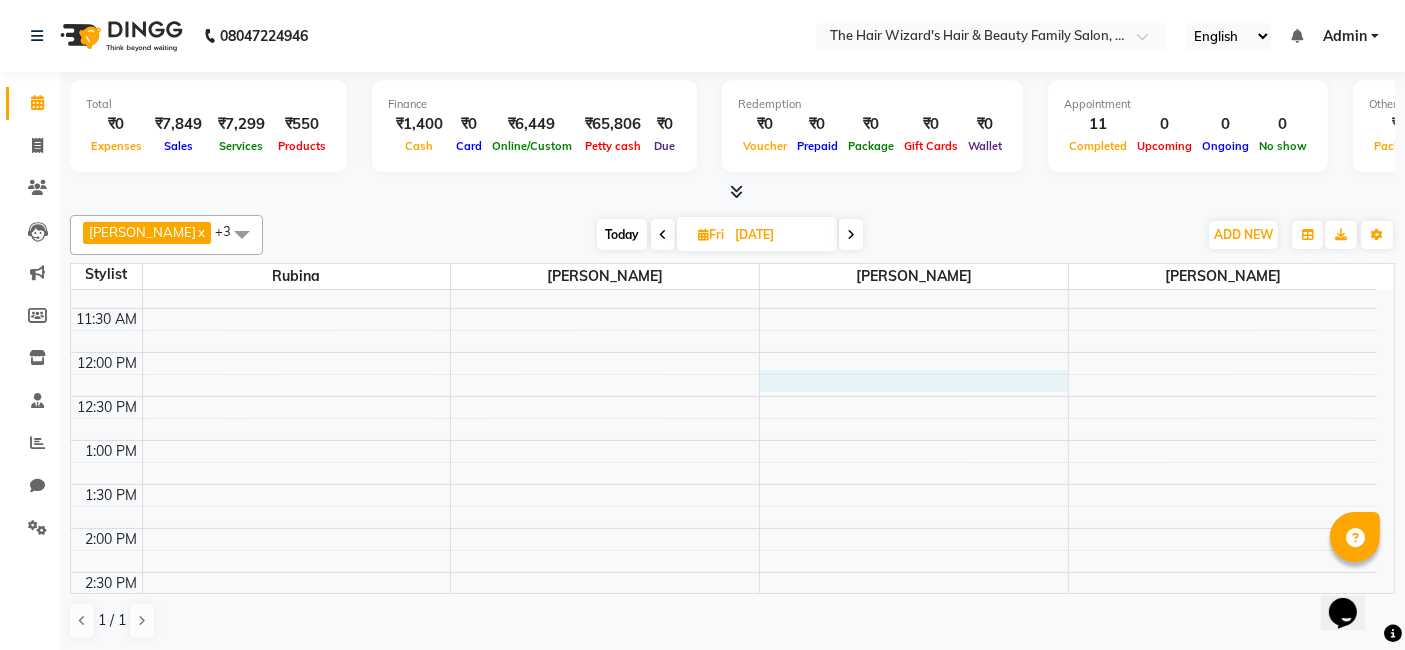 click on "8:00 AM 8:30 AM 9:00 AM 9:30 AM 10:00 AM 10:30 AM 11:00 AM 11:30 AM 12:00 PM 12:30 PM 1:00 PM 1:30 PM 2:00 PM 2:30 PM 3:00 PM 3:30 PM 4:00 PM 4:30 PM 5:00 PM 5:30 PM 6:00 PM 6:30 PM 7:00 PM 7:30 PM 8:00 PM 8:30 PM 9:00 PM 9:30 PM 10:00 PM 10:30 PM" at bounding box center [724, 660] 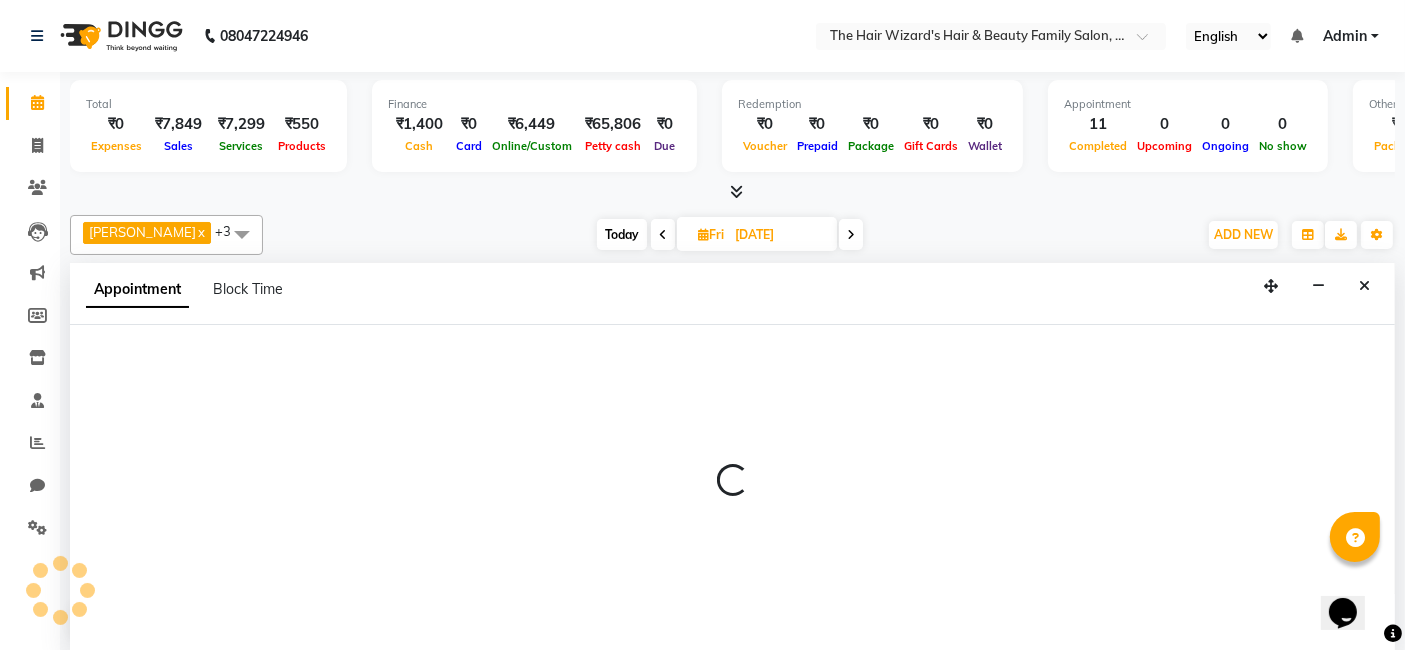 select on "83324" 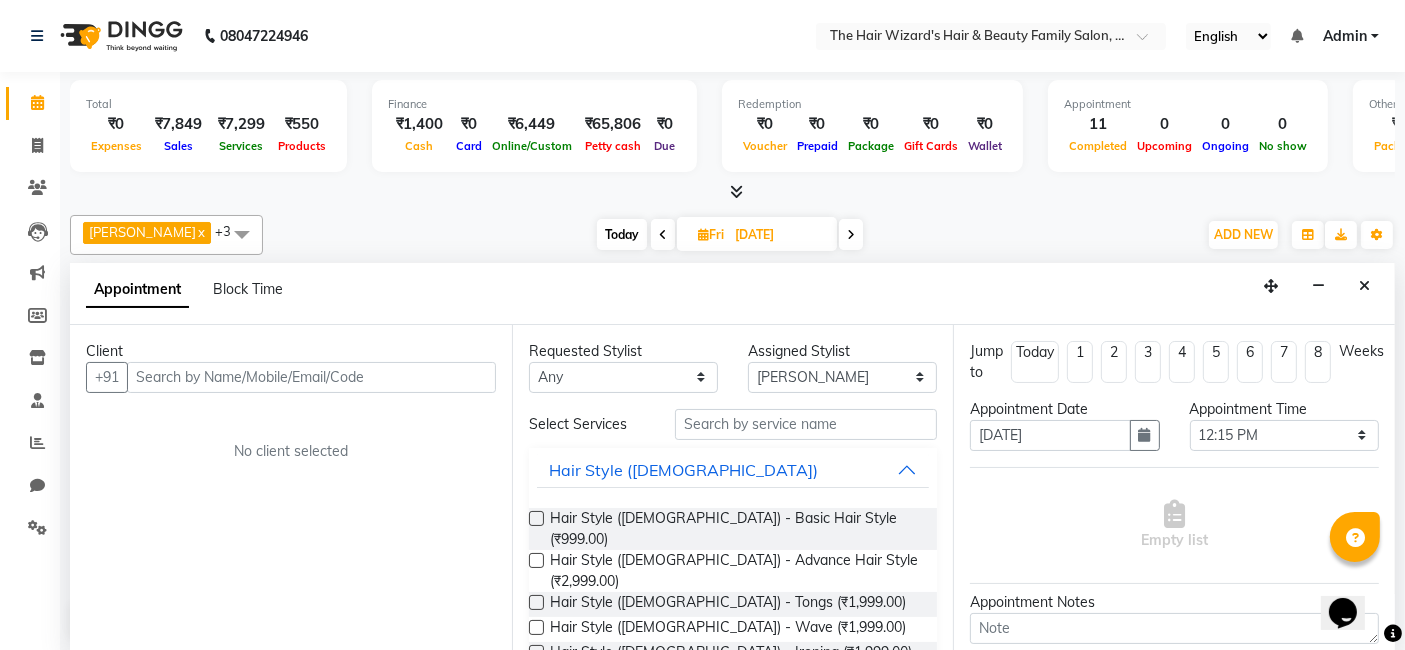 click at bounding box center (311, 377) 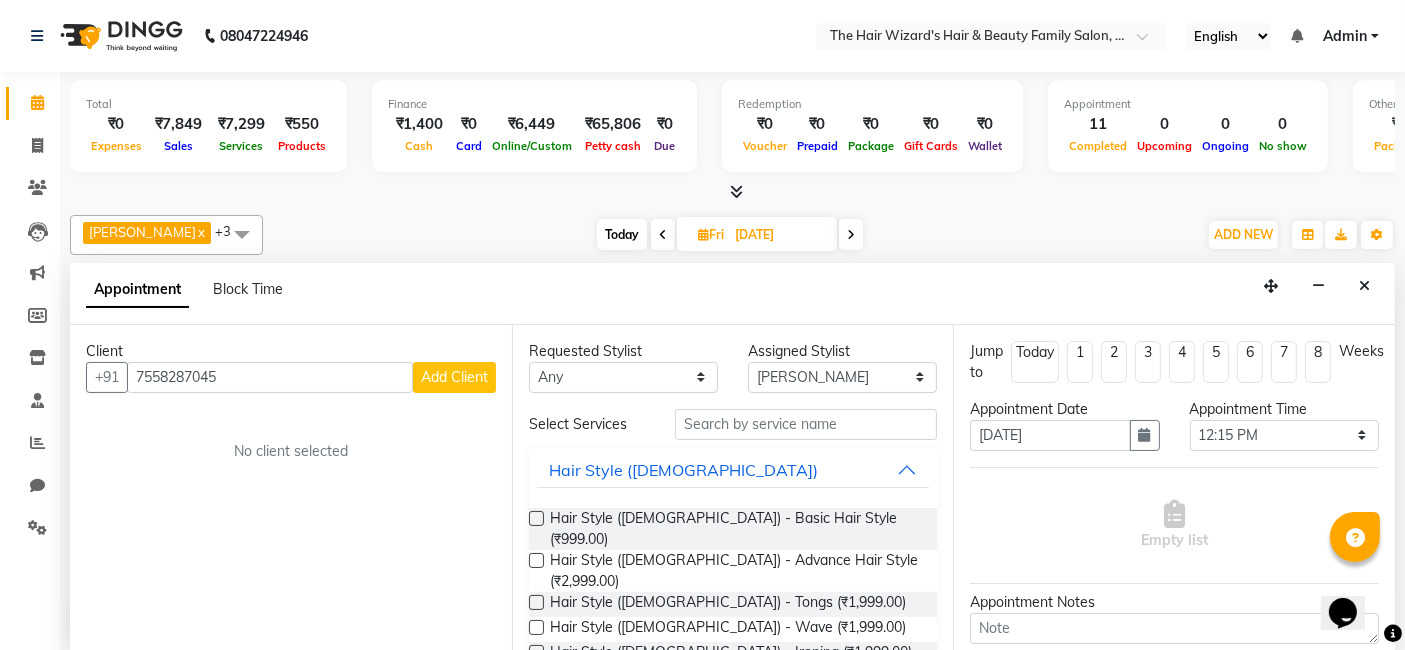 type on "7558287045" 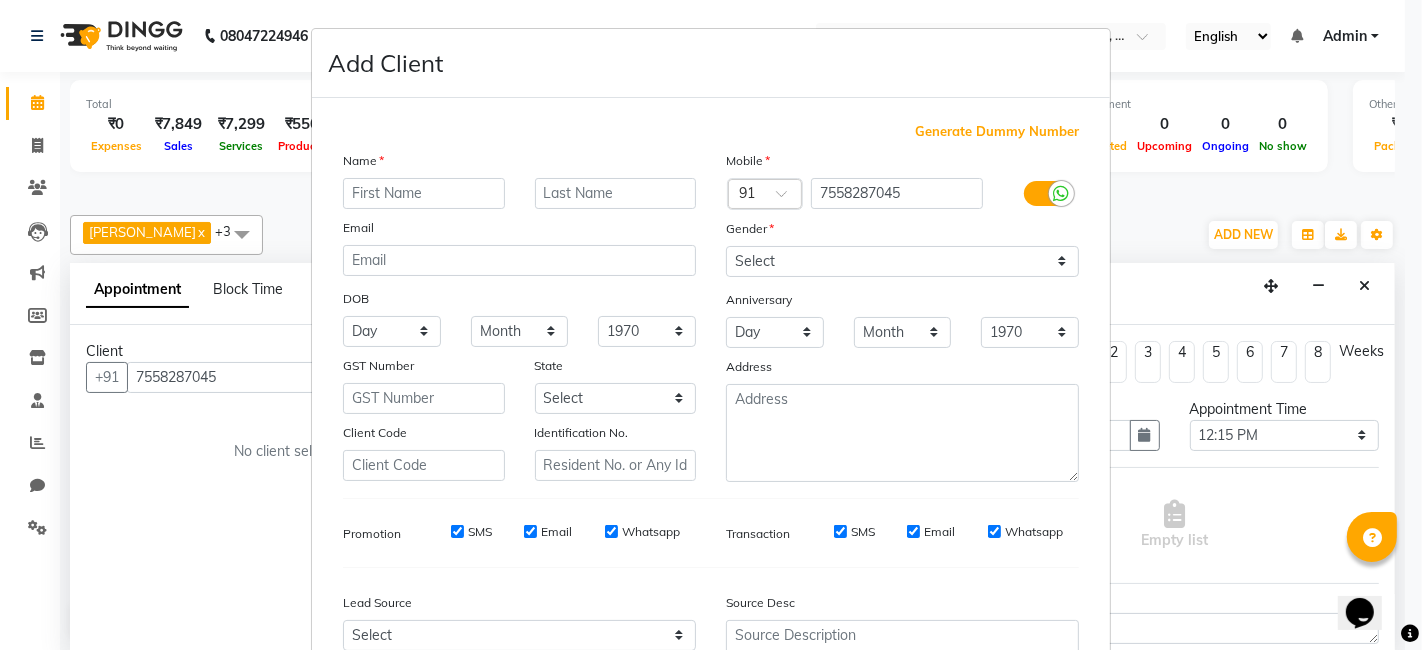 click at bounding box center (424, 193) 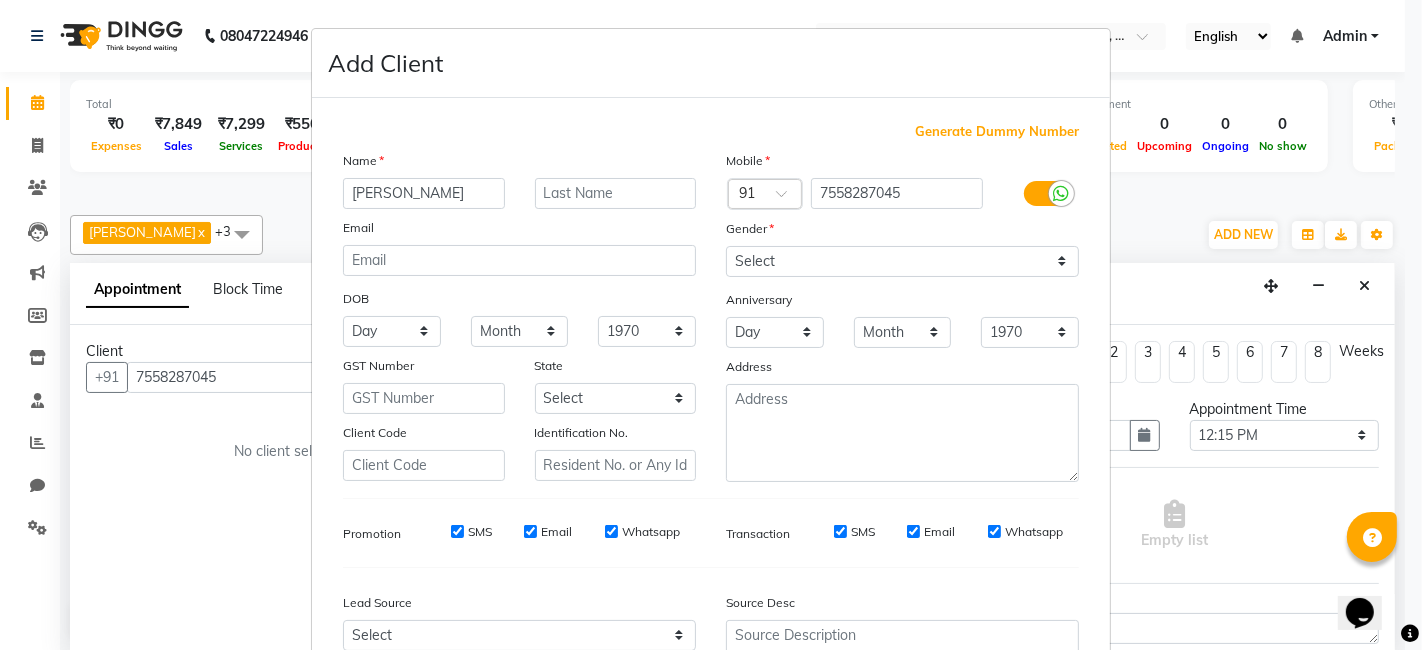 type on "[PERSON_NAME]" 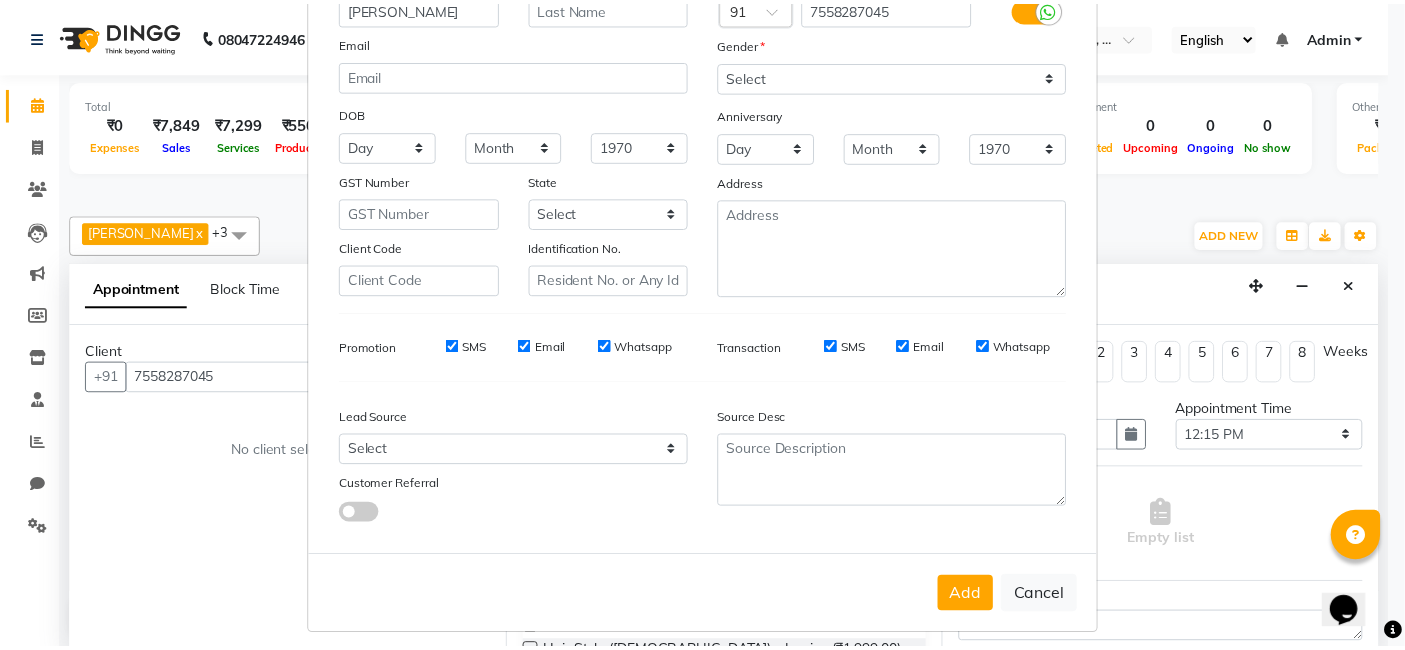 scroll, scrollTop: 197, scrollLeft: 0, axis: vertical 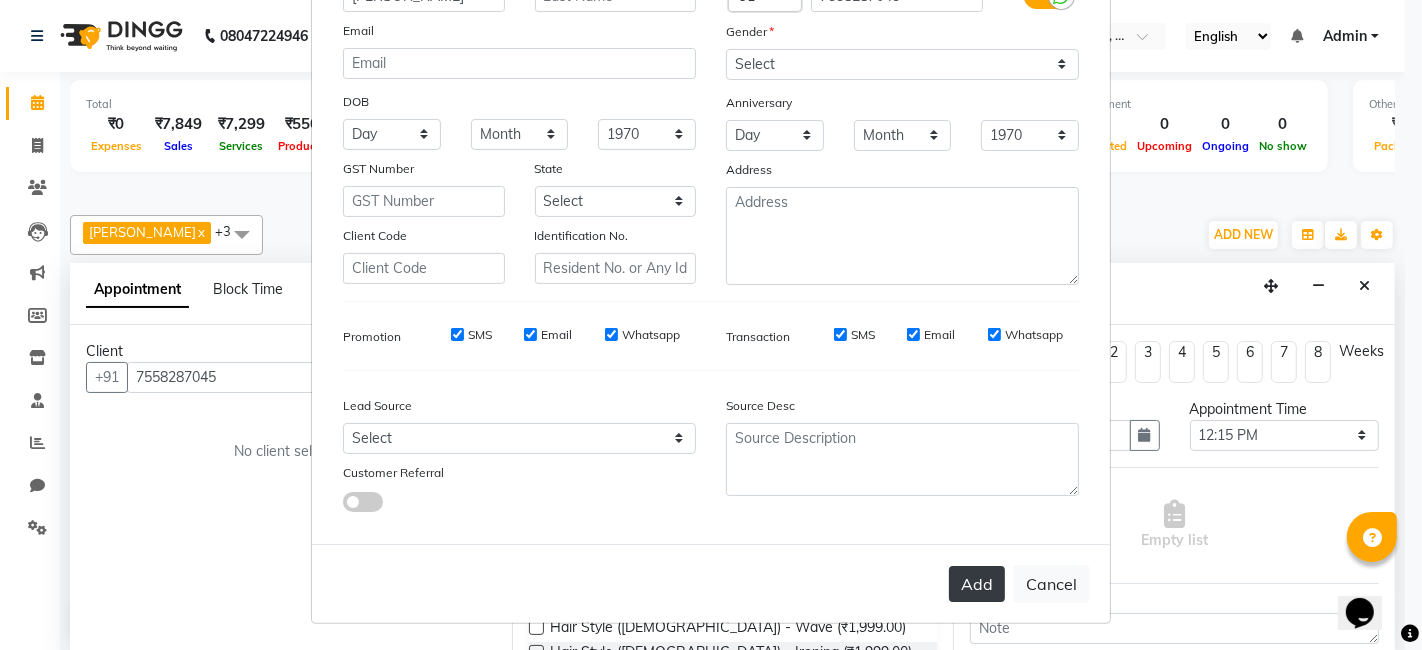 click on "Add" at bounding box center [977, 584] 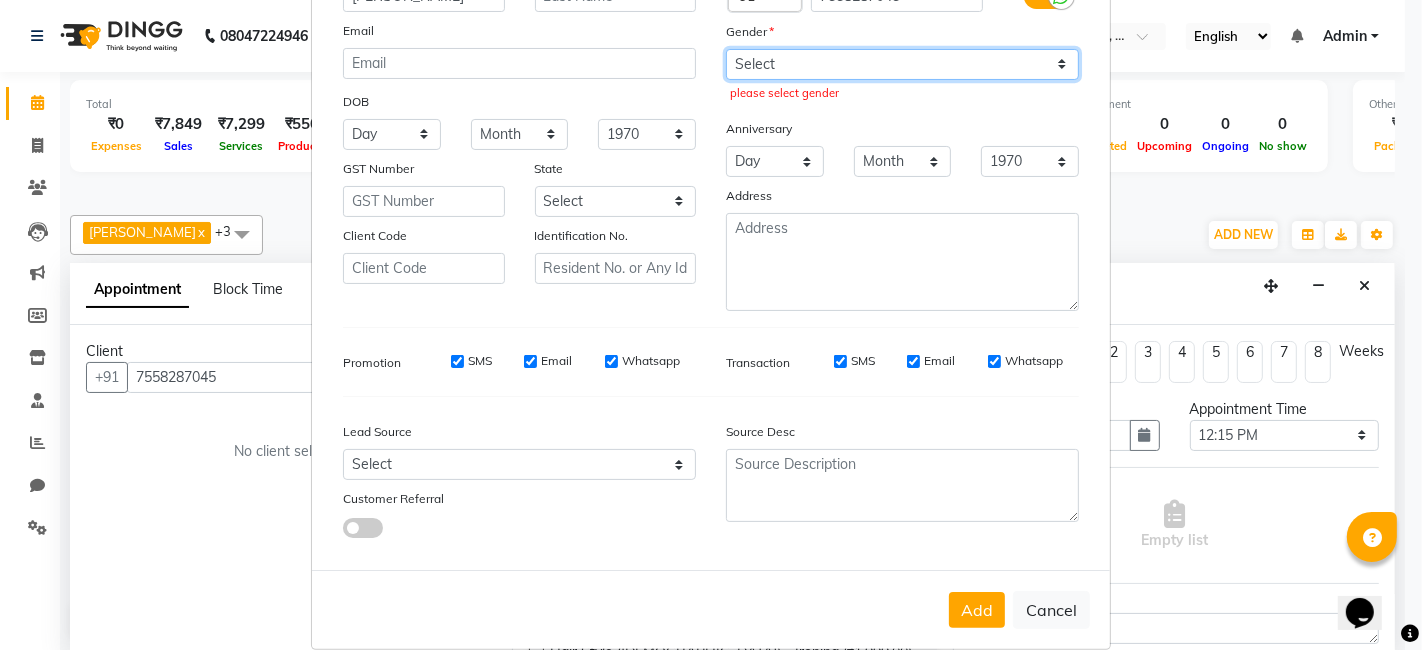 click on "Select [DEMOGRAPHIC_DATA] [DEMOGRAPHIC_DATA] Other Prefer Not To Say" at bounding box center (902, 64) 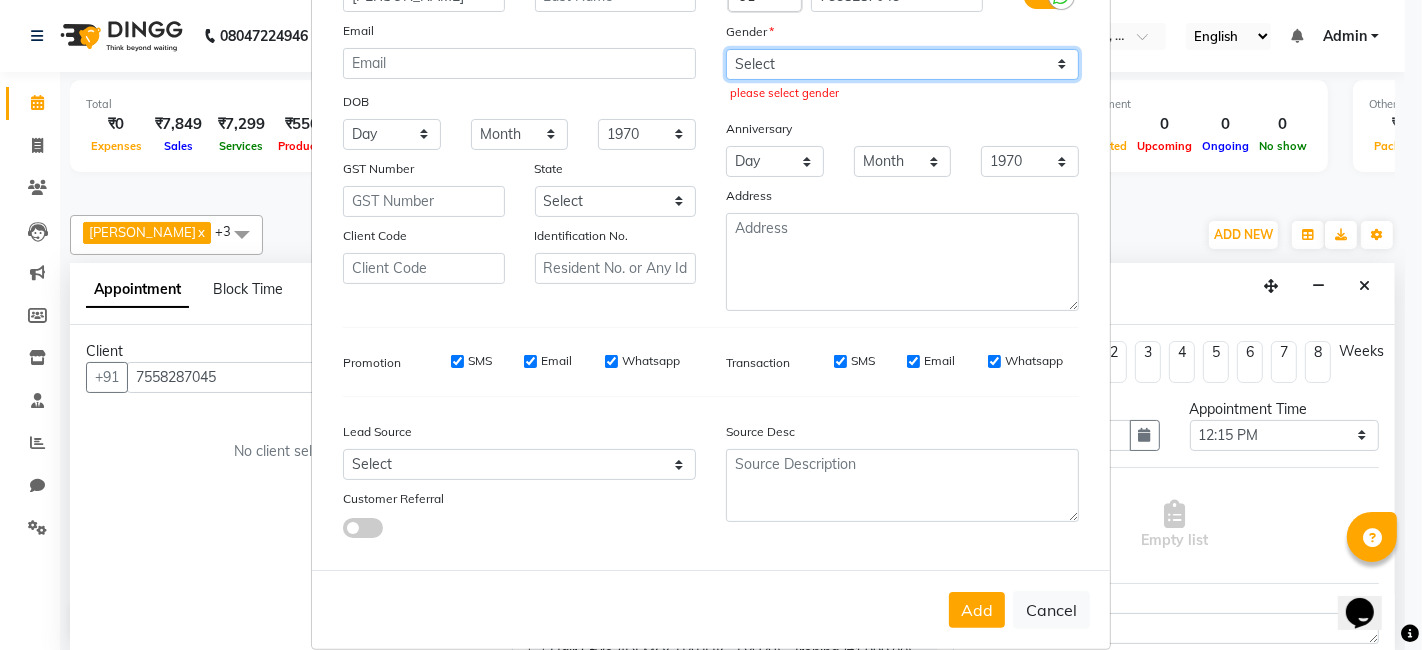 select on "[DEMOGRAPHIC_DATA]" 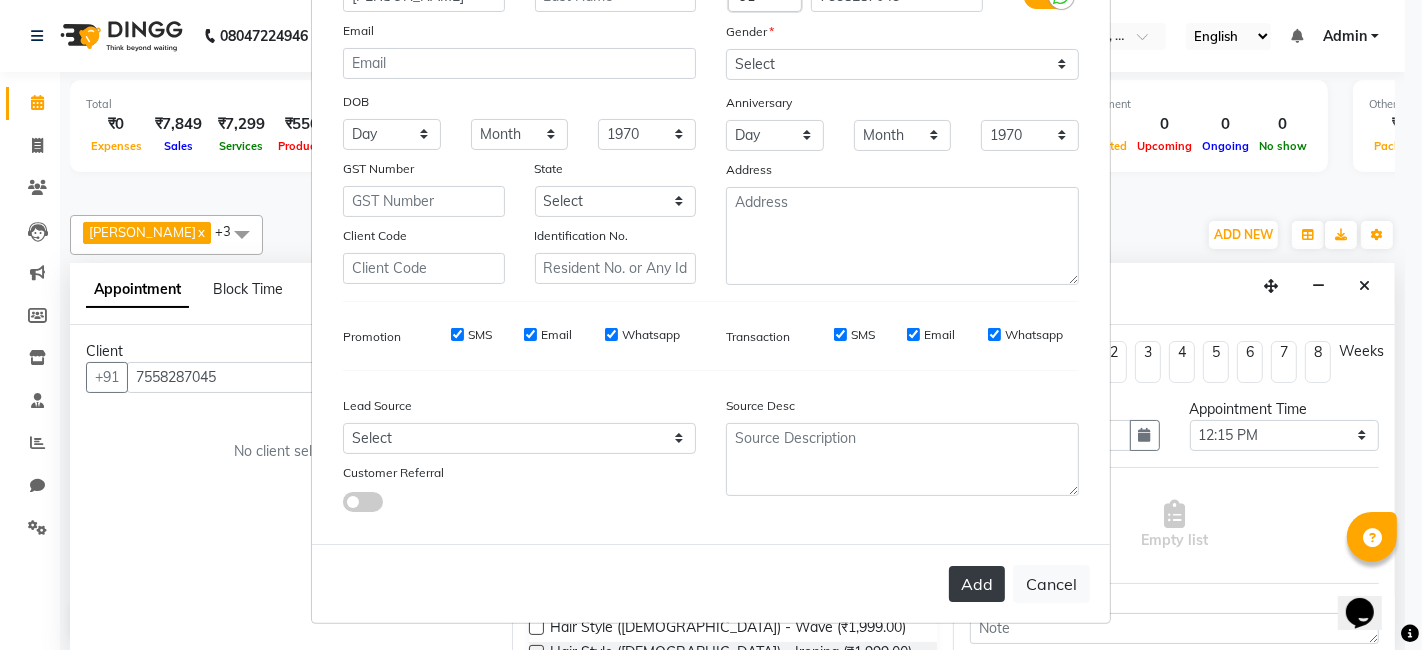 click on "Add" at bounding box center [977, 584] 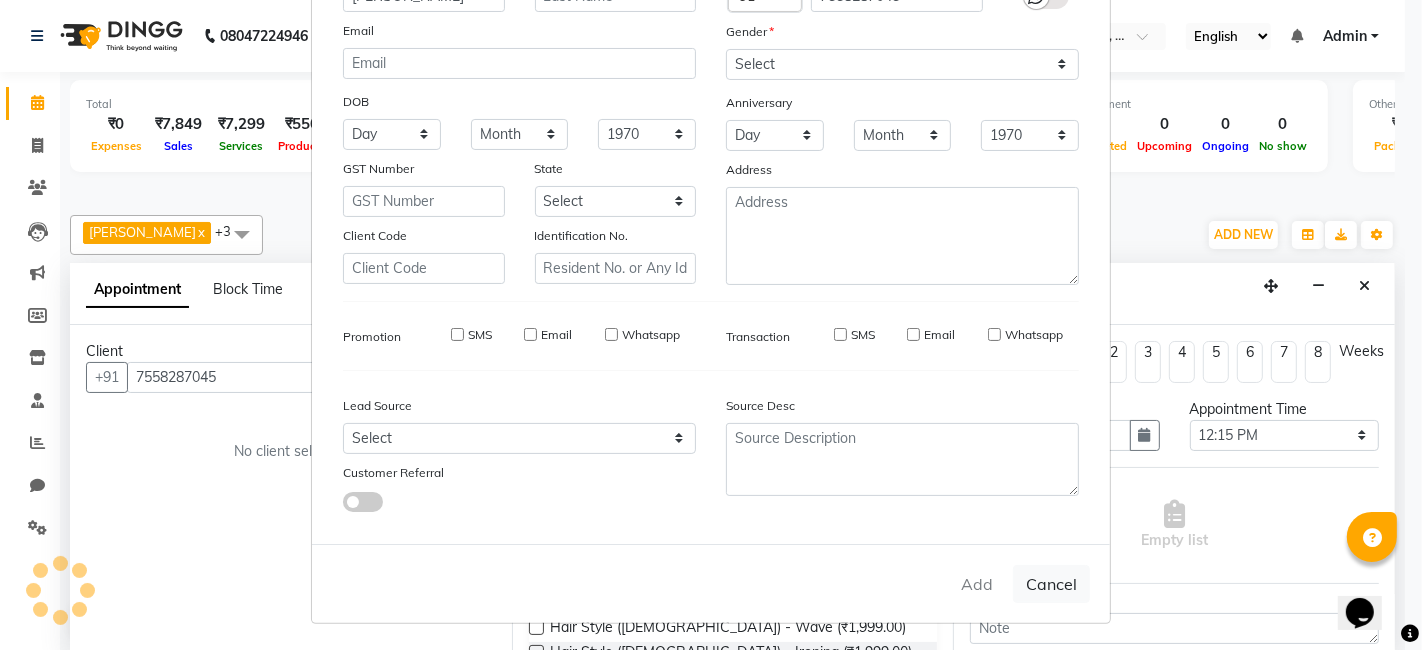 type 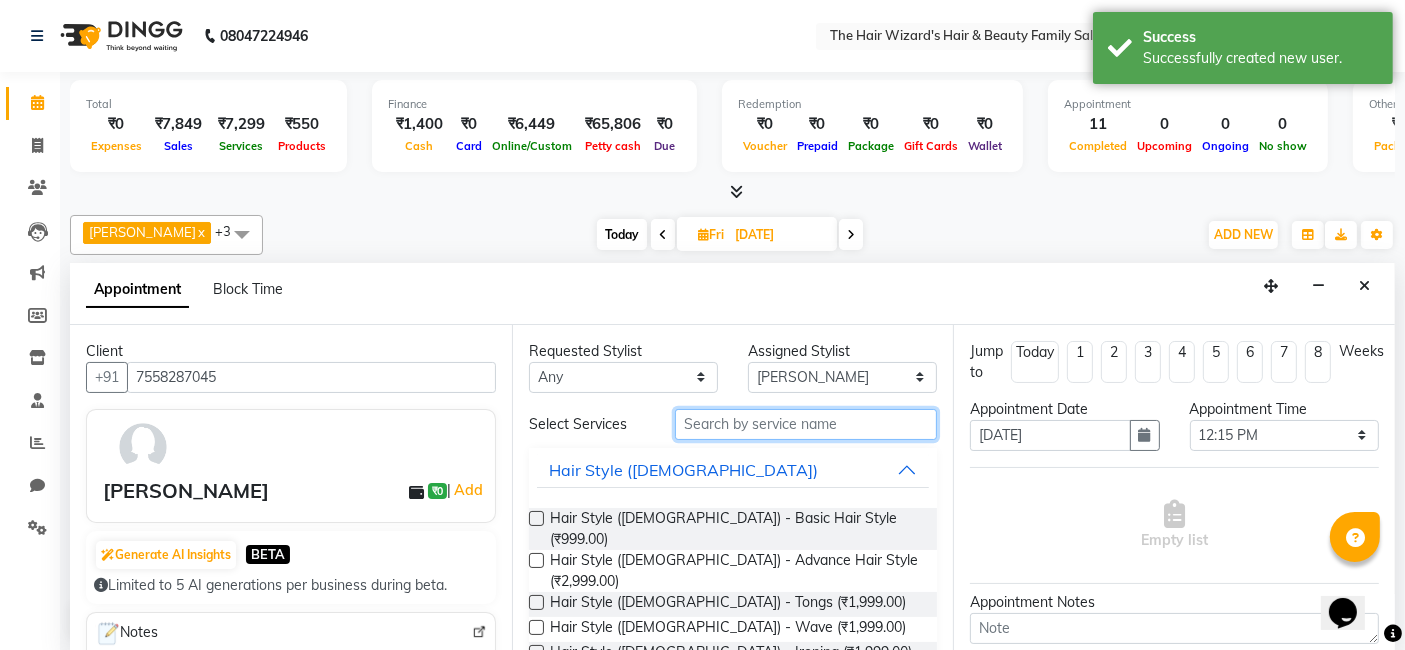 click at bounding box center (806, 424) 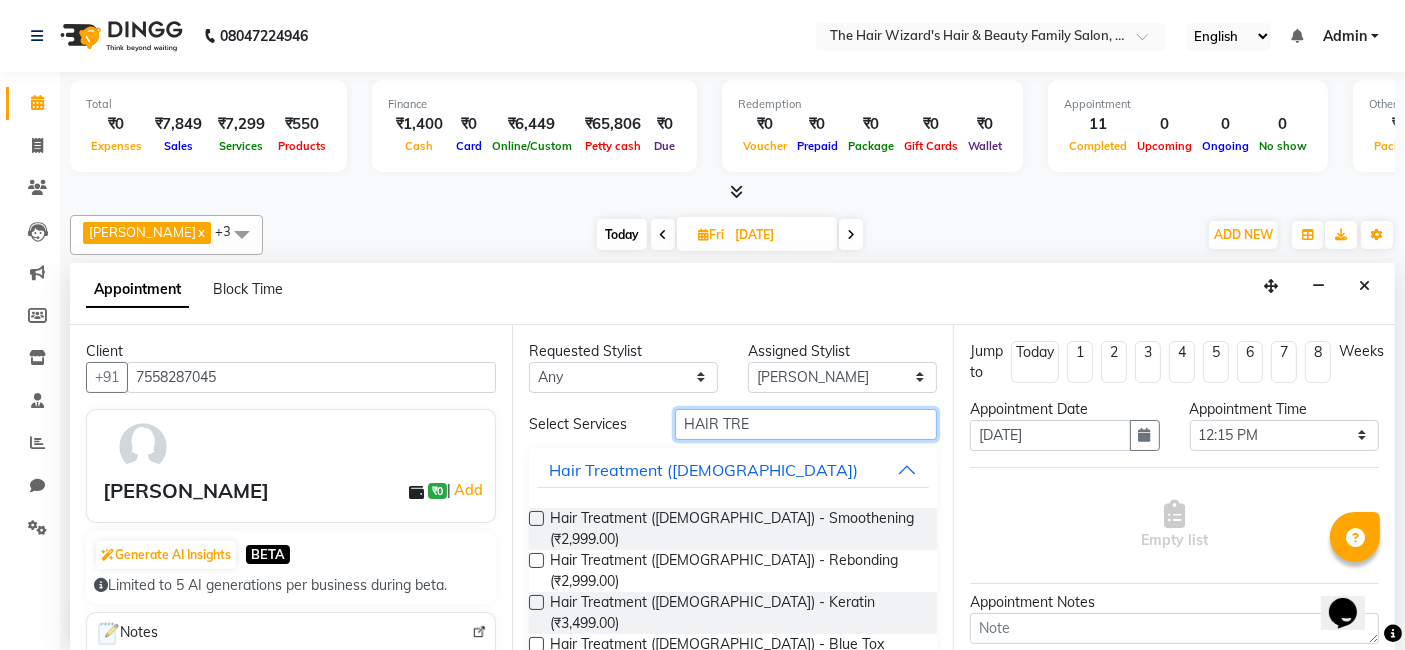 type on "HAIR TRE" 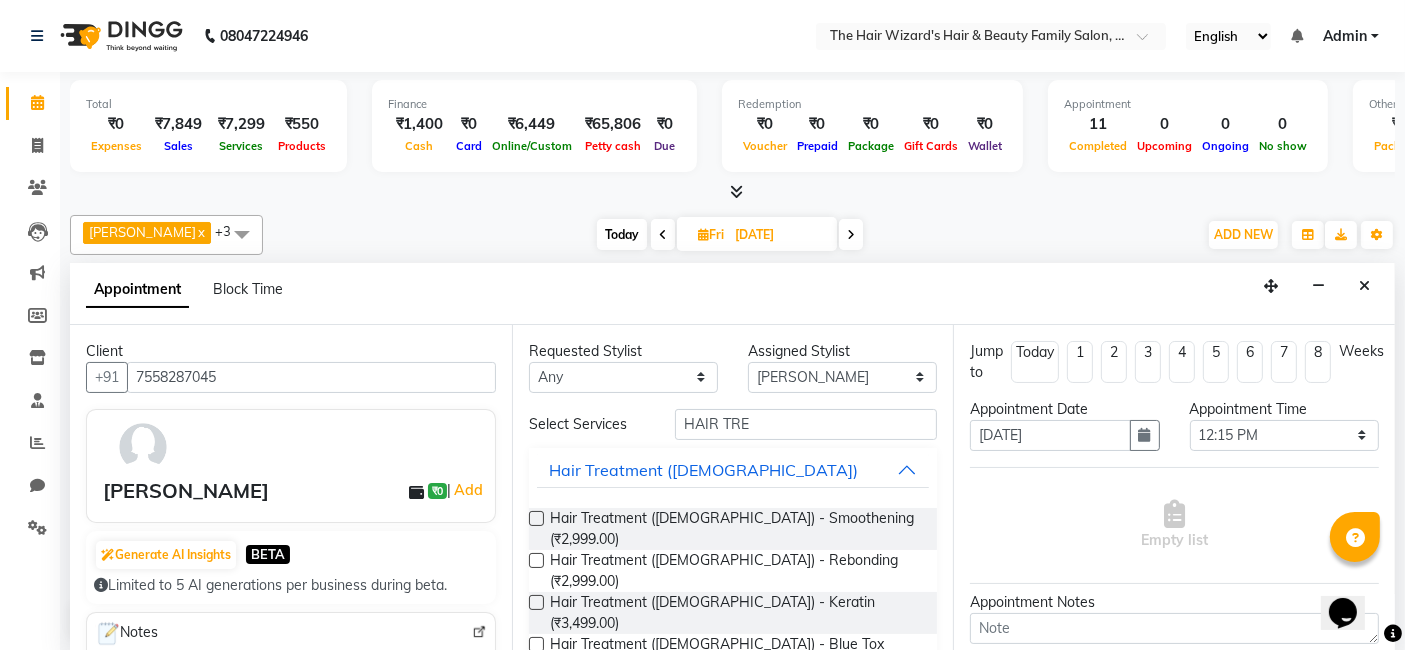 click at bounding box center (536, 518) 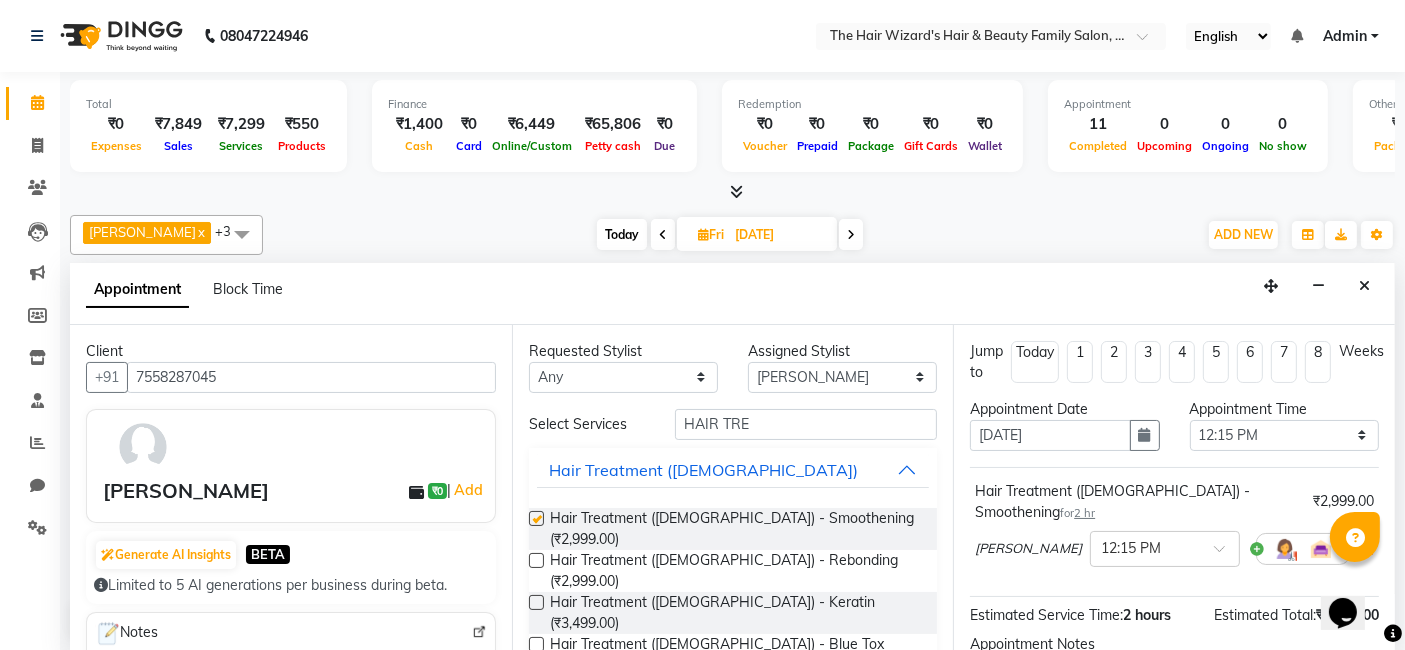 checkbox on "false" 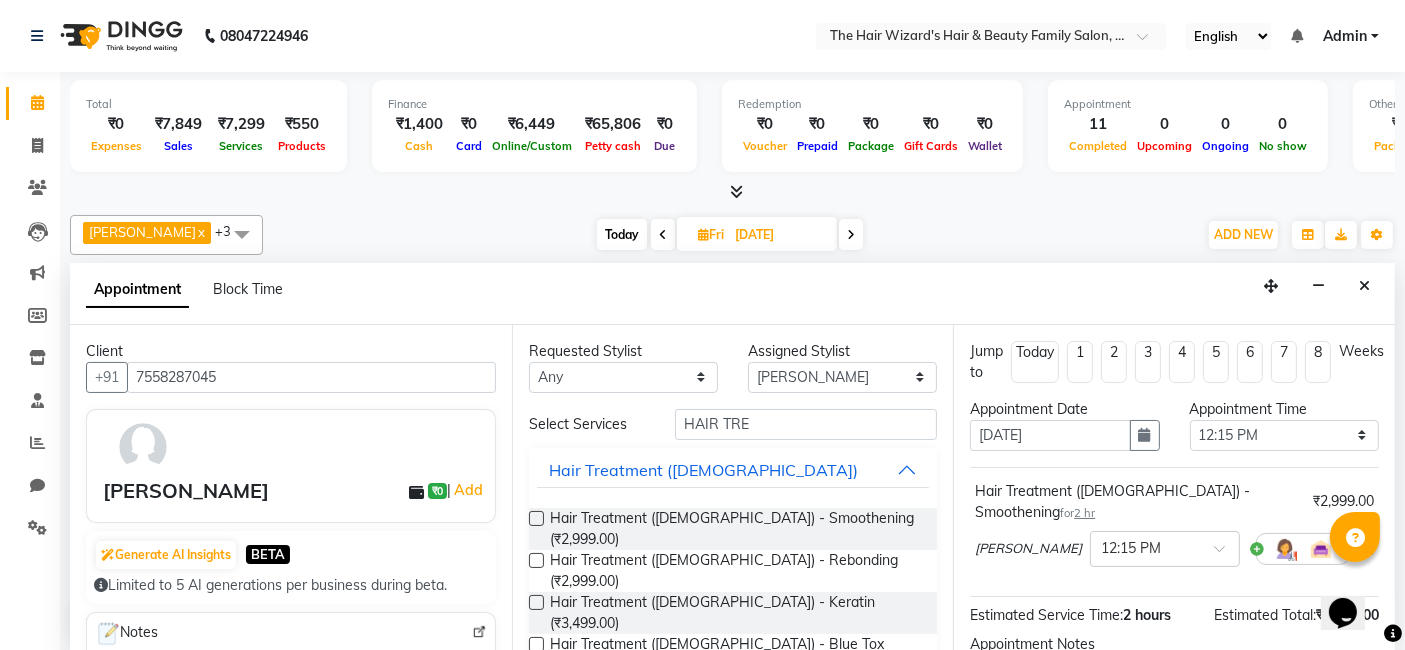 click on "Opens Chat This icon Opens the chat window." at bounding box center (1352, 577) 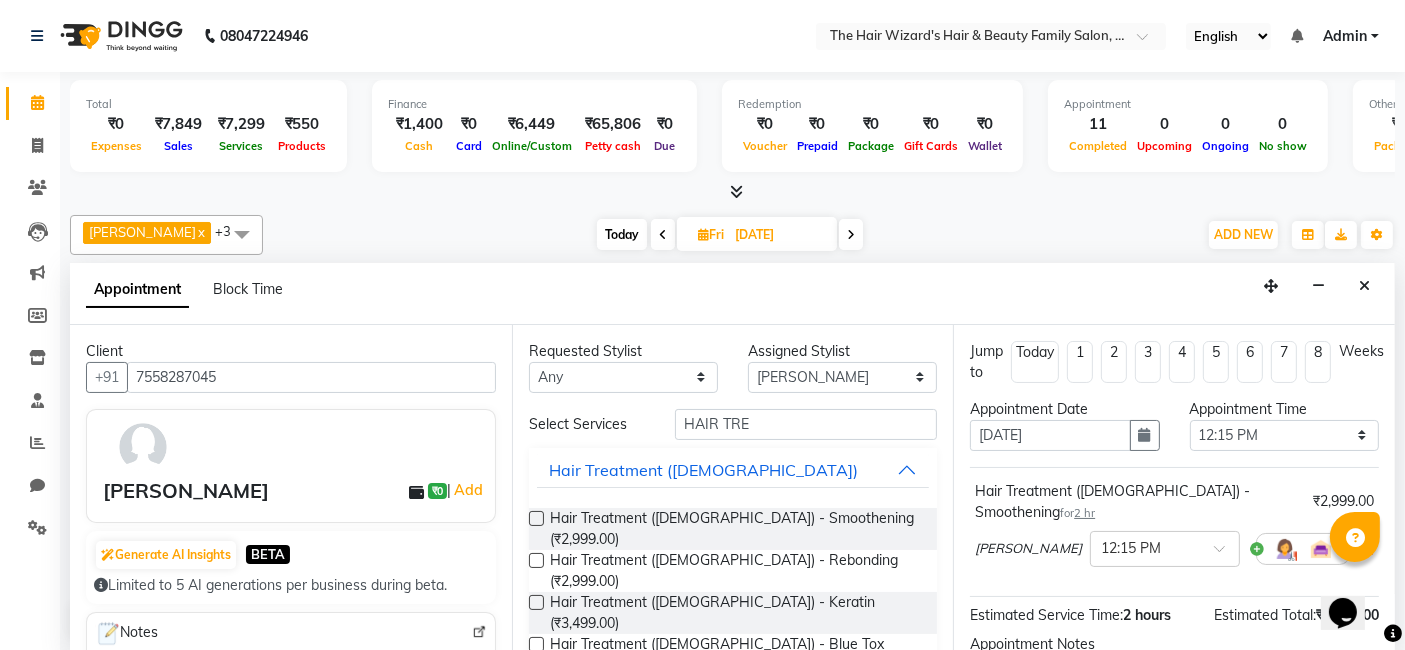 drag, startPoint x: 1380, startPoint y: 606, endPoint x: 2702, endPoint y: 1208, distance: 1452.6141 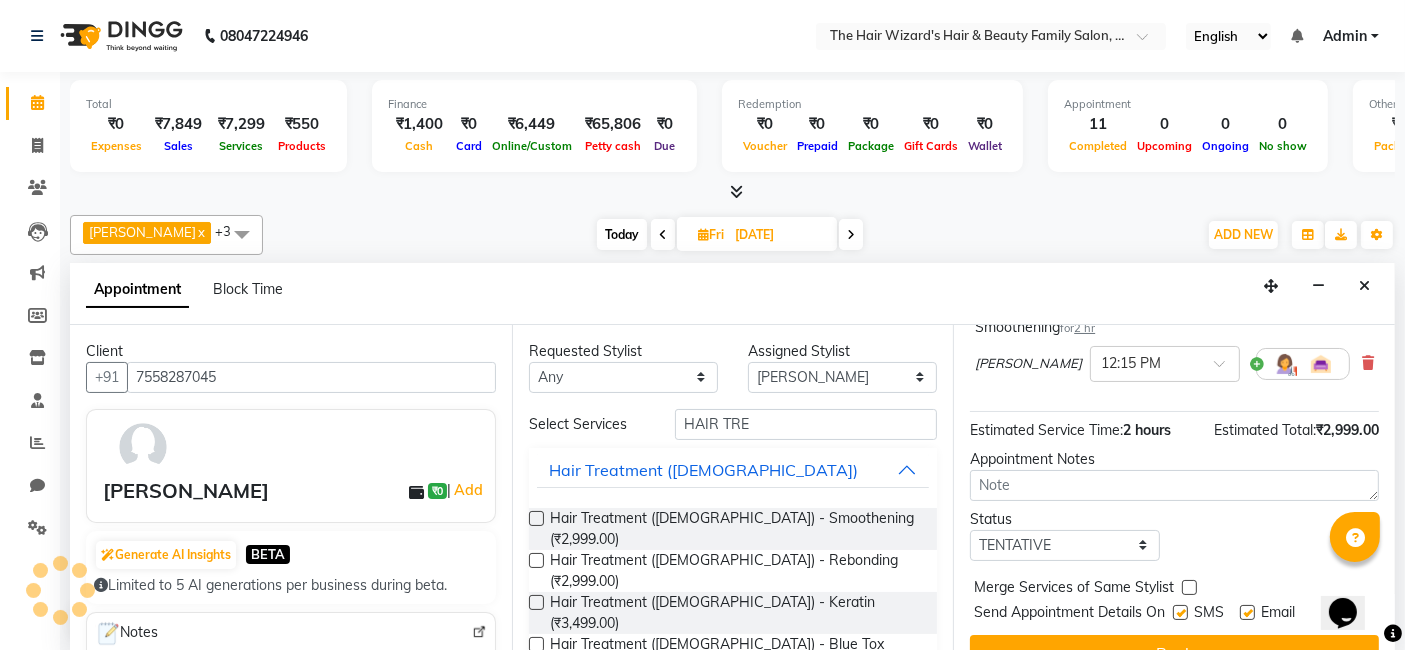 scroll, scrollTop: 197, scrollLeft: 0, axis: vertical 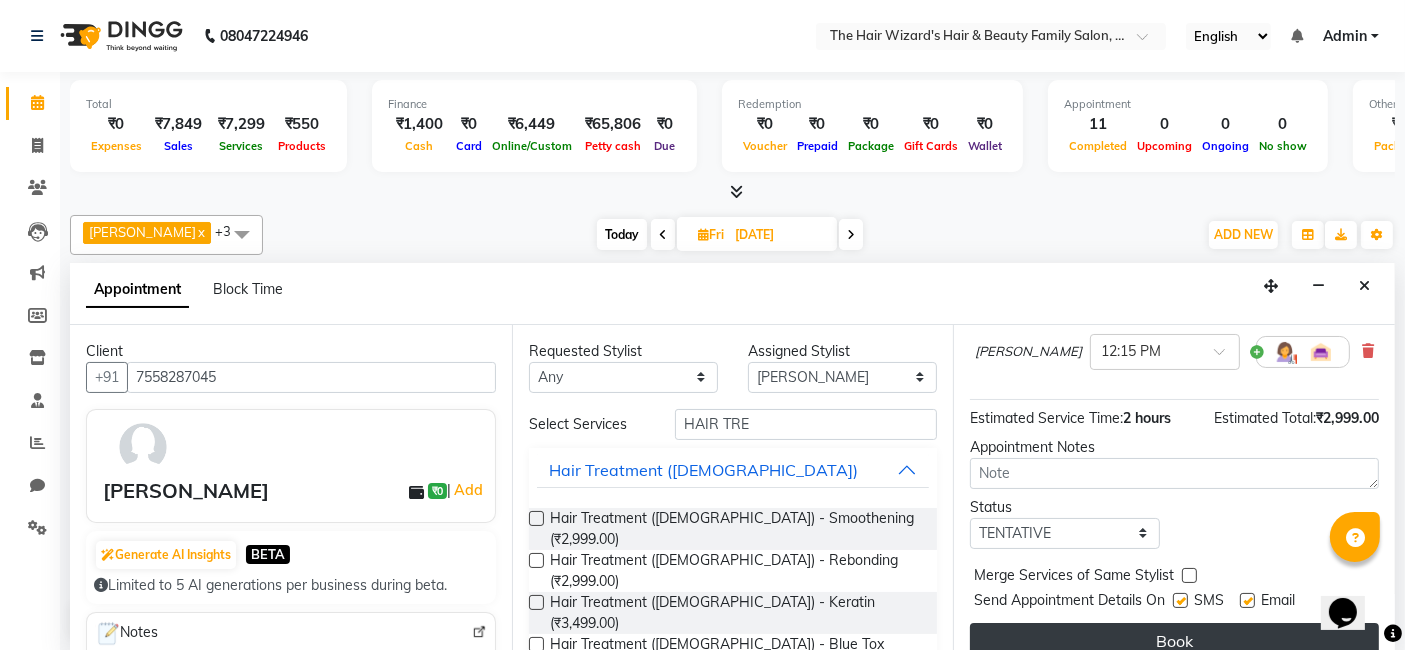 click on "Book" at bounding box center (1174, 641) 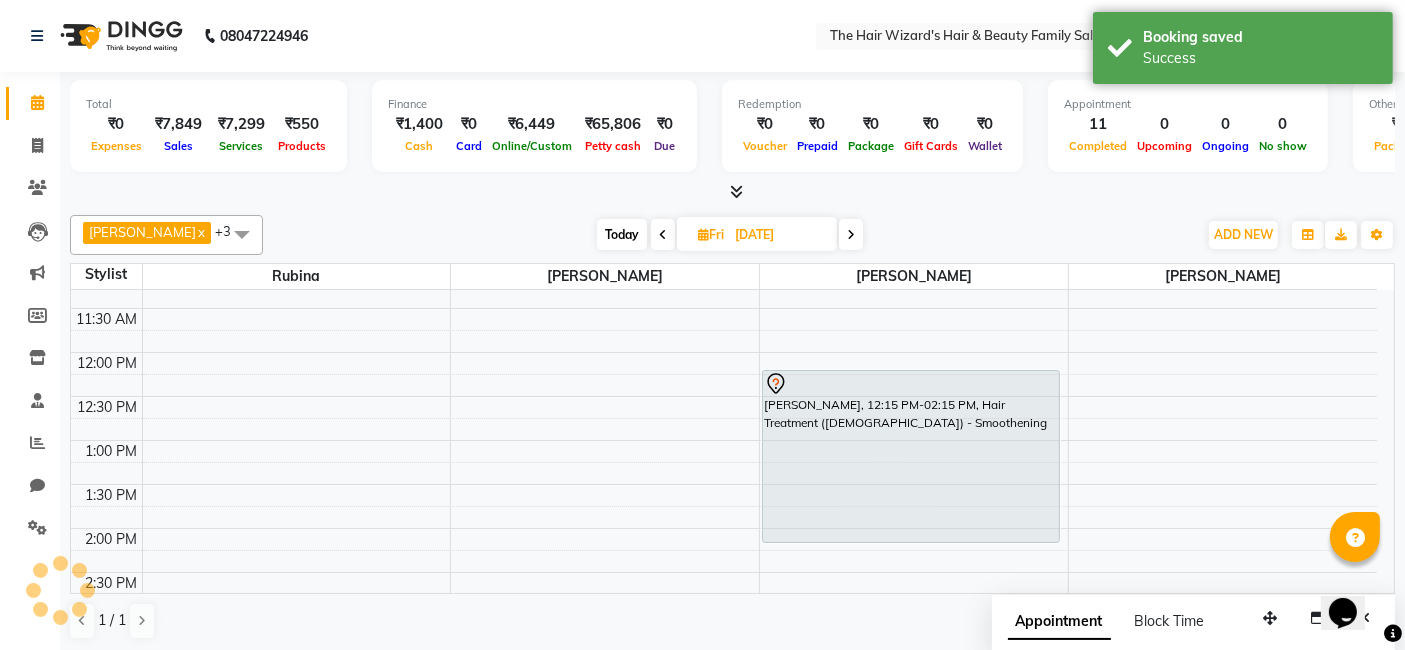 scroll, scrollTop: 0, scrollLeft: 0, axis: both 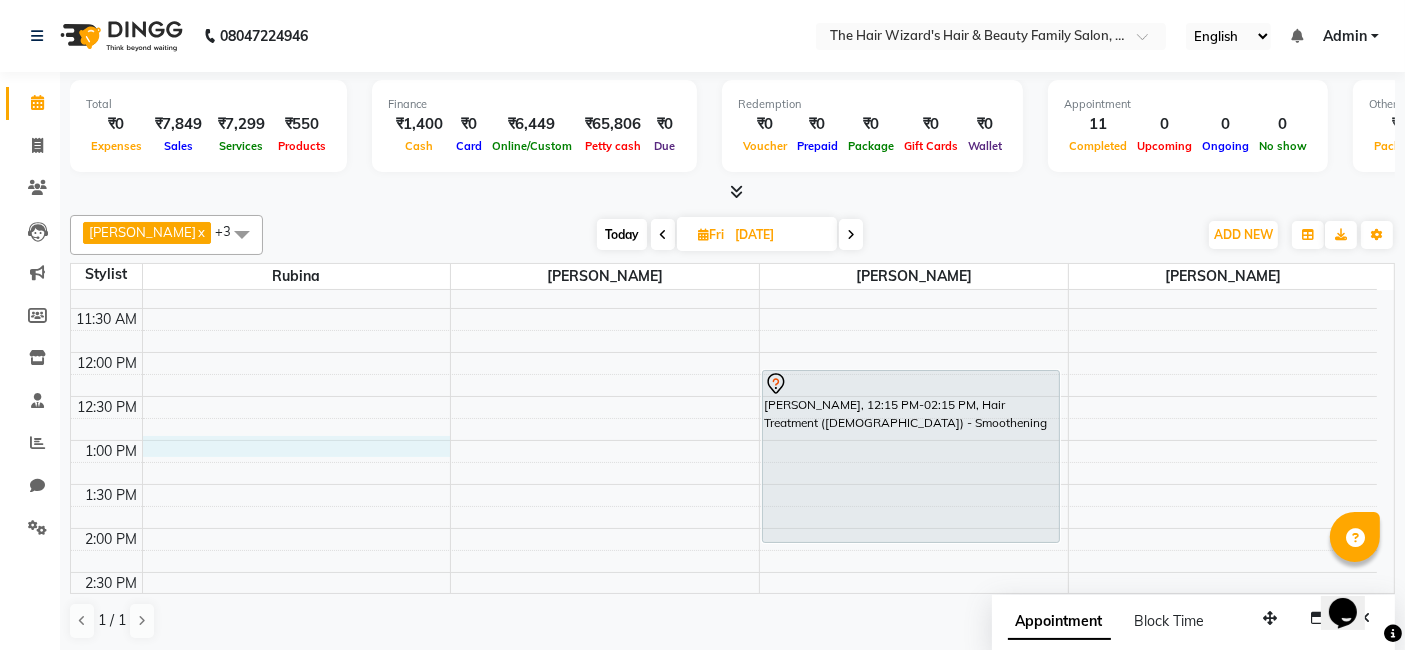 click on "8:00 AM 8:30 AM 9:00 AM 9:30 AM 10:00 AM 10:30 AM 11:00 AM 11:30 AM 12:00 PM 12:30 PM 1:00 PM 1:30 PM 2:00 PM 2:30 PM 3:00 PM 3:30 PM 4:00 PM 4:30 PM 5:00 PM 5:30 PM 6:00 PM 6:30 PM 7:00 PM 7:30 PM 8:00 PM 8:30 PM 9:00 PM 9:30 PM 10:00 PM 10:30 PM             [PERSON_NAME], 12:15 PM-02:15 PM, Hair Treatment ([DEMOGRAPHIC_DATA]) - Smoothening" at bounding box center [724, 660] 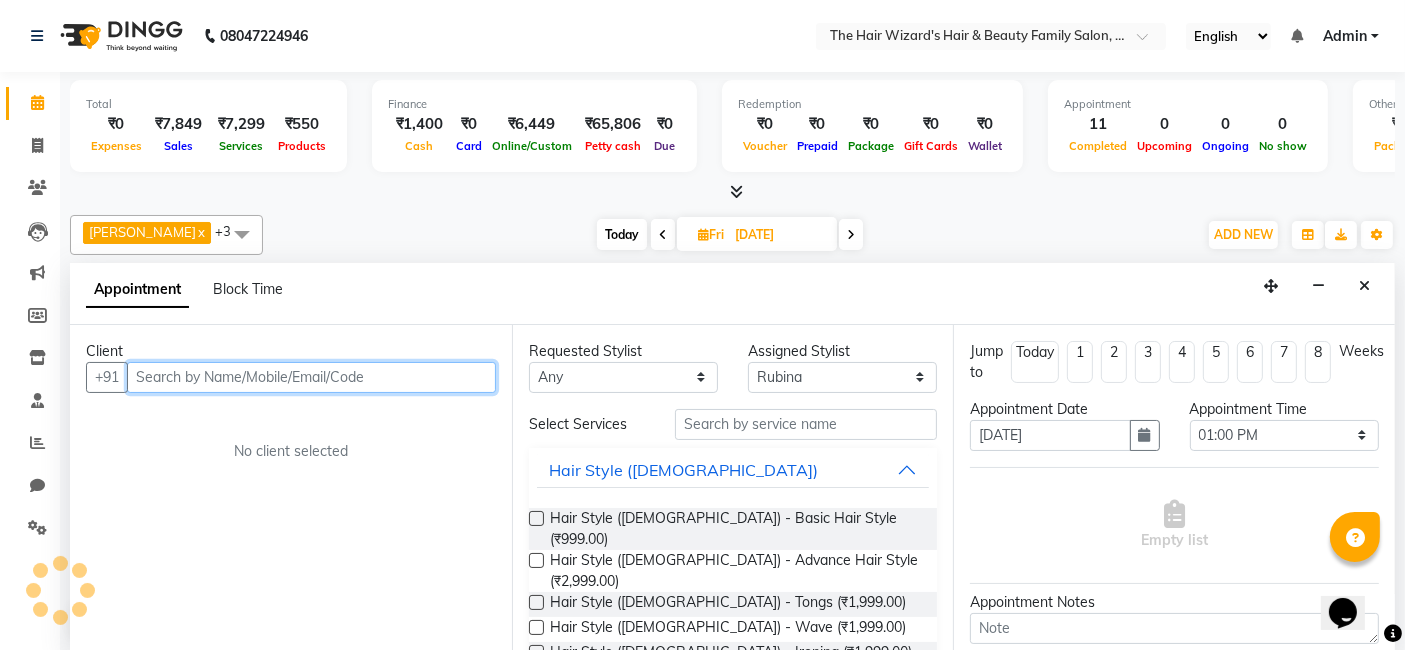 scroll, scrollTop: 0, scrollLeft: 0, axis: both 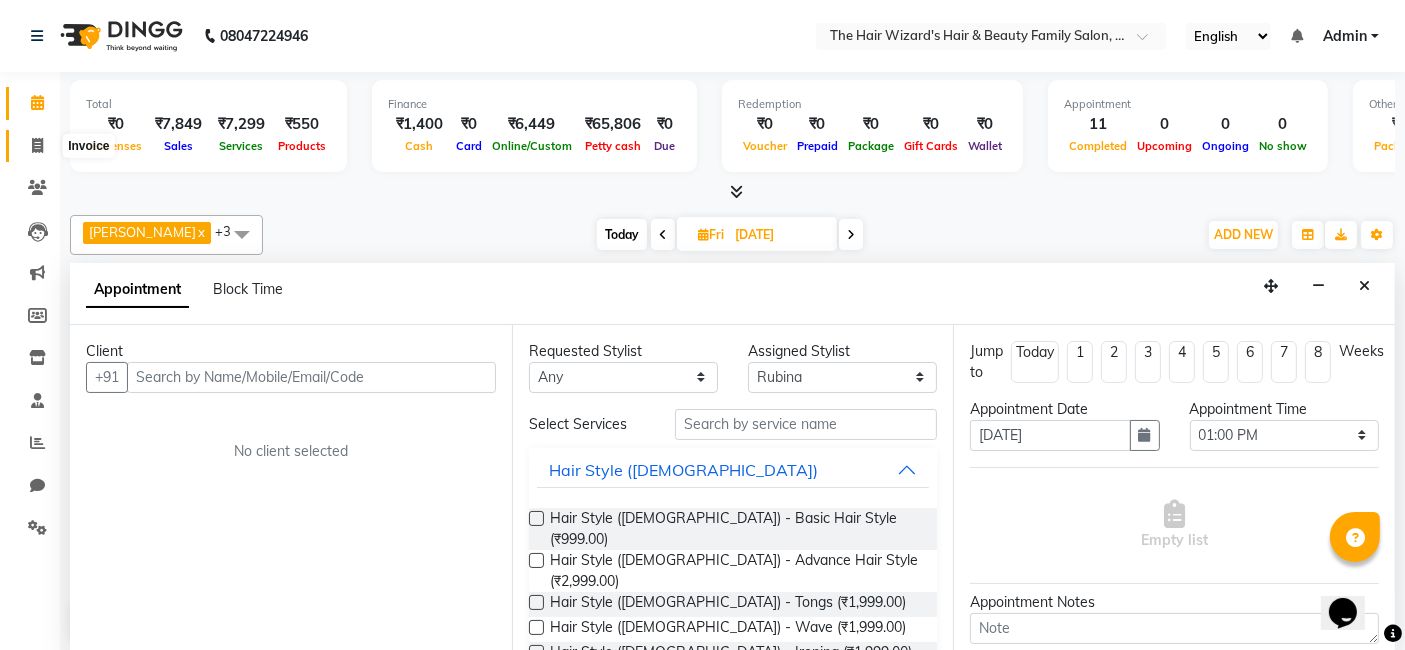 click 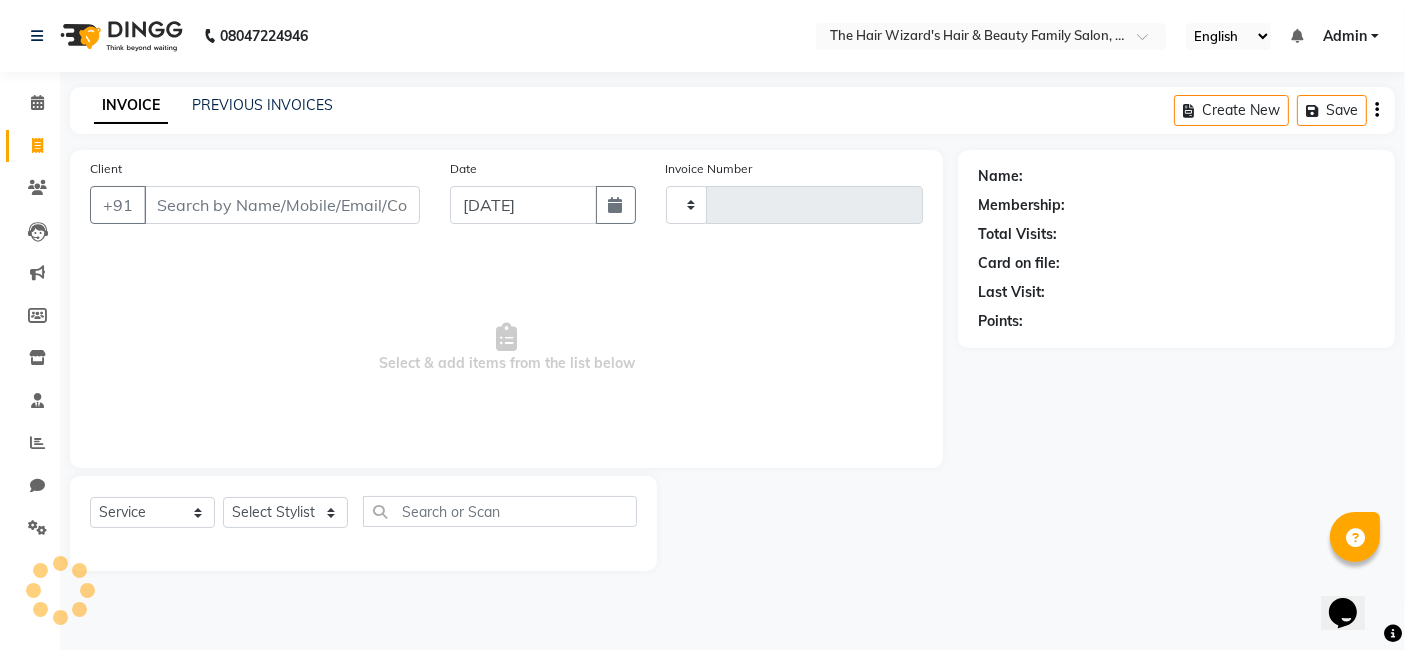 type on "0538" 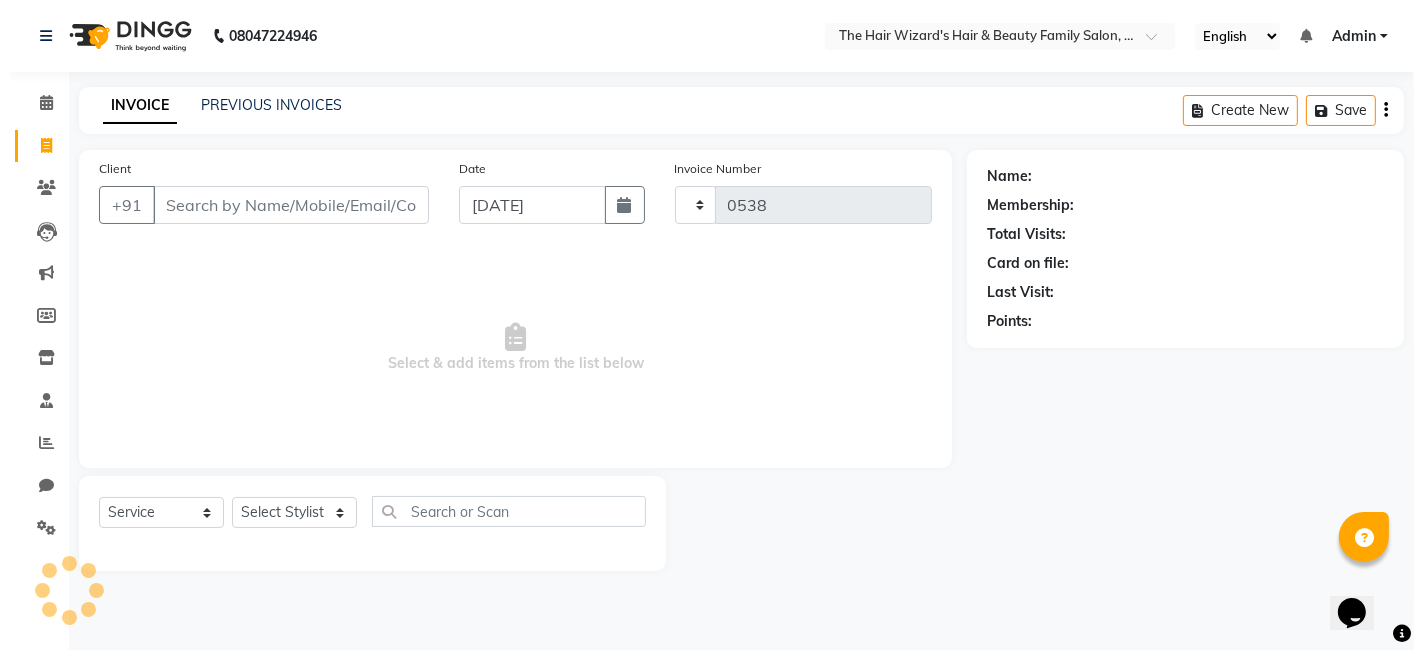 scroll, scrollTop: 0, scrollLeft: 0, axis: both 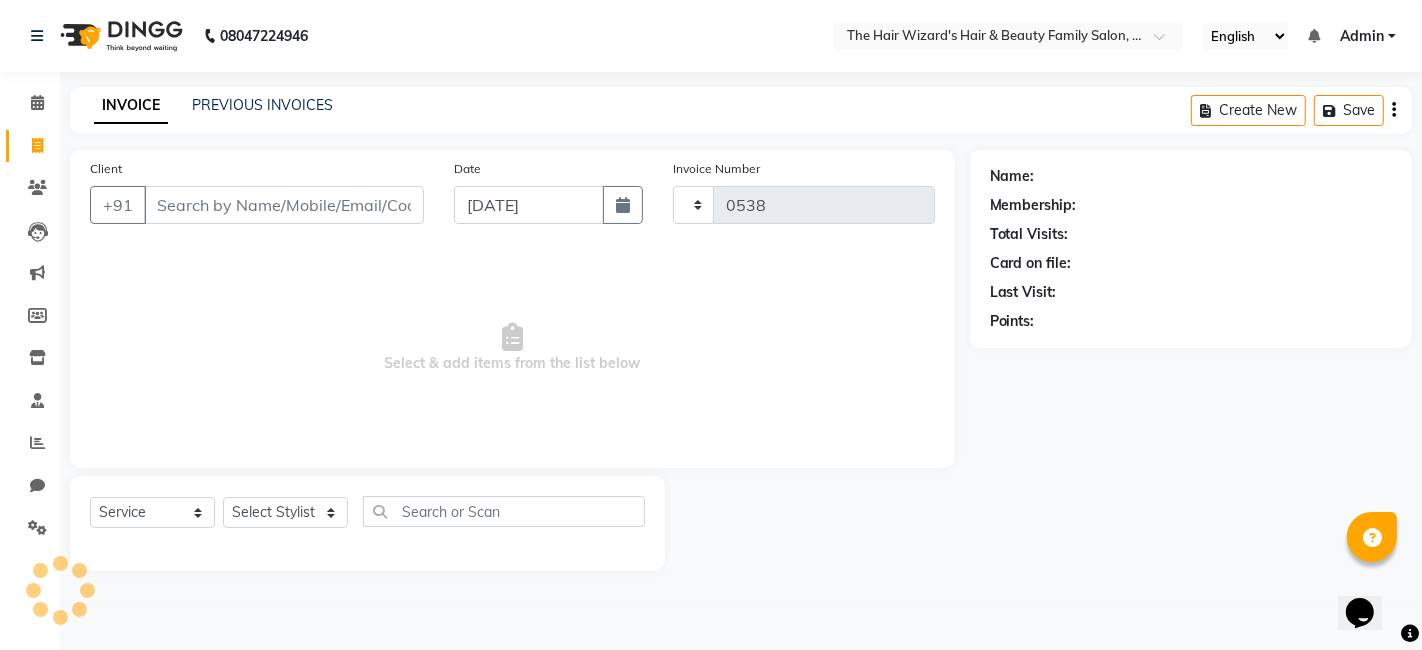 select on "8473" 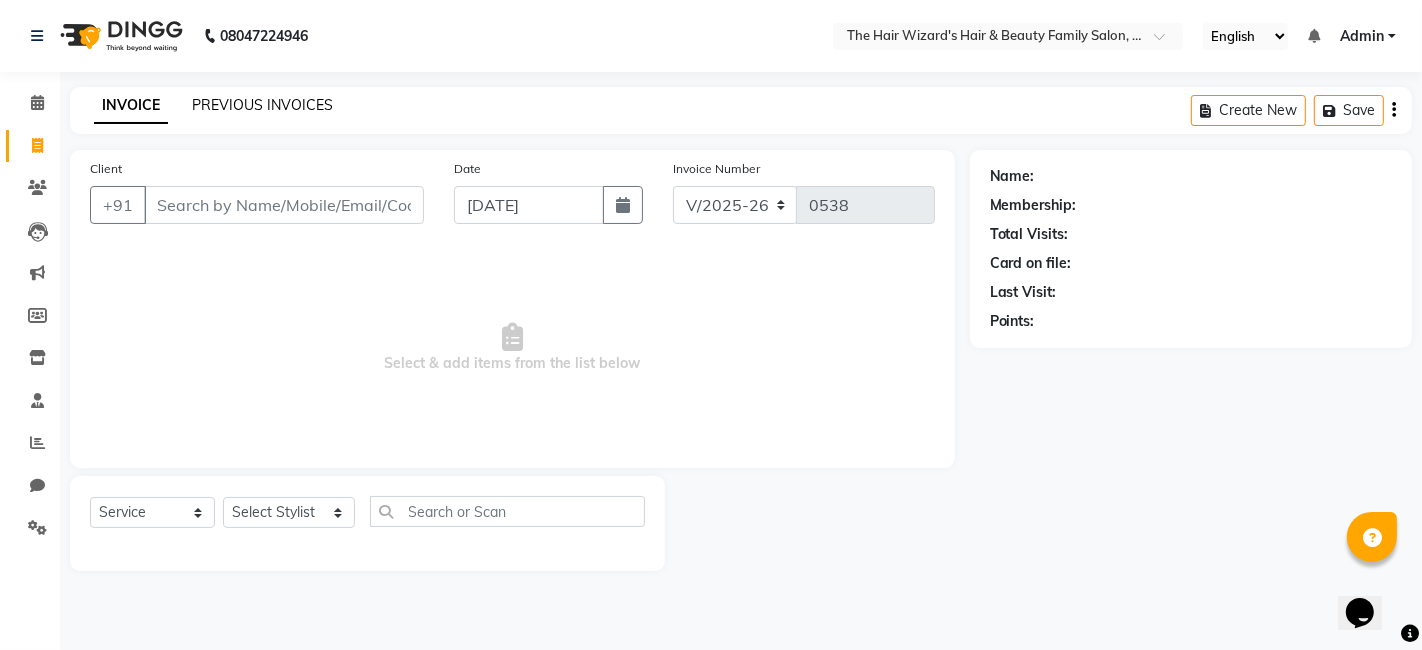 click on "PREVIOUS INVOICES" 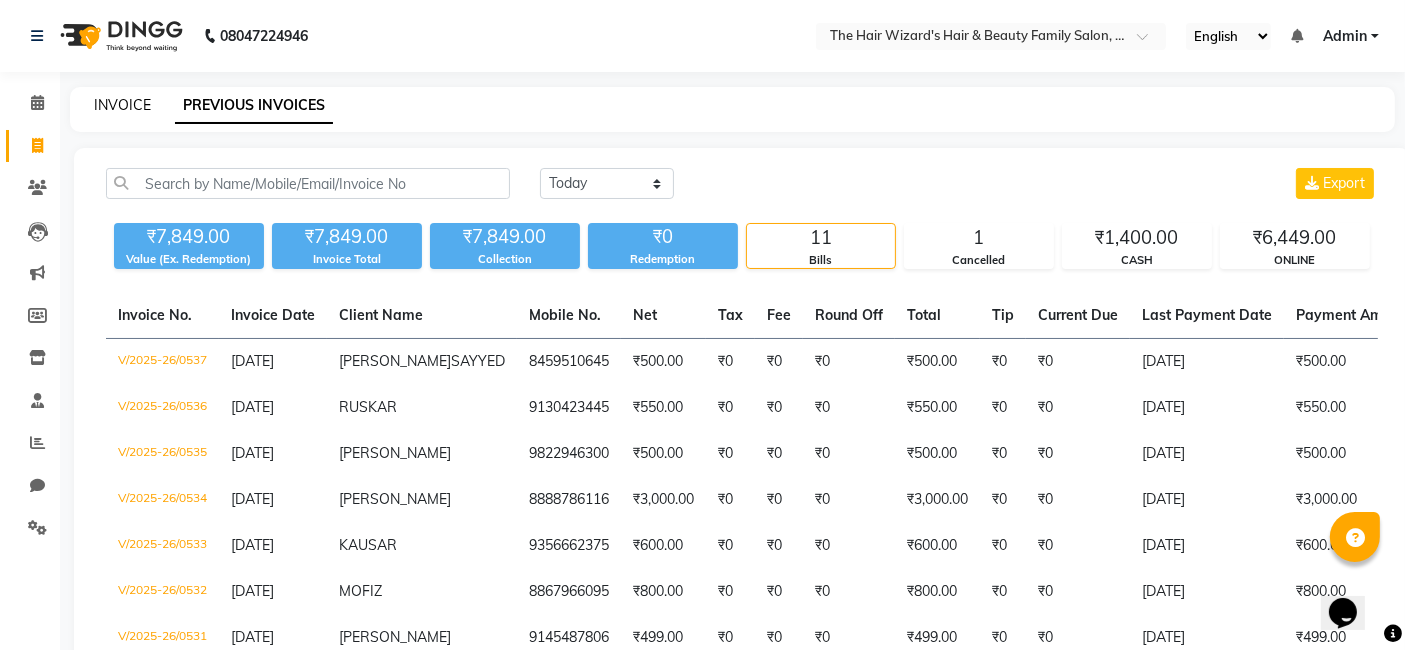 click on "INVOICE" 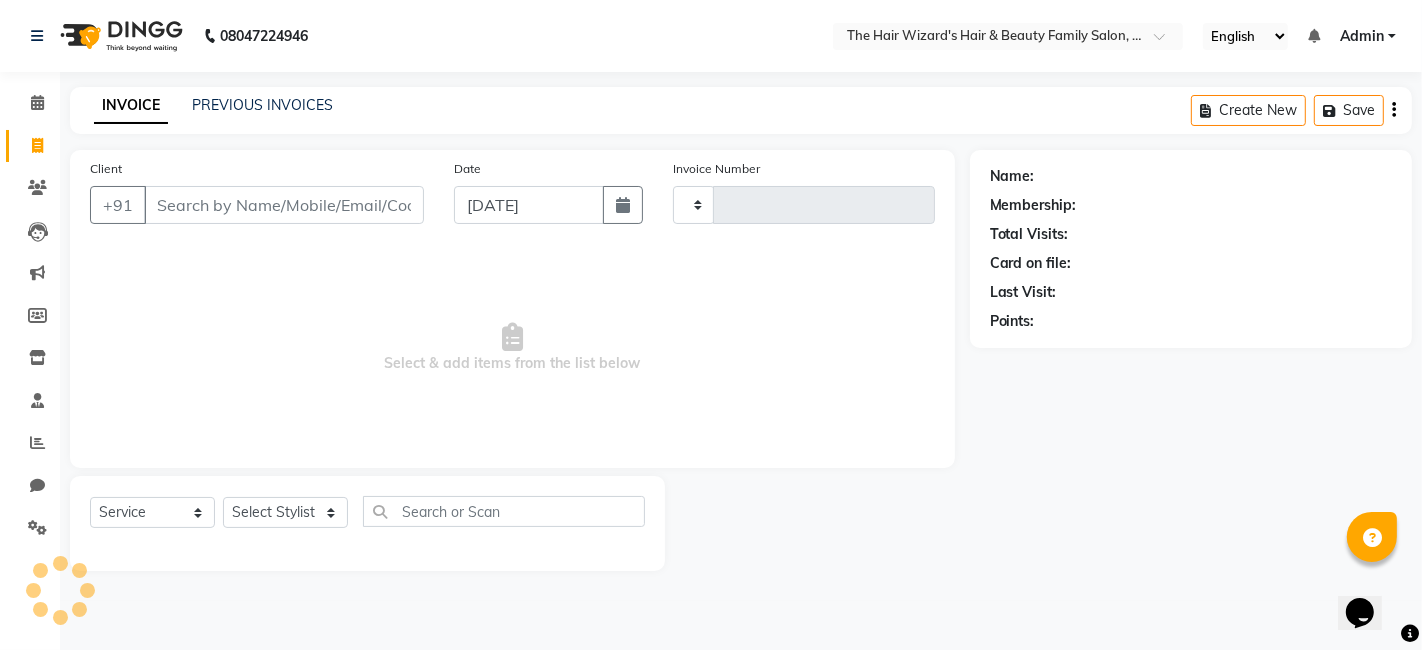 type on "0538" 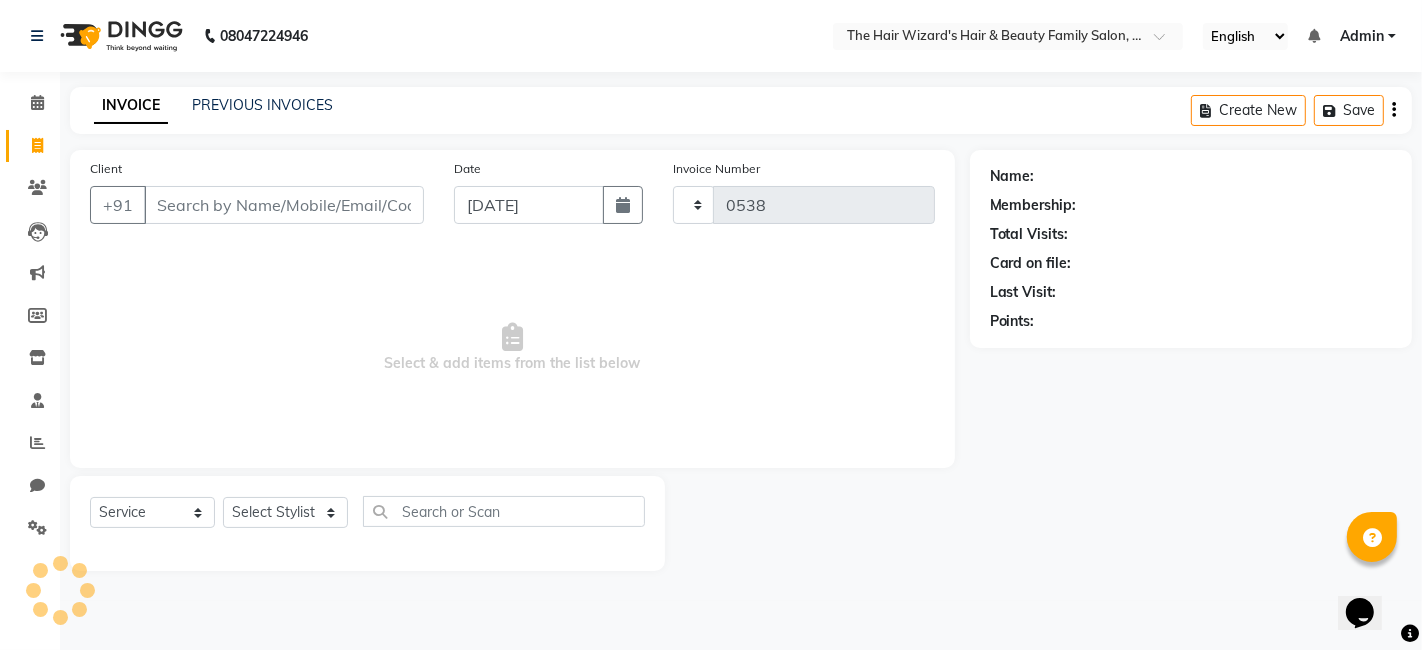 select on "8473" 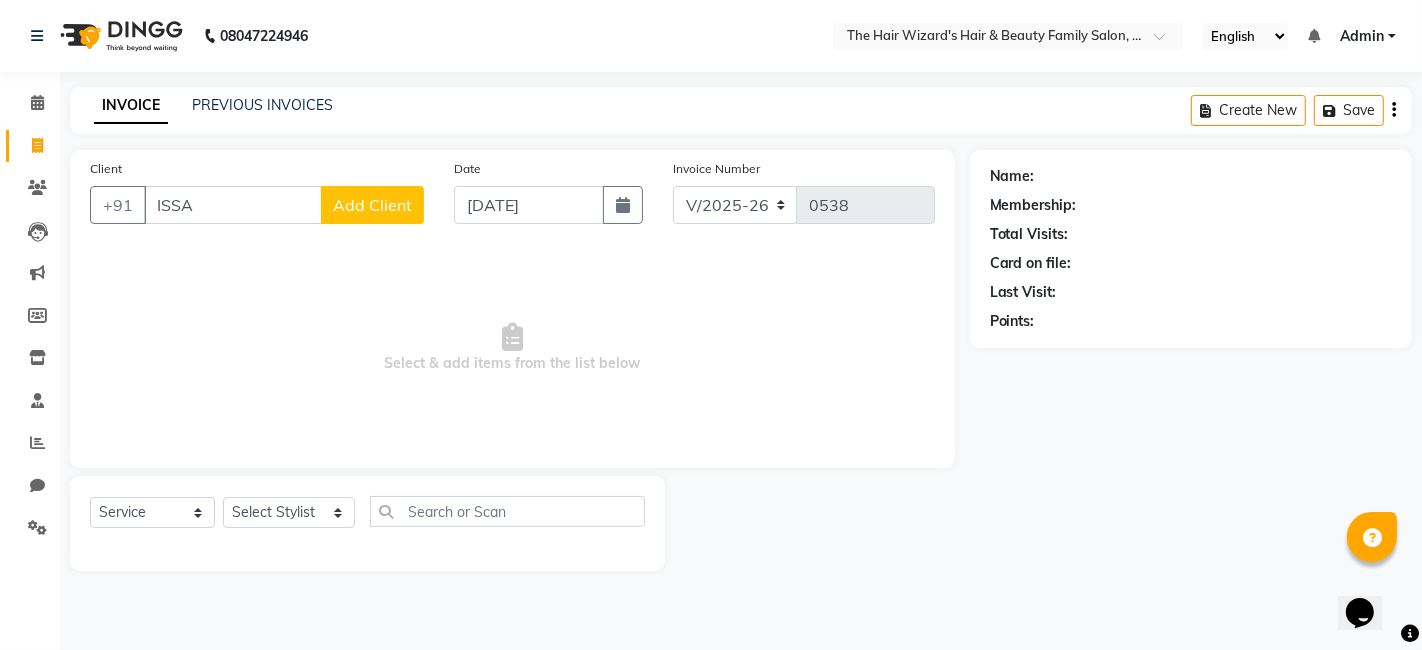 type on "ISSA" 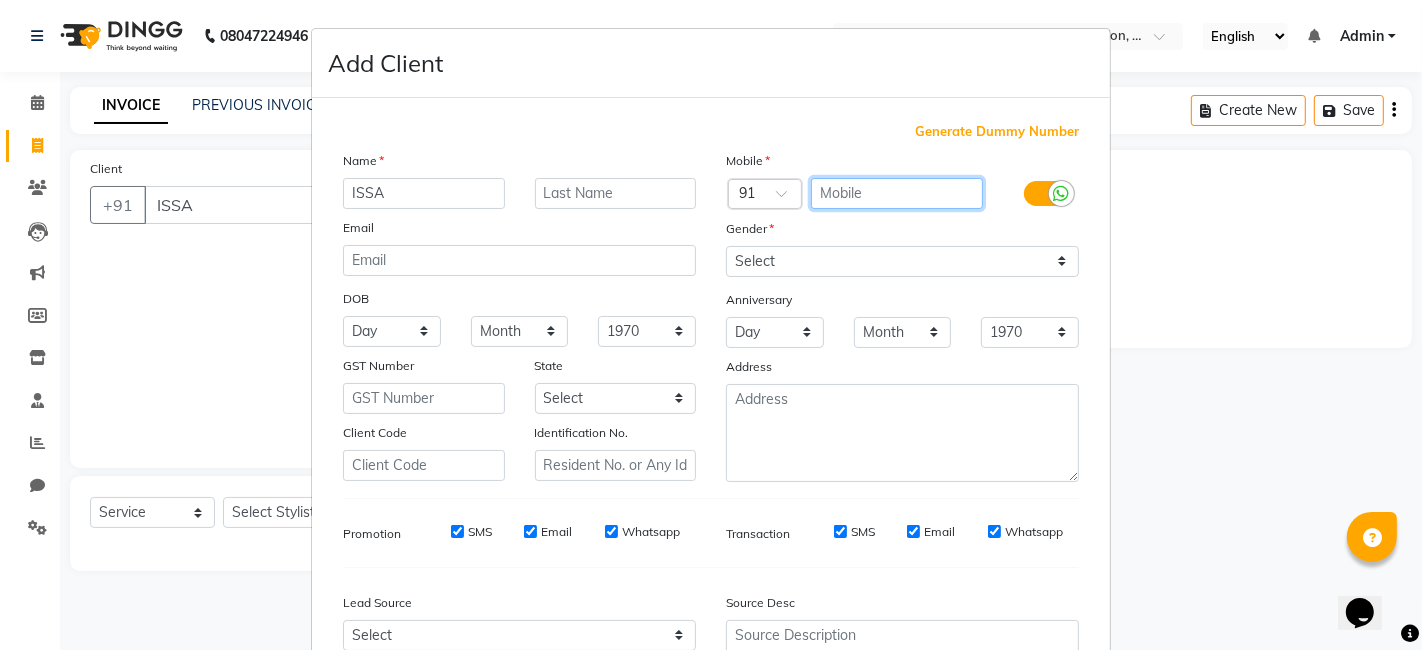 click at bounding box center (897, 193) 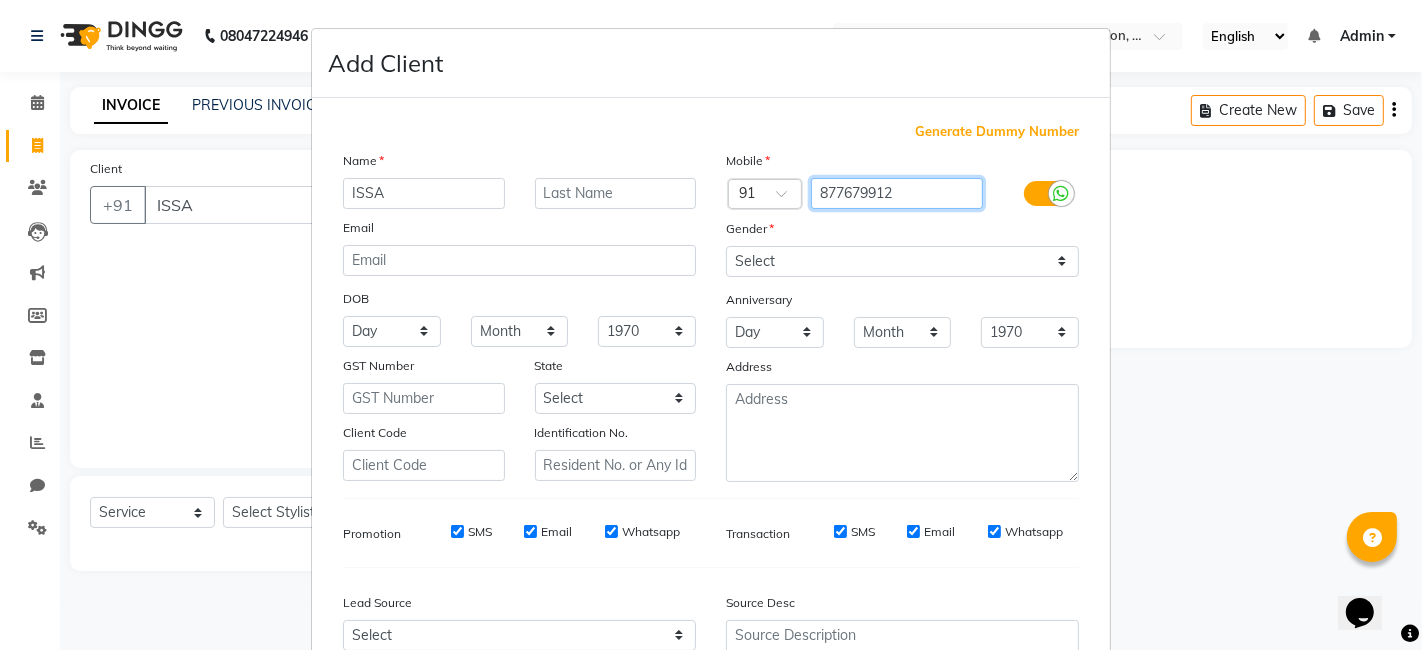 type on "877679912" 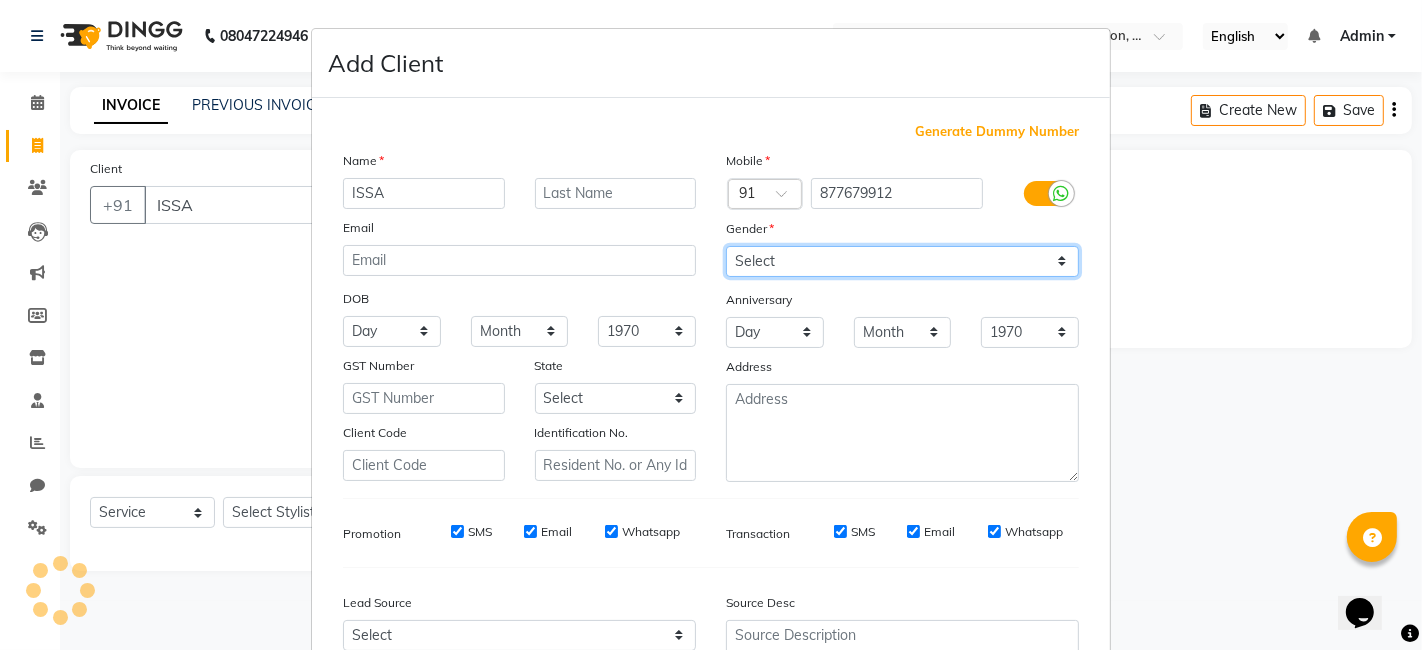 click on "Select [DEMOGRAPHIC_DATA] [DEMOGRAPHIC_DATA] Other Prefer Not To Say" at bounding box center (902, 261) 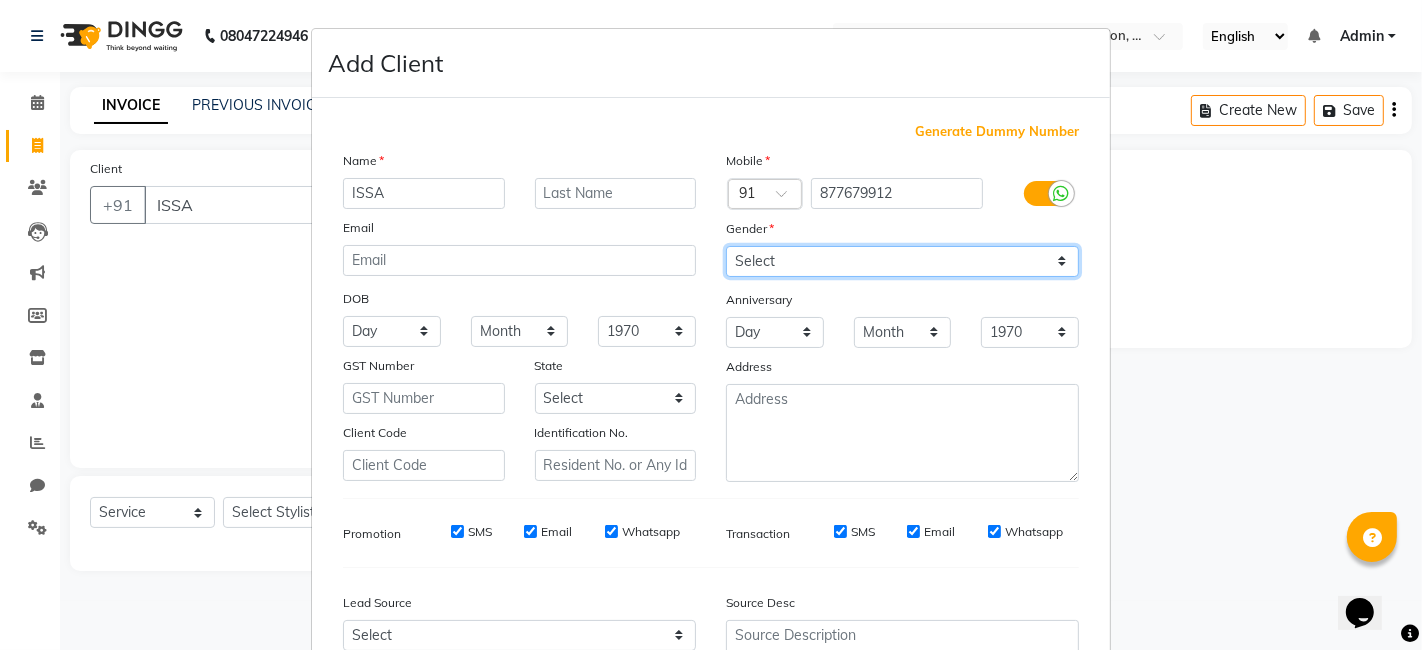 select on "[DEMOGRAPHIC_DATA]" 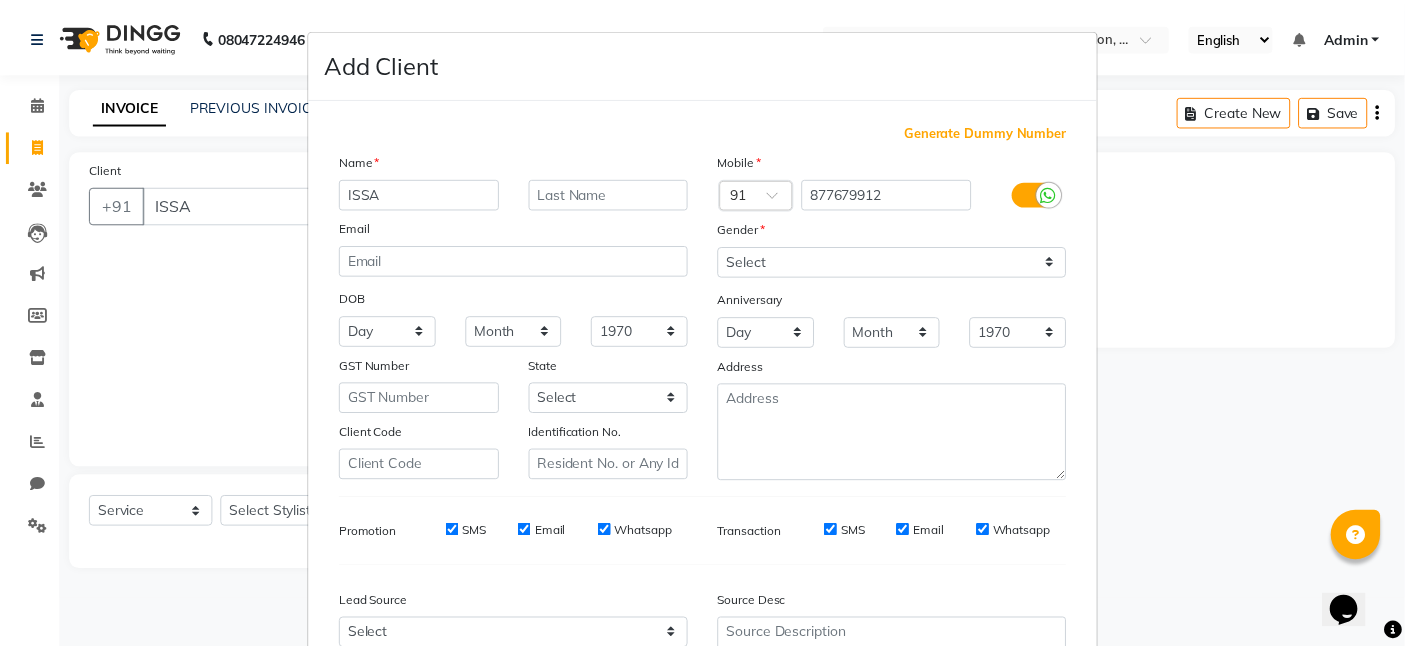 scroll, scrollTop: 197, scrollLeft: 0, axis: vertical 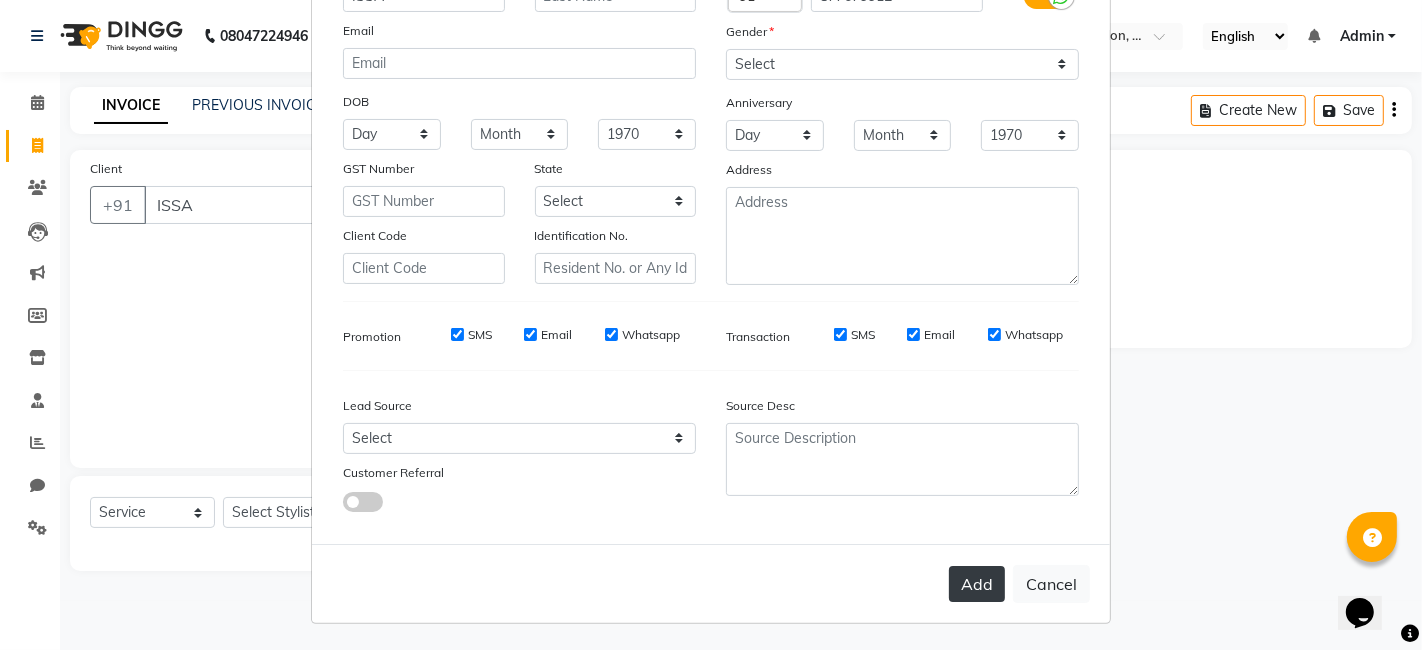 click on "Add" at bounding box center [977, 584] 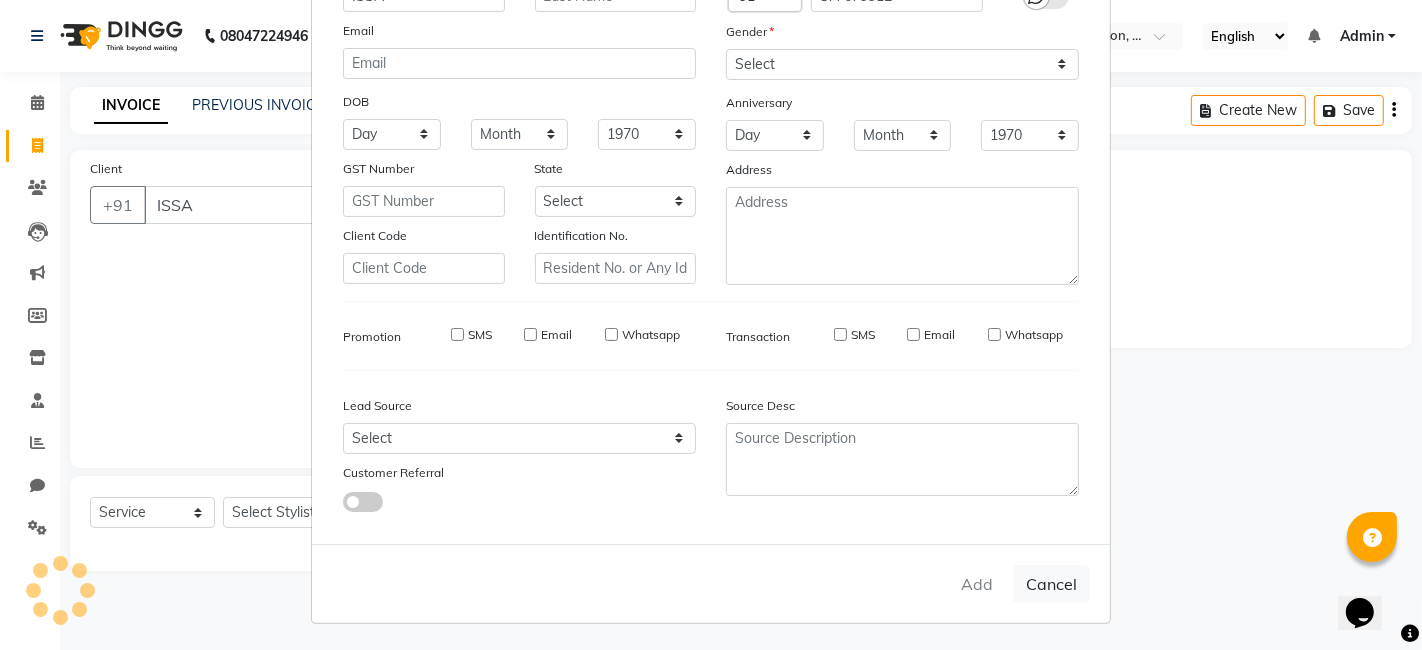 type on "877679912" 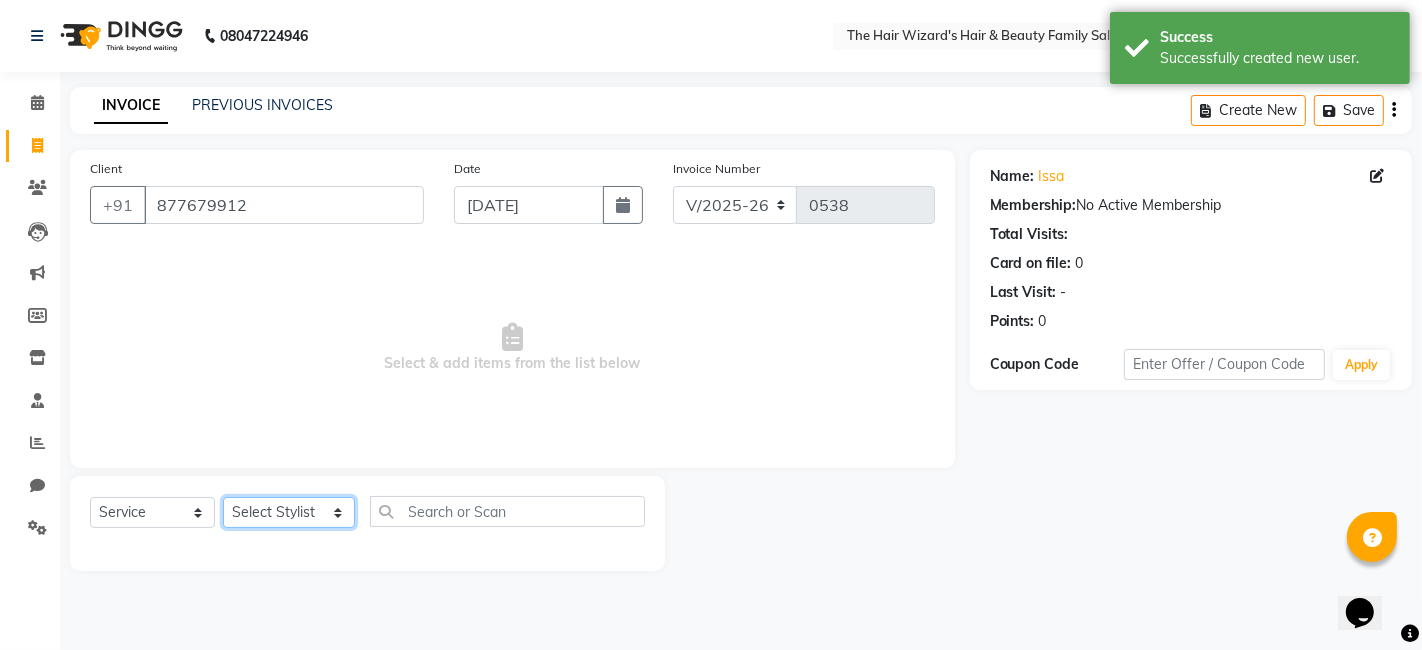 click on "Select Stylist [PERSON_NAME] [PERSON_NAME] [PERSON_NAME] [PERSON_NAME] [PERSON_NAME] Rubina [PERSON_NAME] [PERSON_NAME] [PERSON_NAME] Wizards" 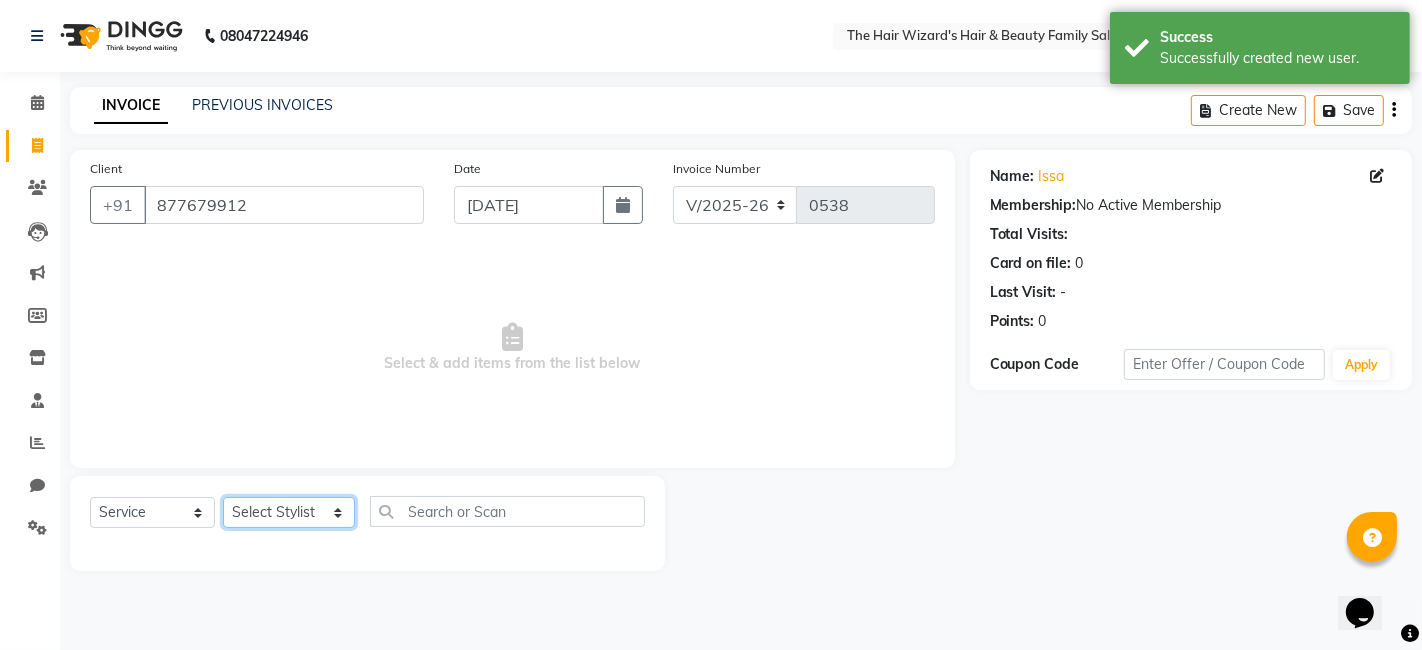 select on "85305" 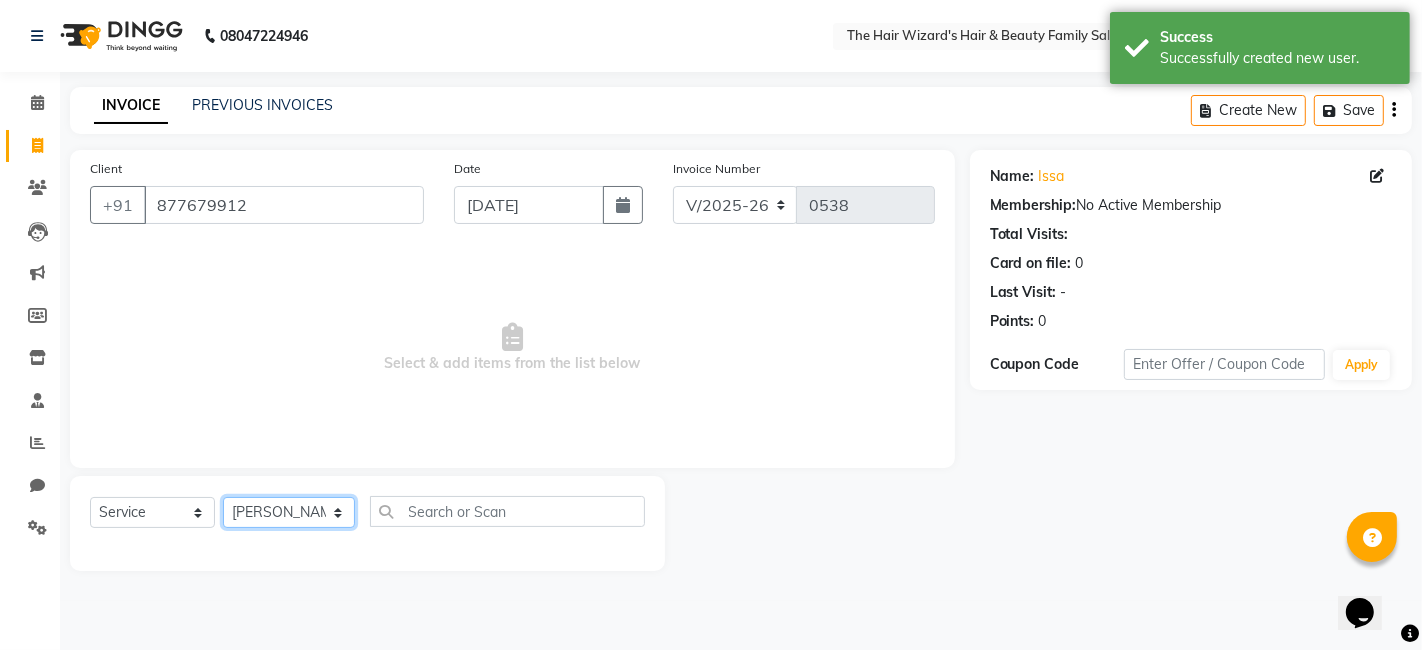 click on "Select Stylist [PERSON_NAME] [PERSON_NAME] [PERSON_NAME] [PERSON_NAME] [PERSON_NAME] Rubina [PERSON_NAME] [PERSON_NAME] [PERSON_NAME] Wizards" 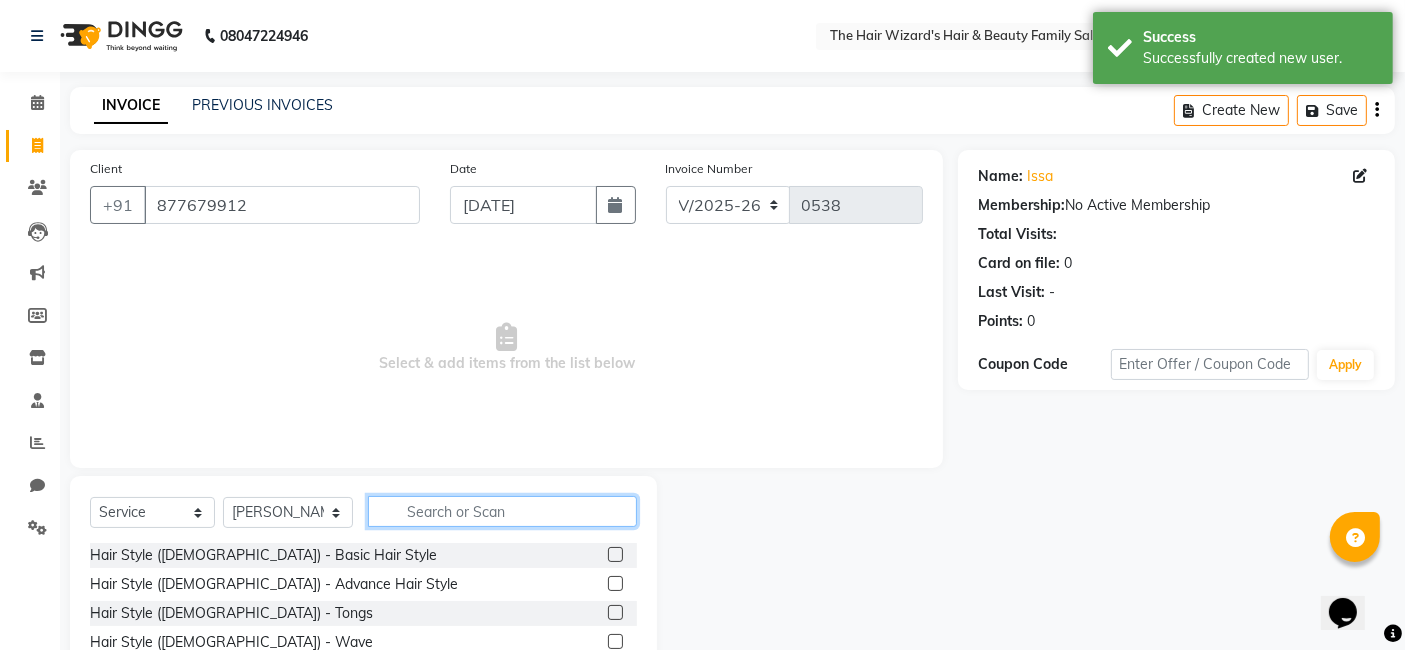 click 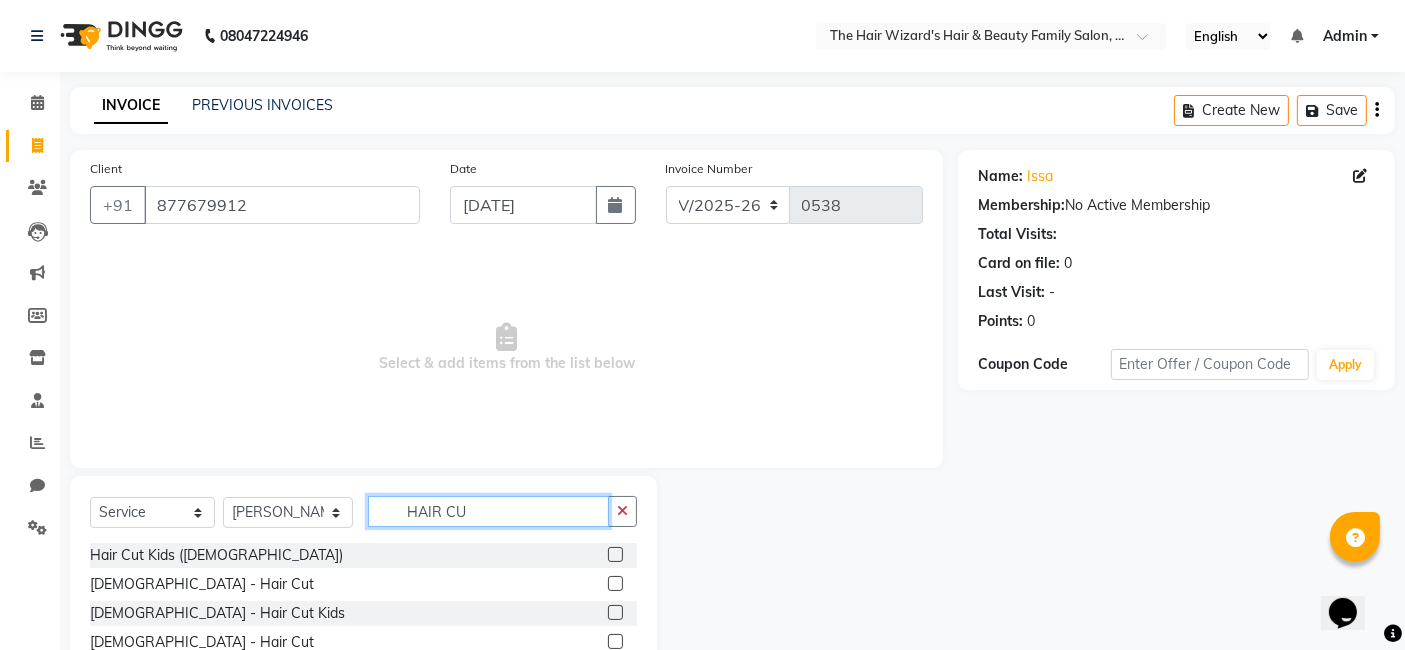 type on "HAIR CU" 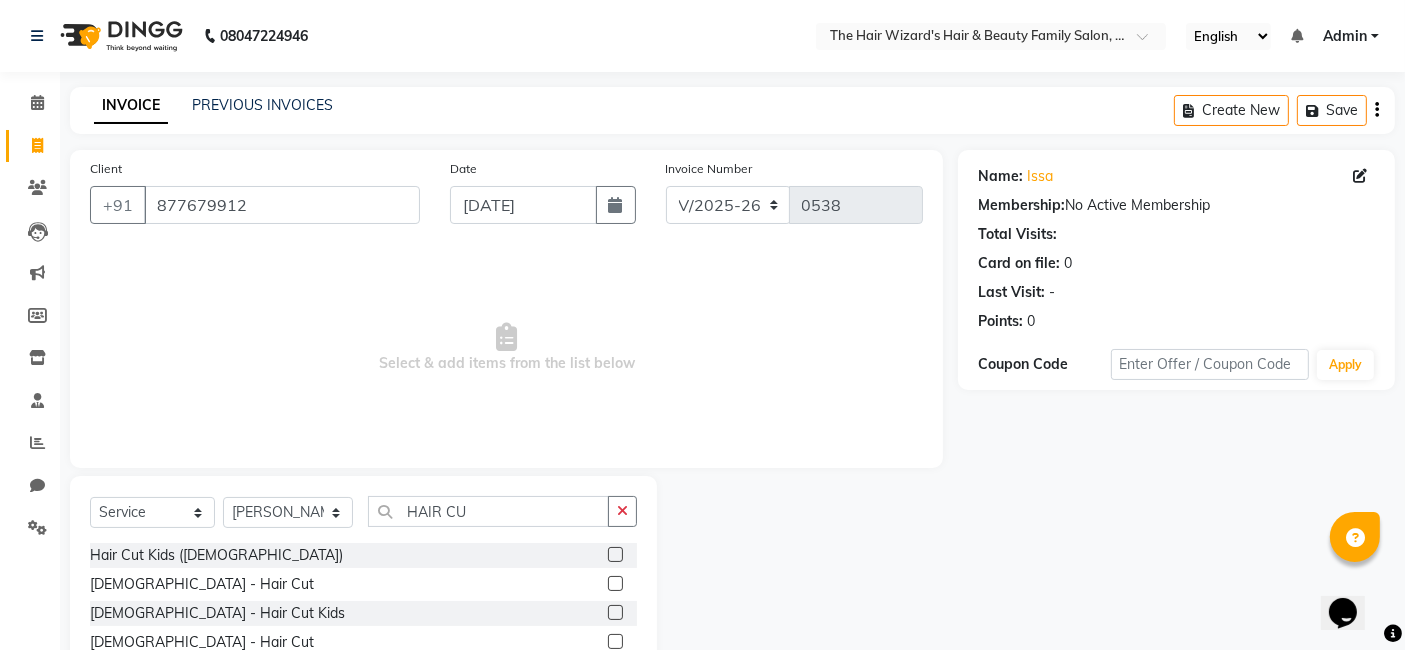 click 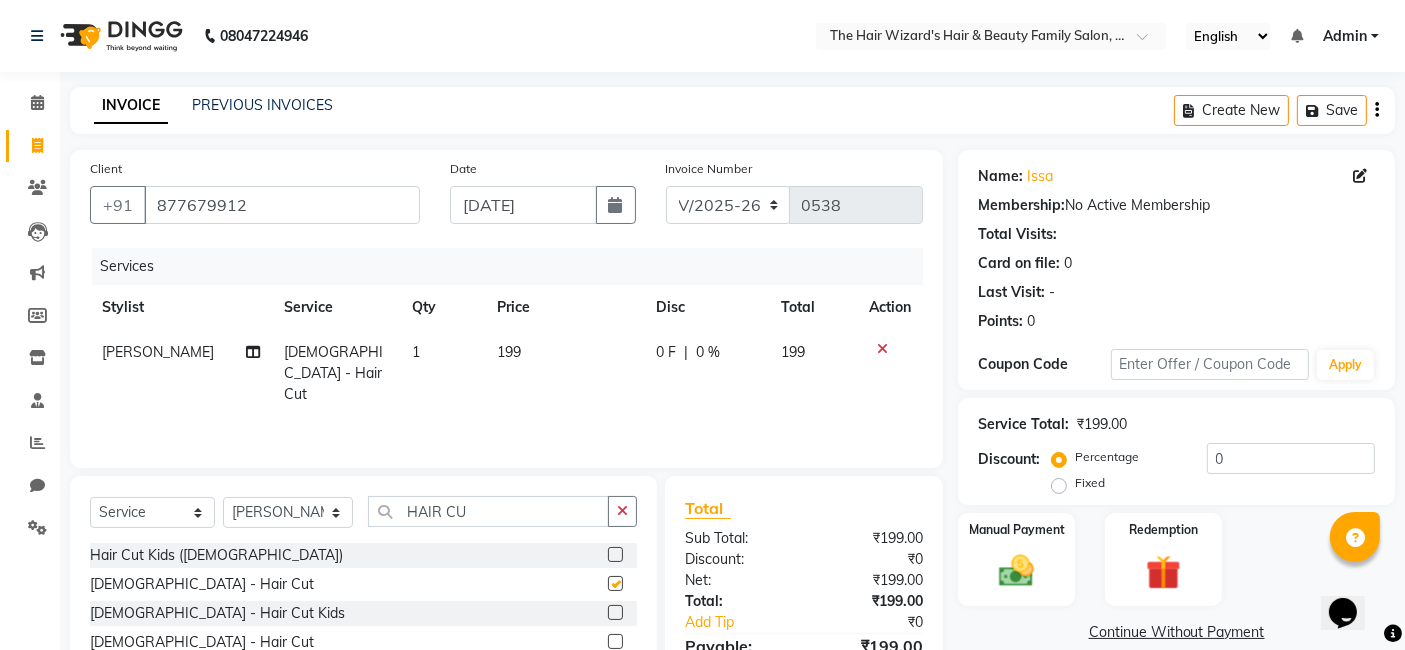 checkbox on "false" 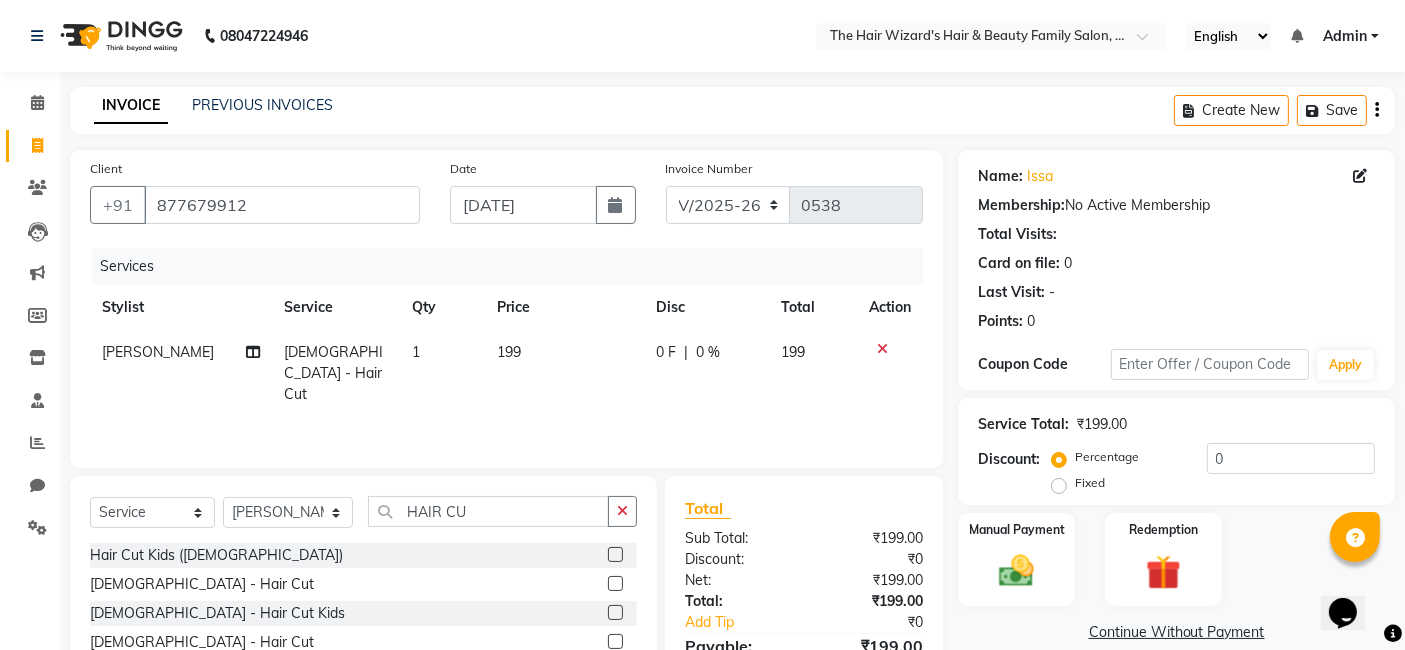 click on "199" 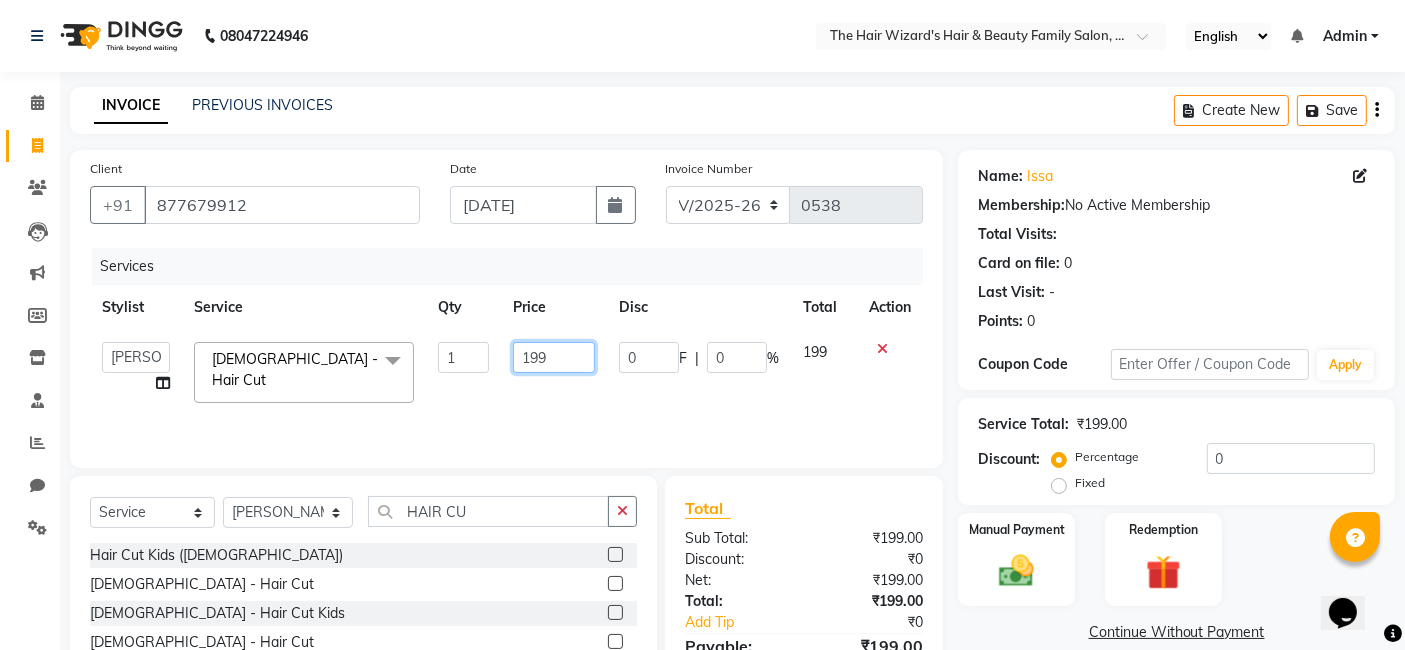click on "199" 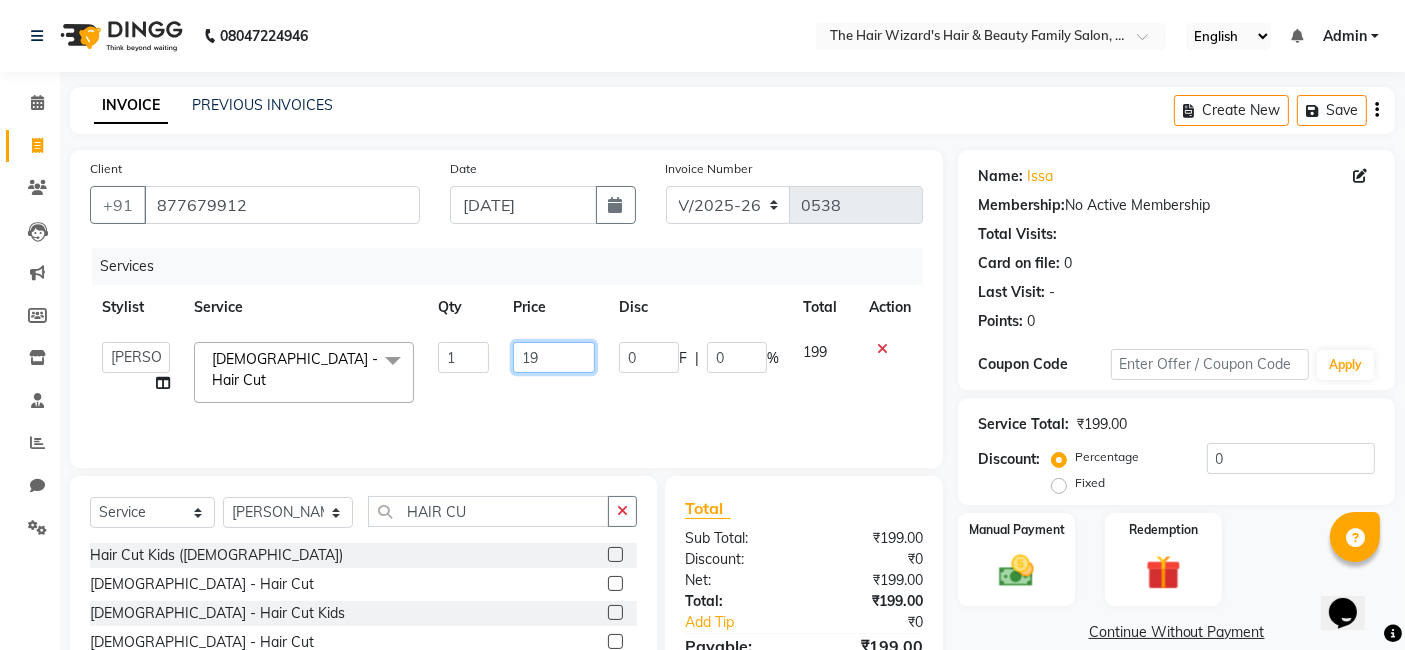 type on "1" 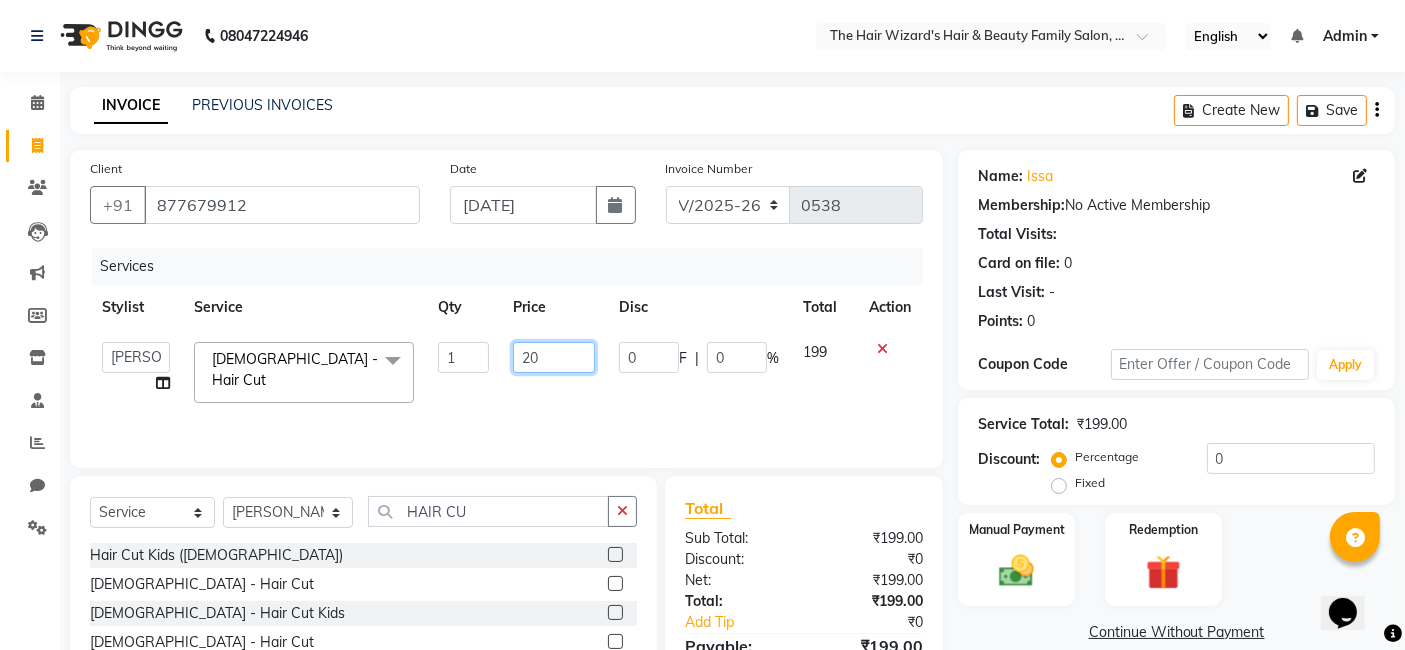 type on "200" 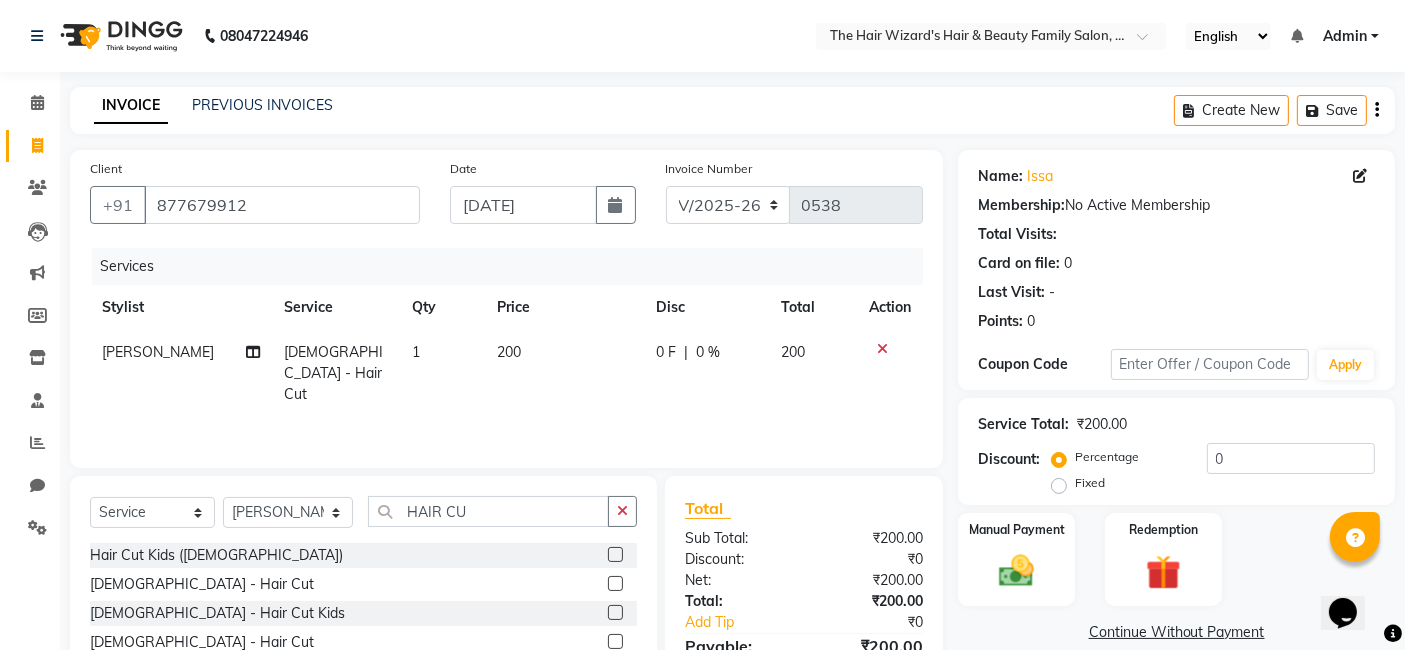 click on "Services Stylist Service Qty Price Disc Total Action [PERSON_NAME] [DEMOGRAPHIC_DATA] - Hair Cut 1 200 0 F | 0 % 200" 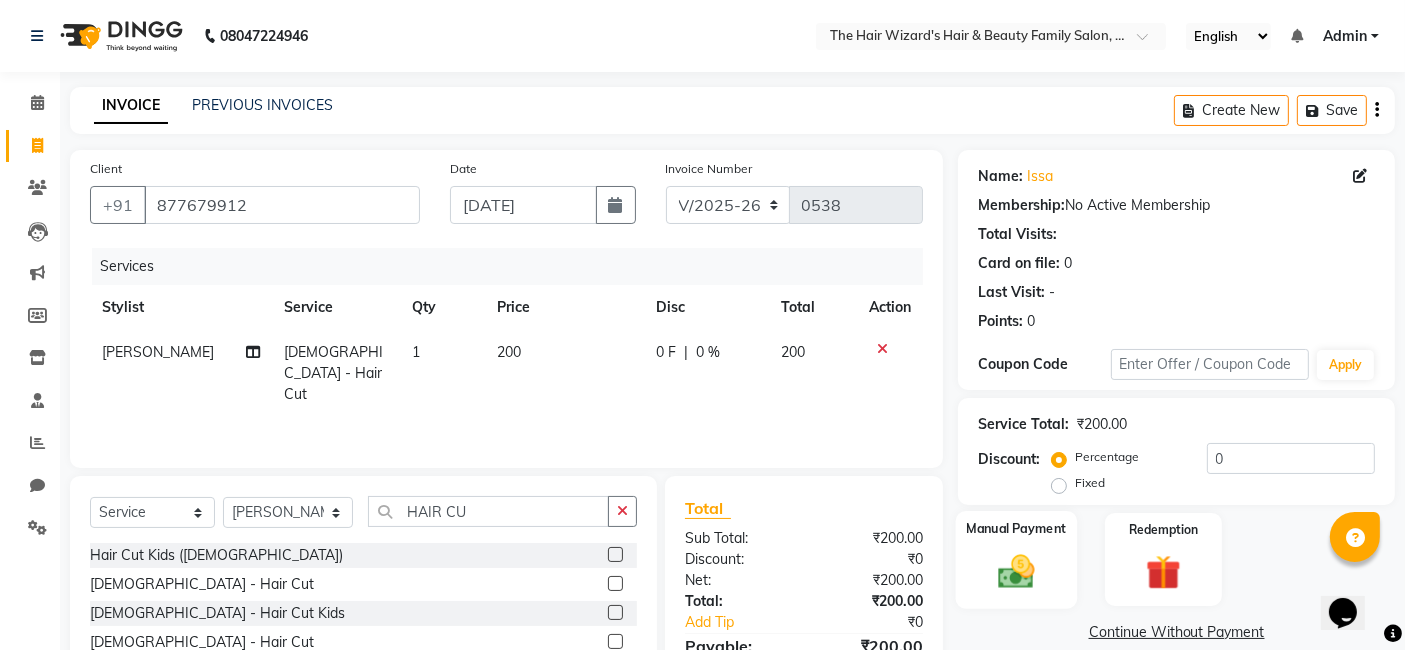 click 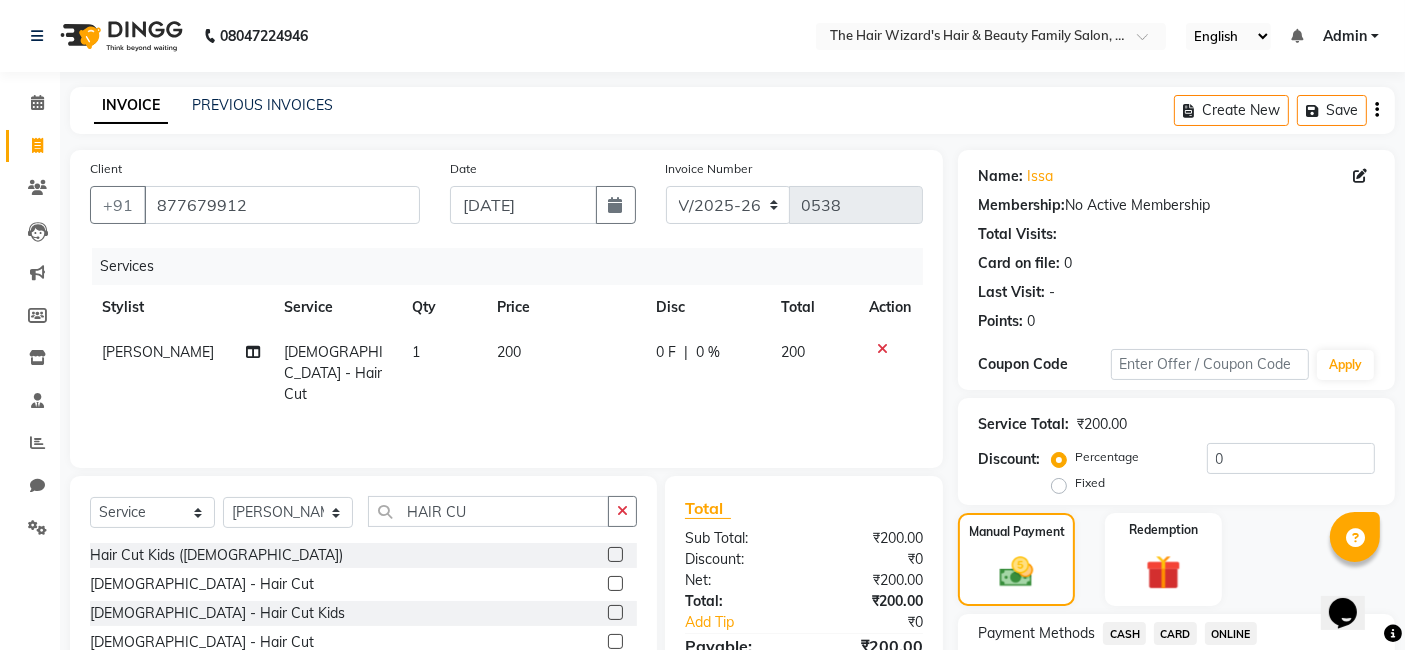 click on "ONLINE" 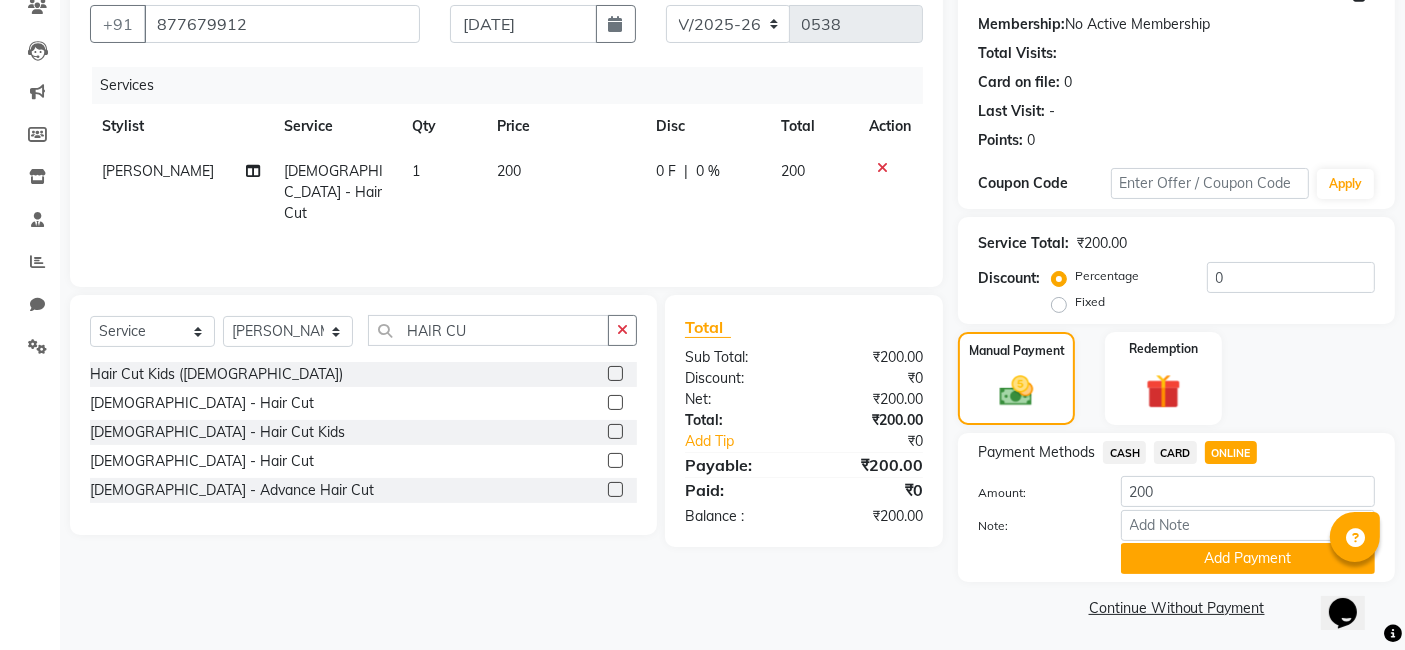 scroll, scrollTop: 182, scrollLeft: 0, axis: vertical 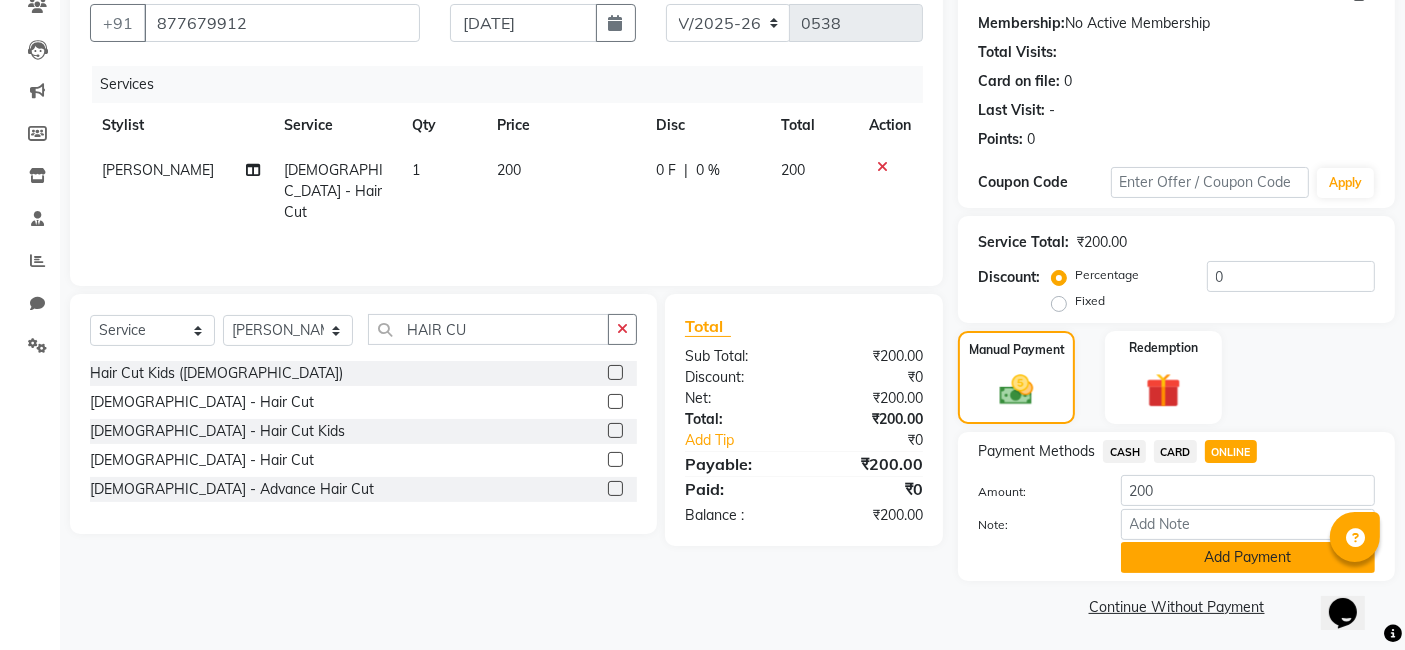 click on "Add Payment" 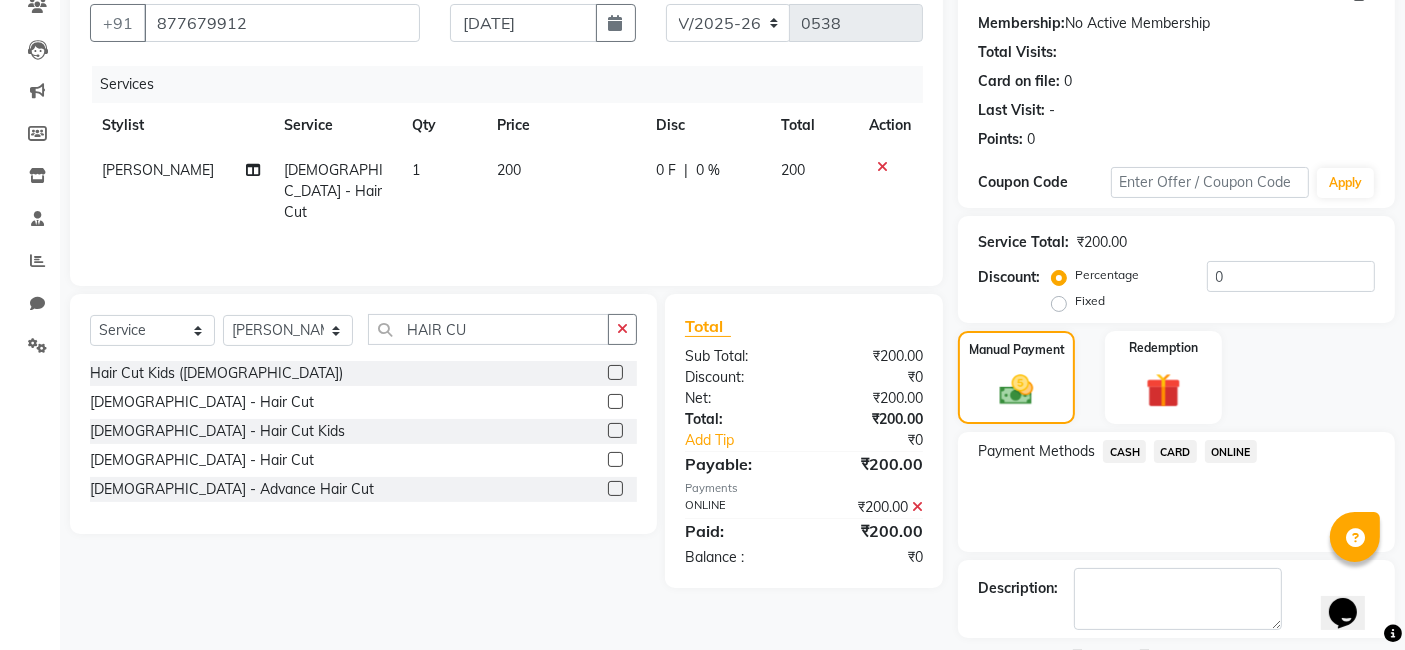 scroll, scrollTop: 266, scrollLeft: 0, axis: vertical 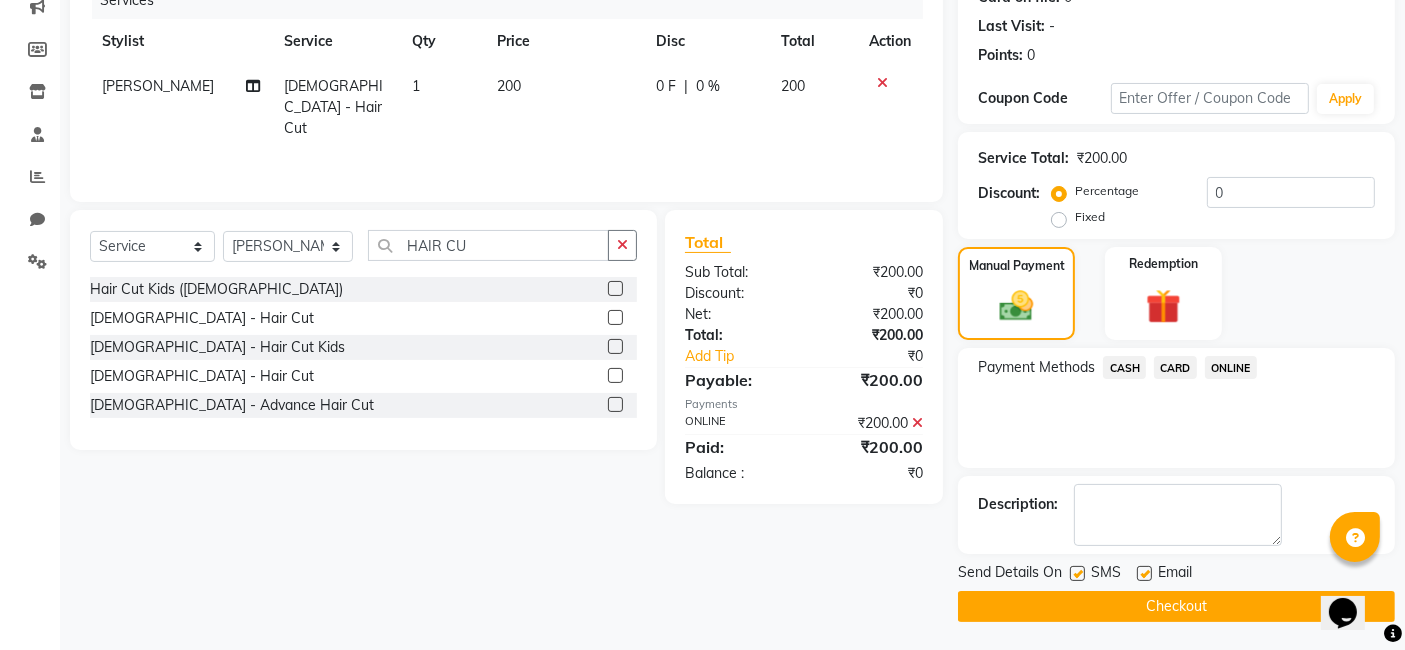 click on "Checkout" 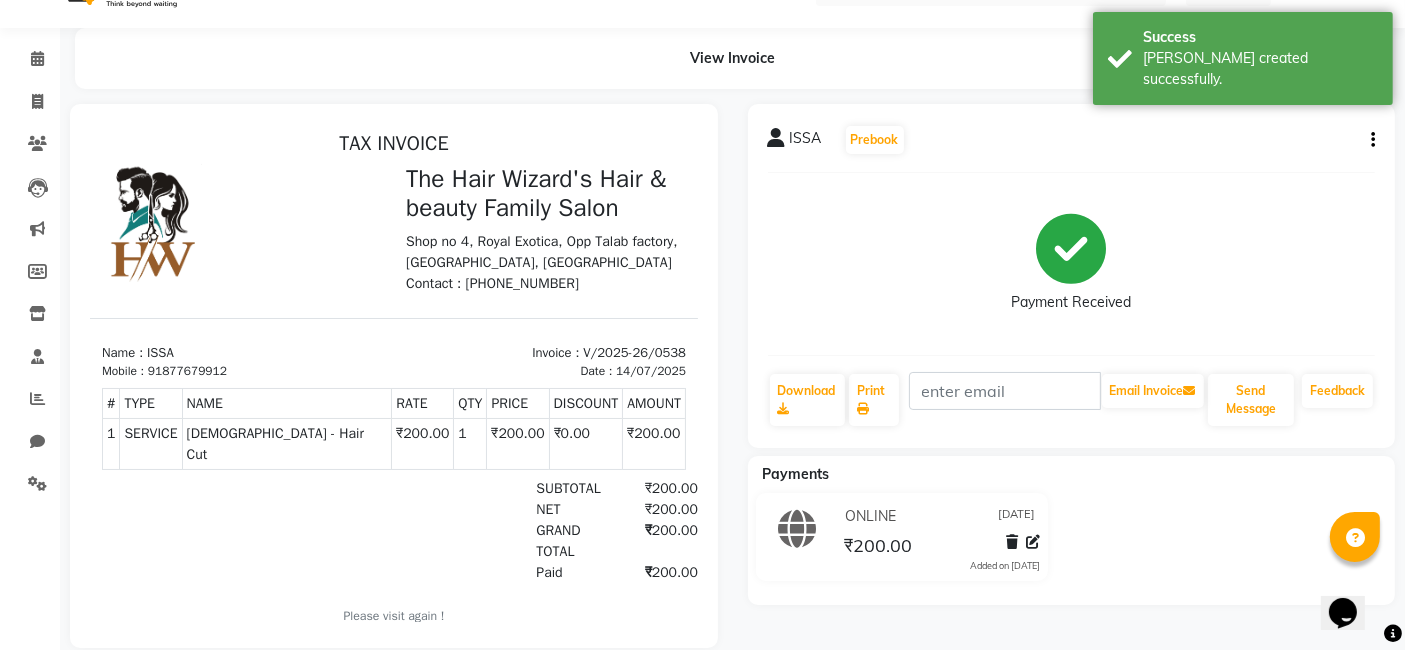 scroll, scrollTop: 88, scrollLeft: 0, axis: vertical 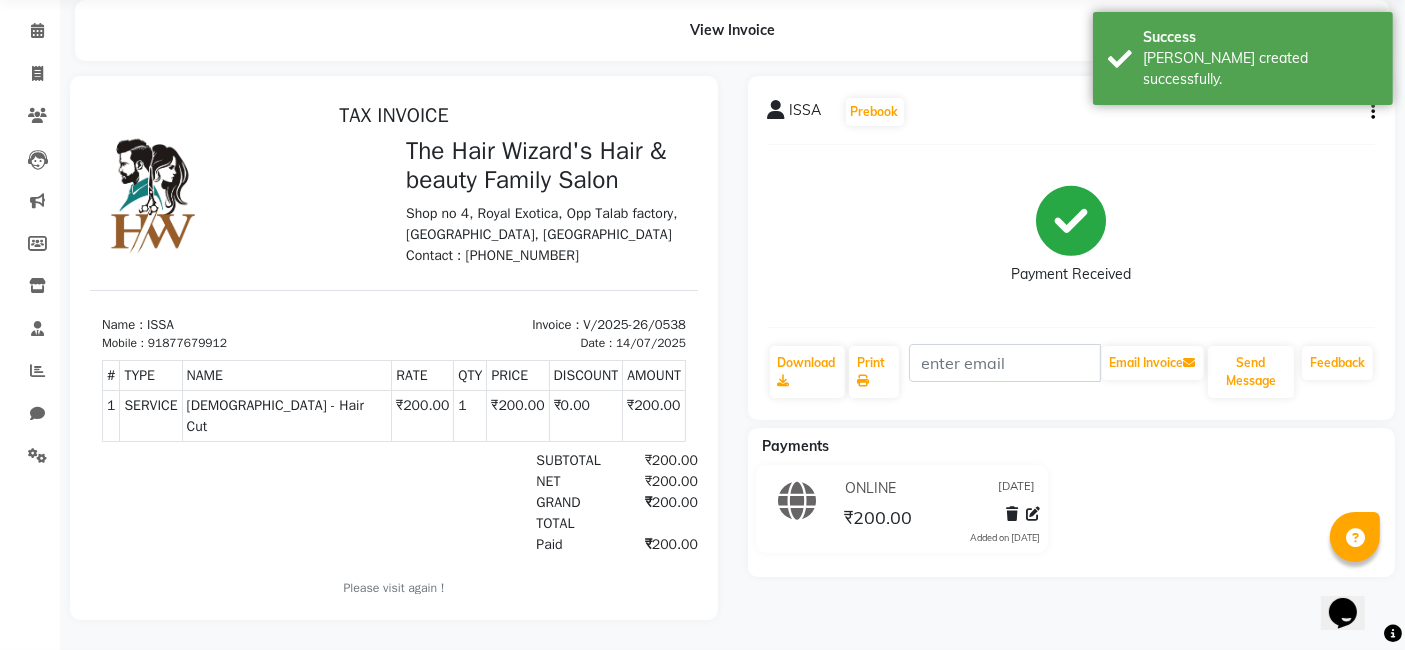 drag, startPoint x: 902, startPoint y: 212, endPoint x: 435, endPoint y: 117, distance: 476.5648 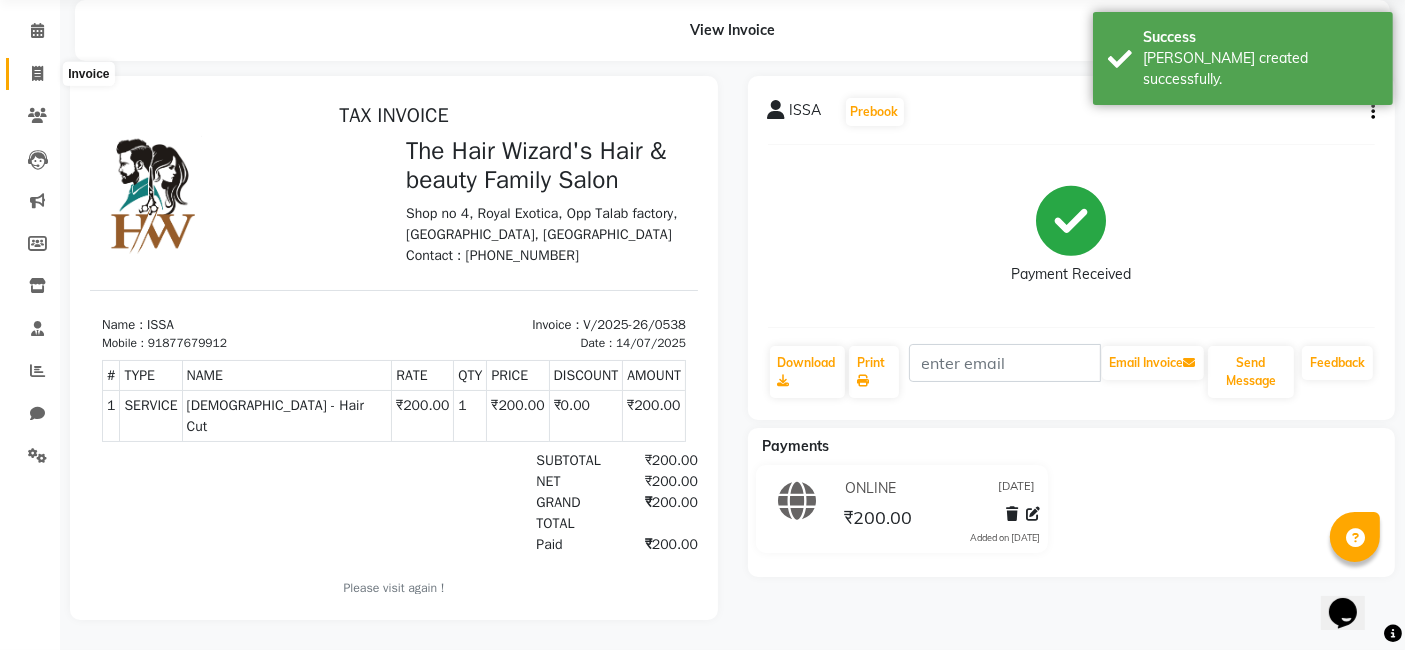 click 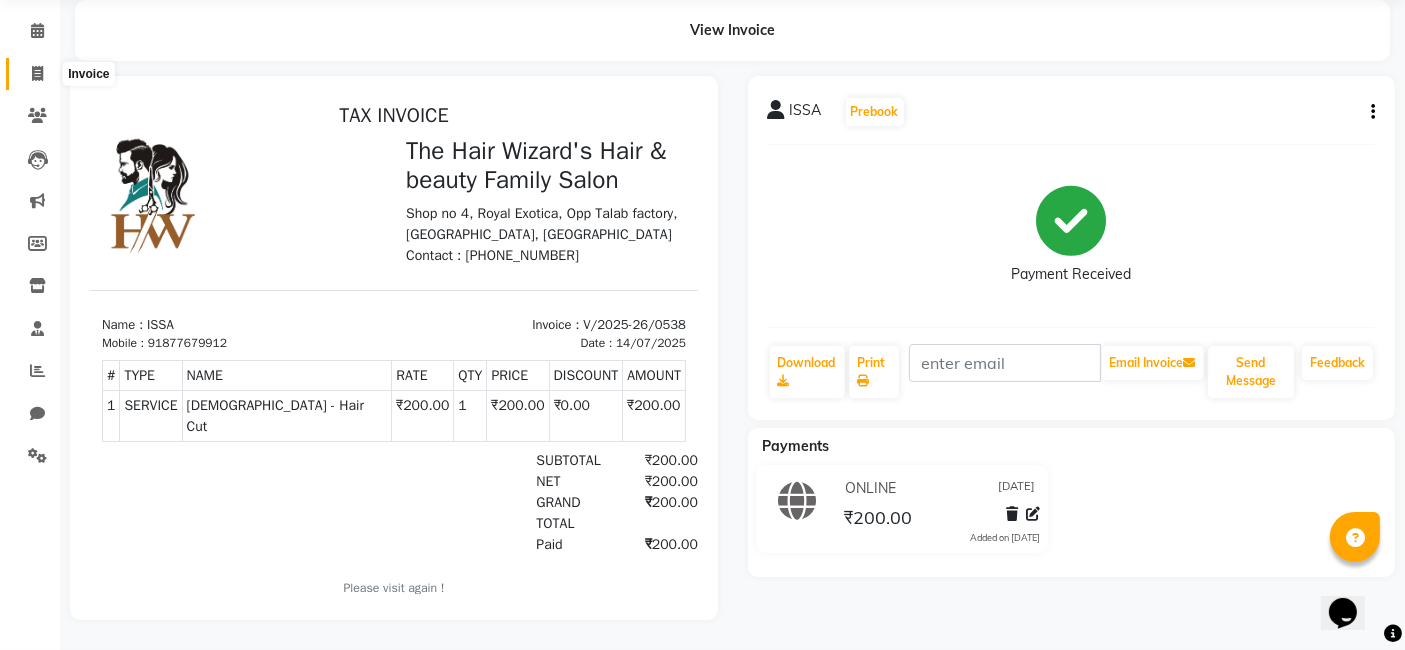 select on "8473" 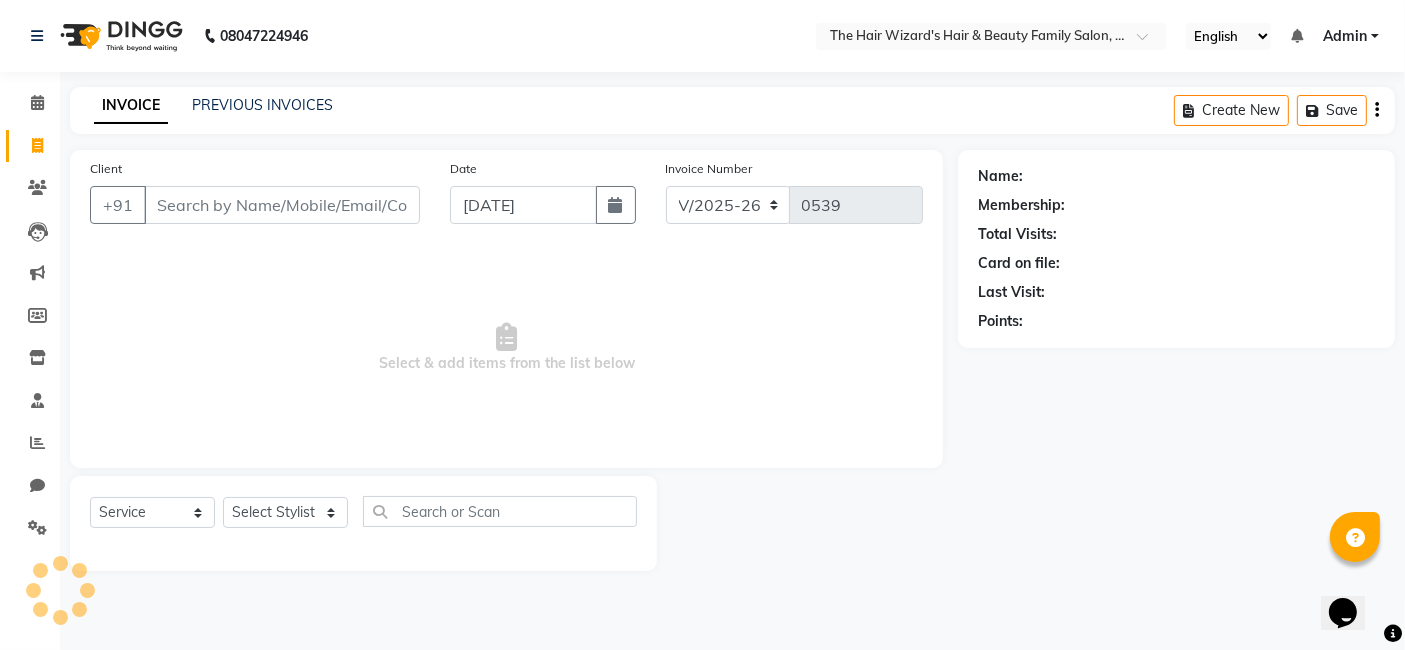 scroll, scrollTop: 0, scrollLeft: 0, axis: both 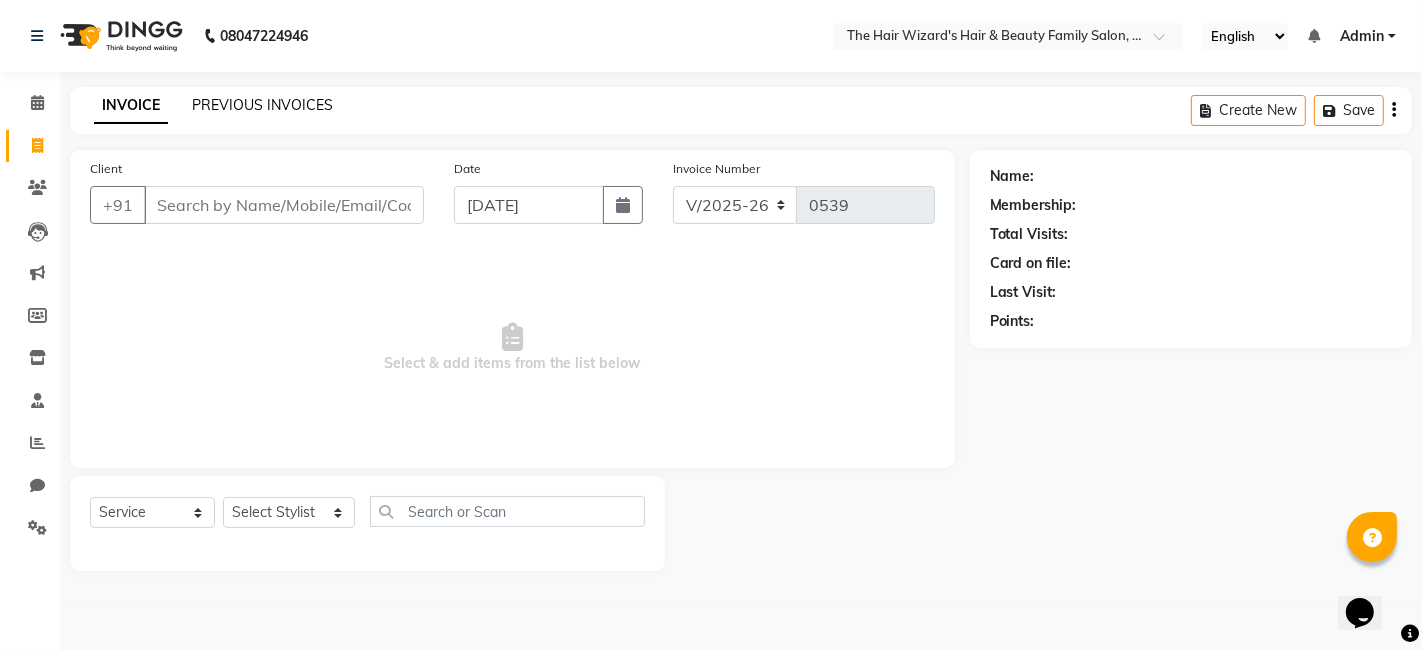 click on "PREVIOUS INVOICES" 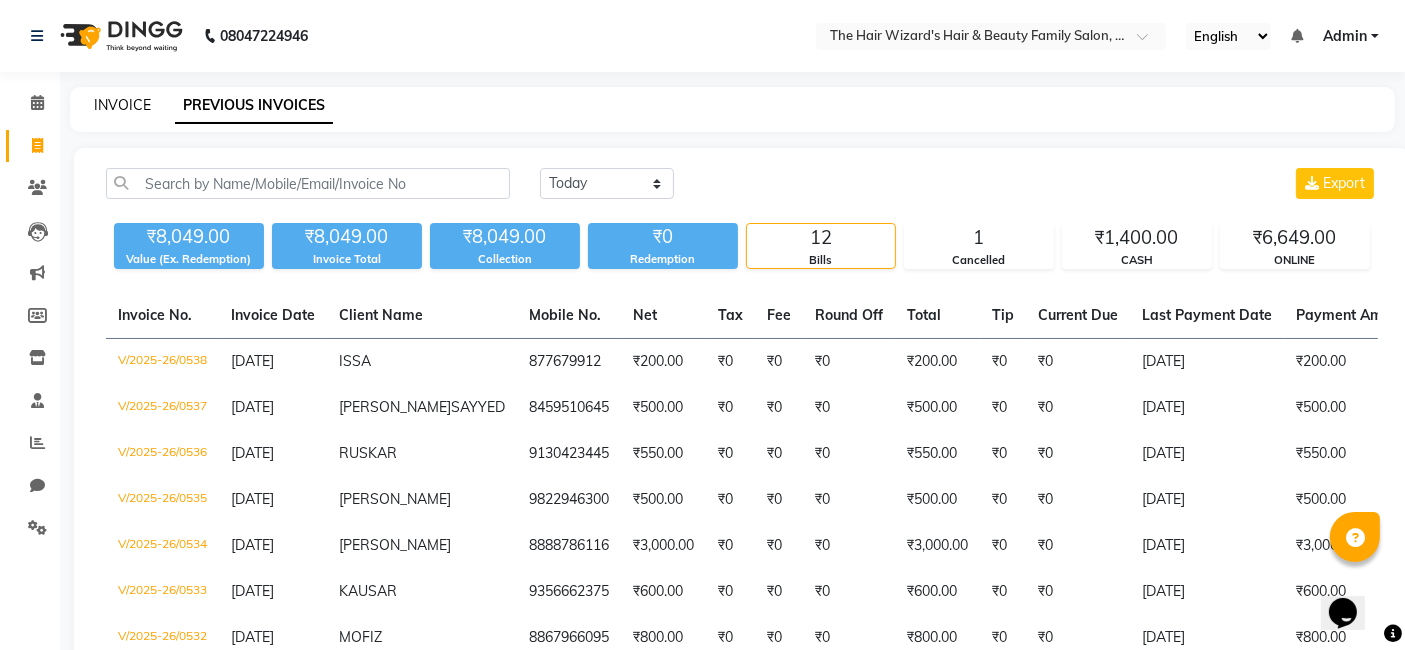 click on "INVOICE" 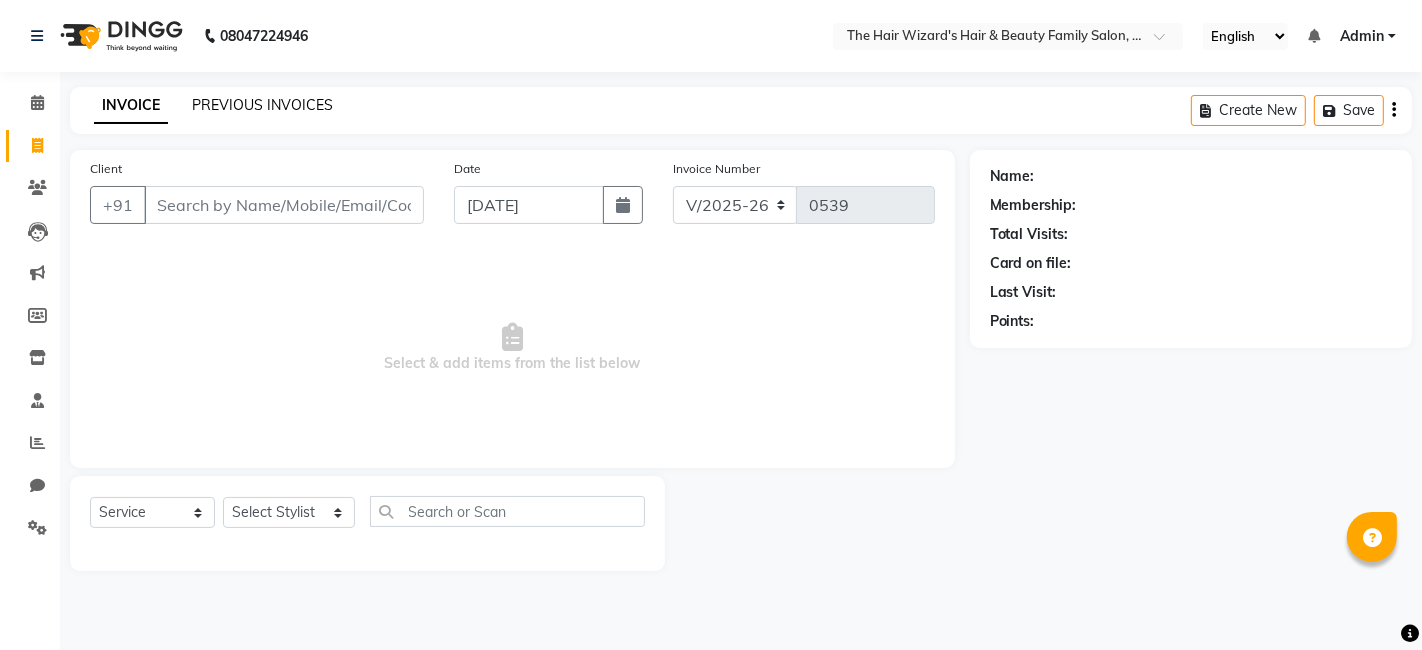 click on "PREVIOUS INVOICES" 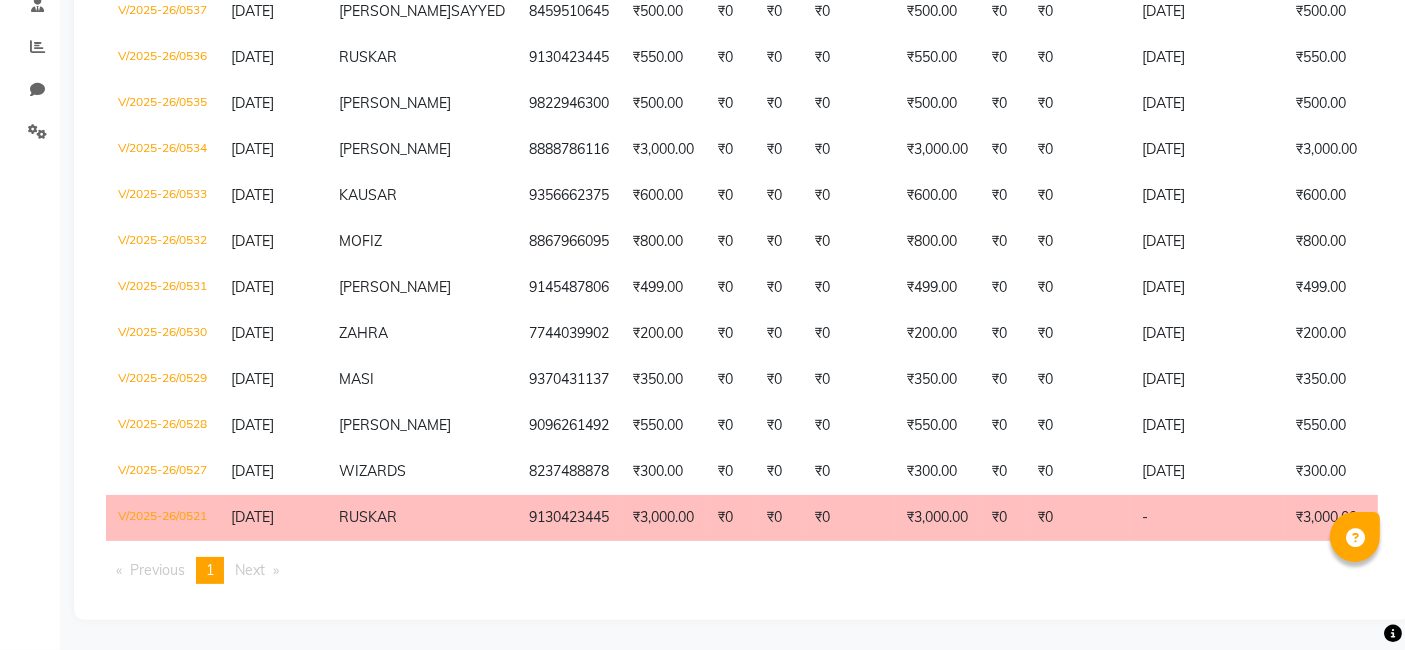 scroll, scrollTop: 0, scrollLeft: 0, axis: both 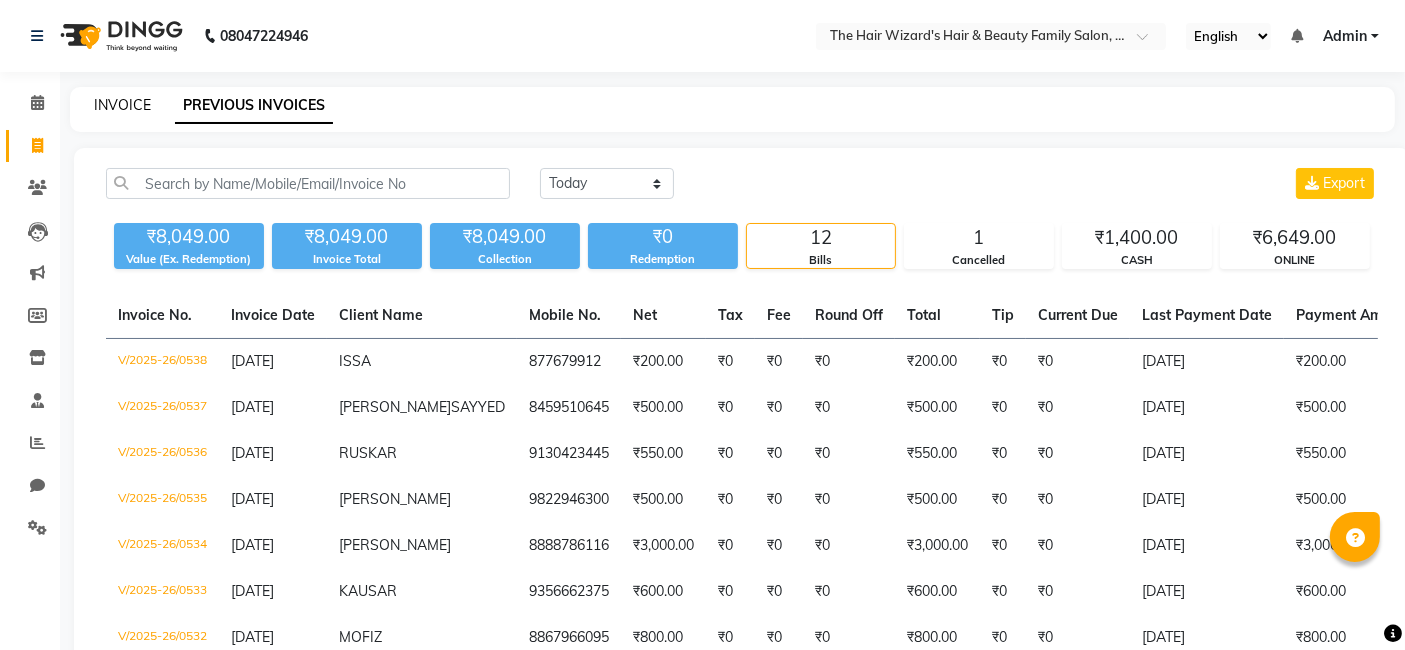 click on "INVOICE" 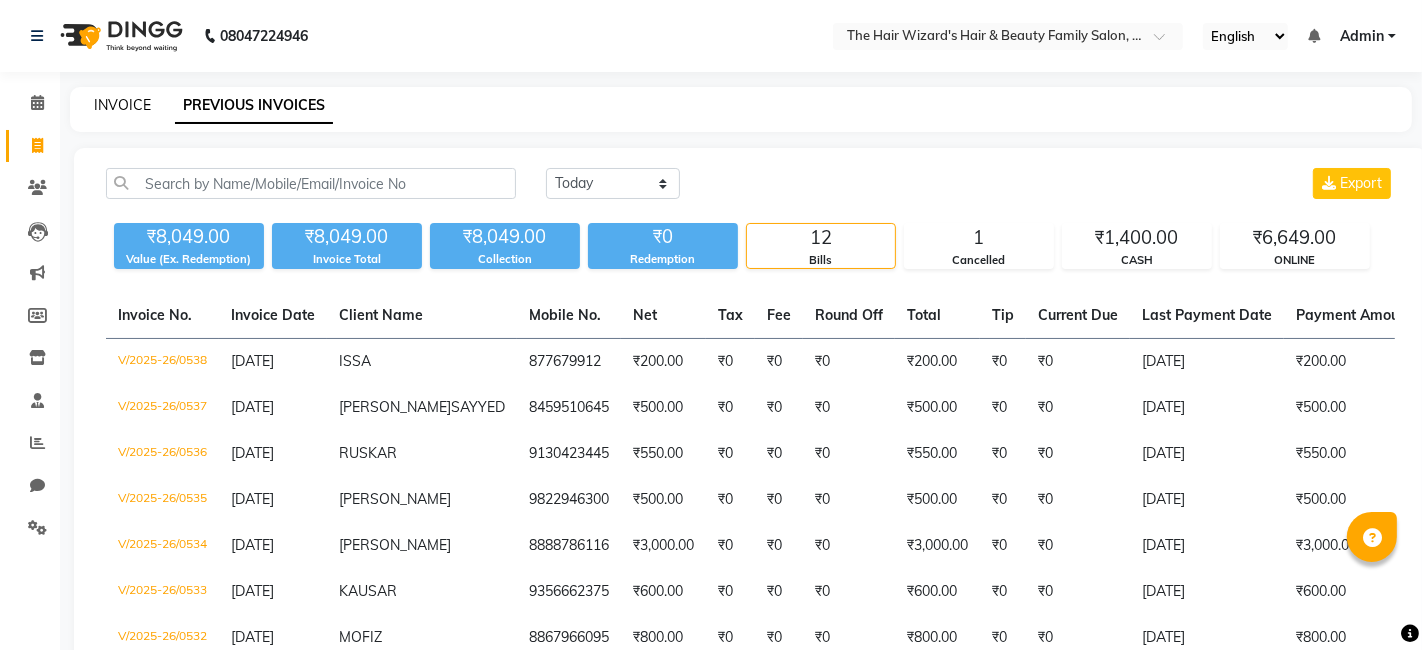 select on "8473" 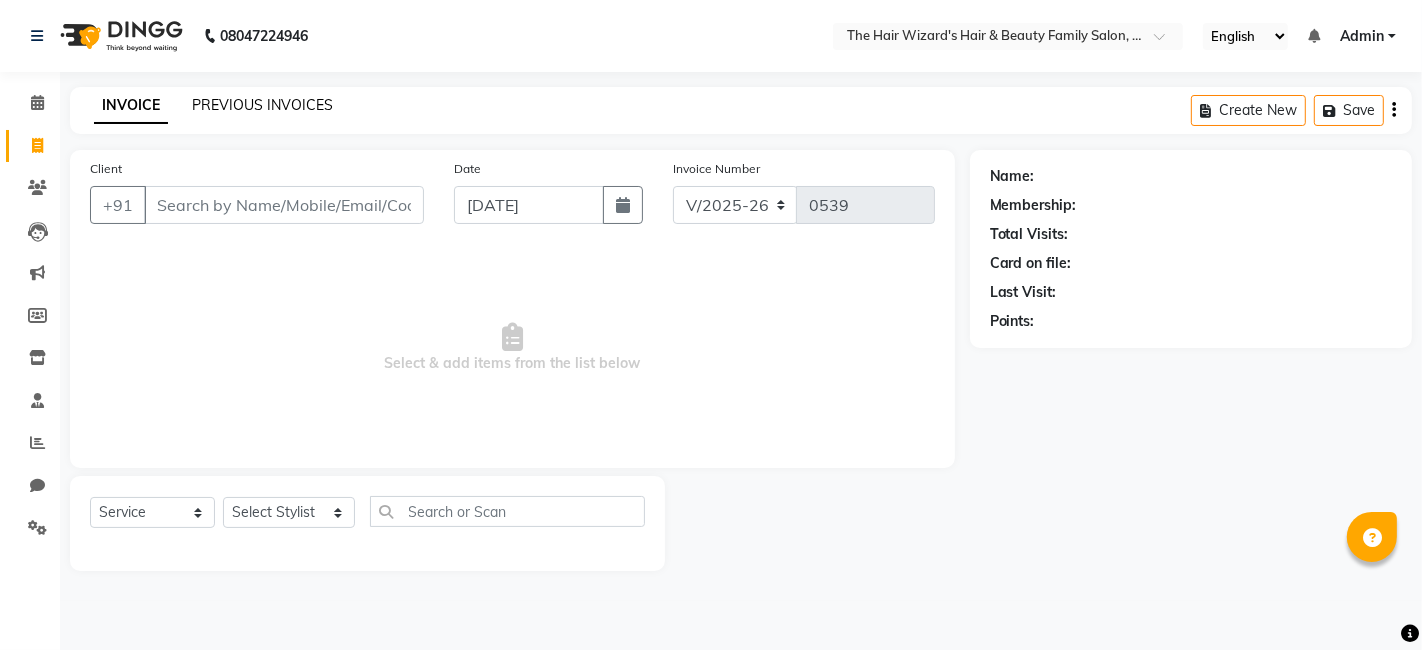 click on "PREVIOUS INVOICES" 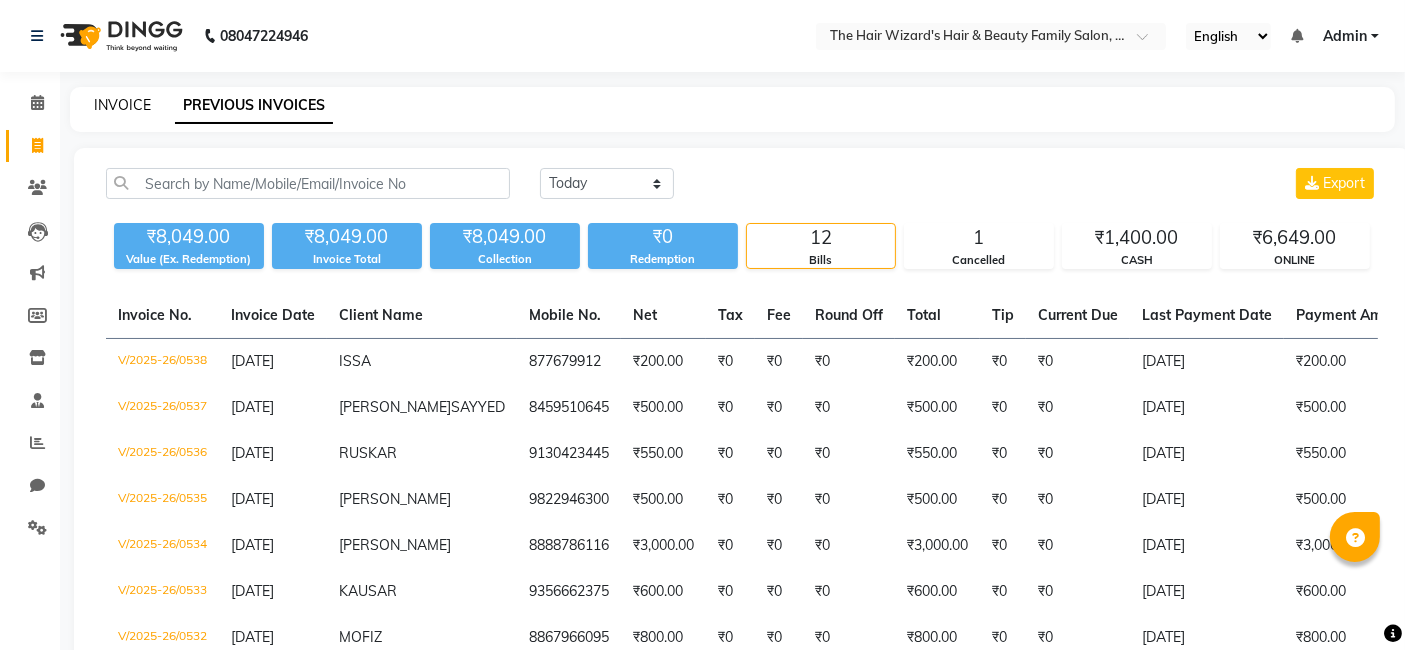 click on "INVOICE" 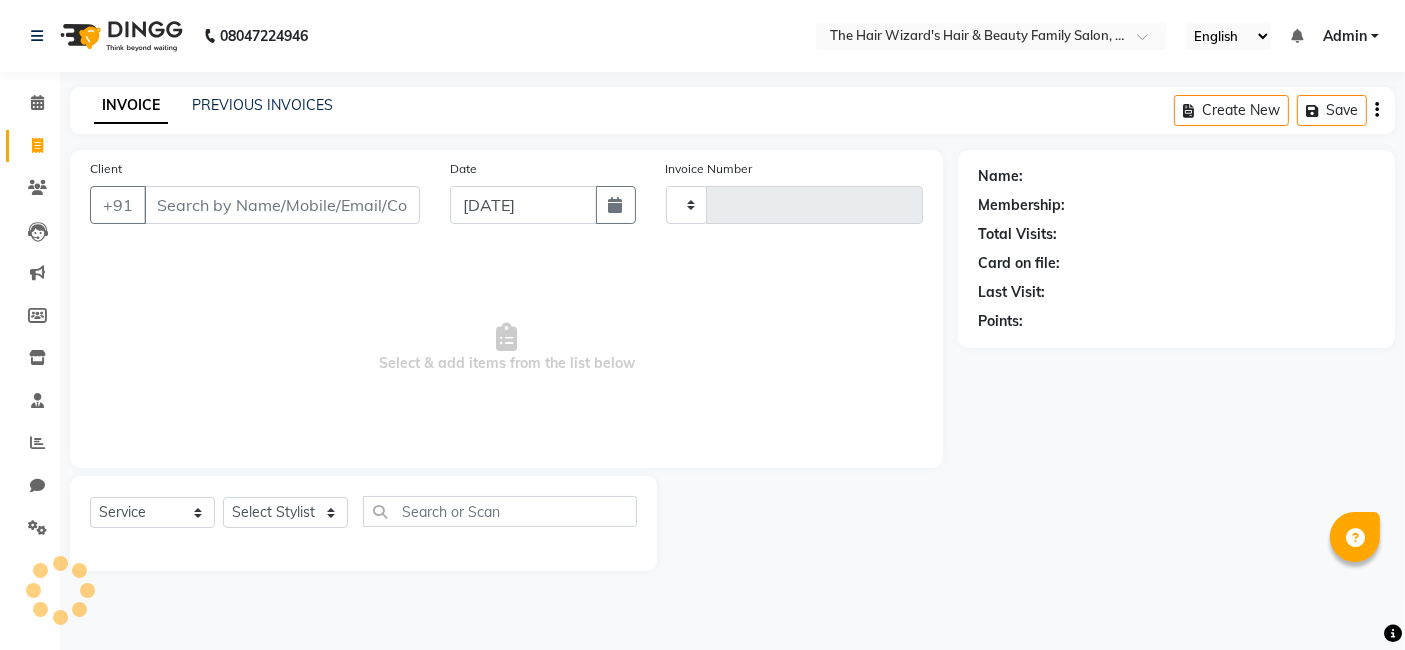 type on "0539" 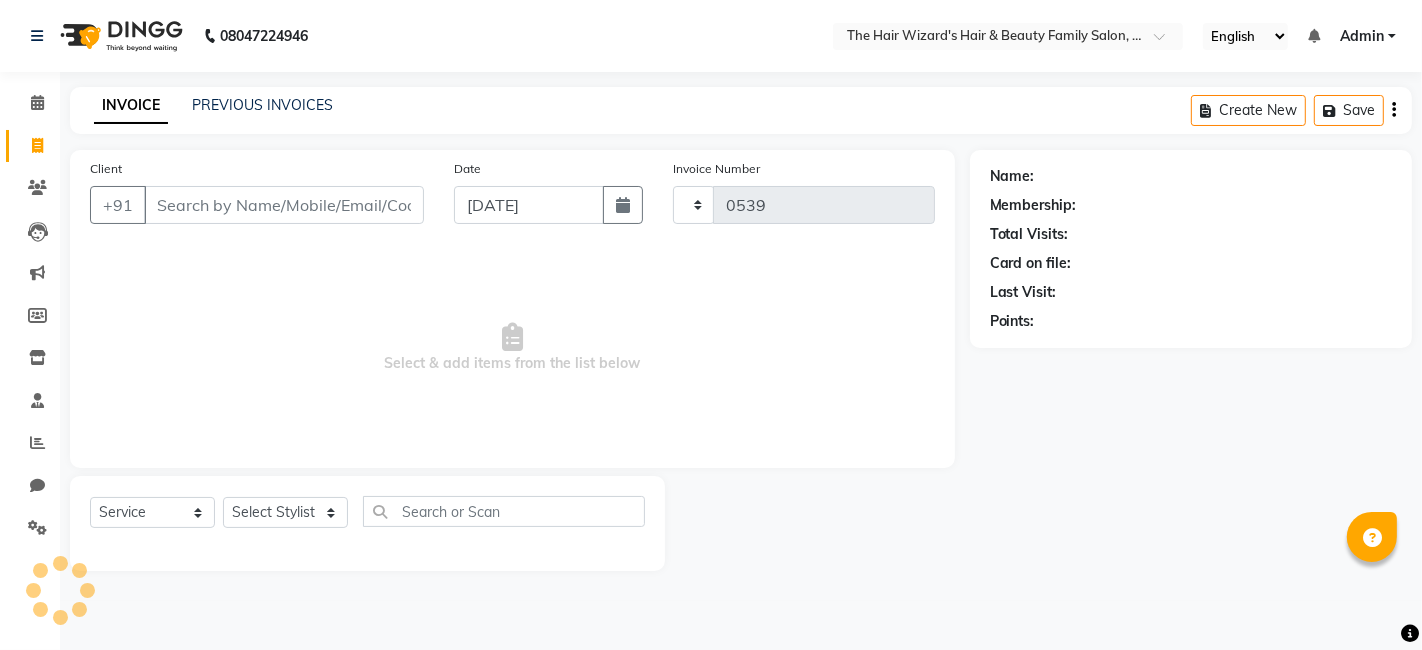 select on "8473" 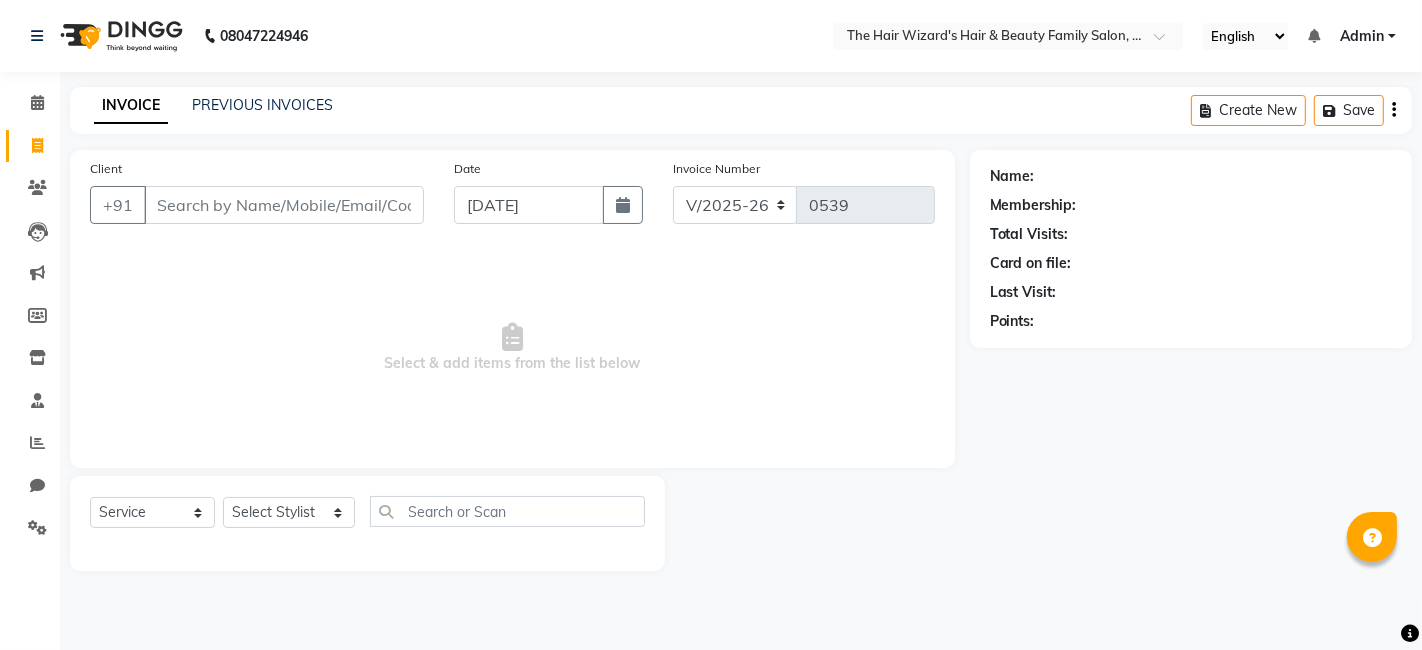 click on "Client" at bounding box center [284, 205] 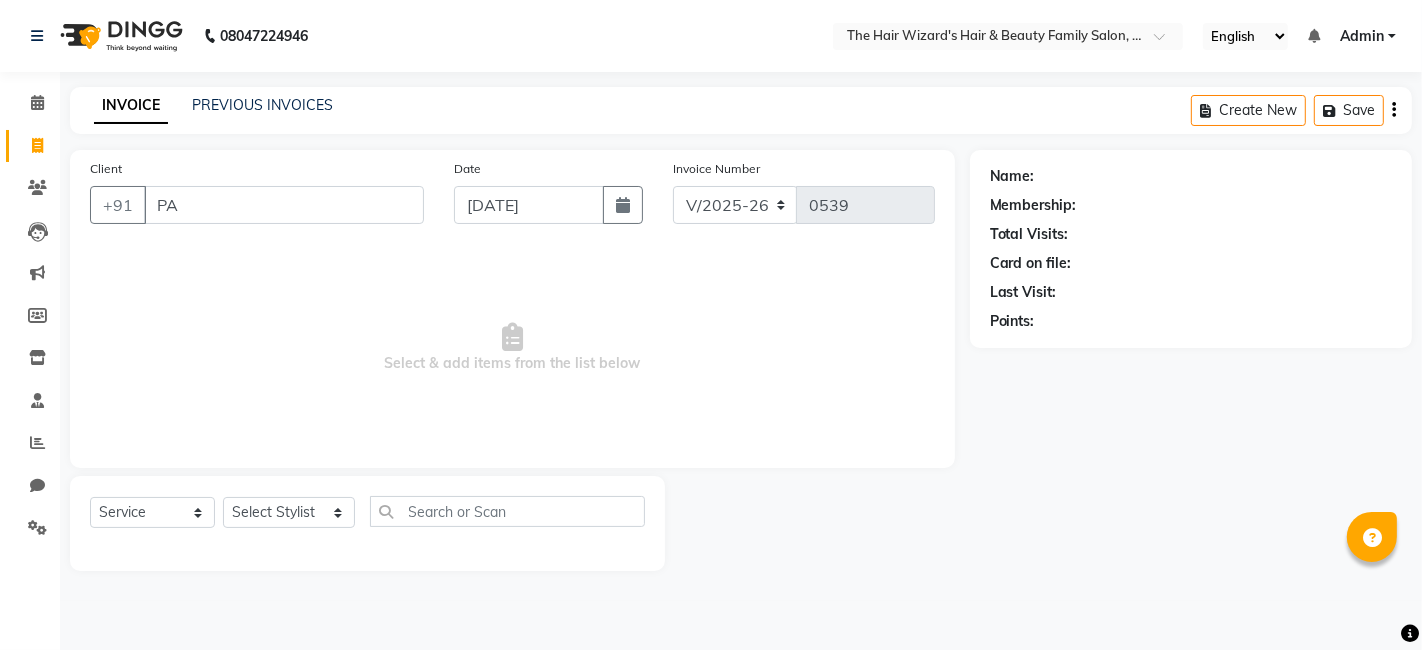 type on "P" 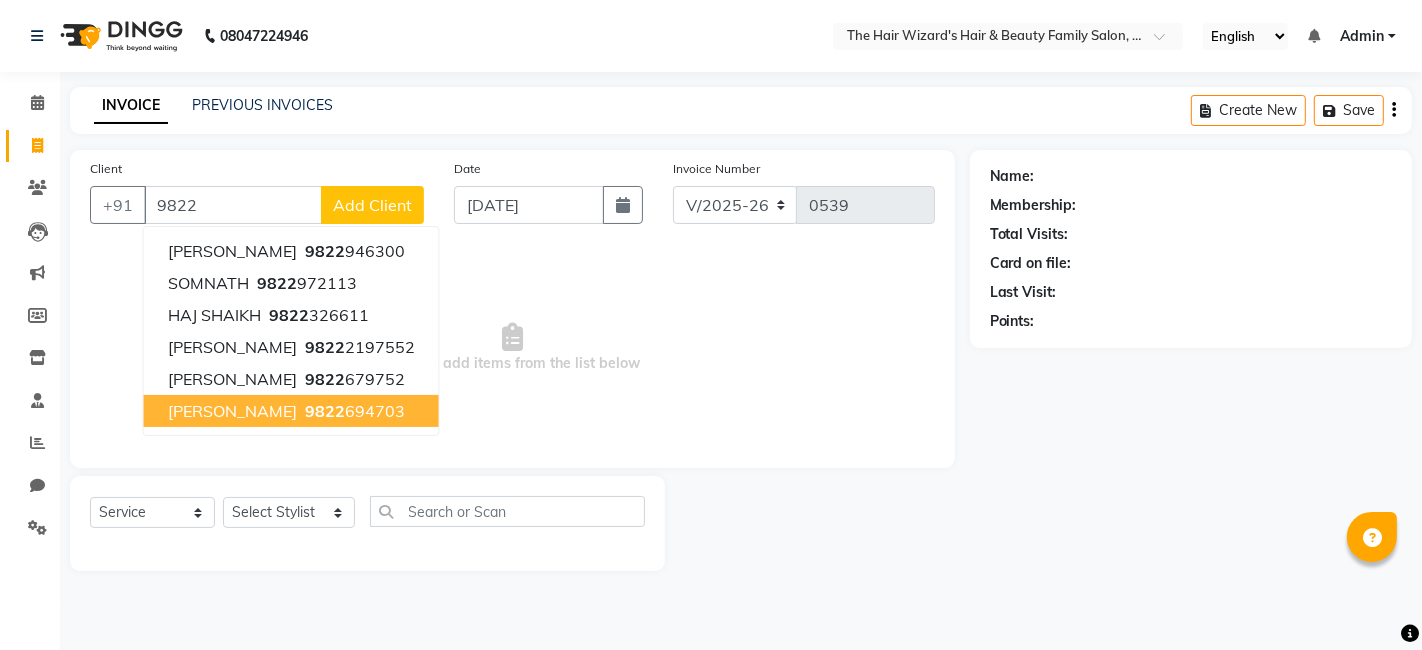 click on "[PERSON_NAME]" at bounding box center [232, 411] 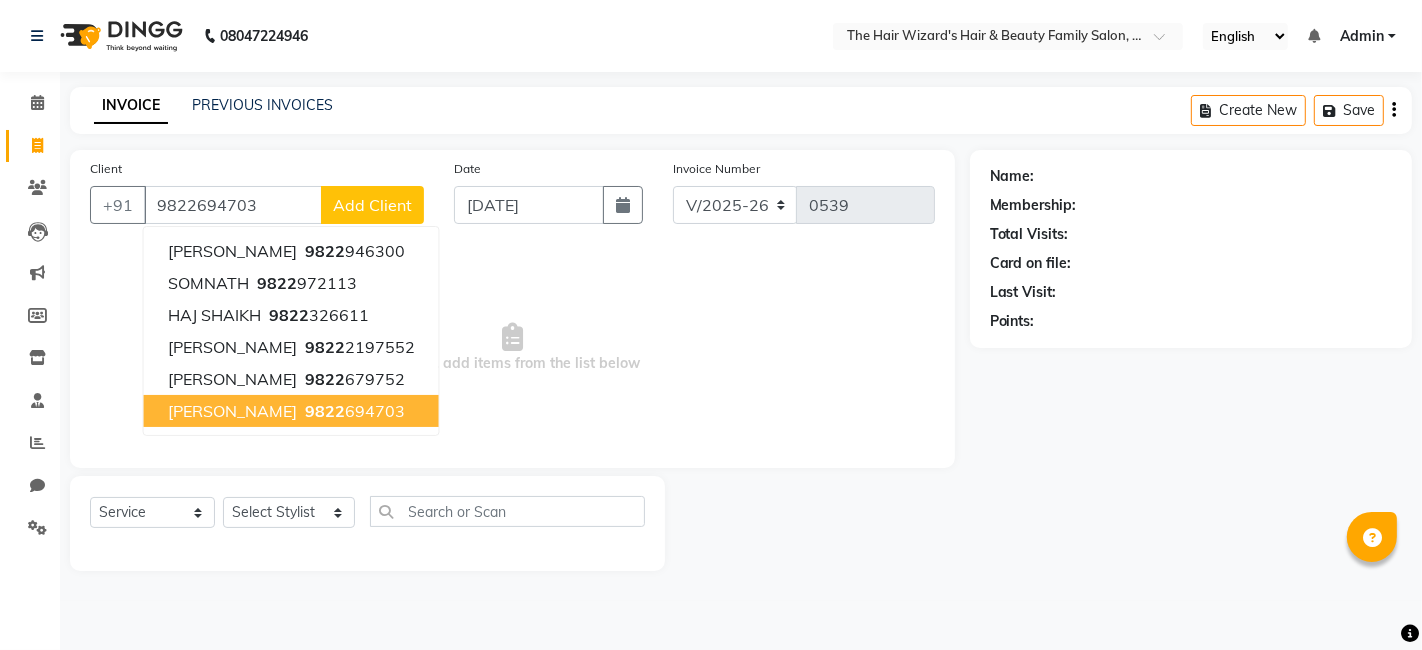 type on "9822694703" 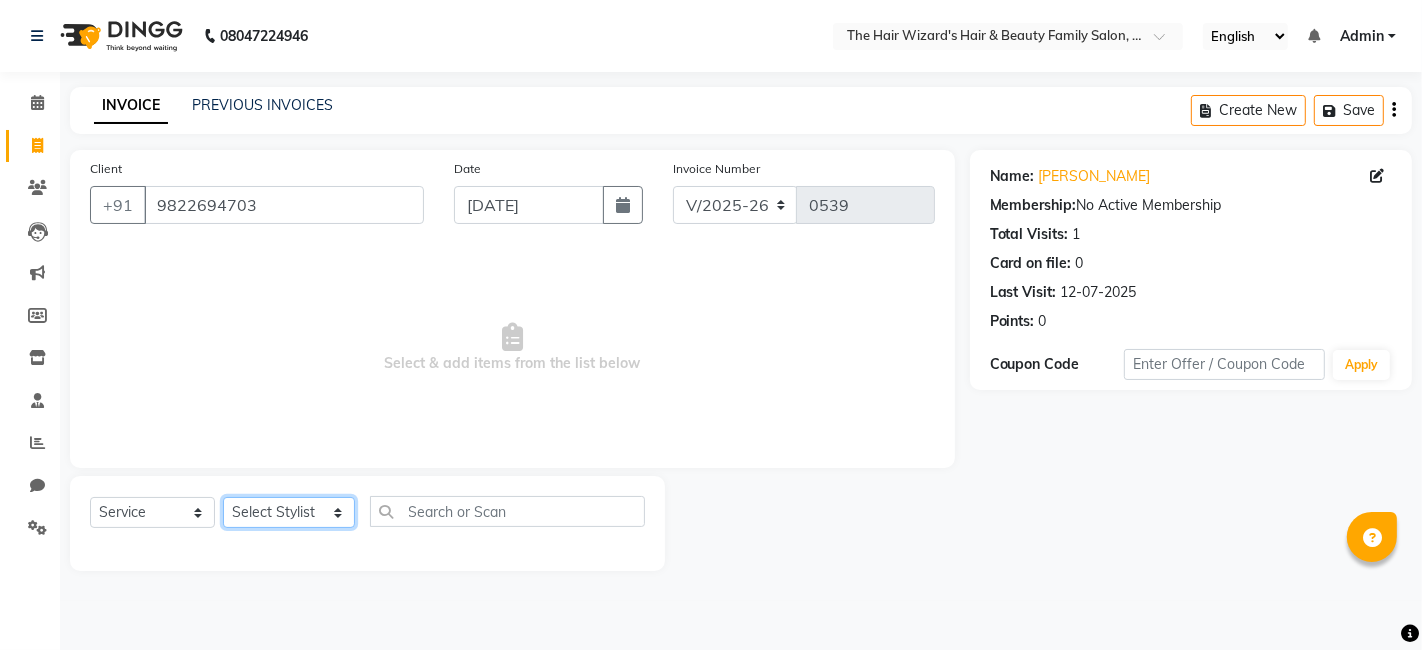click on "Select Stylist [PERSON_NAME] [PERSON_NAME] [PERSON_NAME] [PERSON_NAME] [PERSON_NAME] Rubina [PERSON_NAME] [PERSON_NAME] [PERSON_NAME] Wizards" 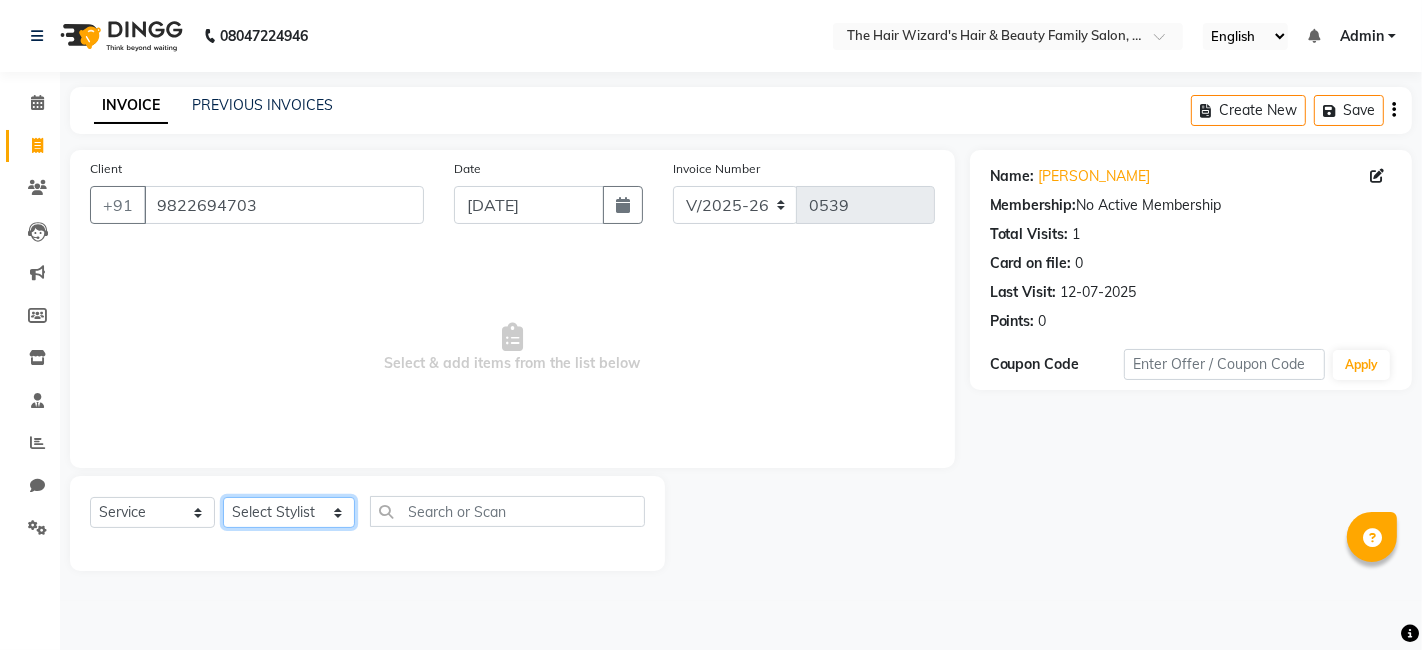 select on "84133" 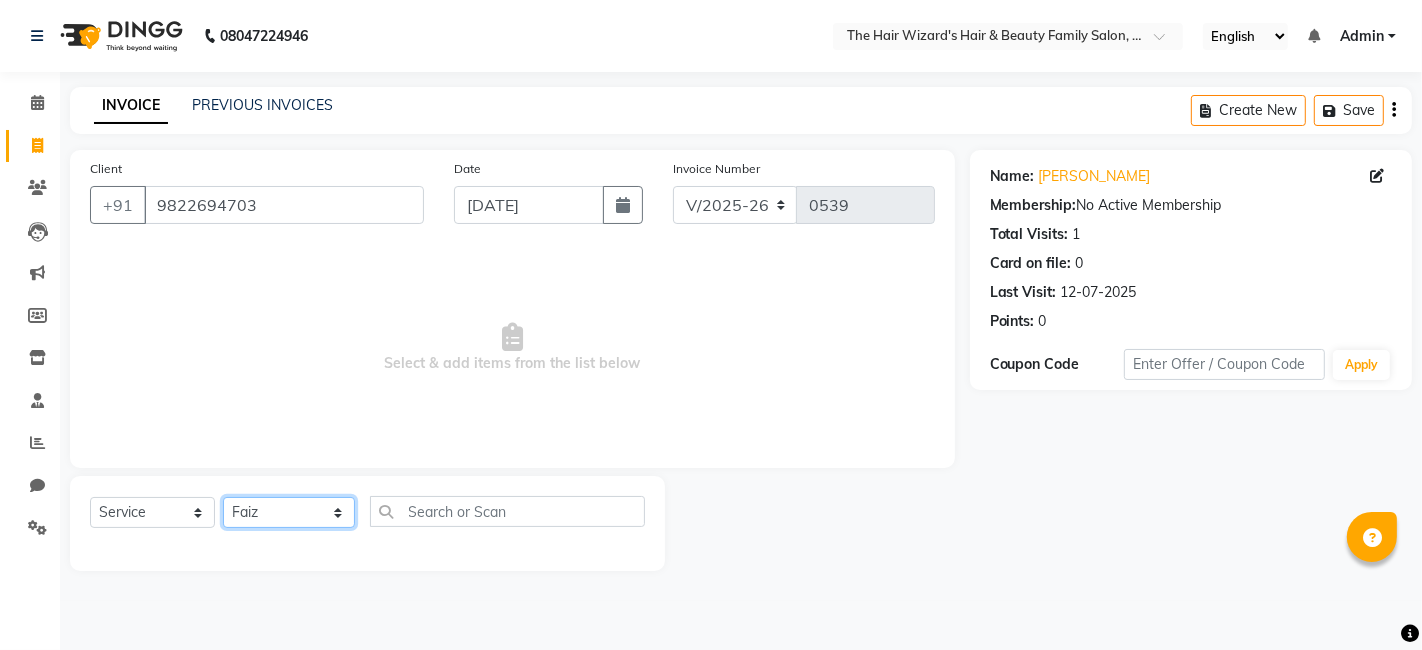 click on "Select Stylist [PERSON_NAME] [PERSON_NAME] [PERSON_NAME] [PERSON_NAME] [PERSON_NAME] Rubina [PERSON_NAME] [PERSON_NAME] [PERSON_NAME] Wizards" 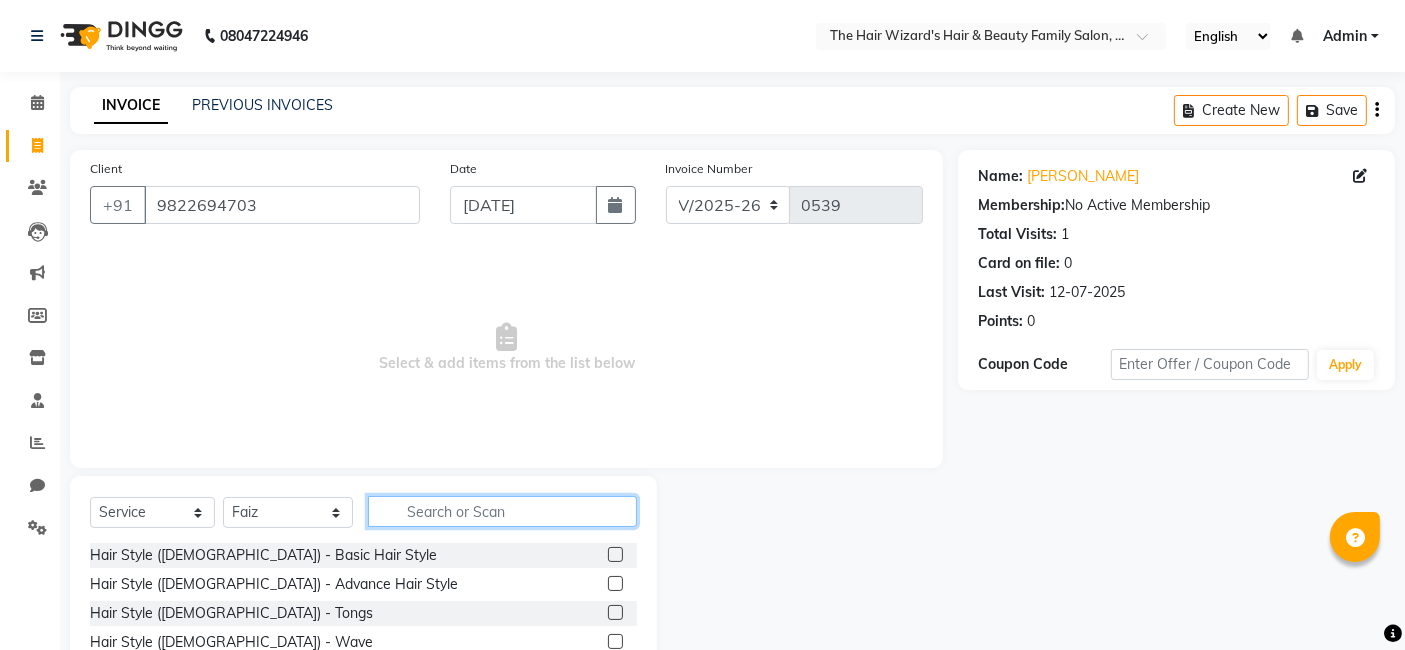 click 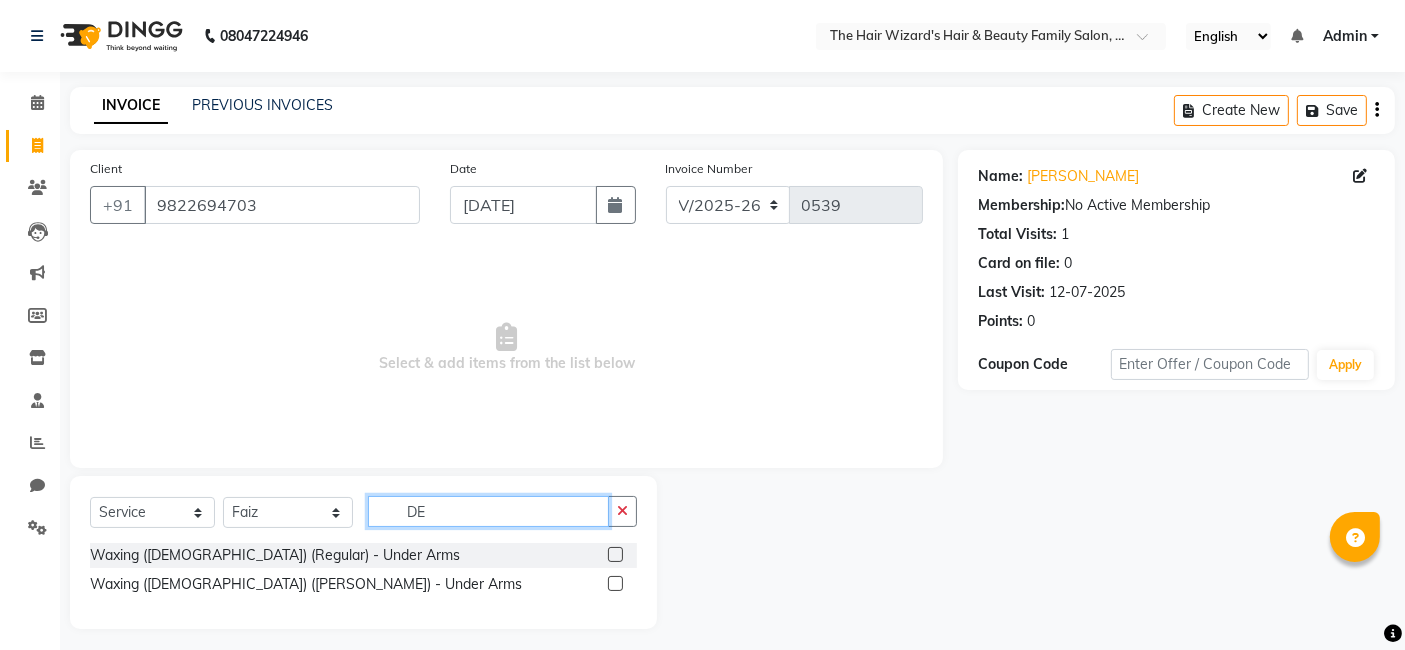 type on "D" 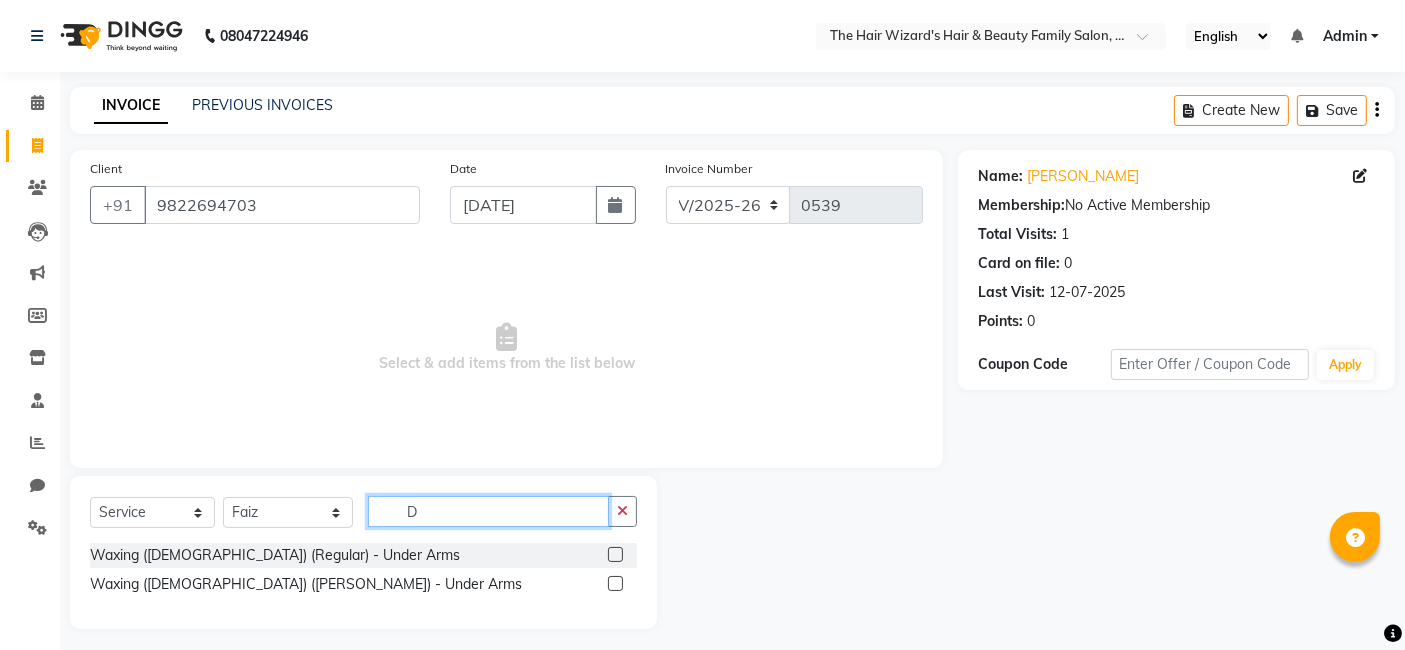 type 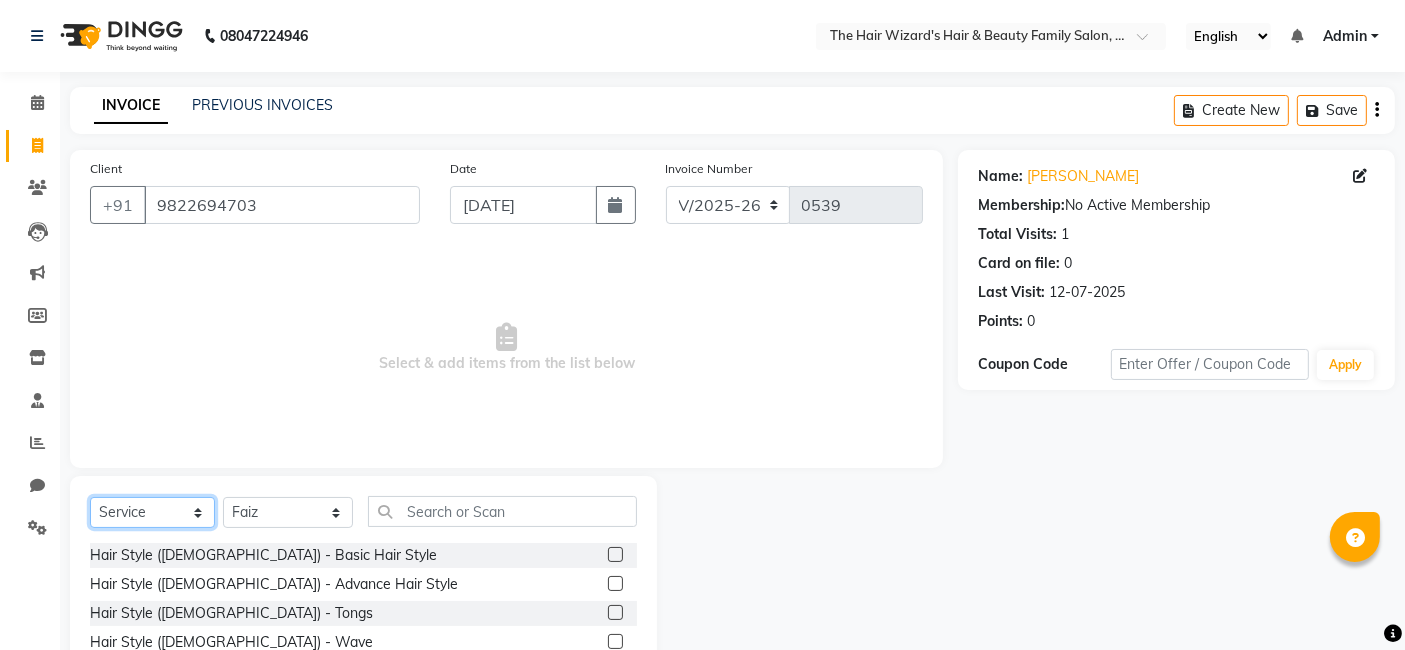 click on "Select  Service  Product  Membership  Package Voucher Prepaid Gift Card" 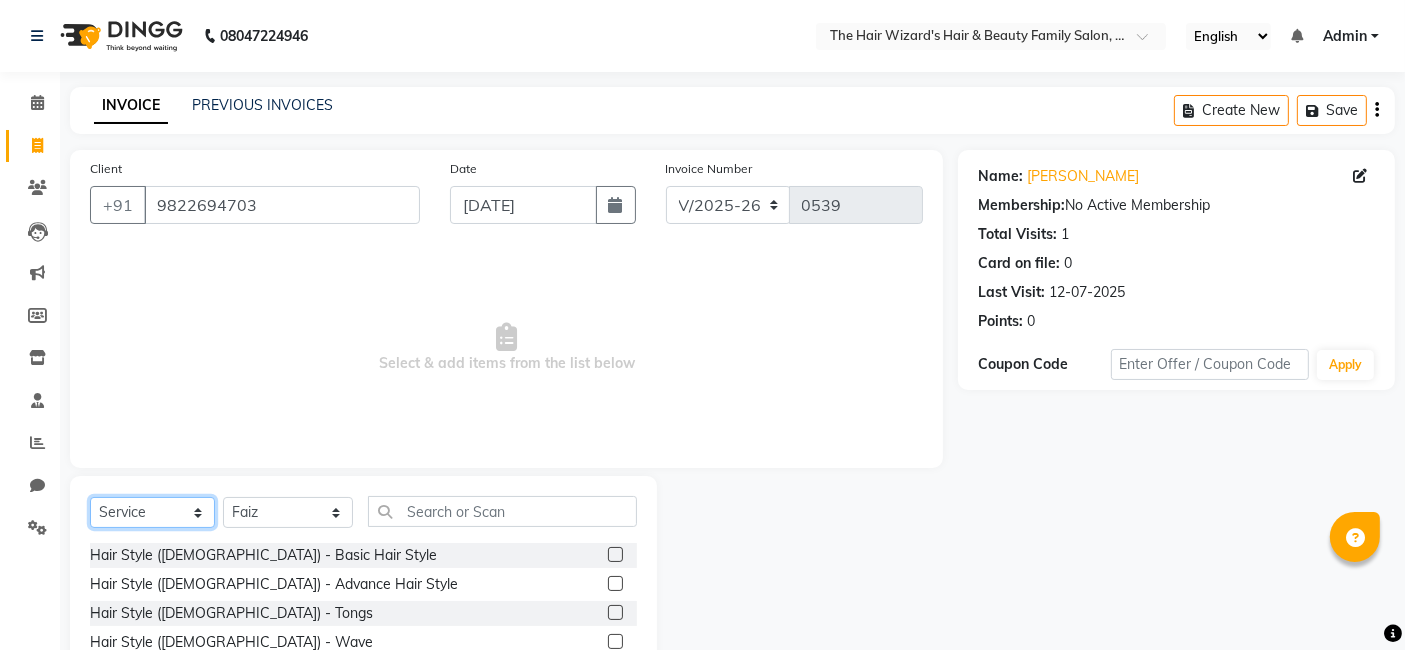select on "product" 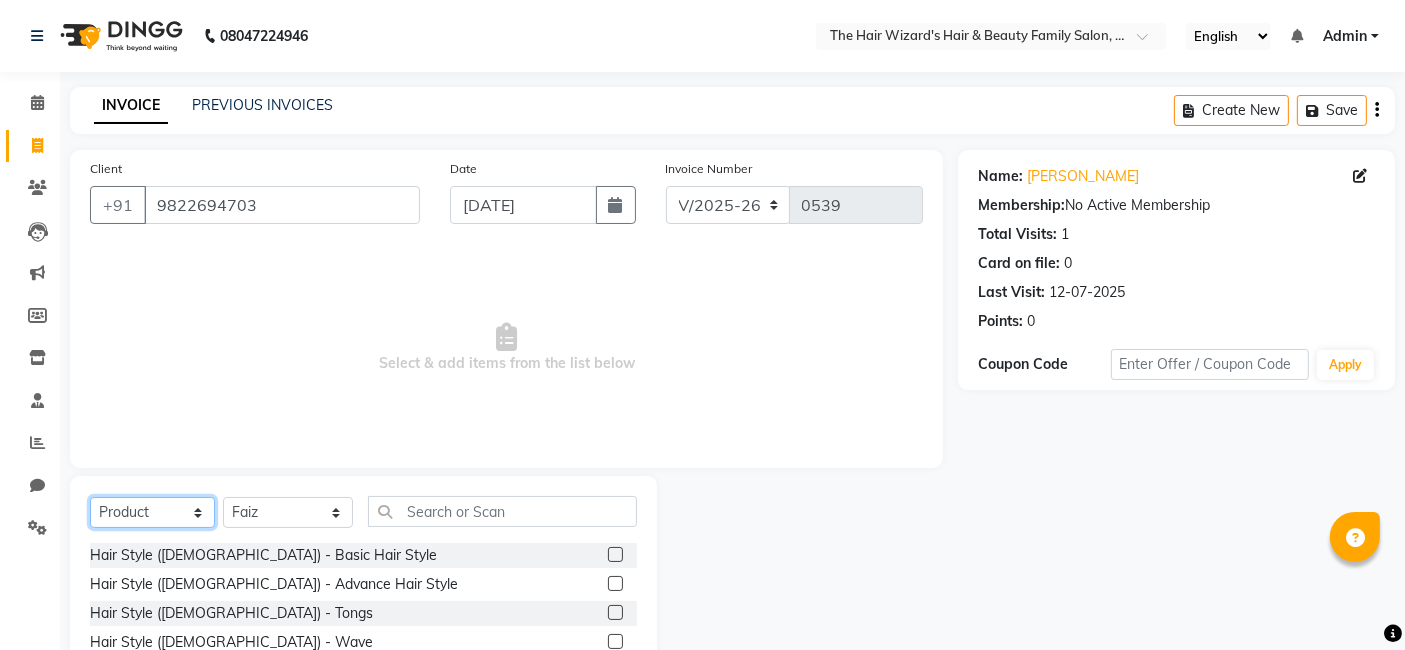 click on "Select  Service  Product  Membership  Package Voucher Prepaid Gift Card" 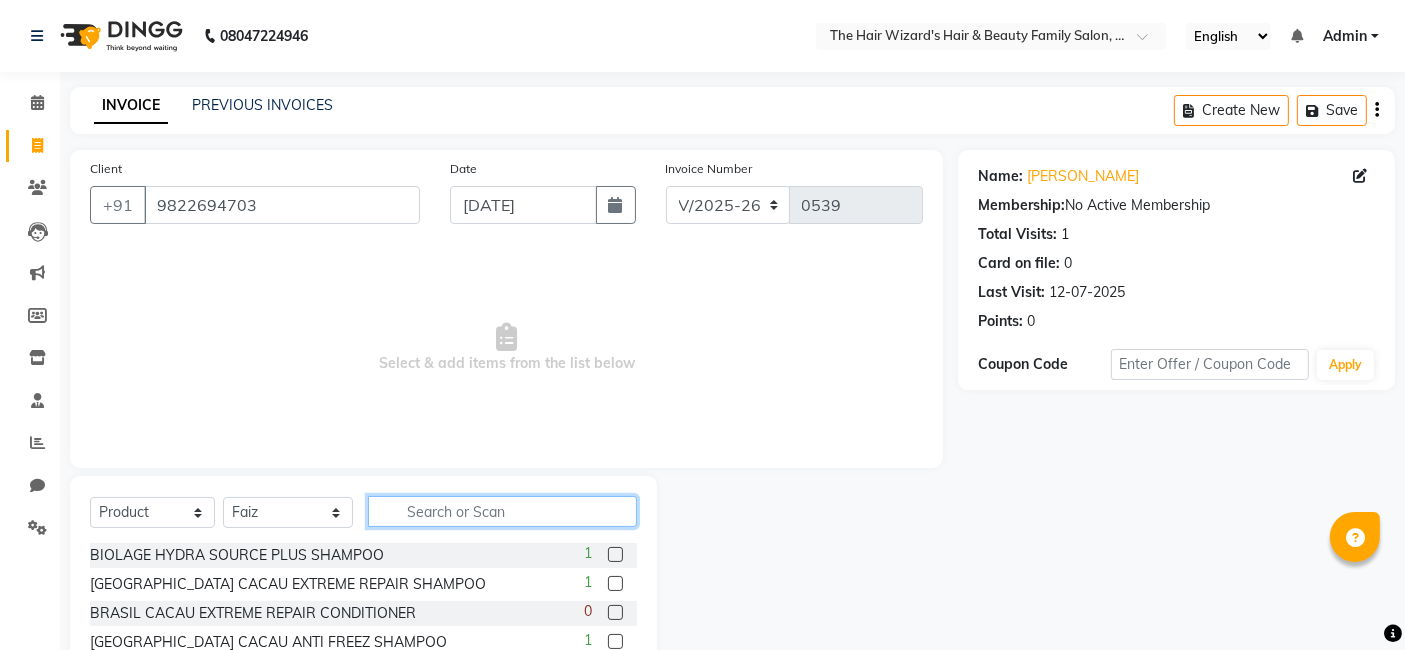 click 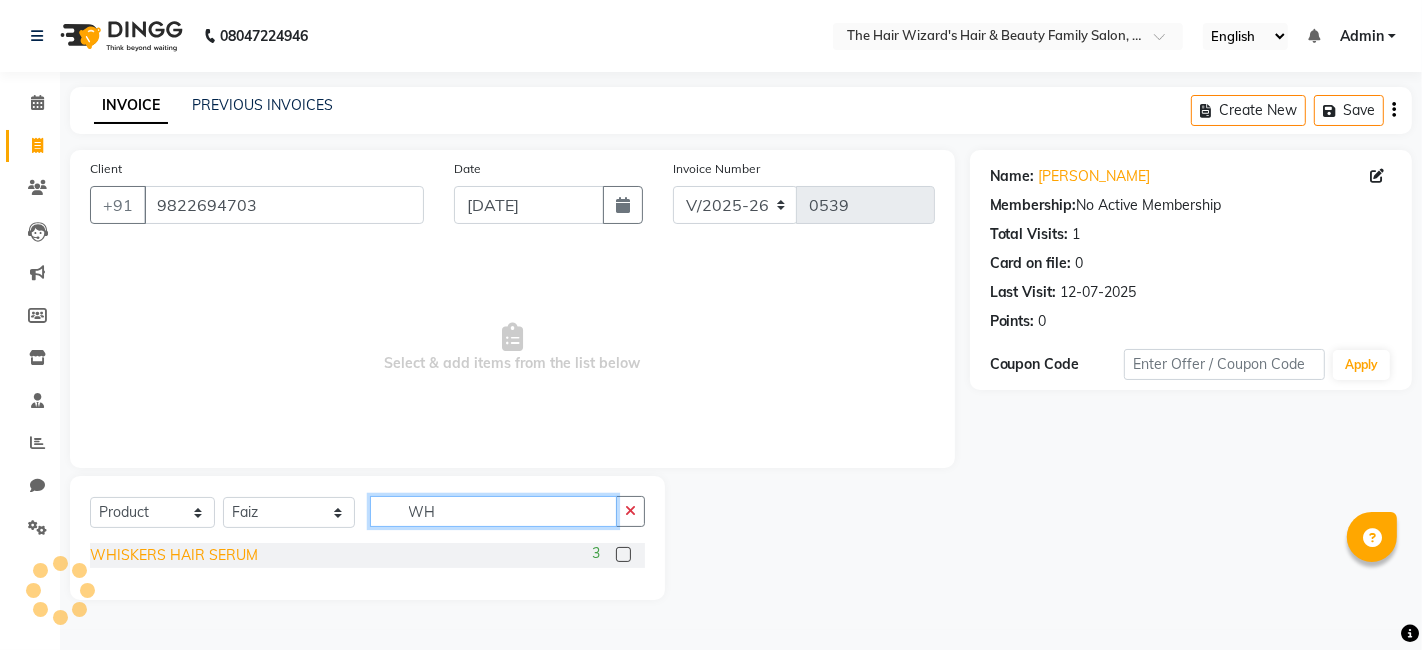 type on "WH" 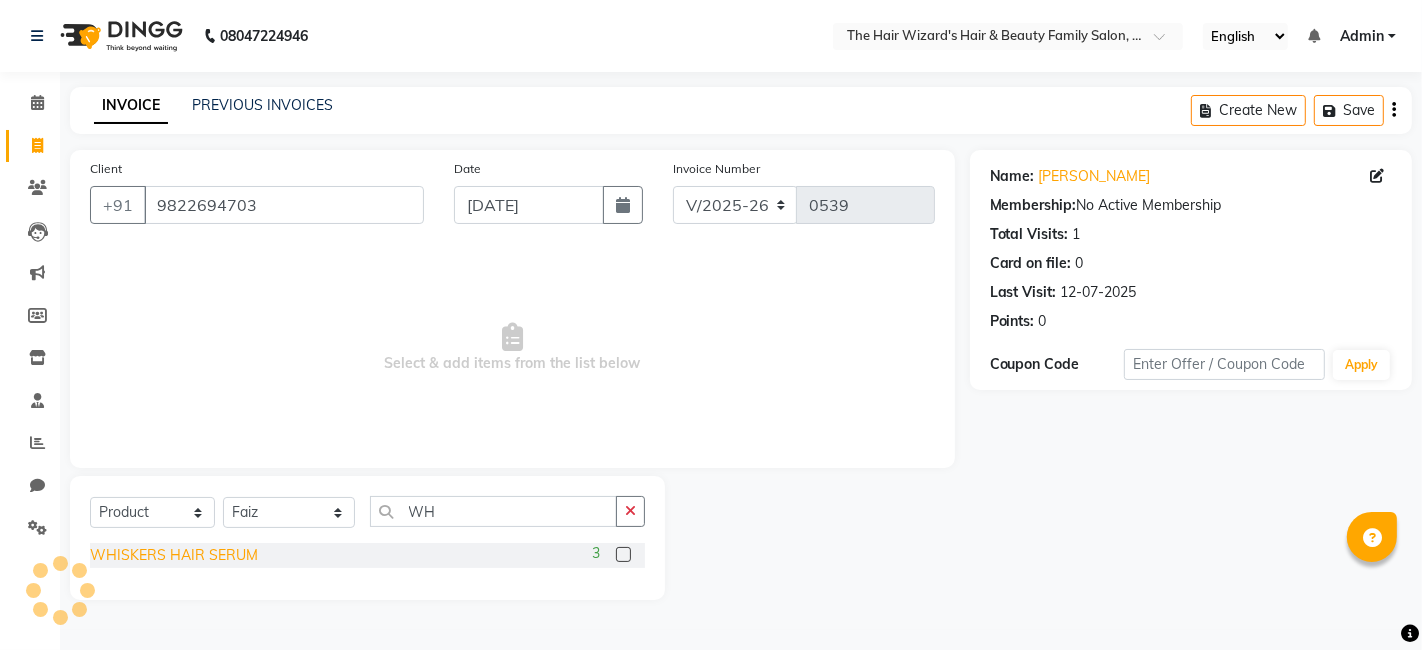 click on "WHISKERS HAIR SERUM" 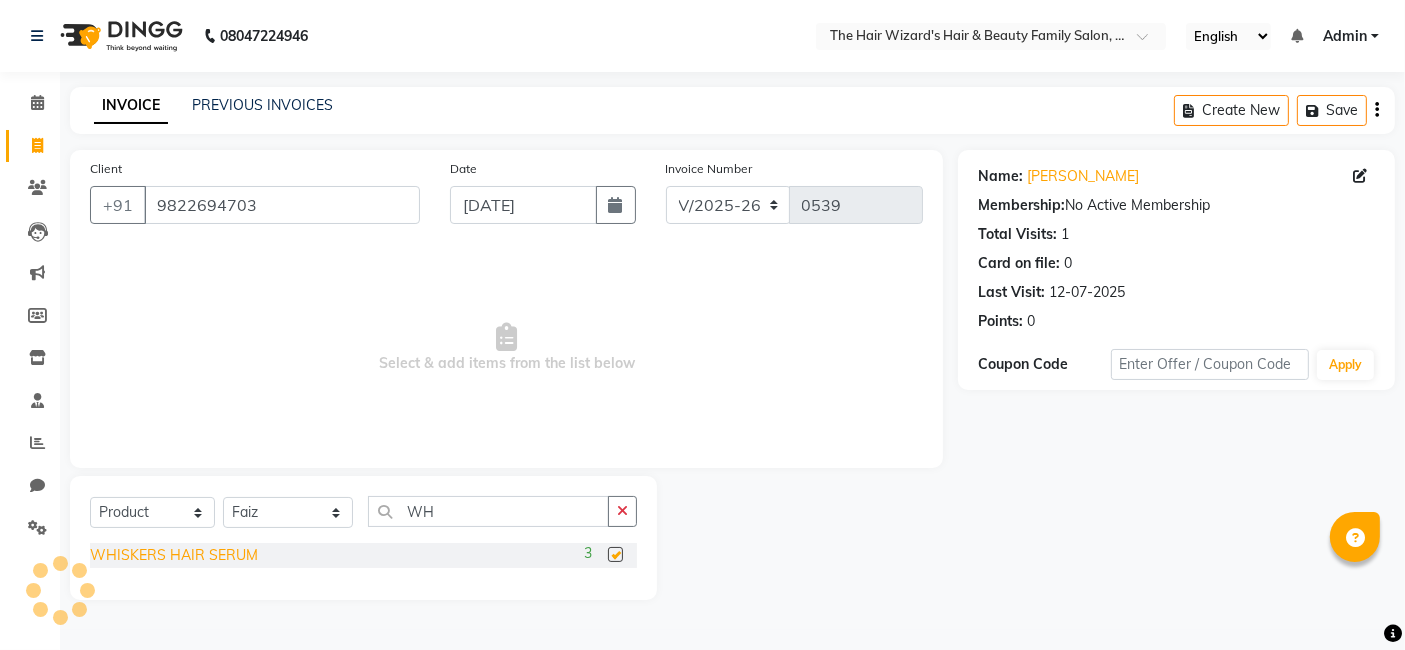 checkbox on "false" 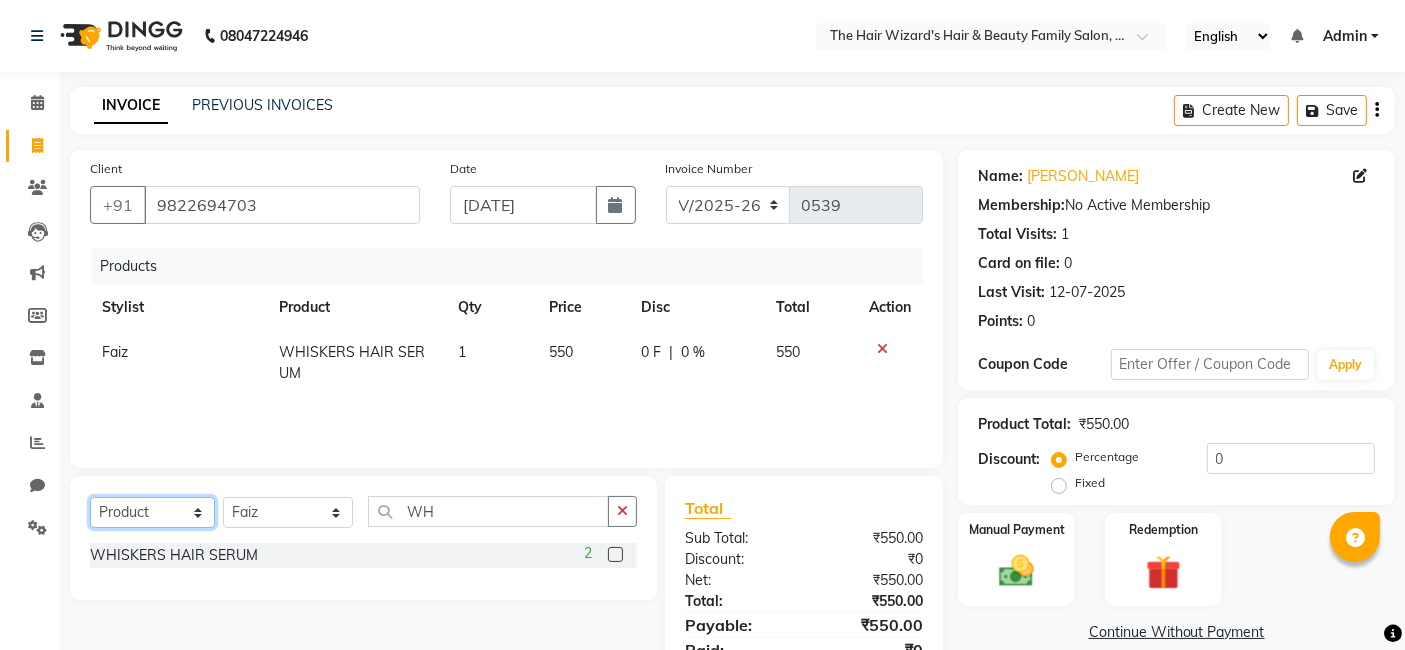 click on "Select  Service  Product  Membership  Package Voucher Prepaid Gift Card" 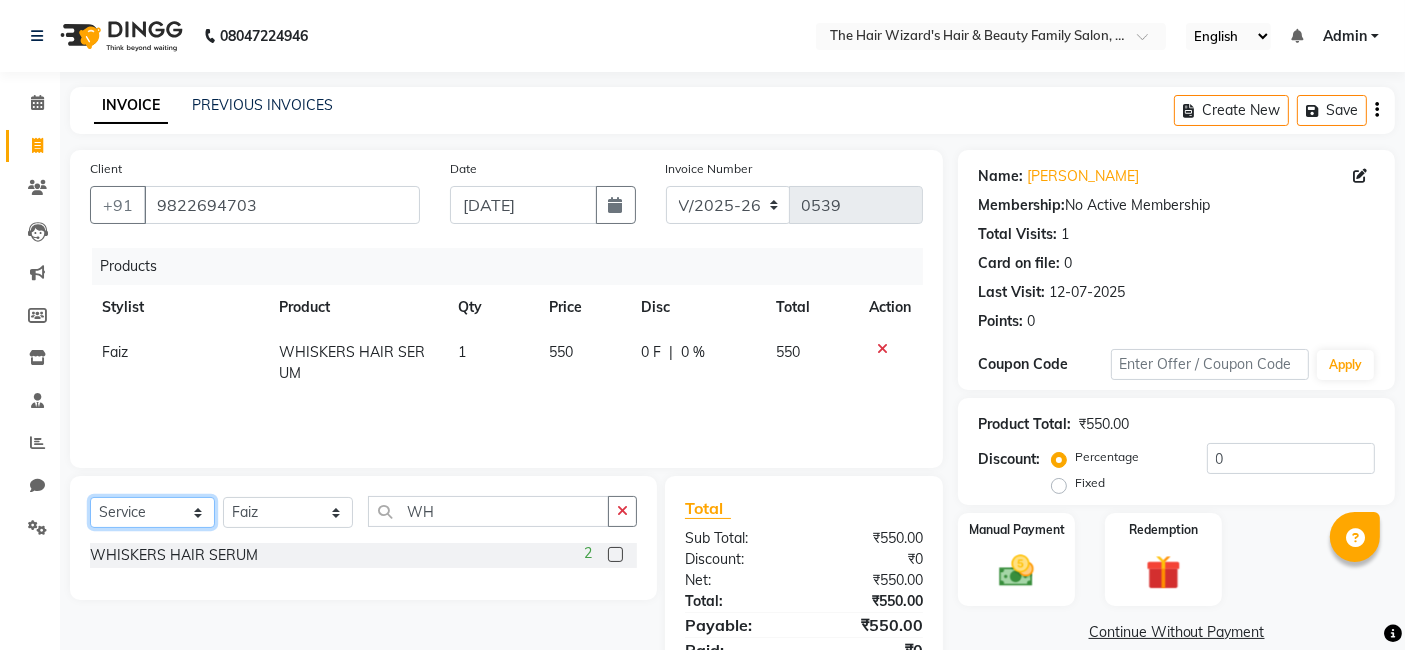 click on "Select  Service  Product  Membership  Package Voucher Prepaid Gift Card" 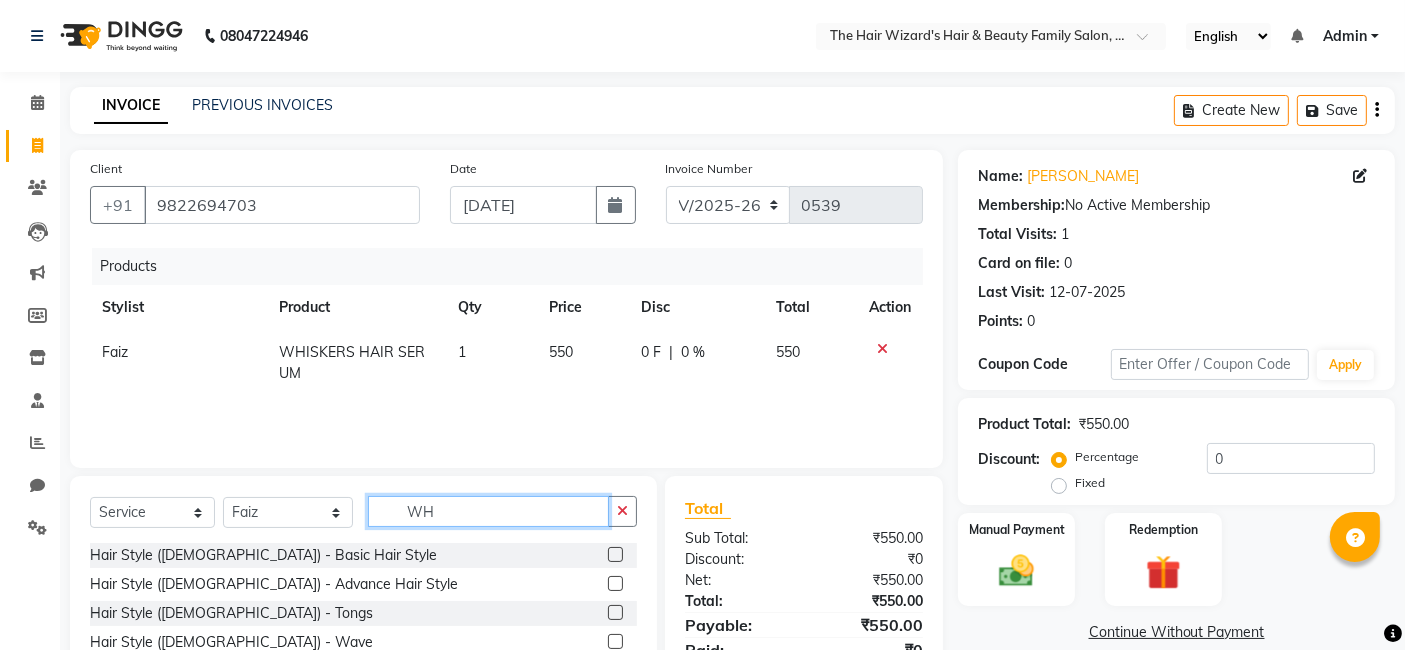 click on "WH" 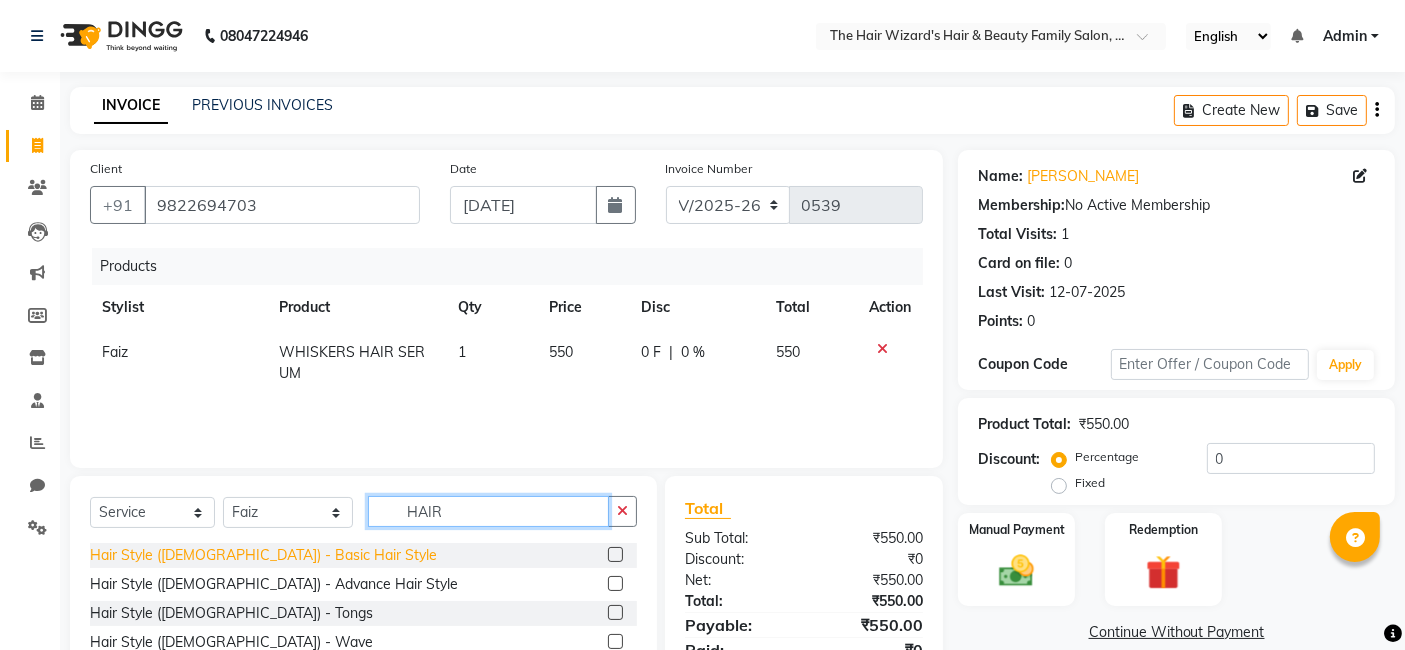 type on "HAIR" 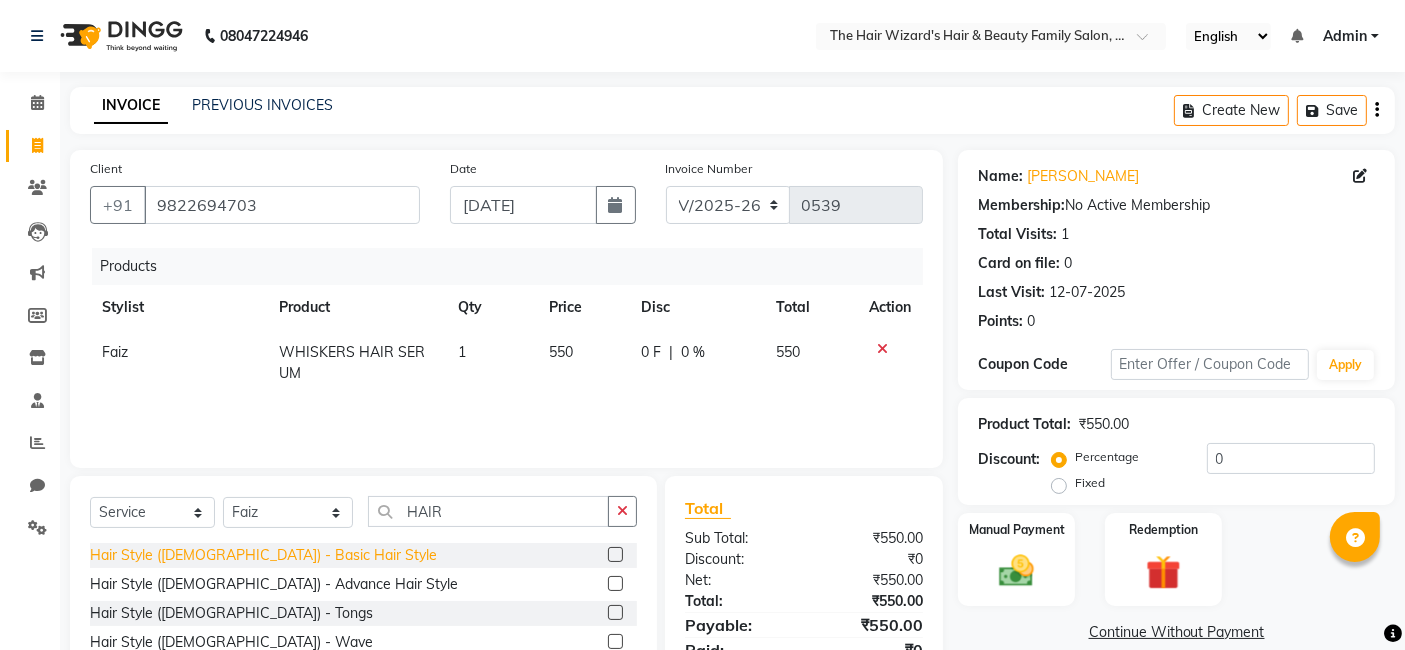 click on "Hair Style ([DEMOGRAPHIC_DATA]) - Basic Hair Style" 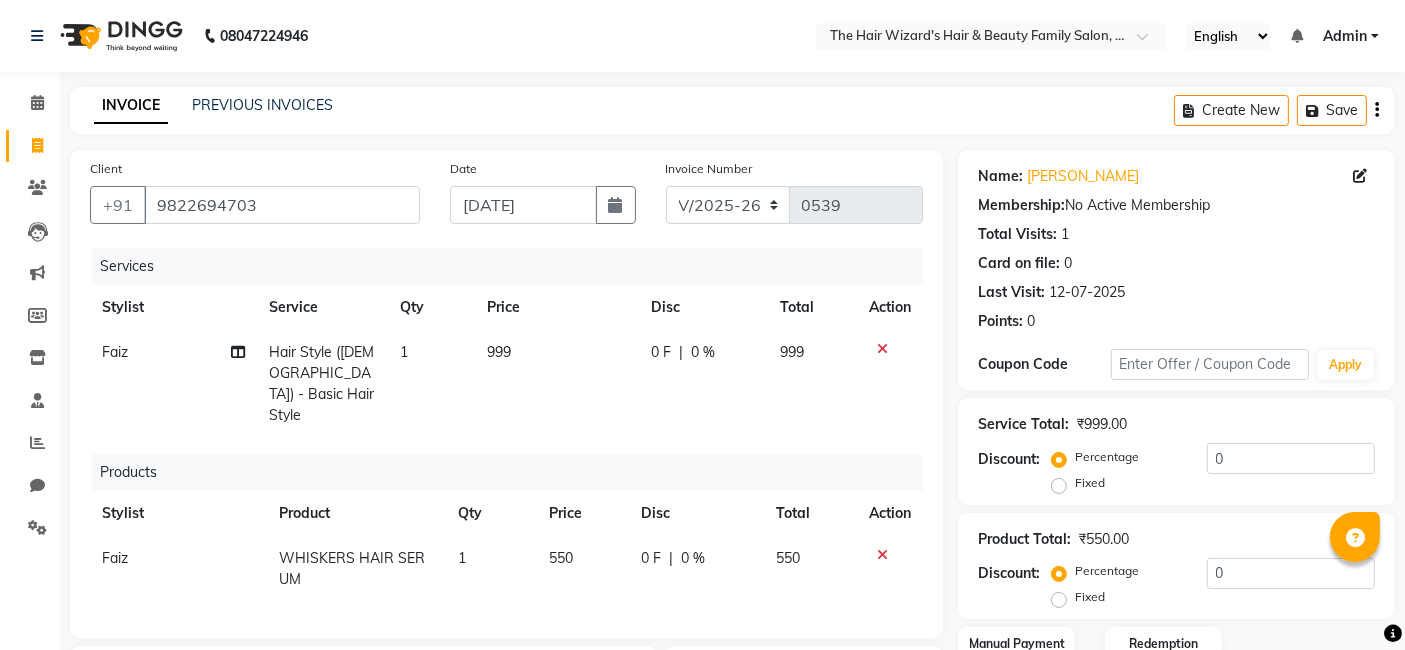 checkbox on "false" 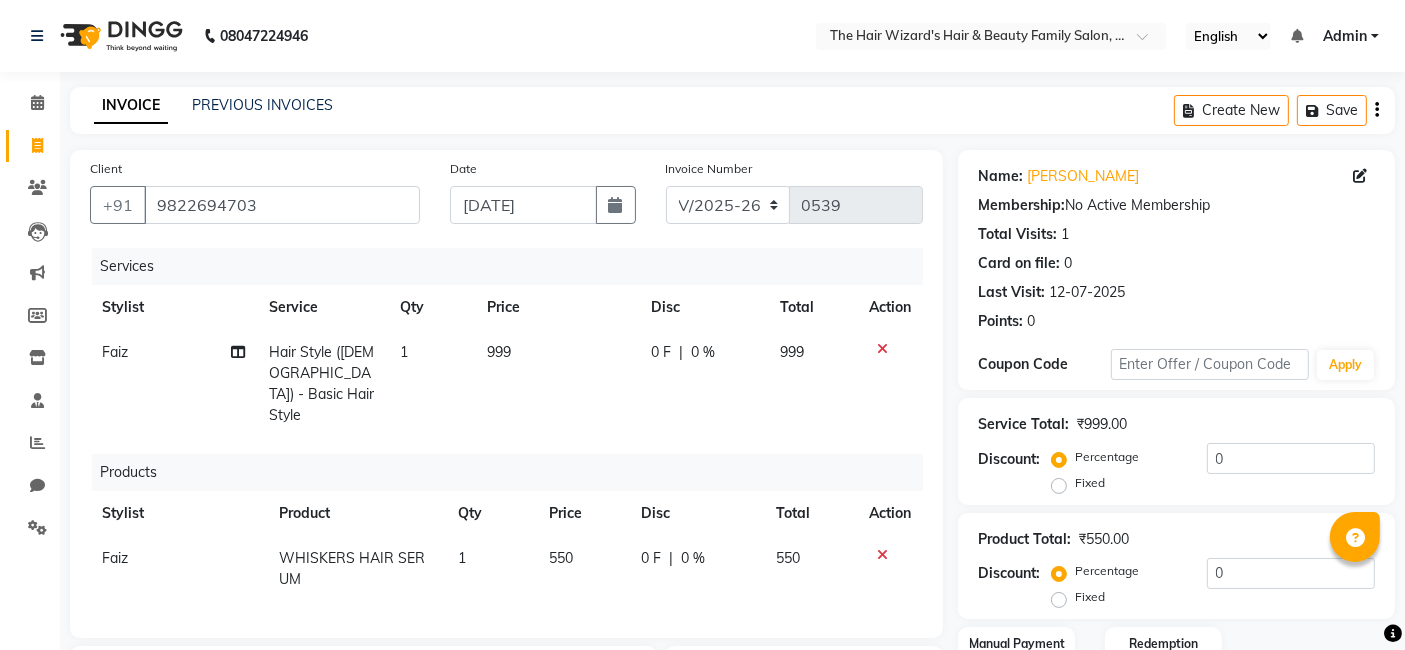 click on "999" 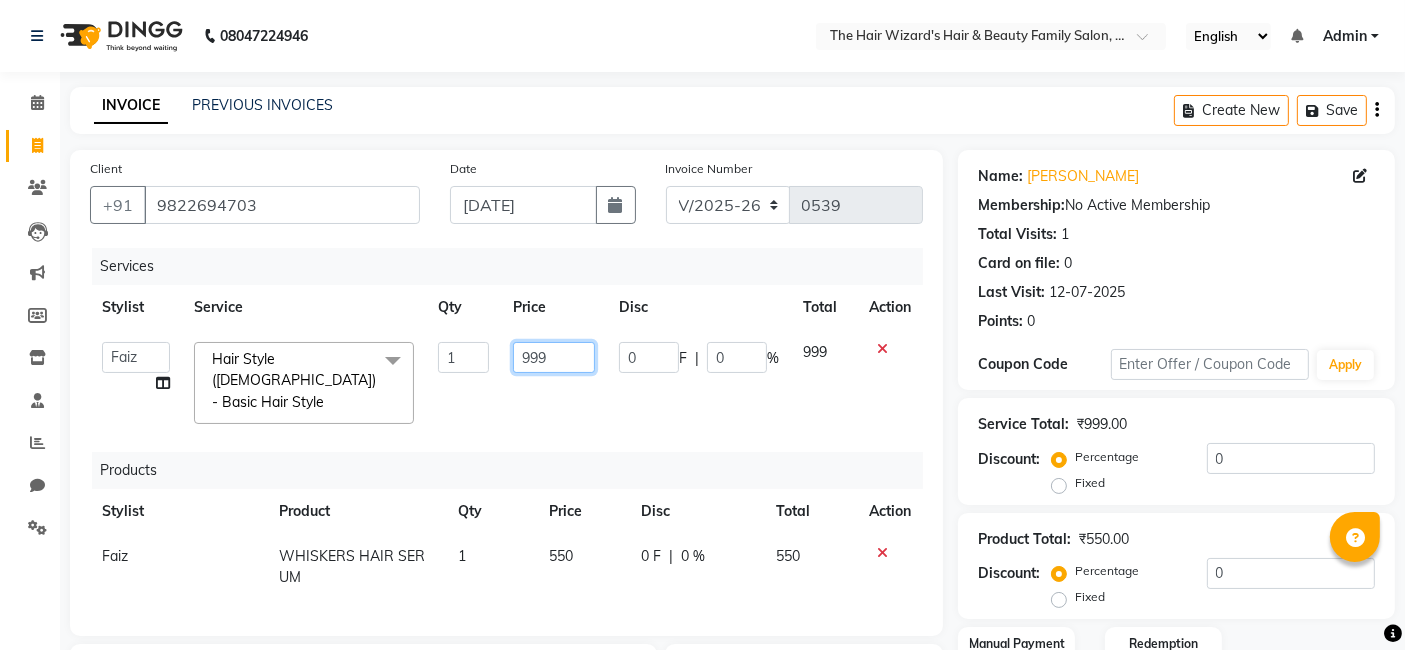 click on "999" 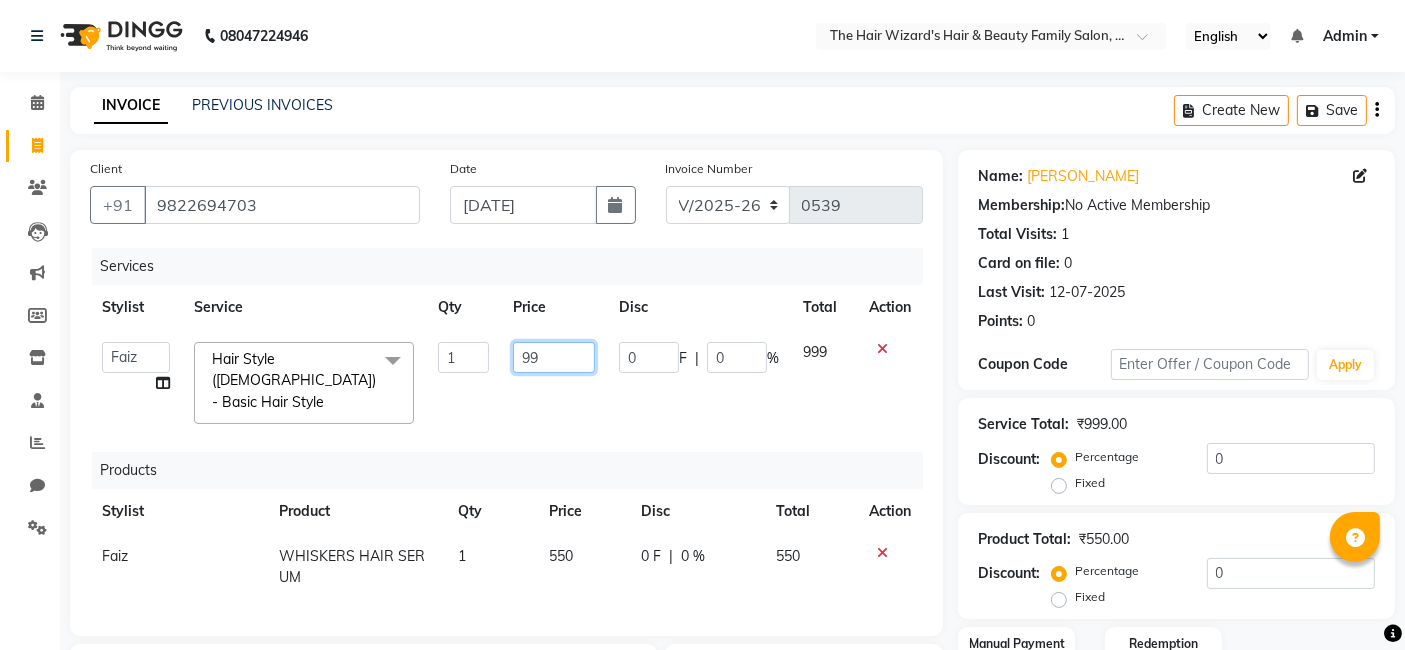 type on "9" 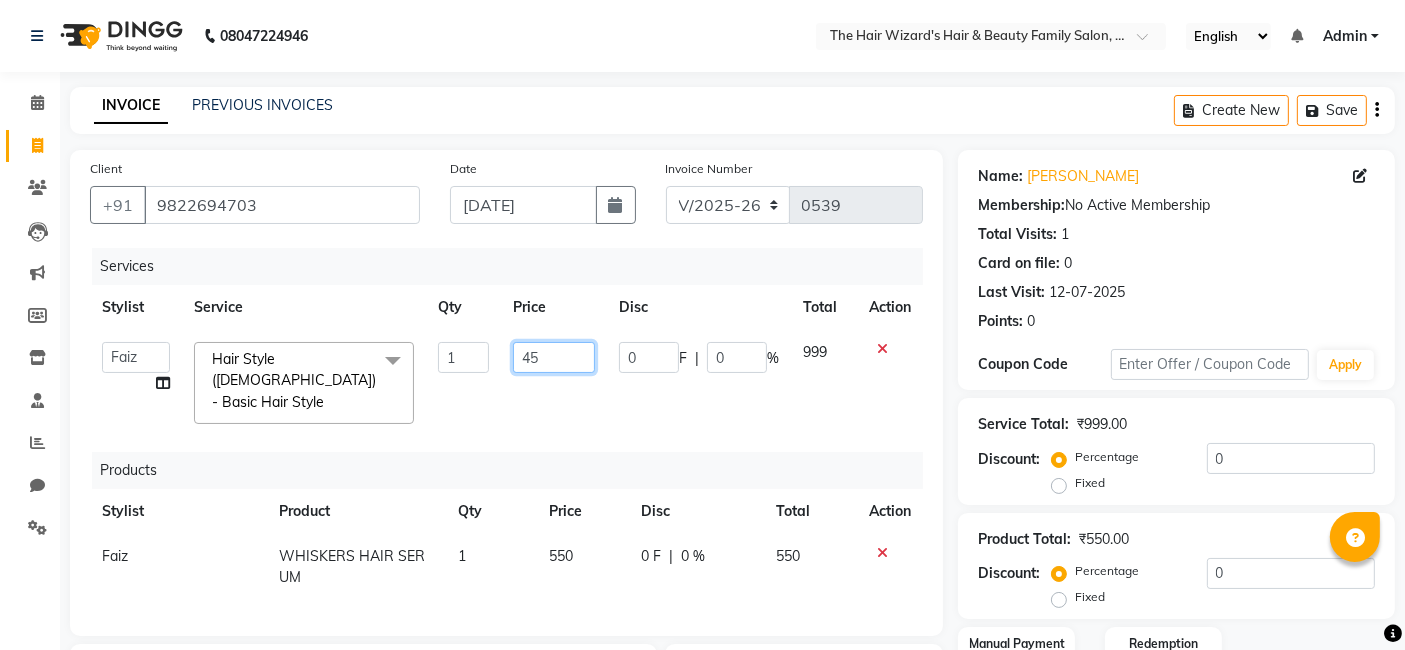 type on "450" 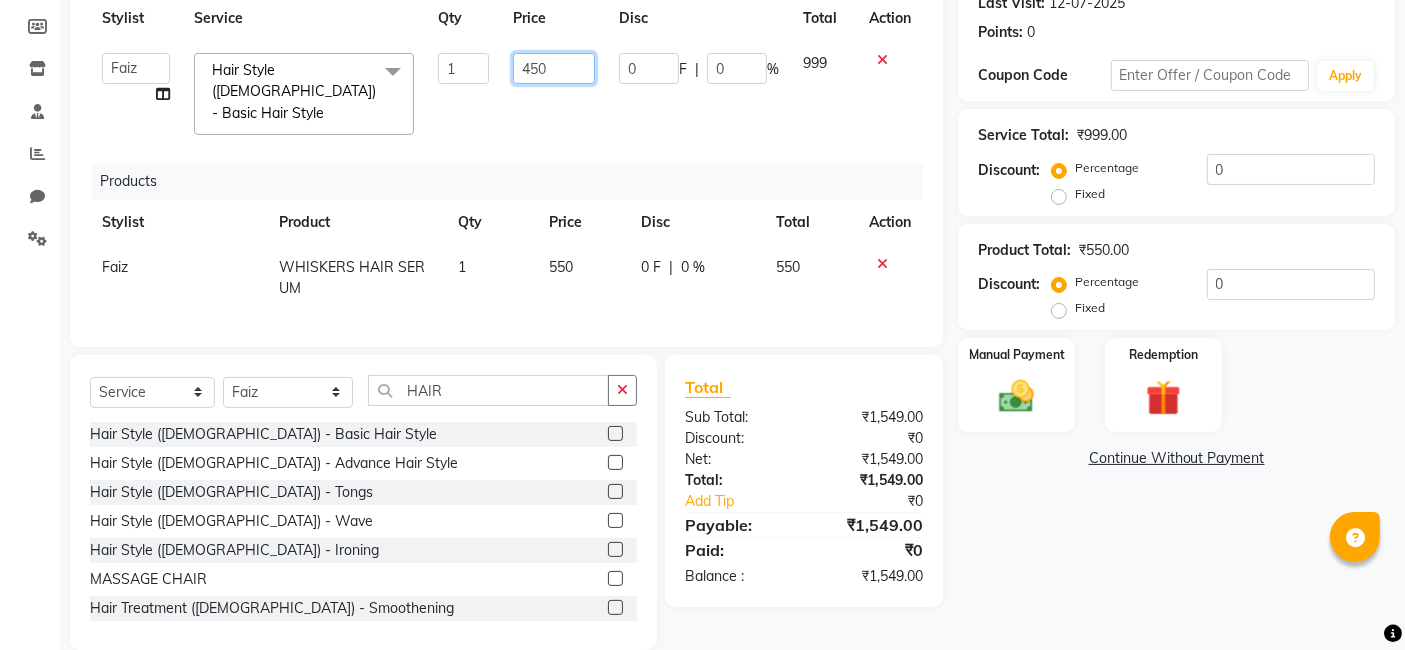 scroll, scrollTop: 311, scrollLeft: 0, axis: vertical 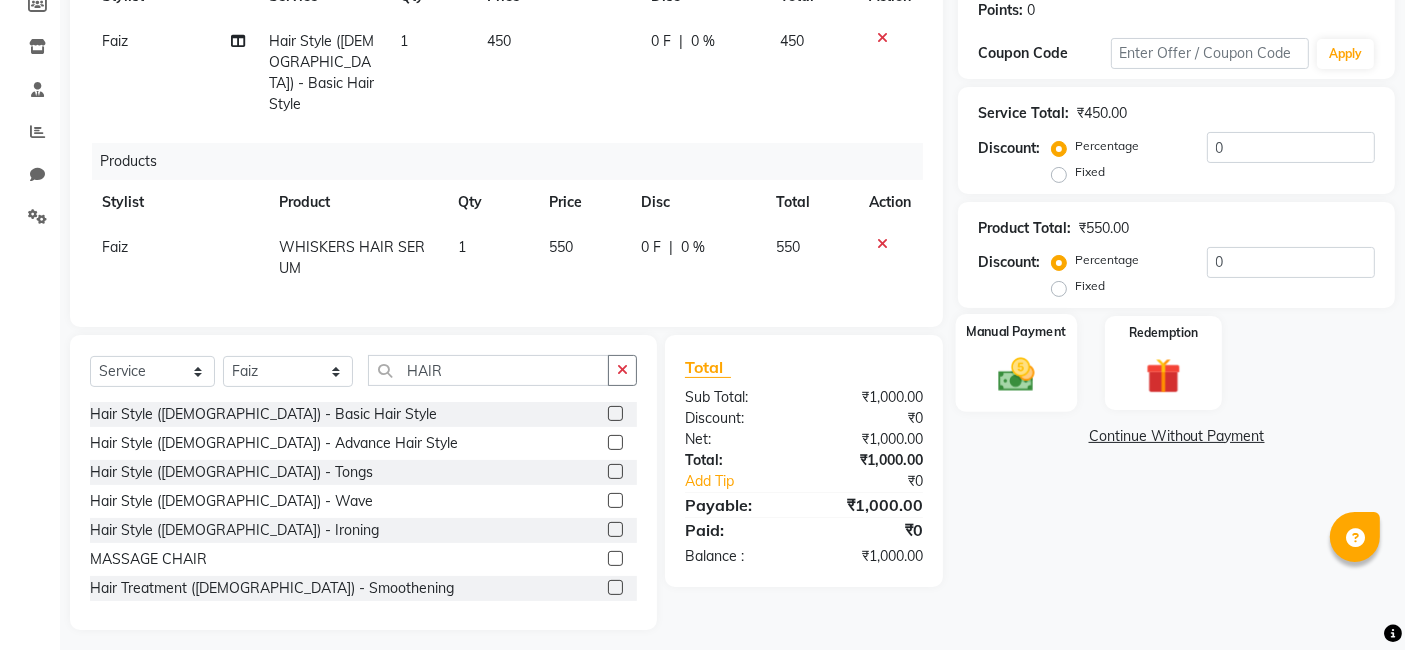 click 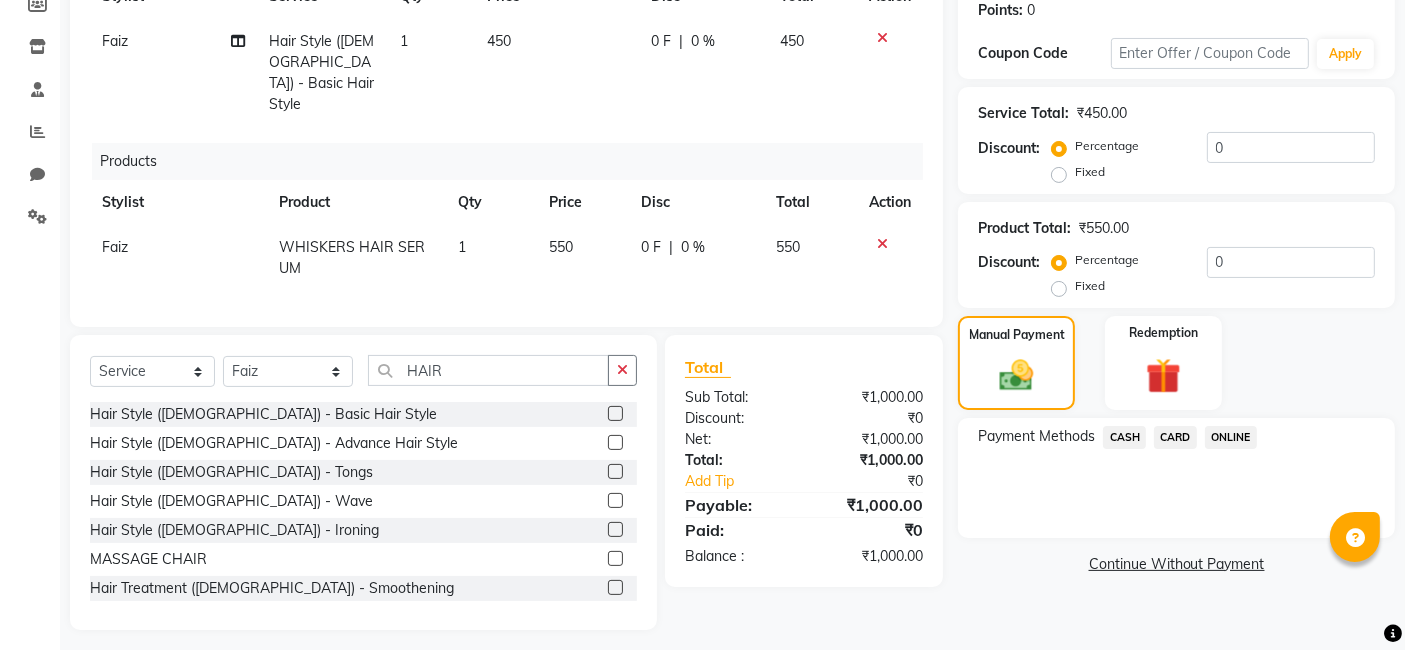 click on "CASH" 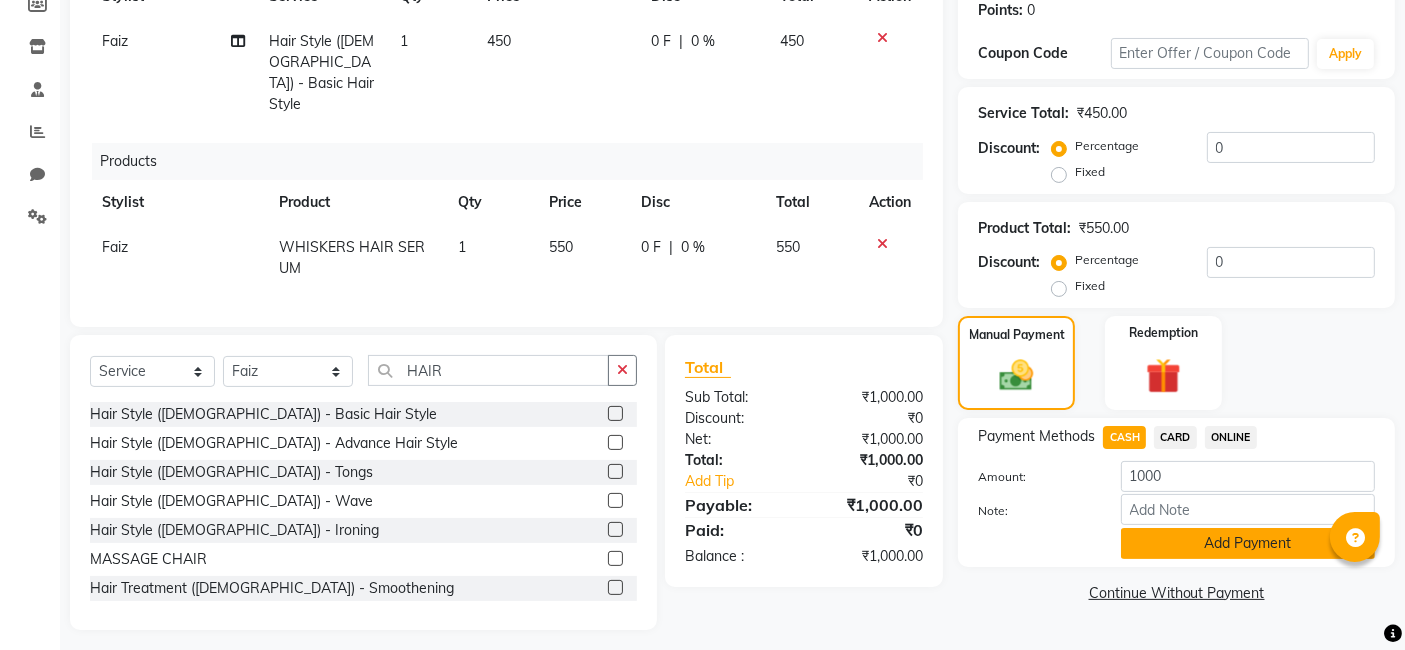 click on "Add Payment" 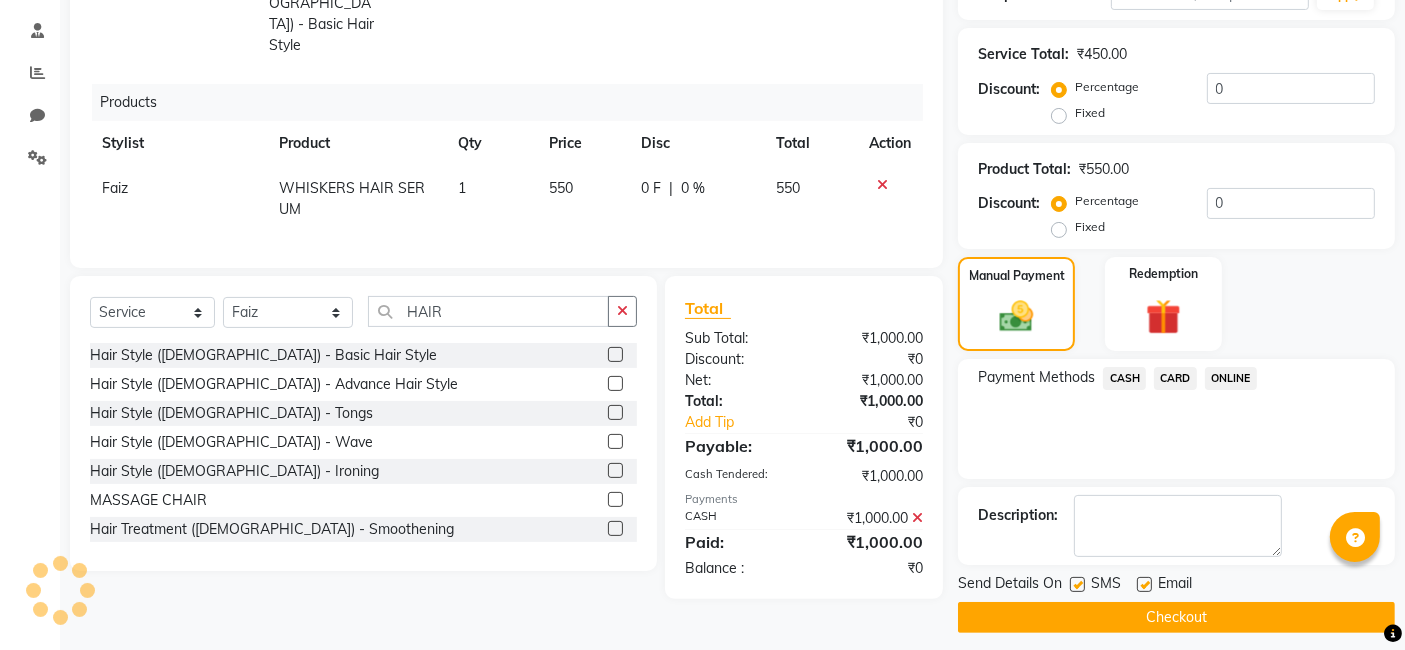 scroll, scrollTop: 381, scrollLeft: 0, axis: vertical 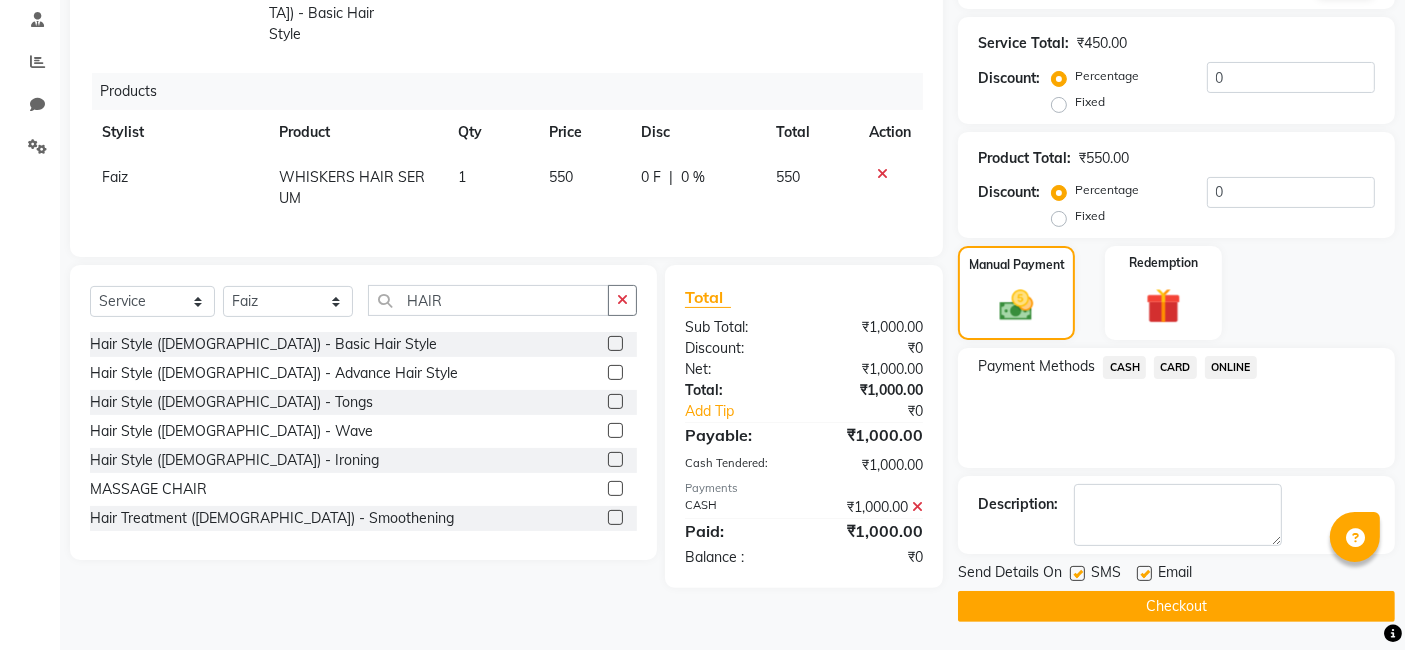click on "Checkout" 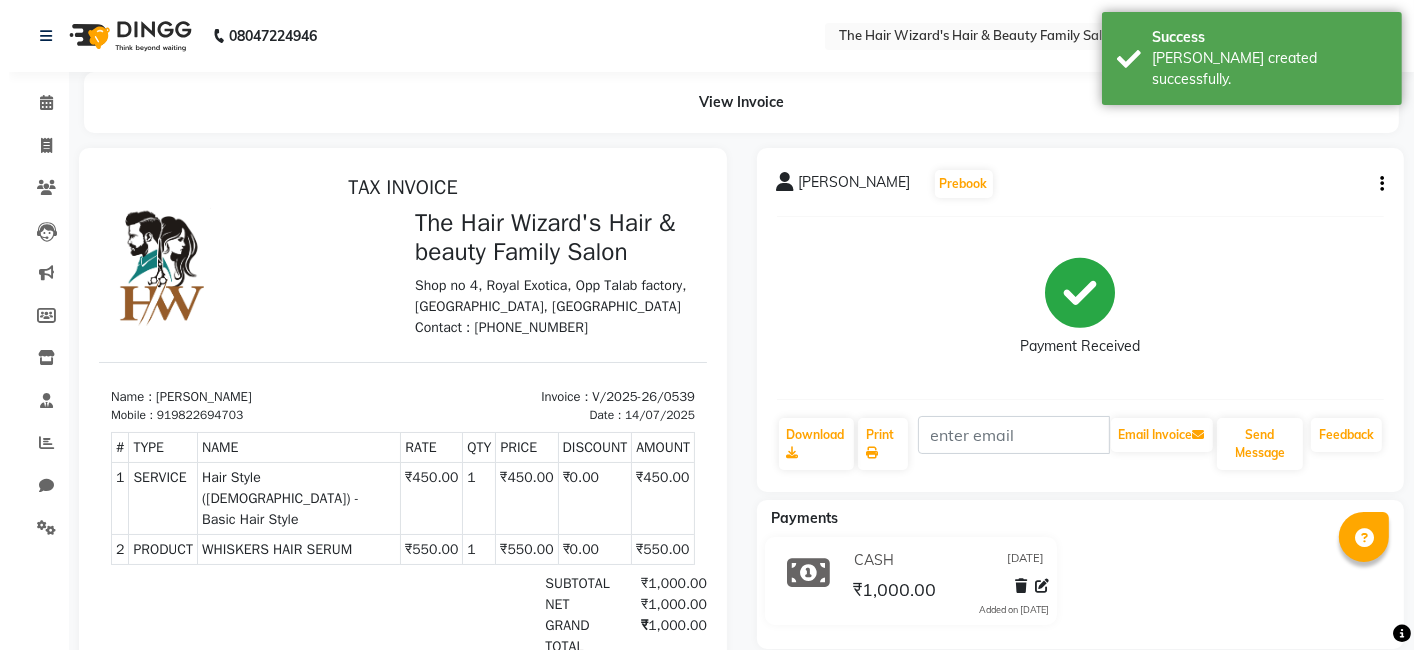 scroll, scrollTop: 0, scrollLeft: 0, axis: both 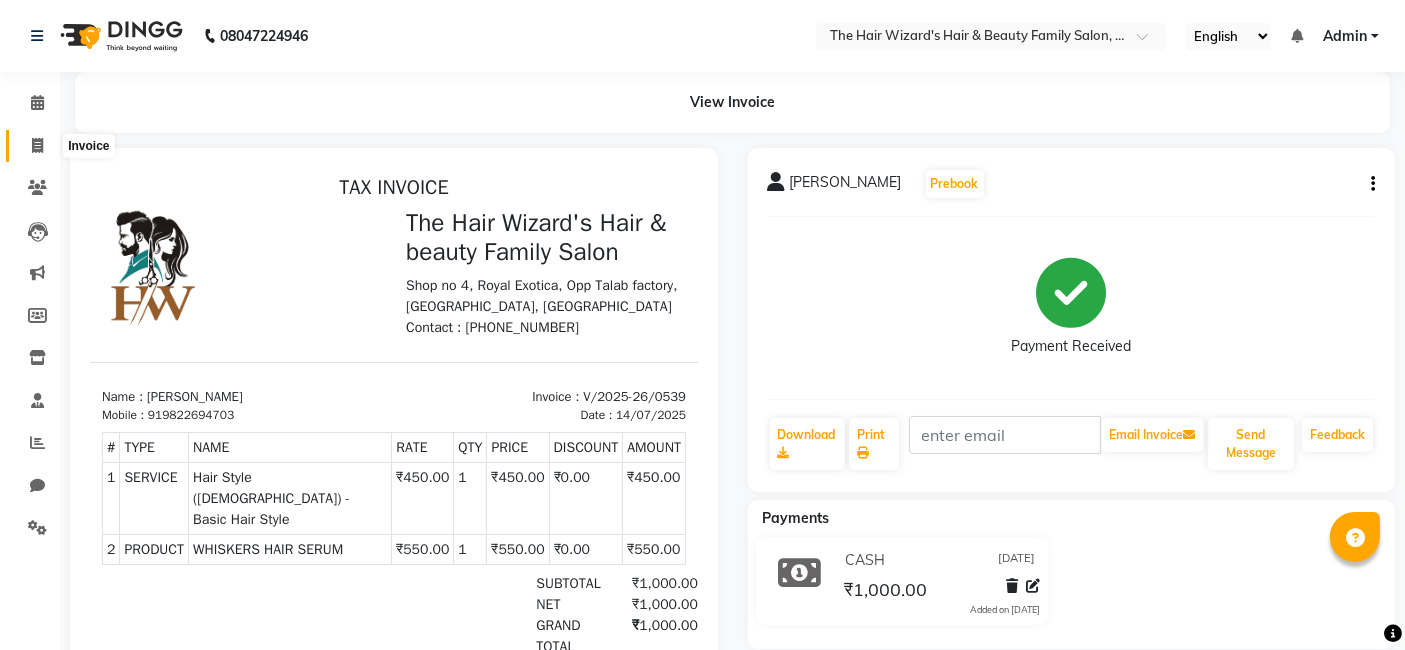 click 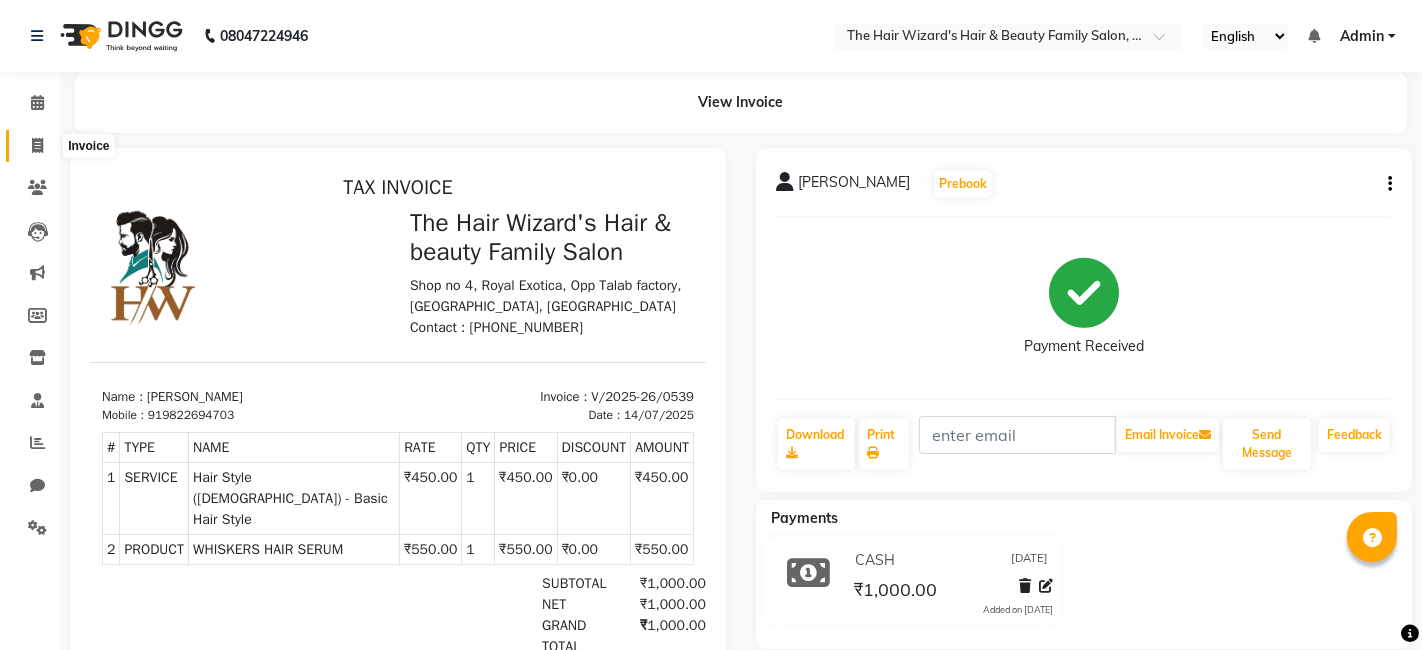 select on "8473" 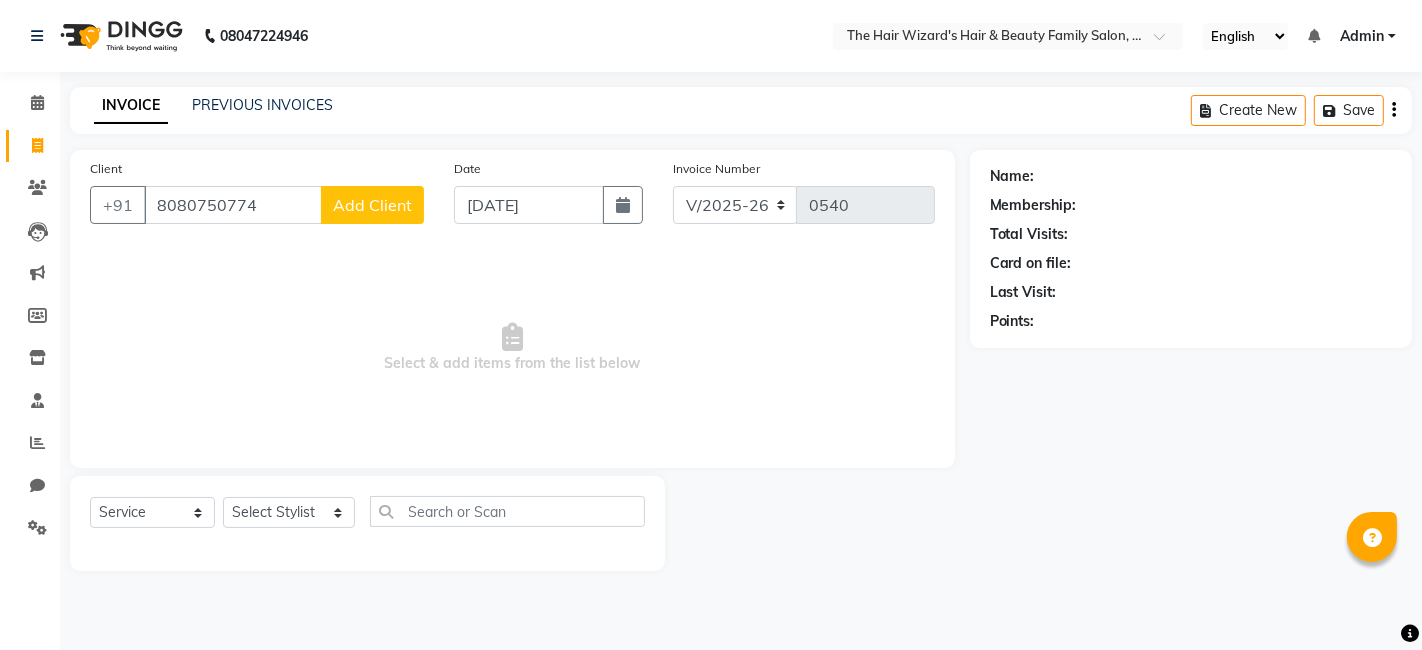 type on "8080750774" 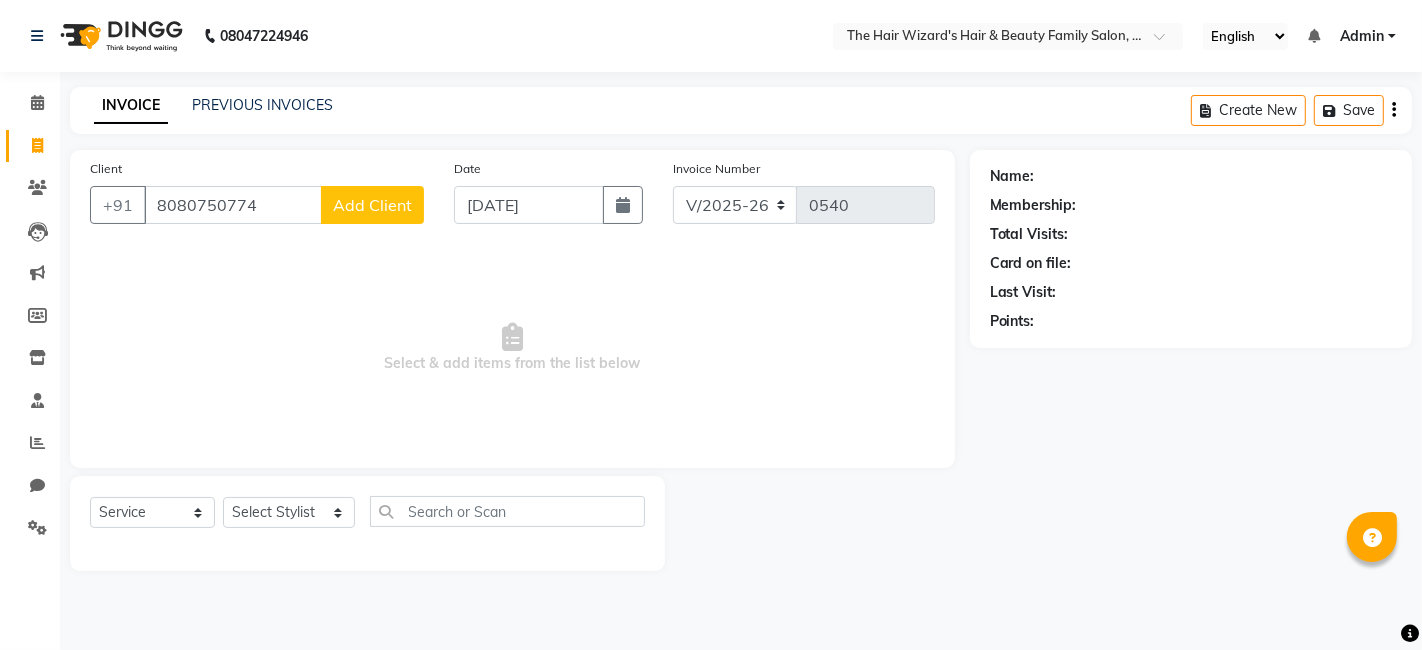 click on "Add Client" 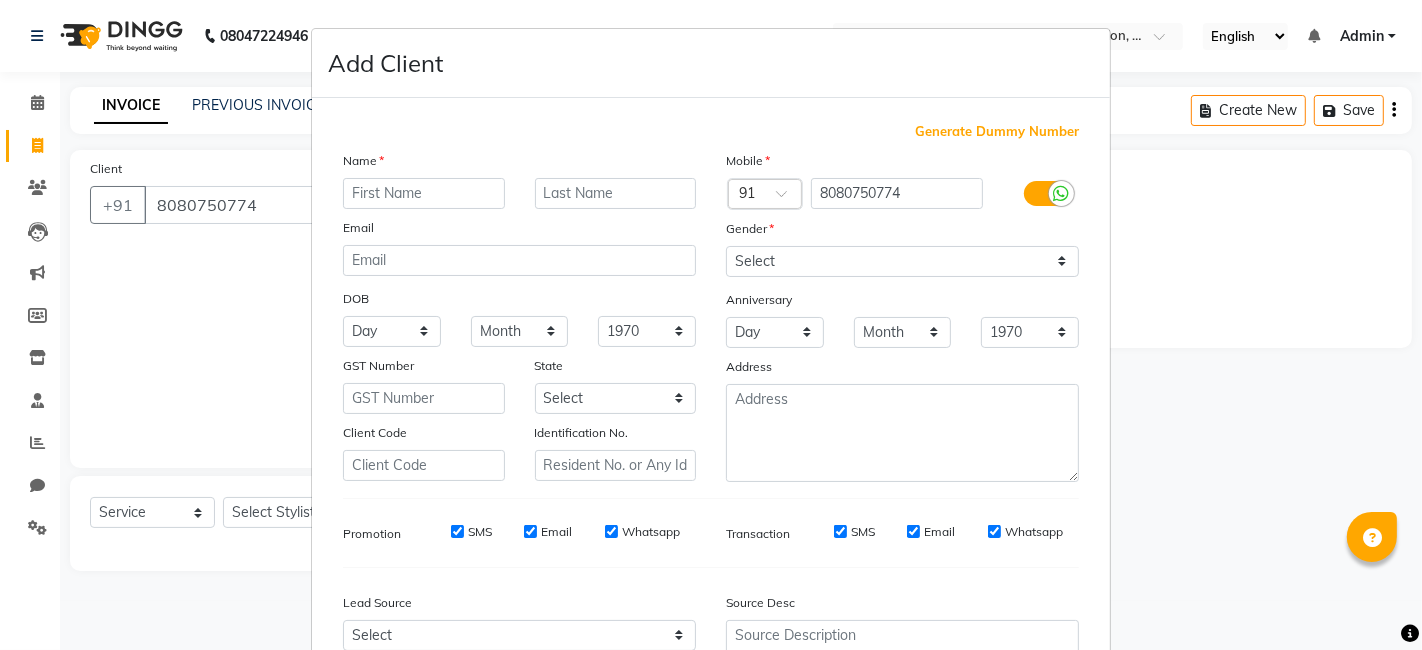 click at bounding box center (424, 193) 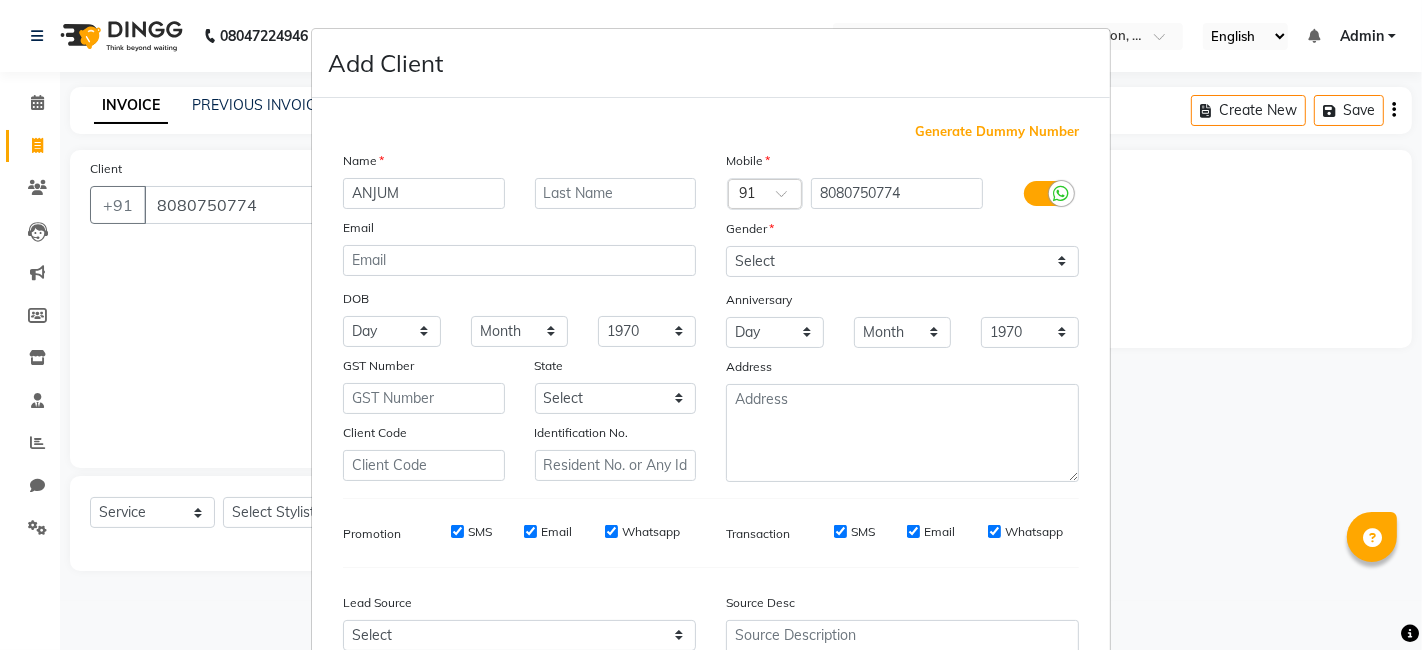 type on "ANJUM" 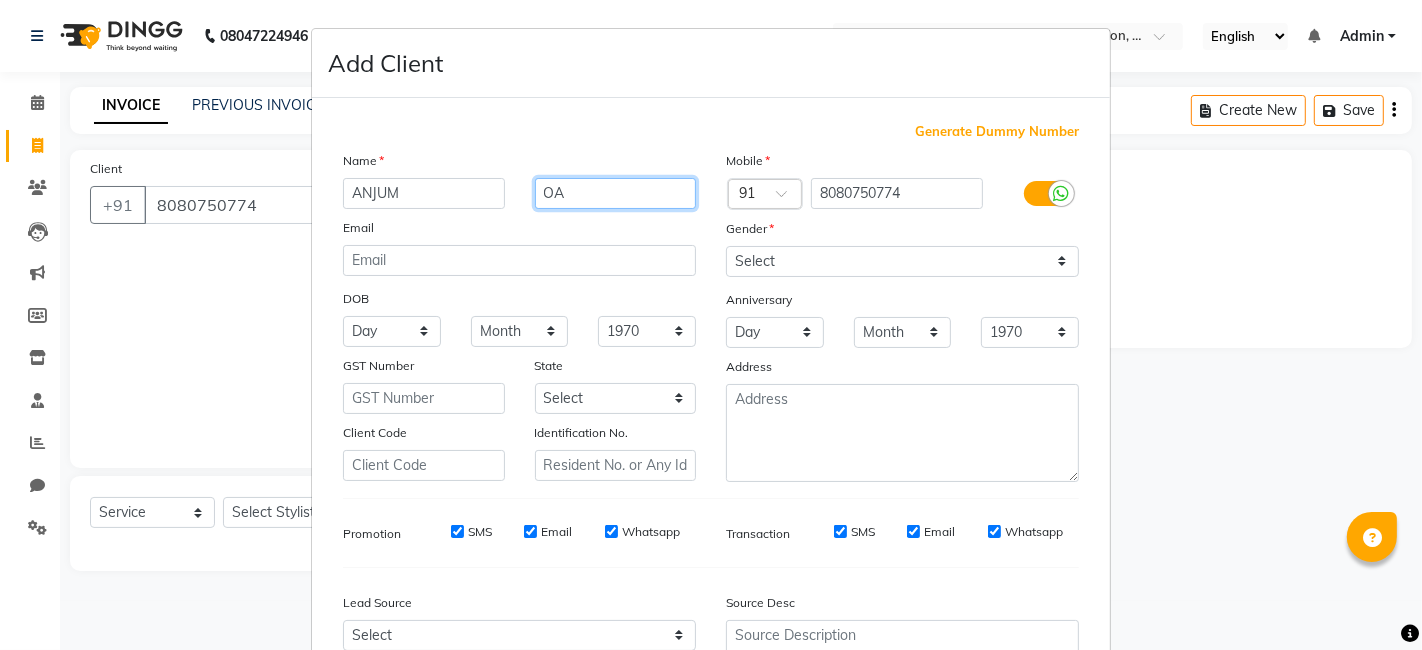 type on "O" 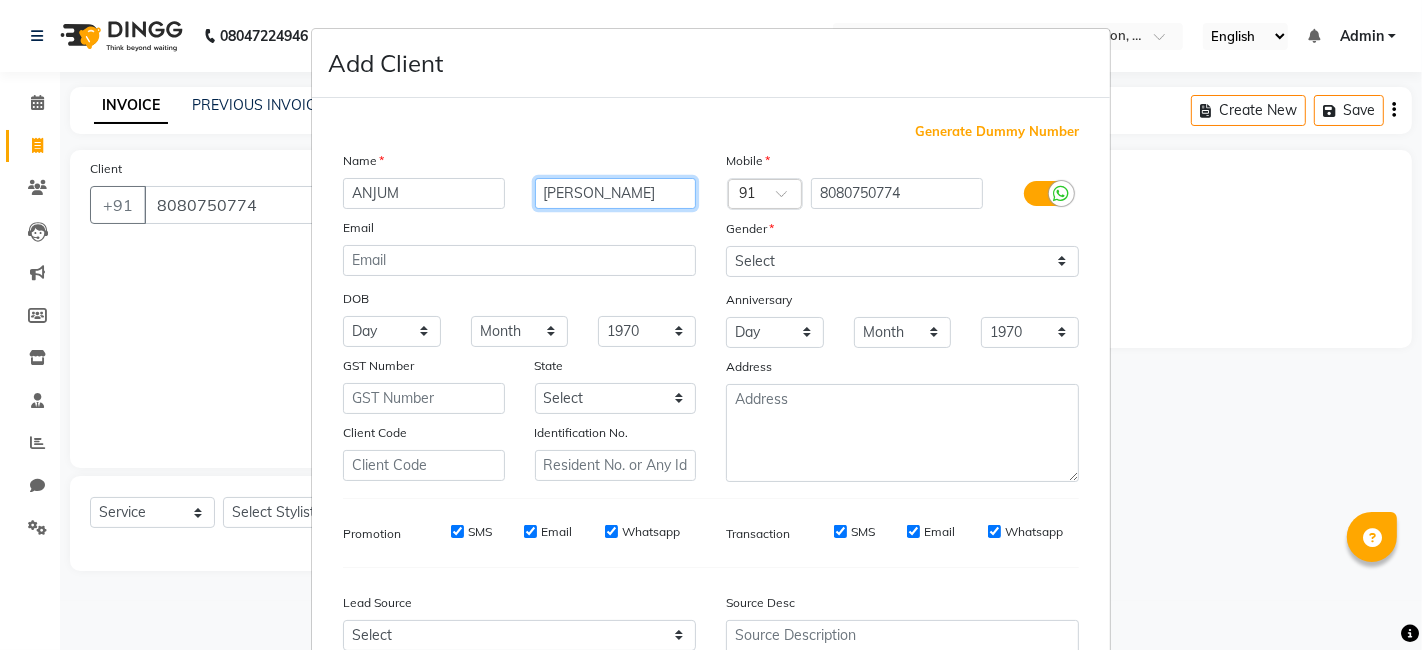 type on "[PERSON_NAME]" 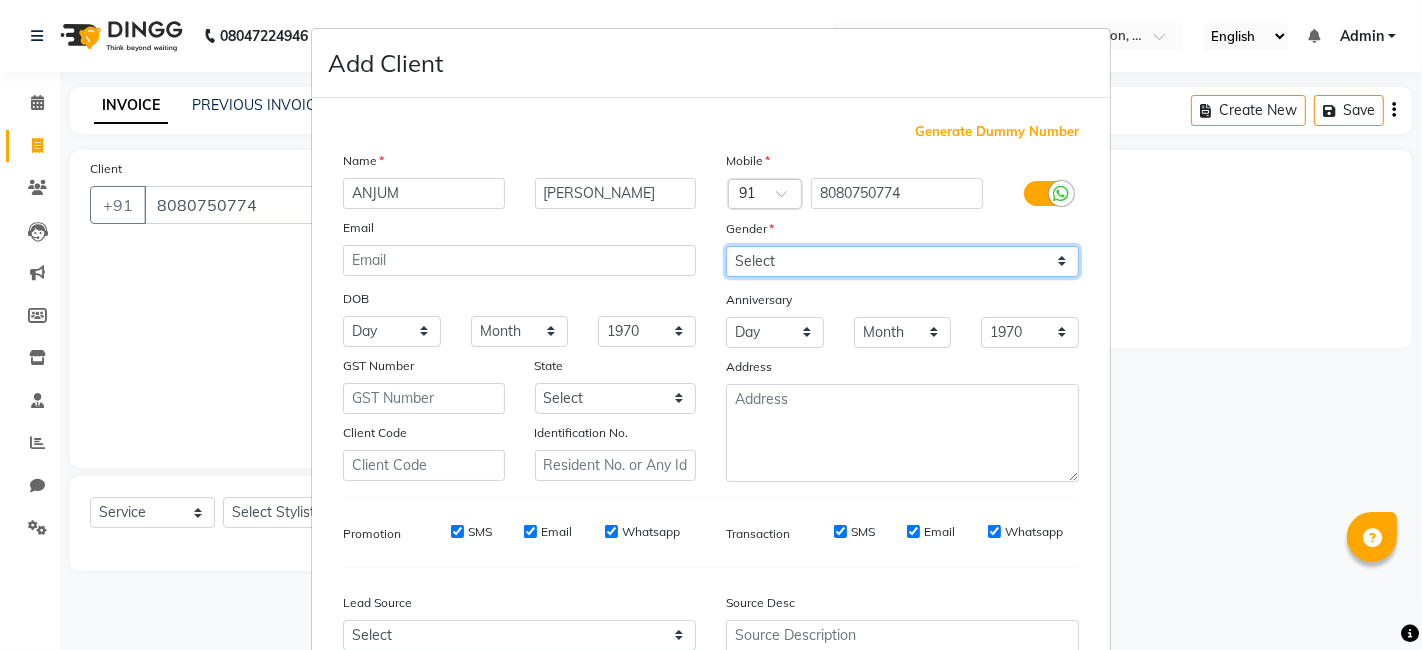 click on "Select [DEMOGRAPHIC_DATA] [DEMOGRAPHIC_DATA] Other Prefer Not To Say" at bounding box center [902, 261] 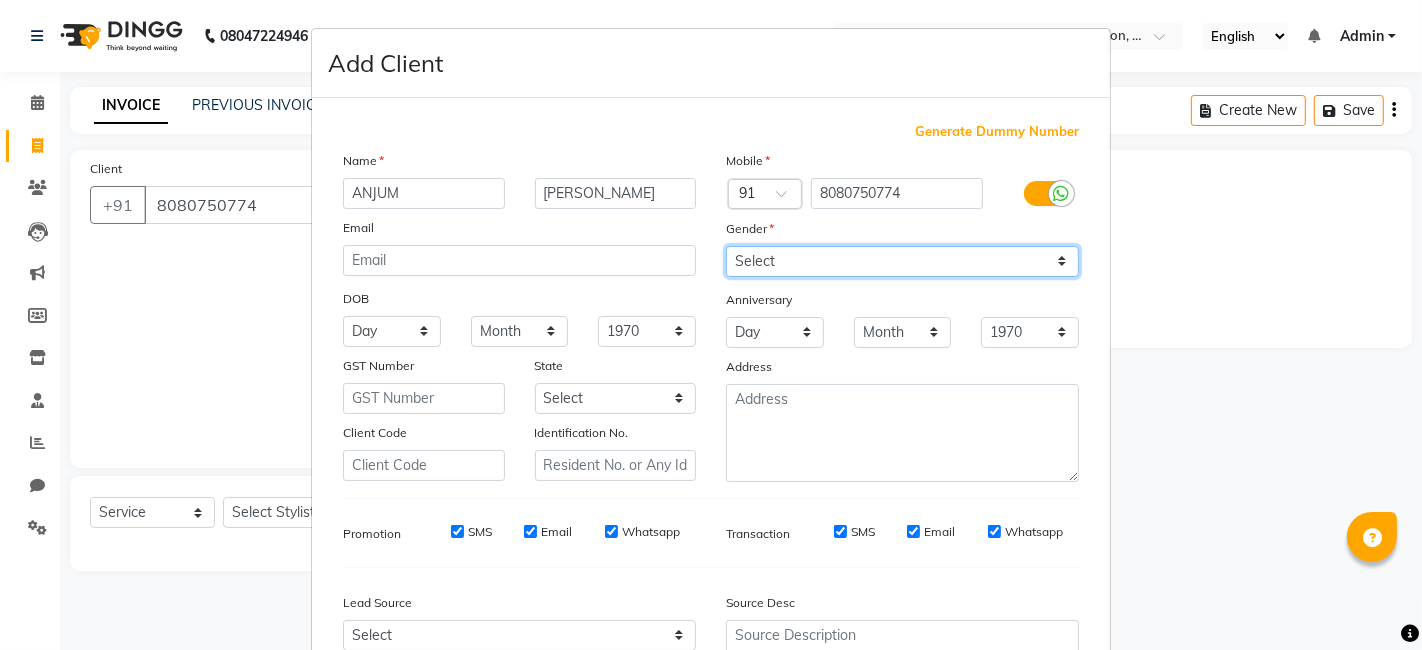 click on "Select [DEMOGRAPHIC_DATA] [DEMOGRAPHIC_DATA] Other Prefer Not To Say" at bounding box center [902, 261] 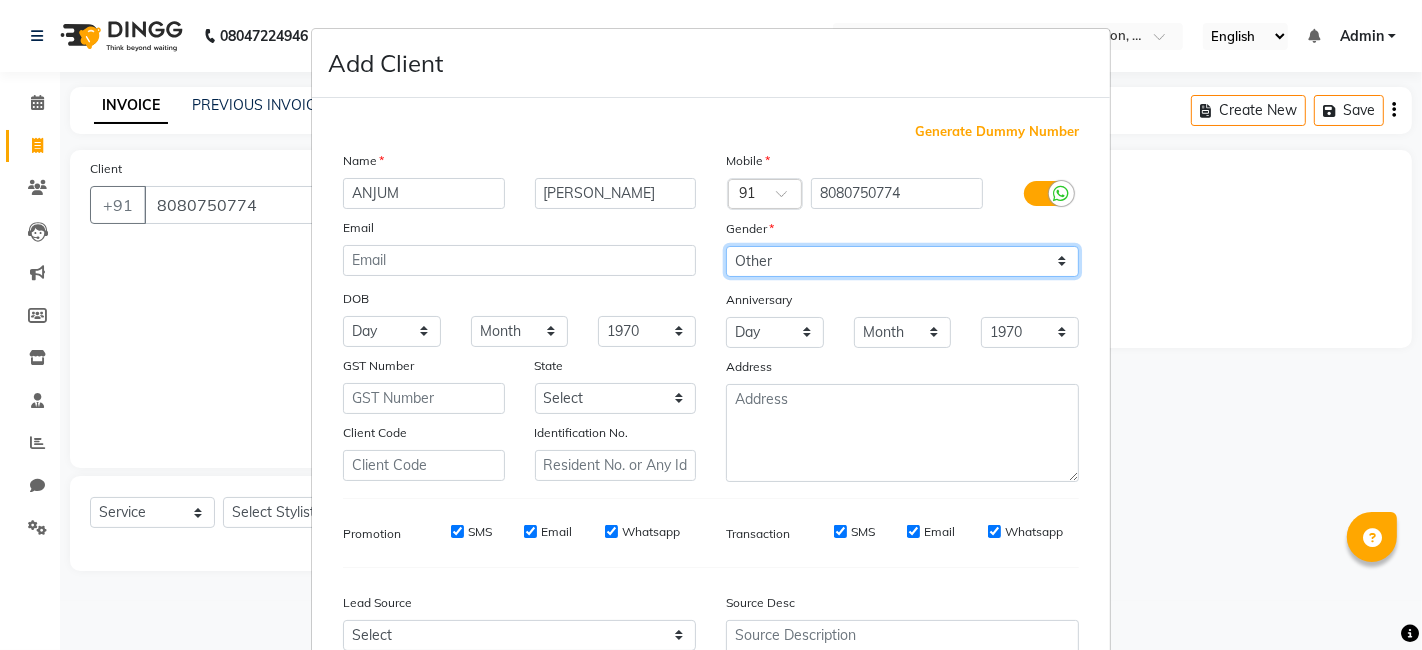 select on "[DEMOGRAPHIC_DATA]" 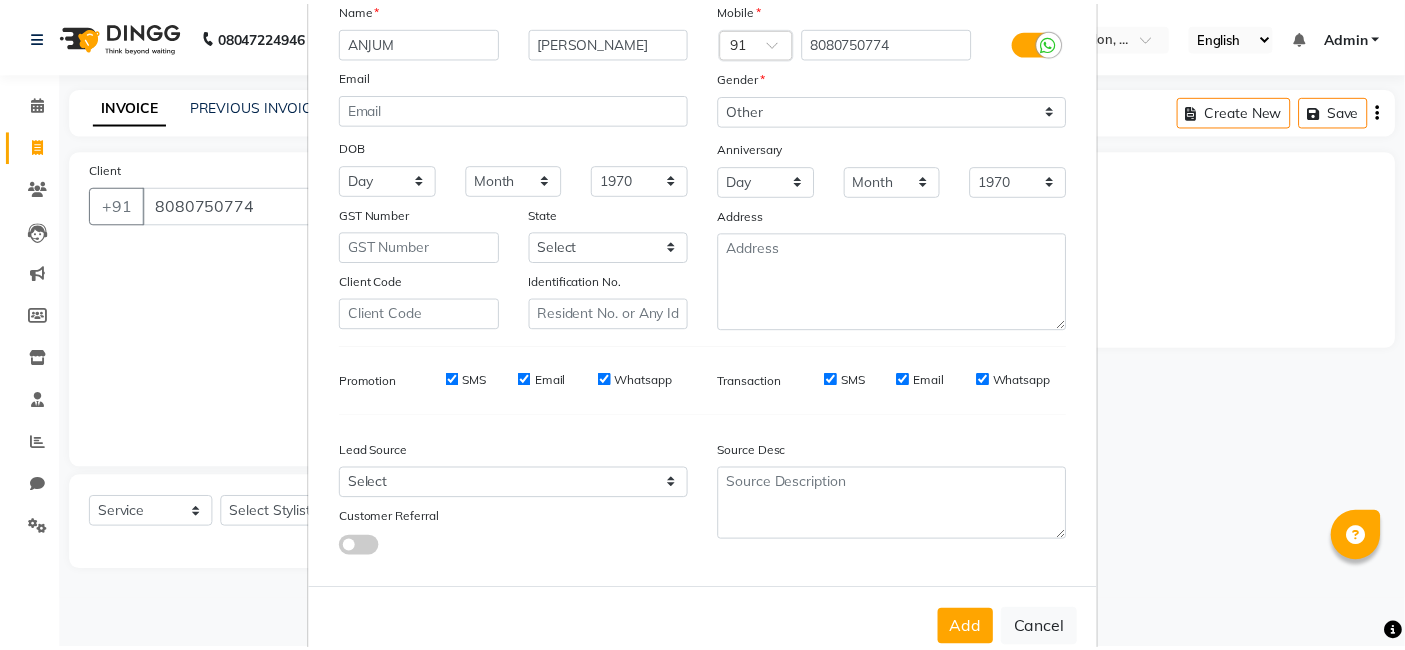 scroll, scrollTop: 162, scrollLeft: 0, axis: vertical 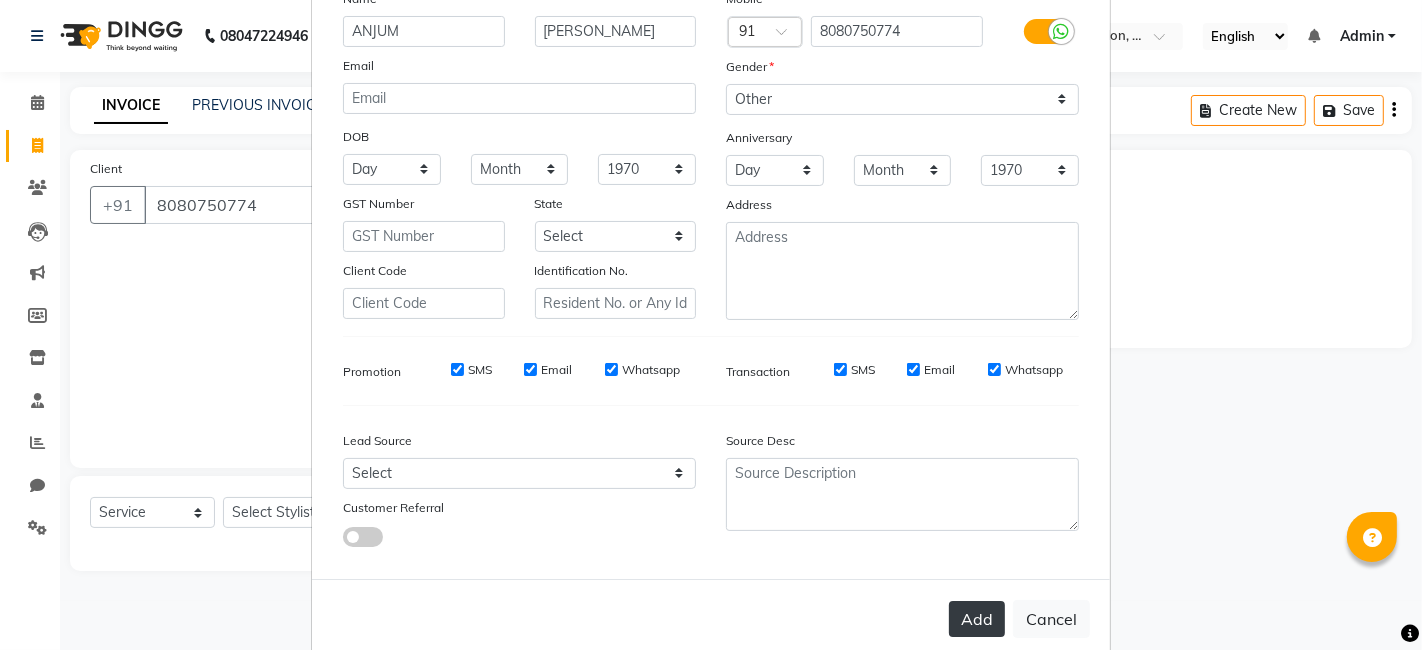 click on "Add" at bounding box center (977, 619) 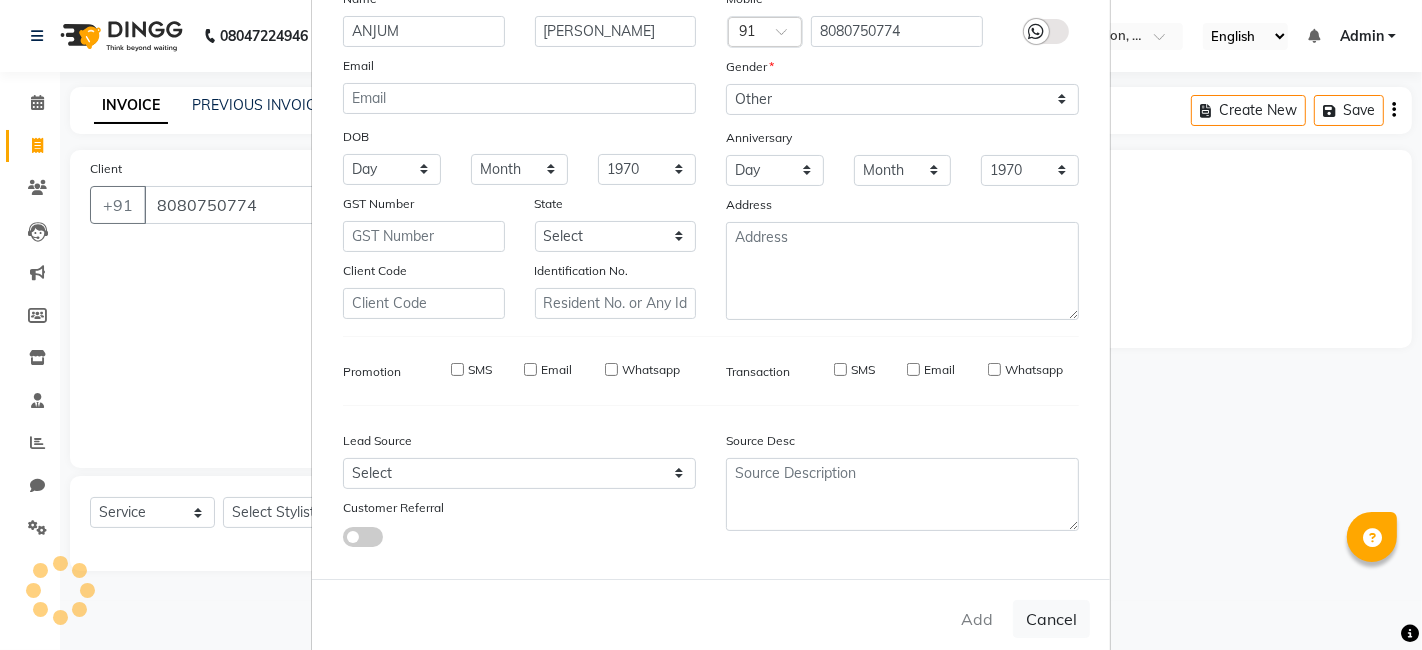 type 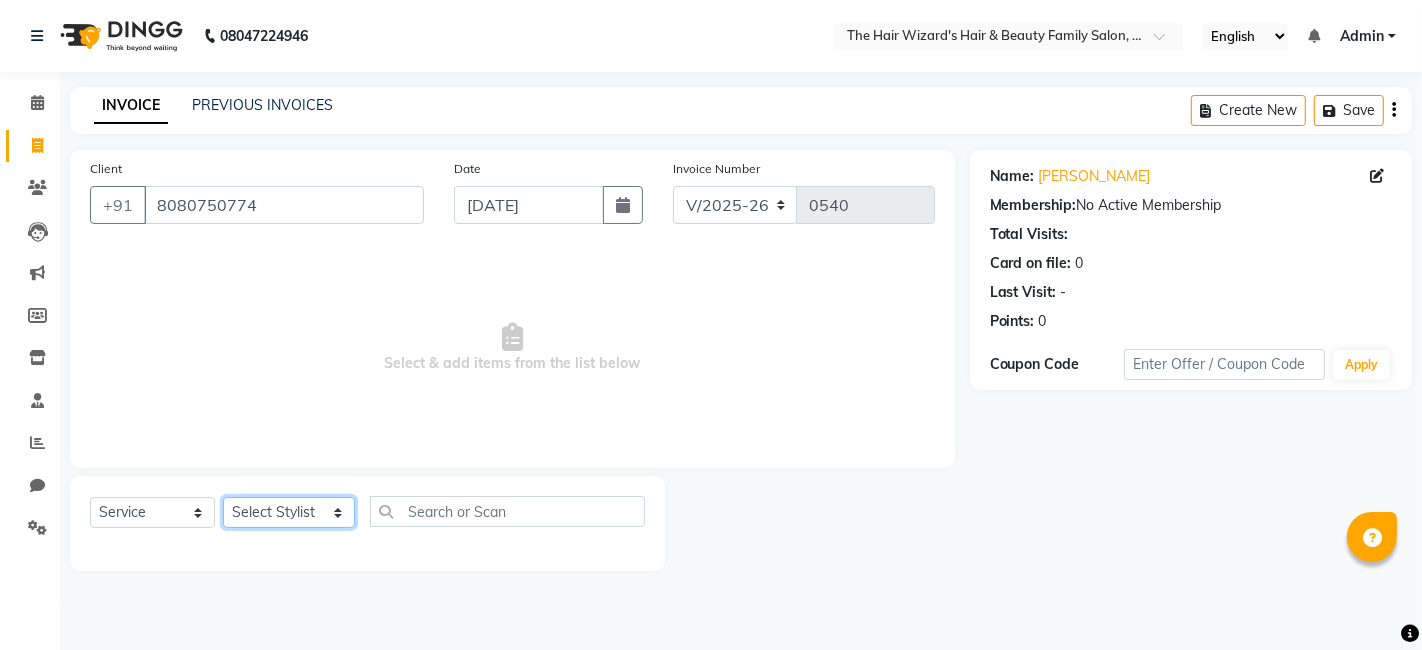 click on "Select Stylist [PERSON_NAME] [PERSON_NAME] [PERSON_NAME] [PERSON_NAME] [PERSON_NAME] Rubina [PERSON_NAME] [PERSON_NAME] [PERSON_NAME] Wizards" 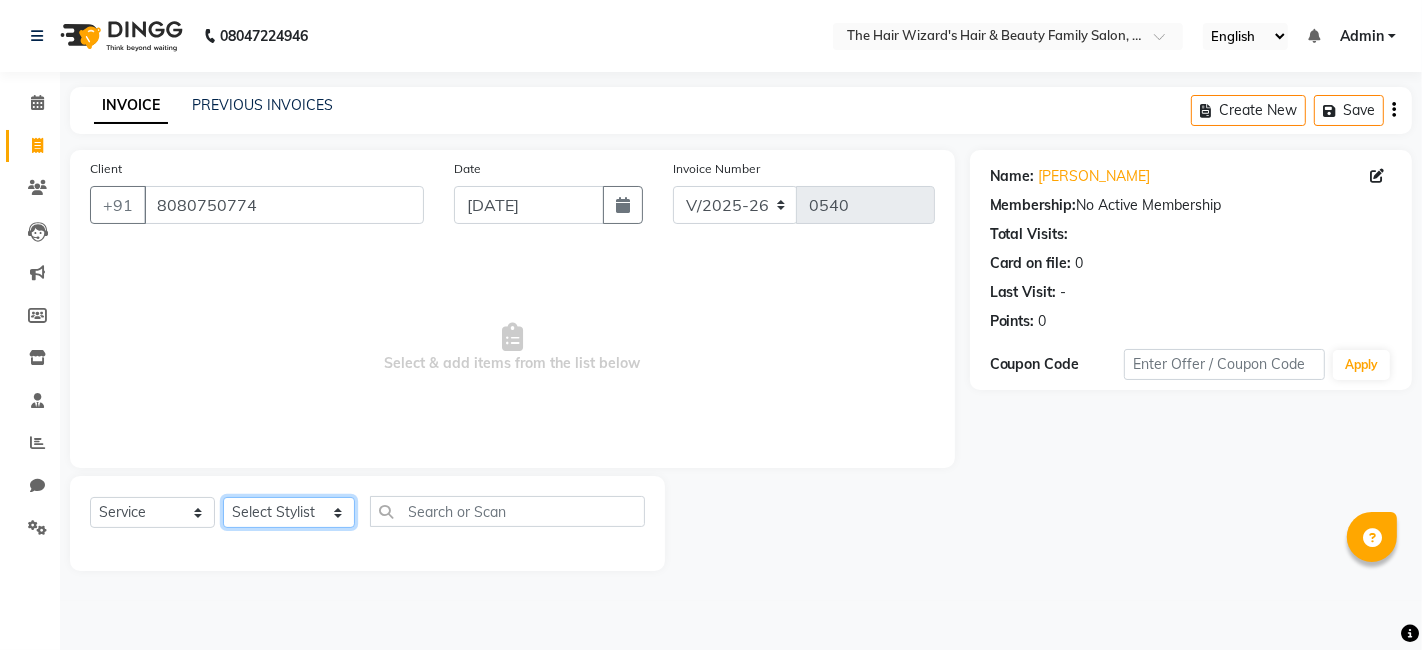 select on "83321" 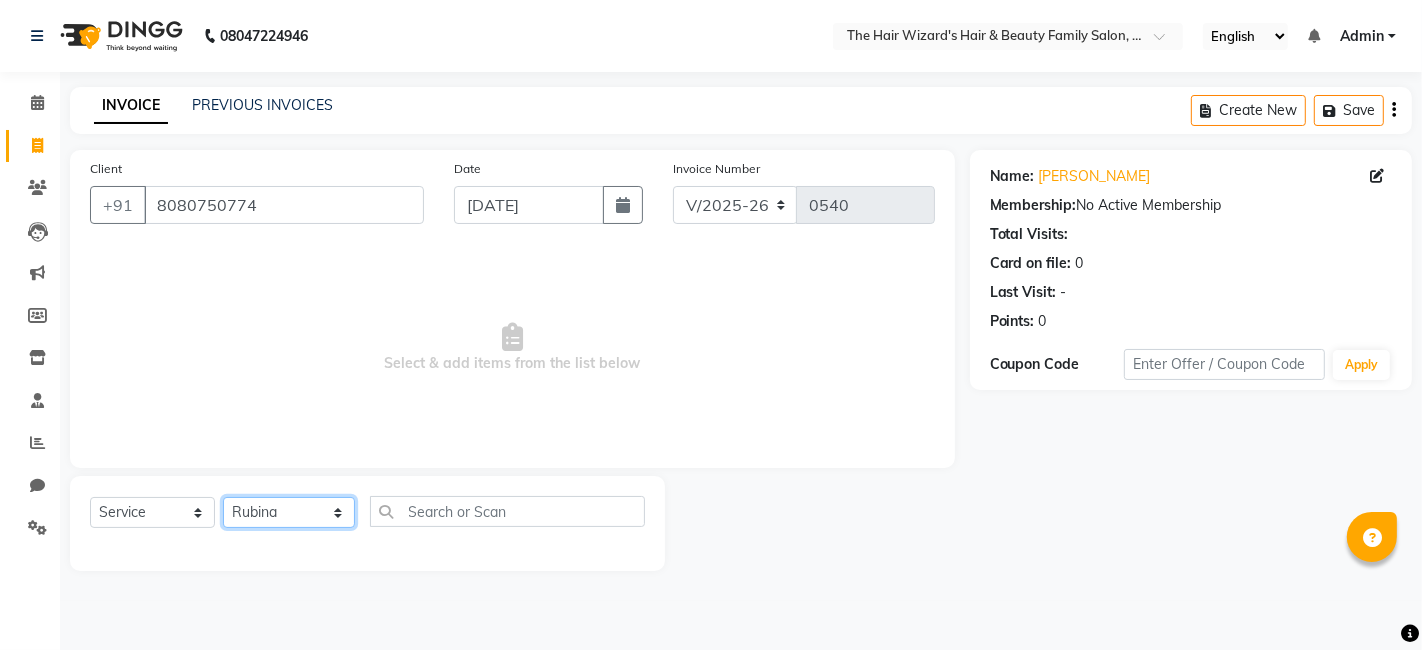 click on "Select Stylist [PERSON_NAME] [PERSON_NAME] [PERSON_NAME] [PERSON_NAME] [PERSON_NAME] Rubina [PERSON_NAME] [PERSON_NAME] [PERSON_NAME] Wizards" 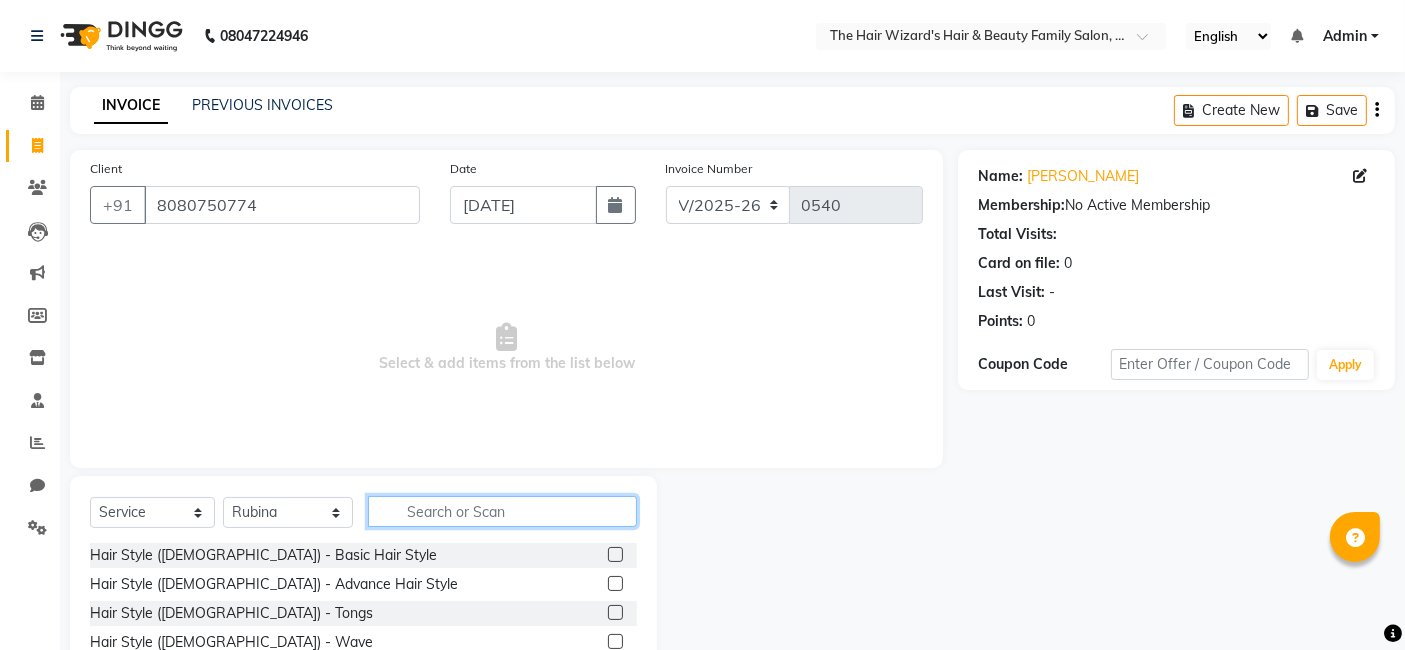 click 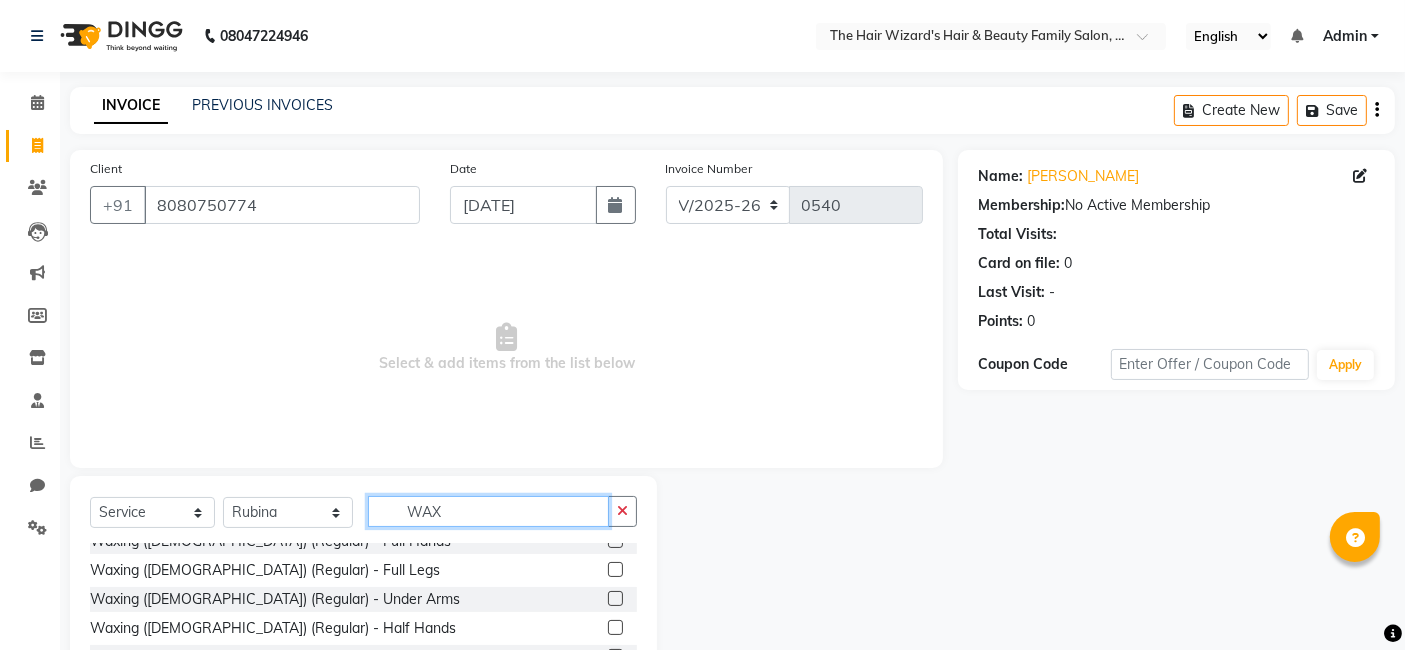 scroll, scrollTop: 0, scrollLeft: 0, axis: both 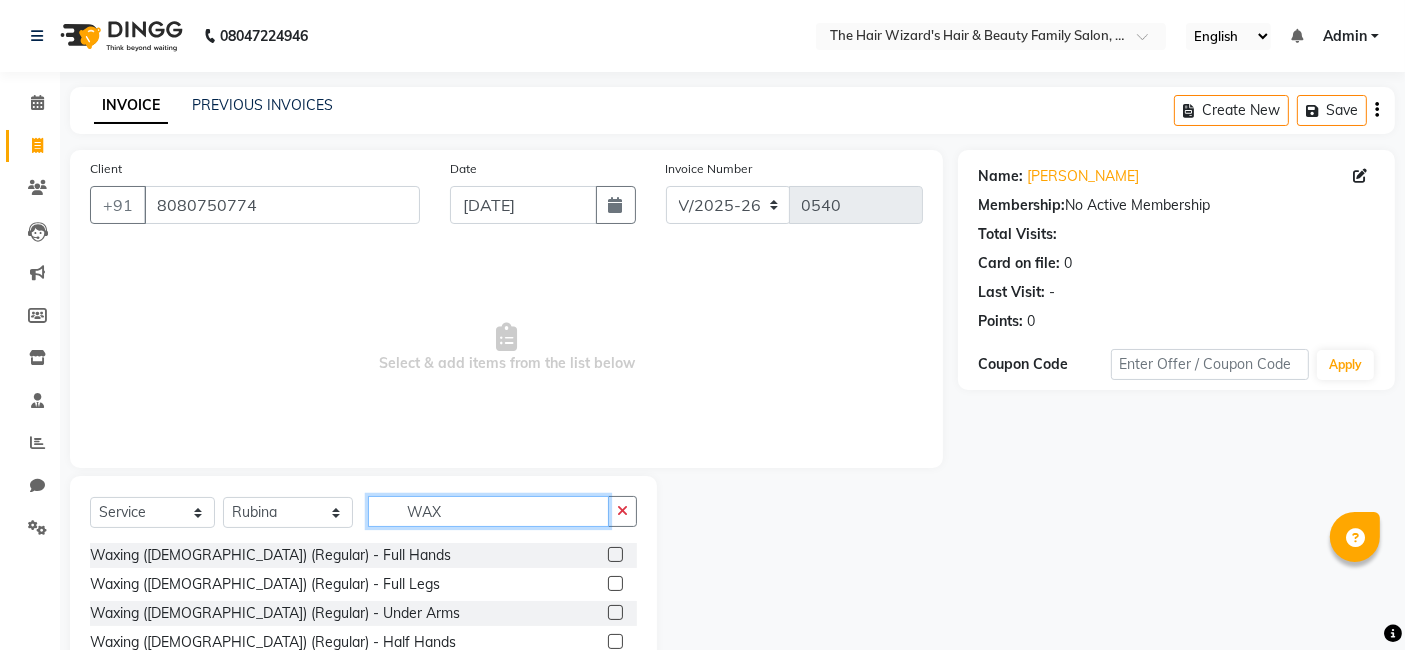 type on "WAX" 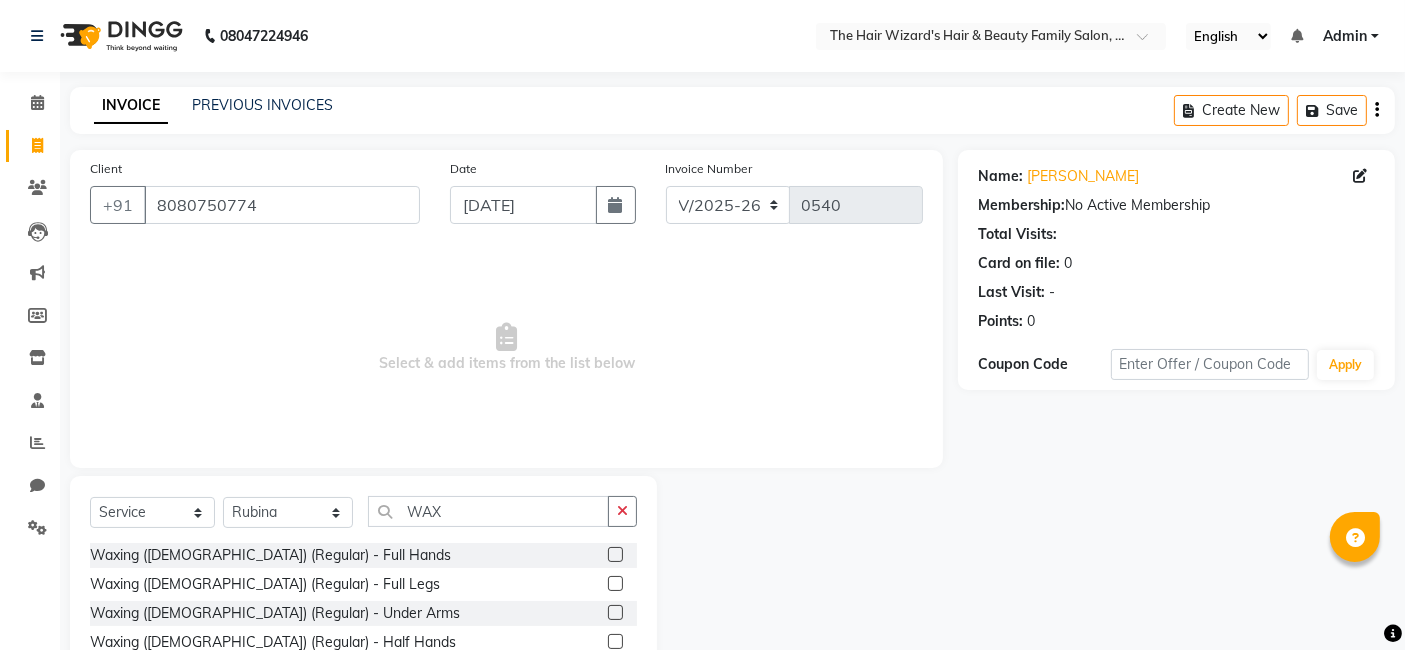click 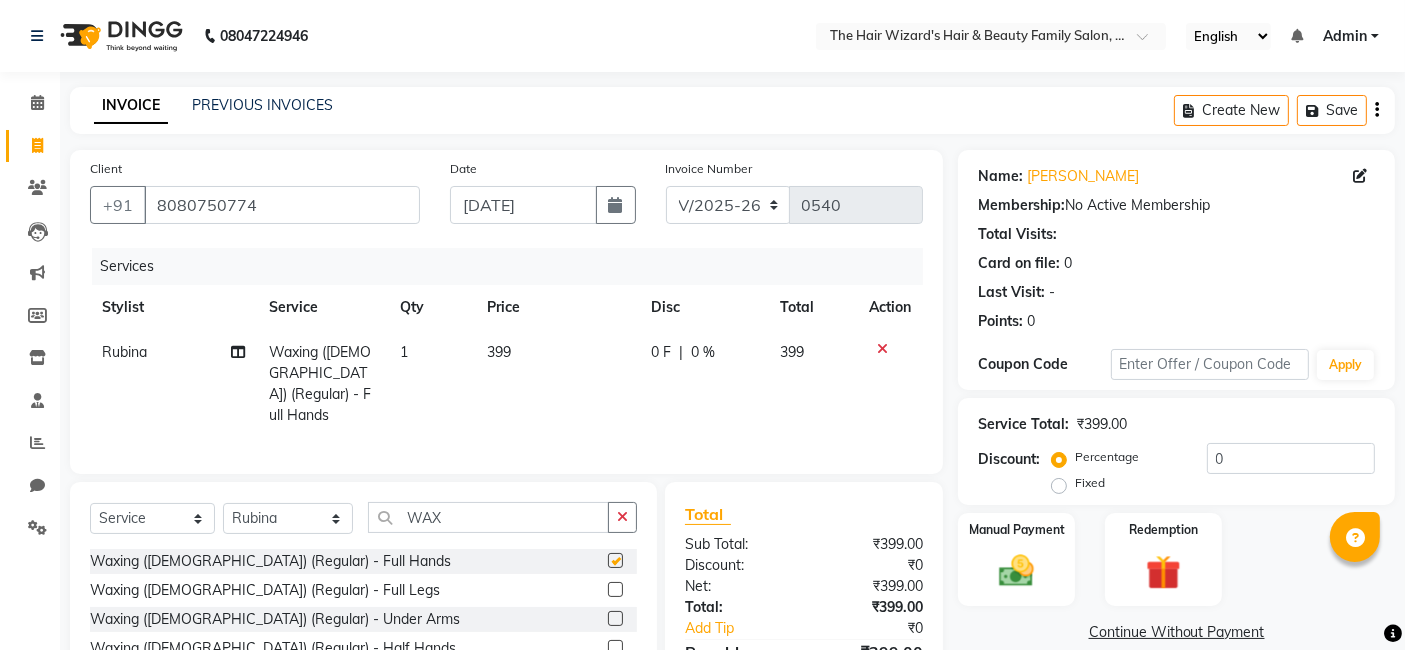 checkbox on "false" 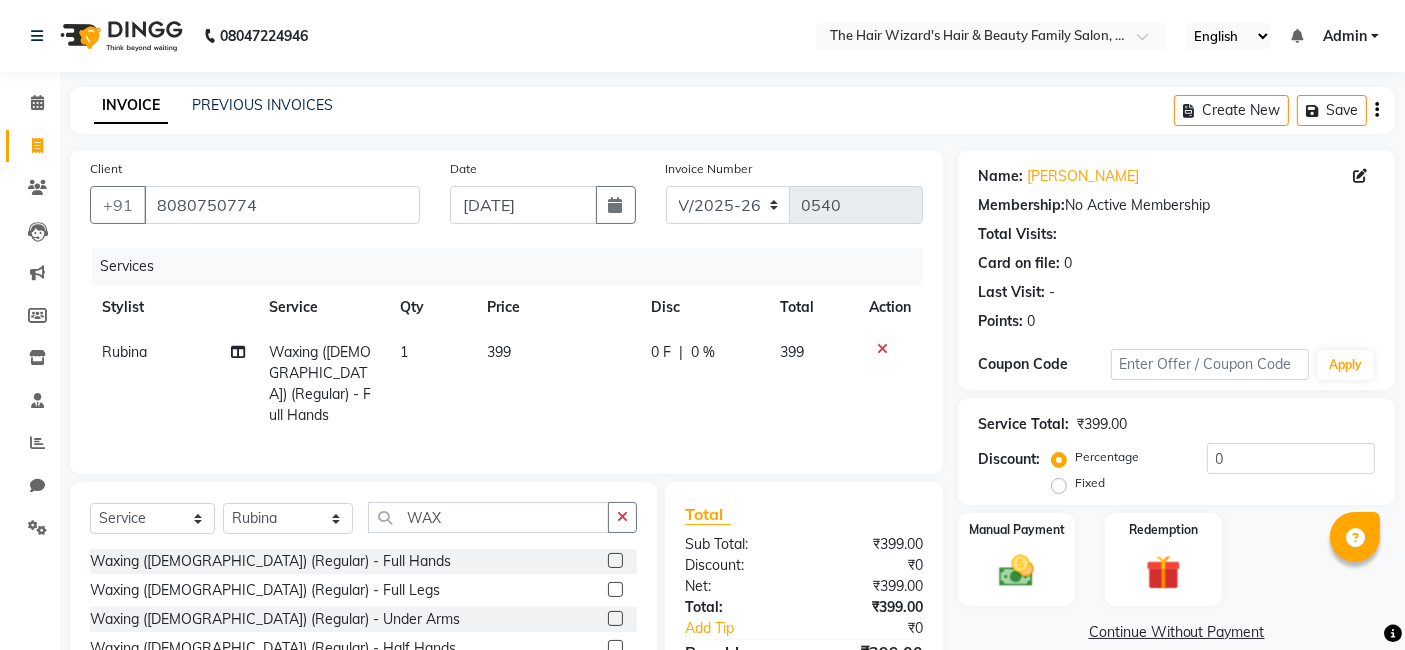 click 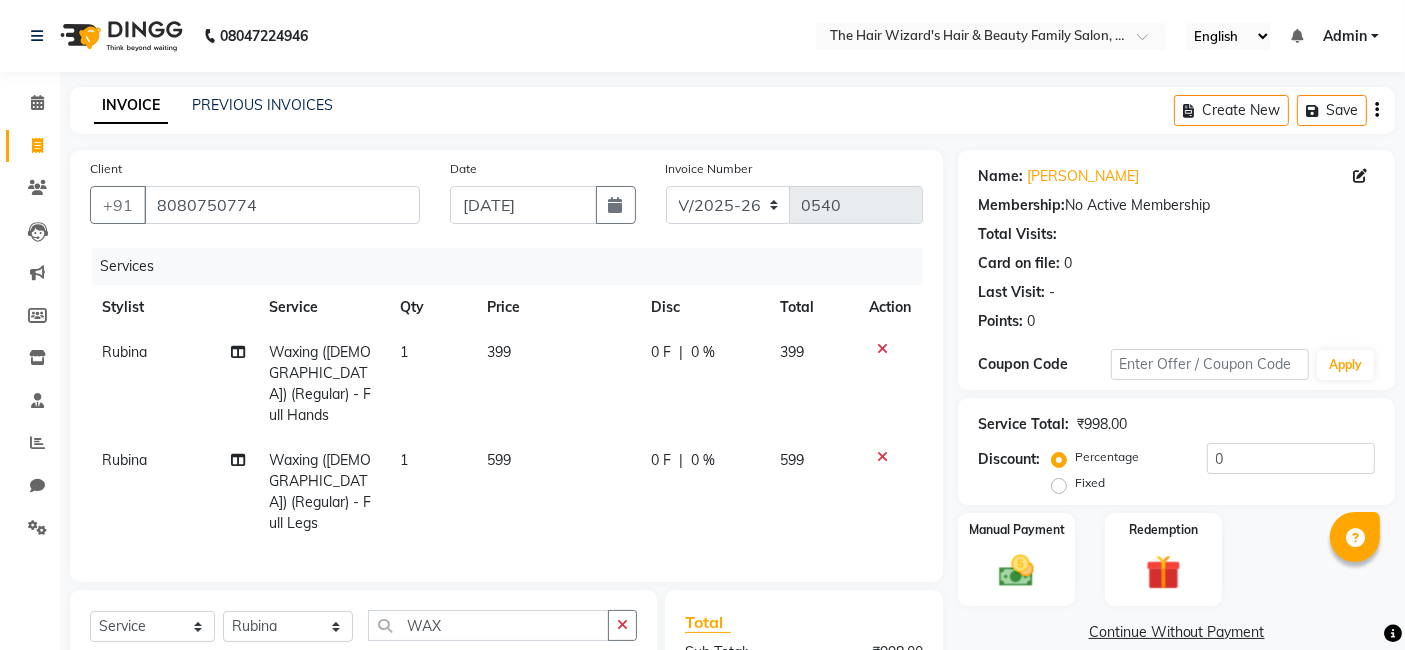 checkbox on "false" 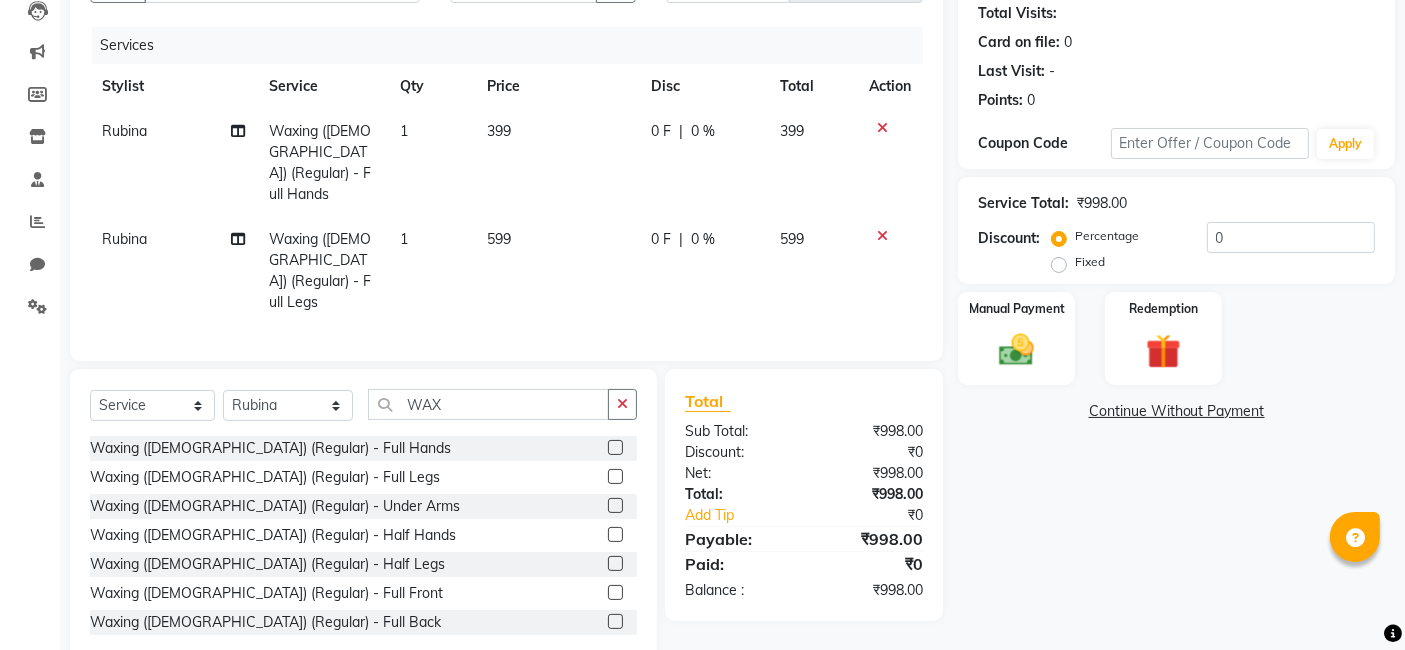 scroll, scrollTop: 239, scrollLeft: 0, axis: vertical 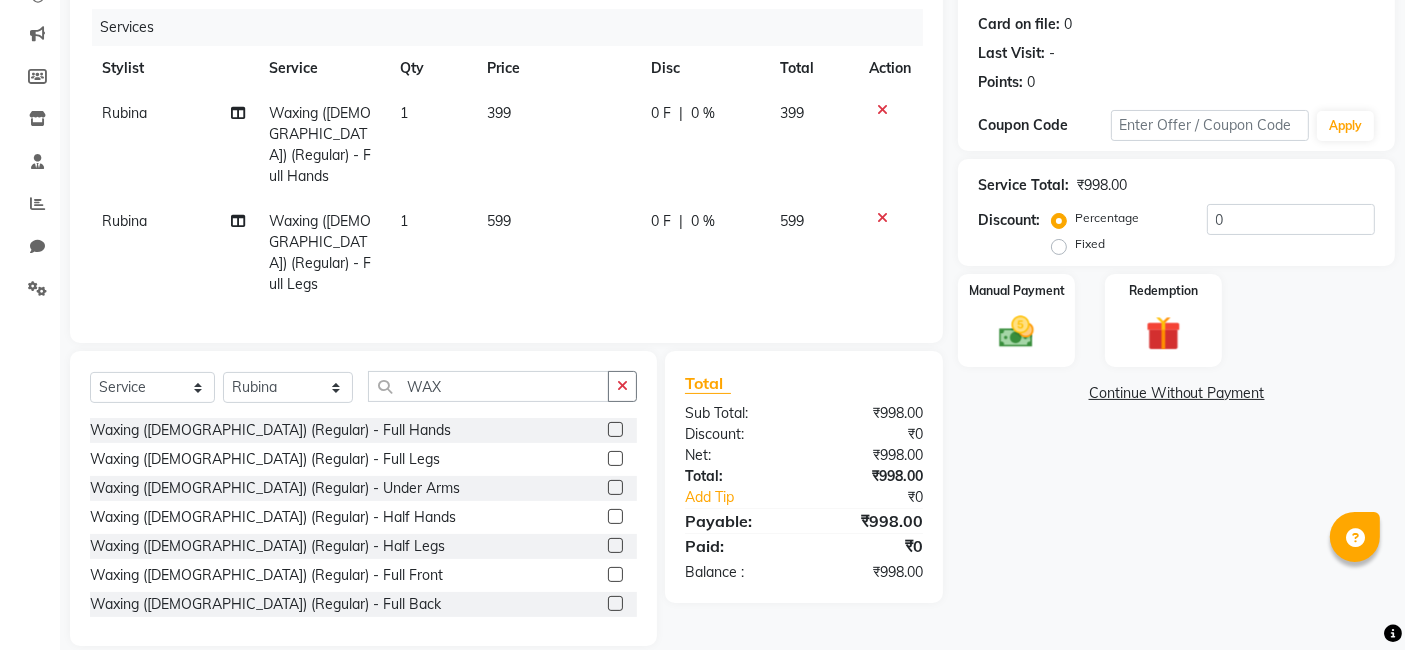 click 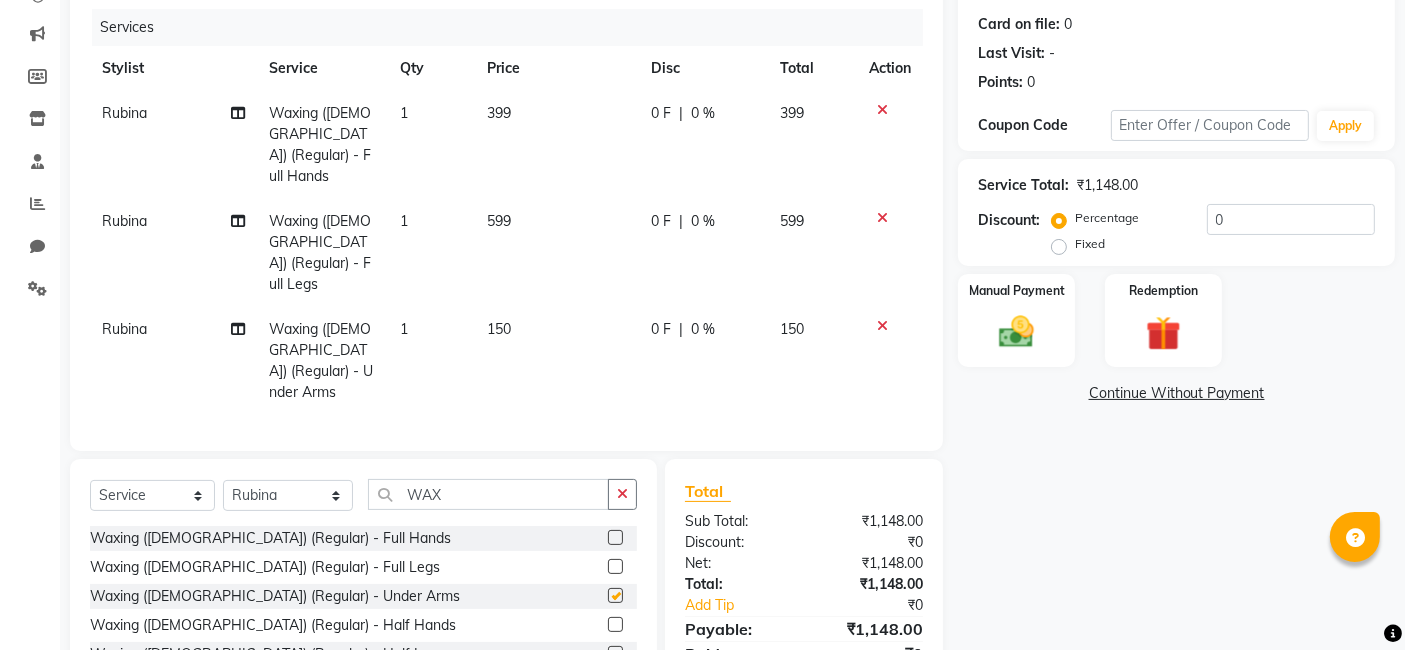 checkbox on "false" 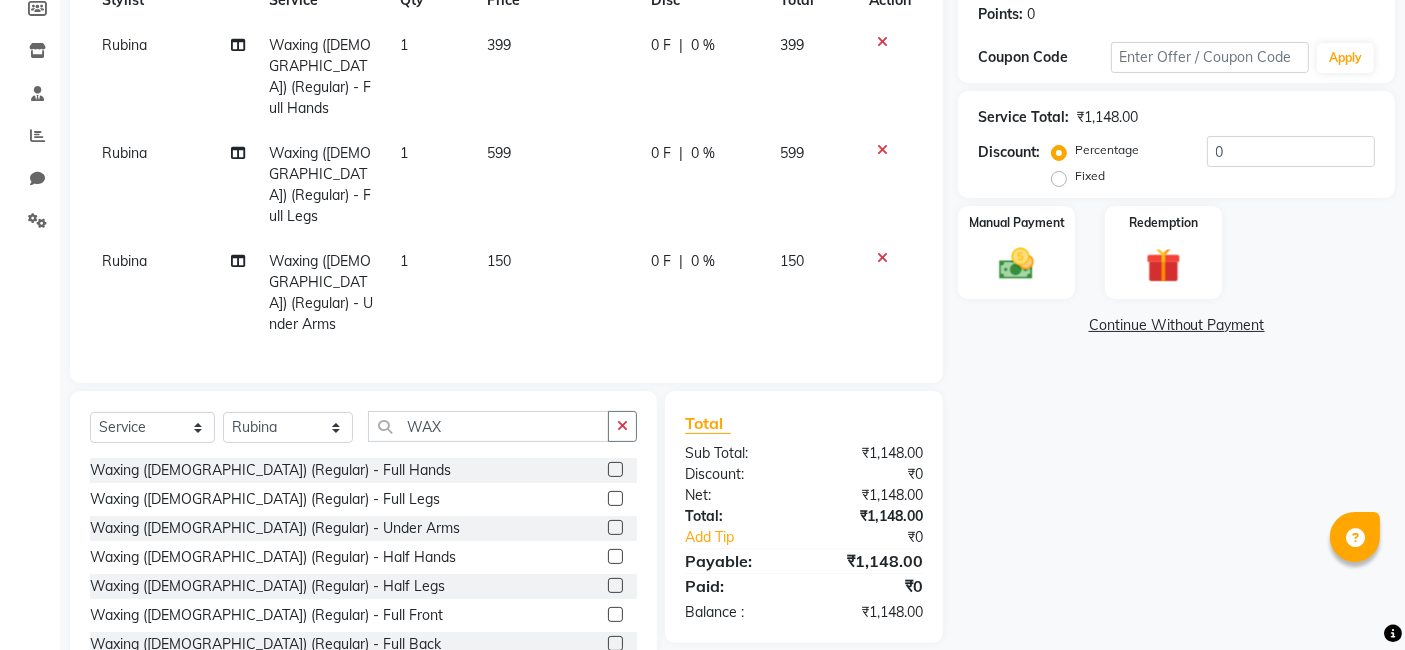 scroll, scrollTop: 325, scrollLeft: 0, axis: vertical 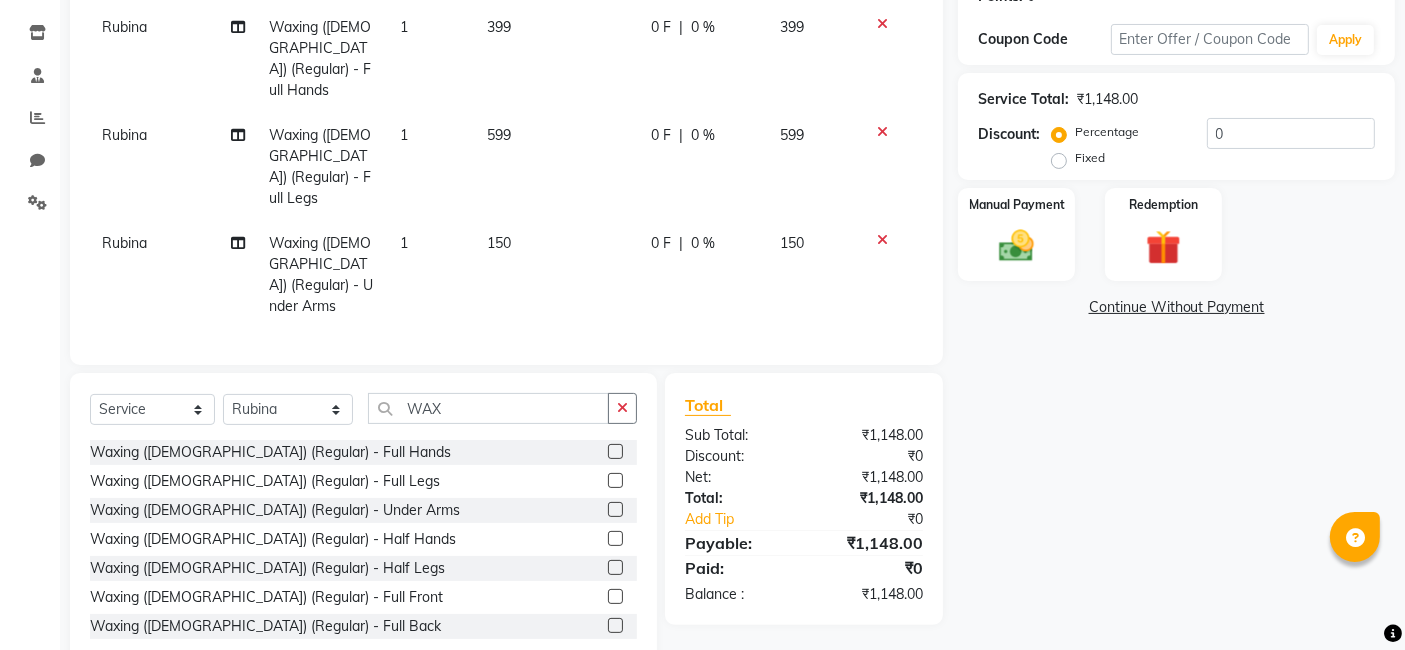 click 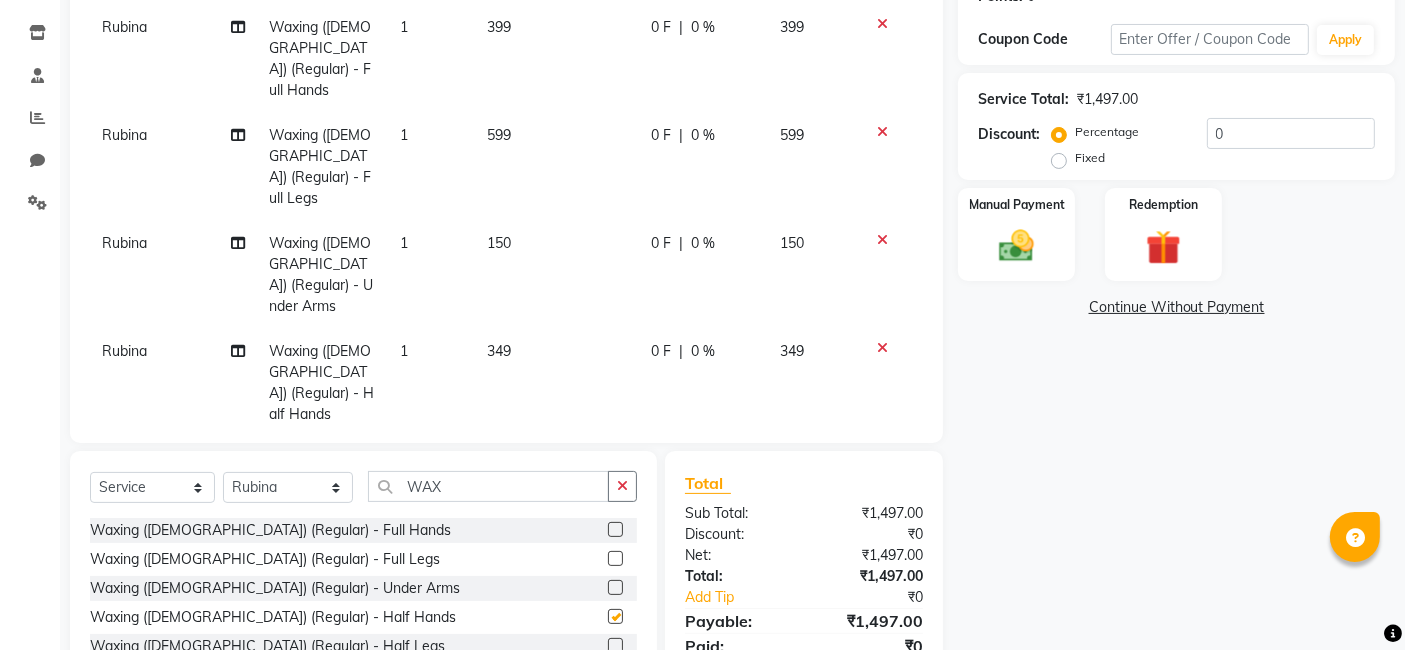 checkbox on "false" 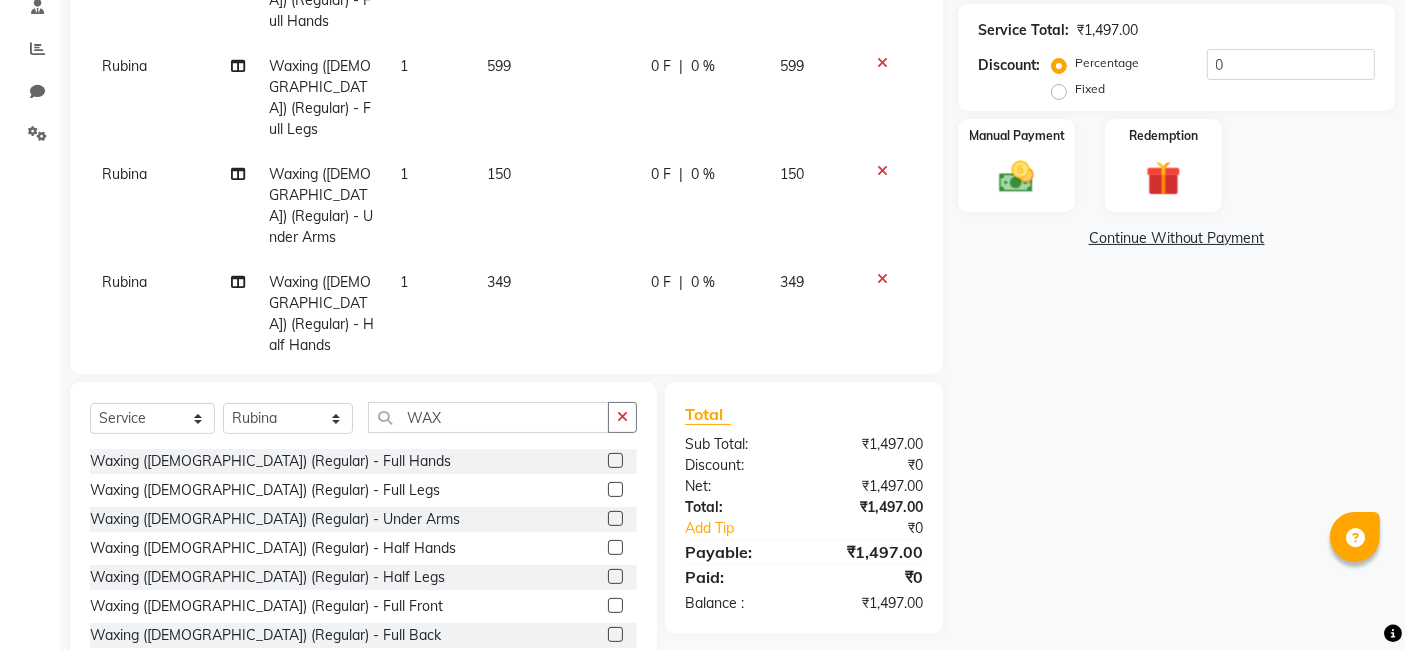 scroll, scrollTop: 413, scrollLeft: 0, axis: vertical 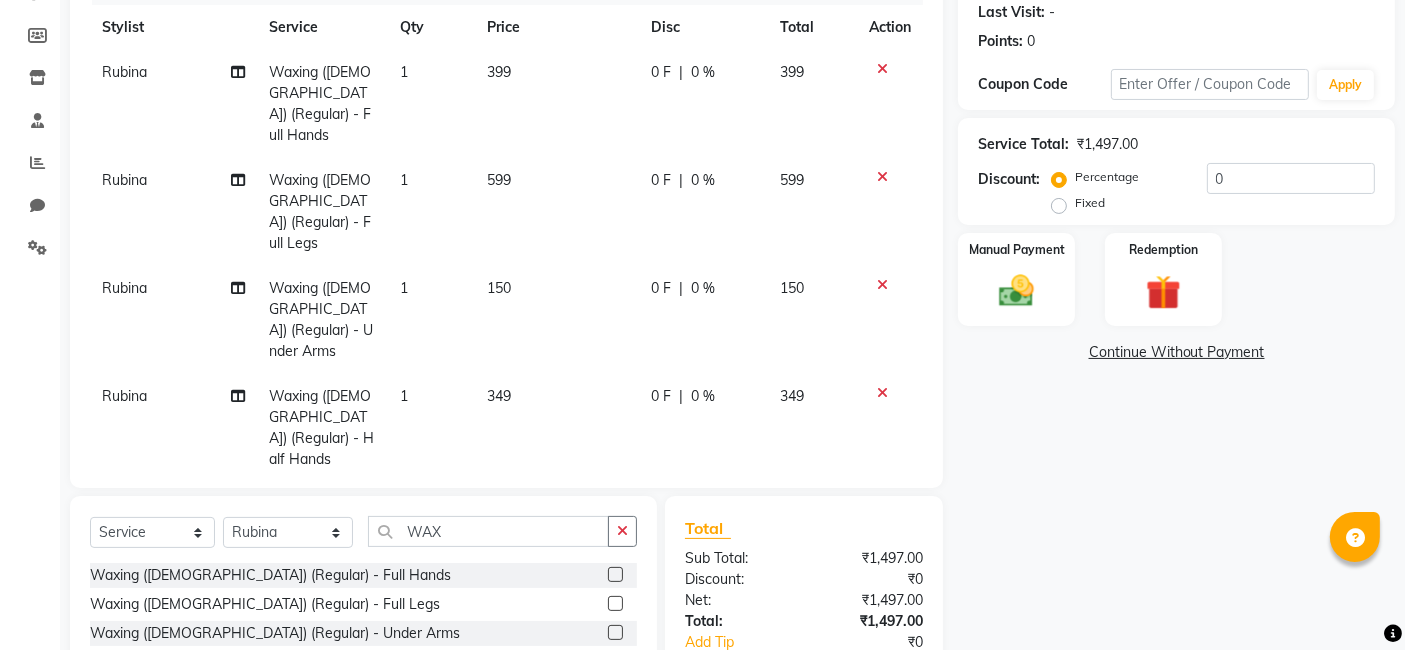click on "349" 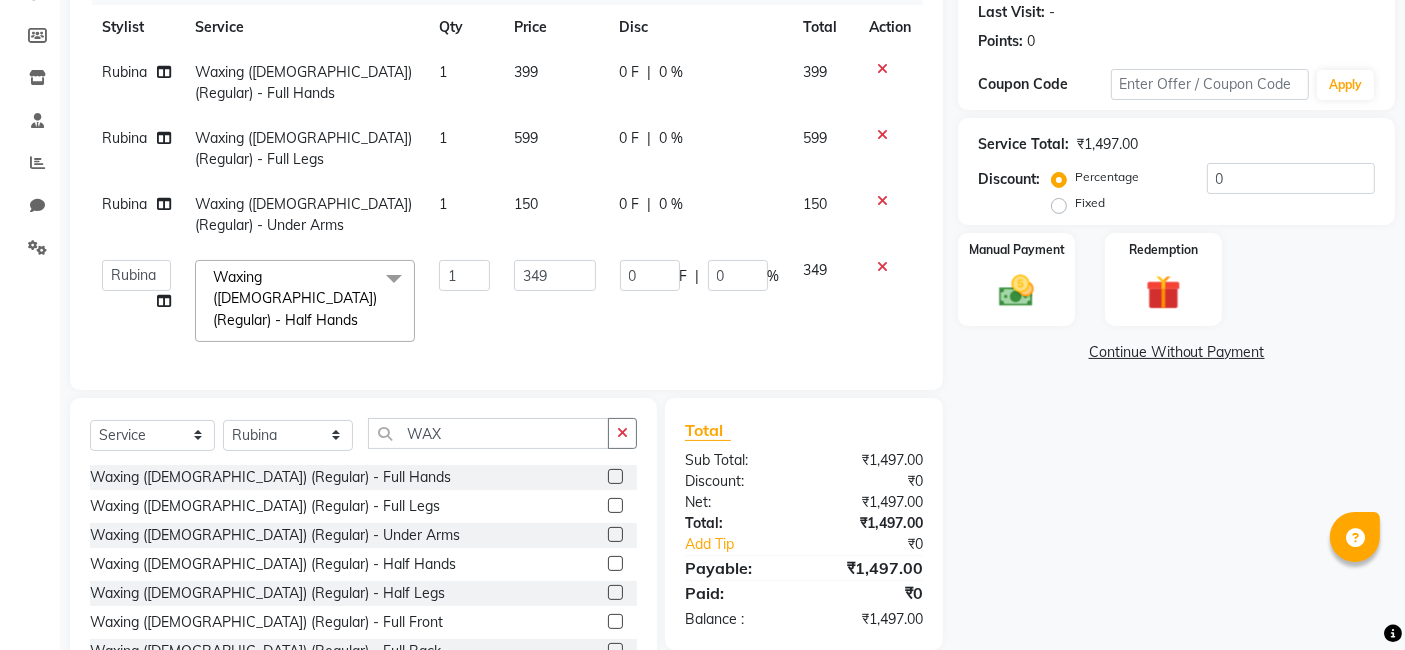 click on "399" 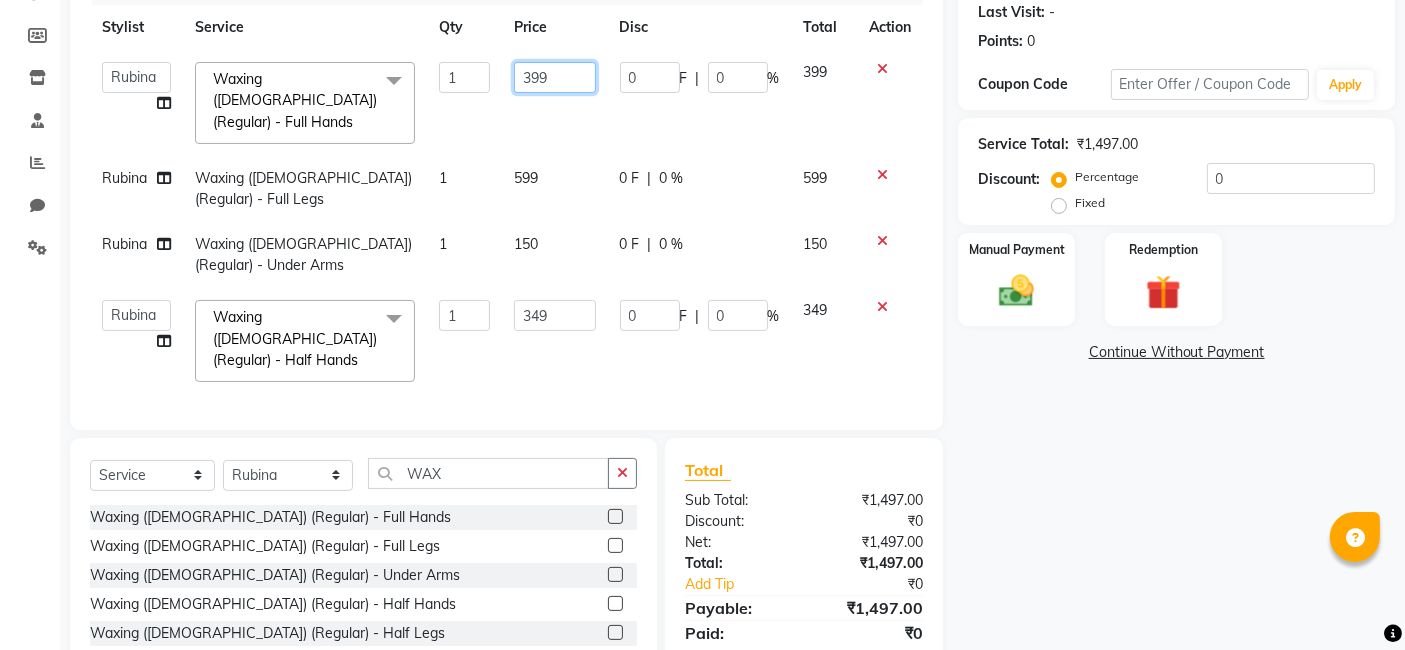 click on "399" 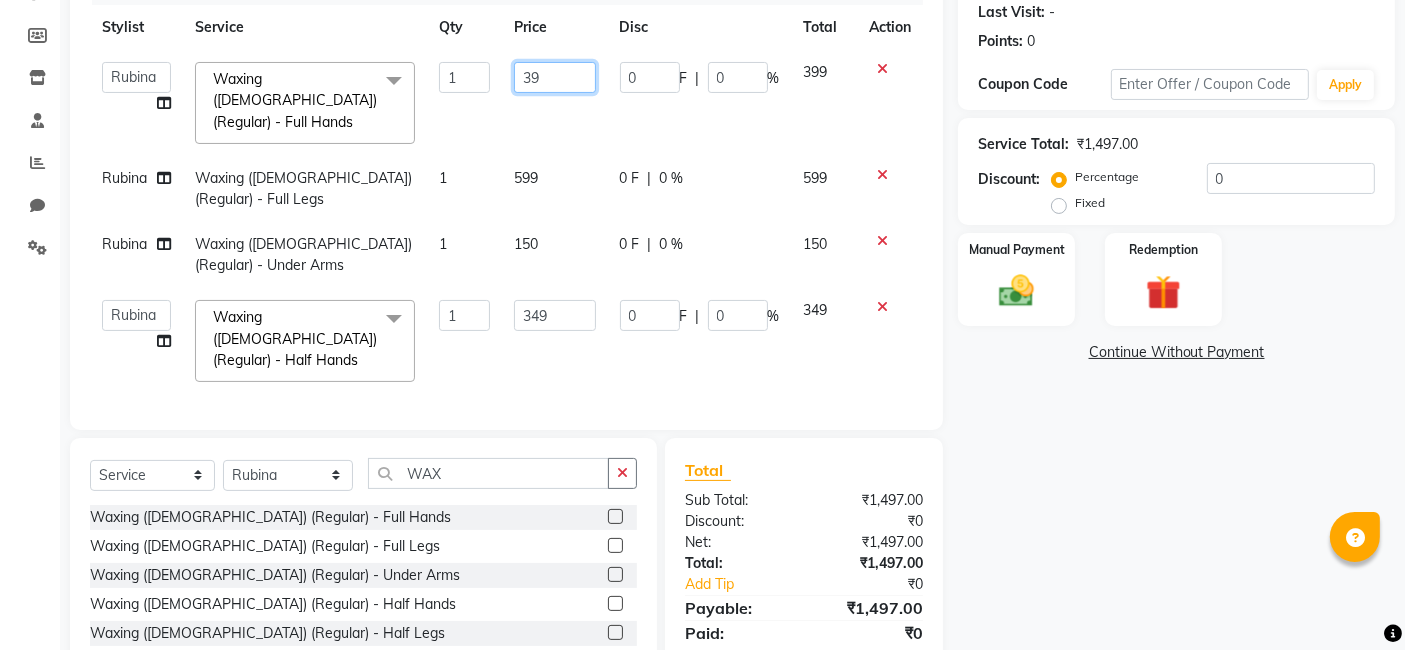type on "3" 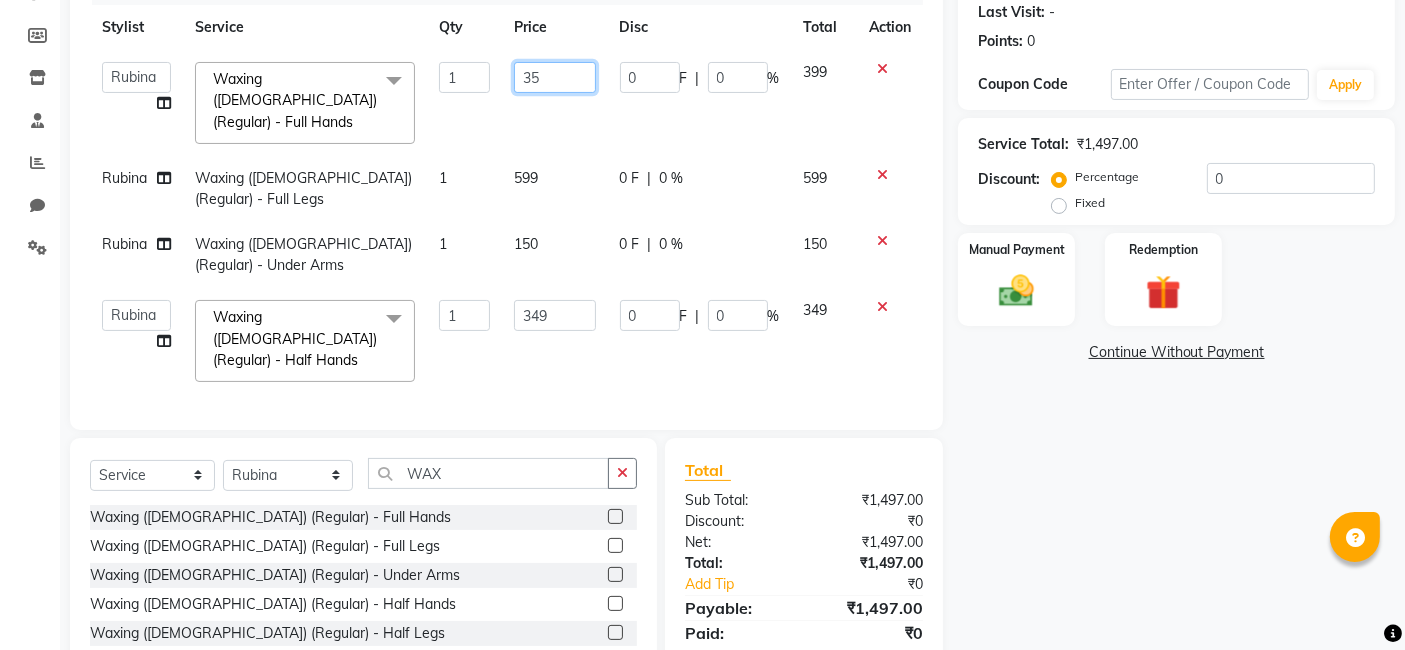 type on "350" 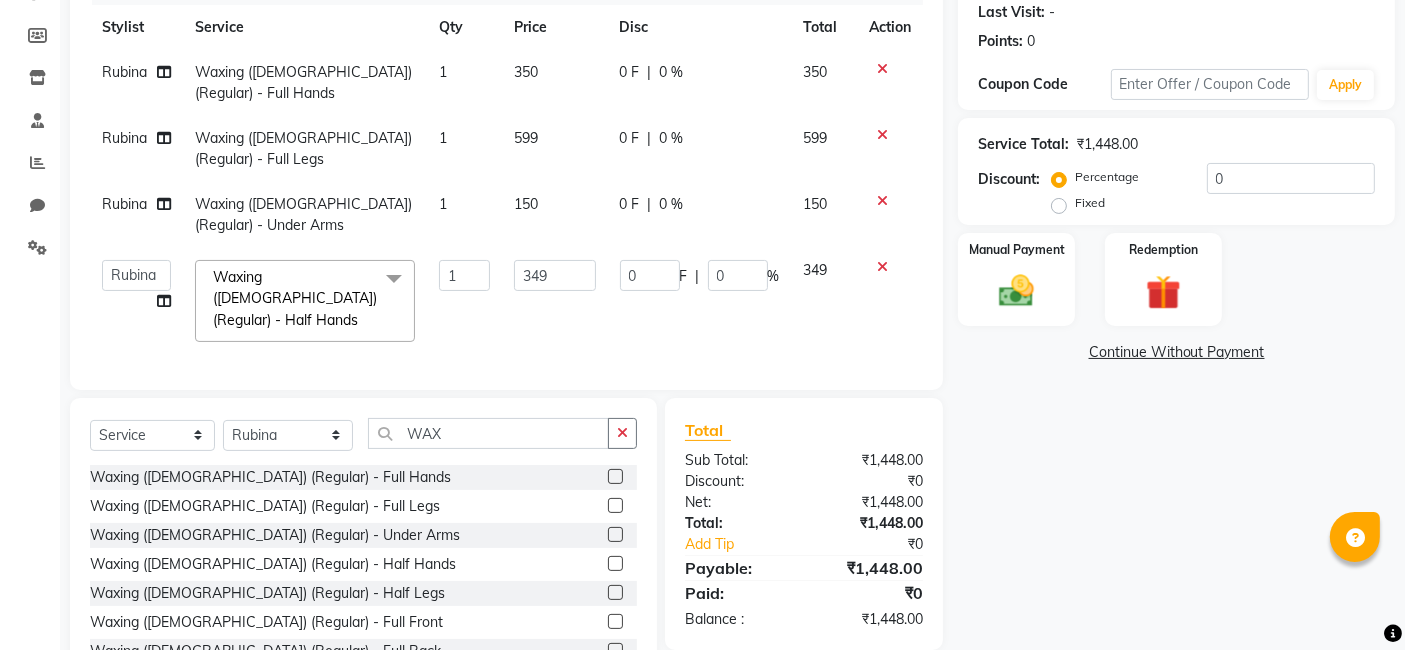click on "Name: [PERSON_NAME] Membership:  No Active Membership  Total Visits:   Card on file:  0 Last Visit:   - Points:   0  Coupon Code Apply Service Total:  ₹1,448.00  Discount:  Percentage   Fixed  0 Manual Payment Redemption  Continue Without Payment" 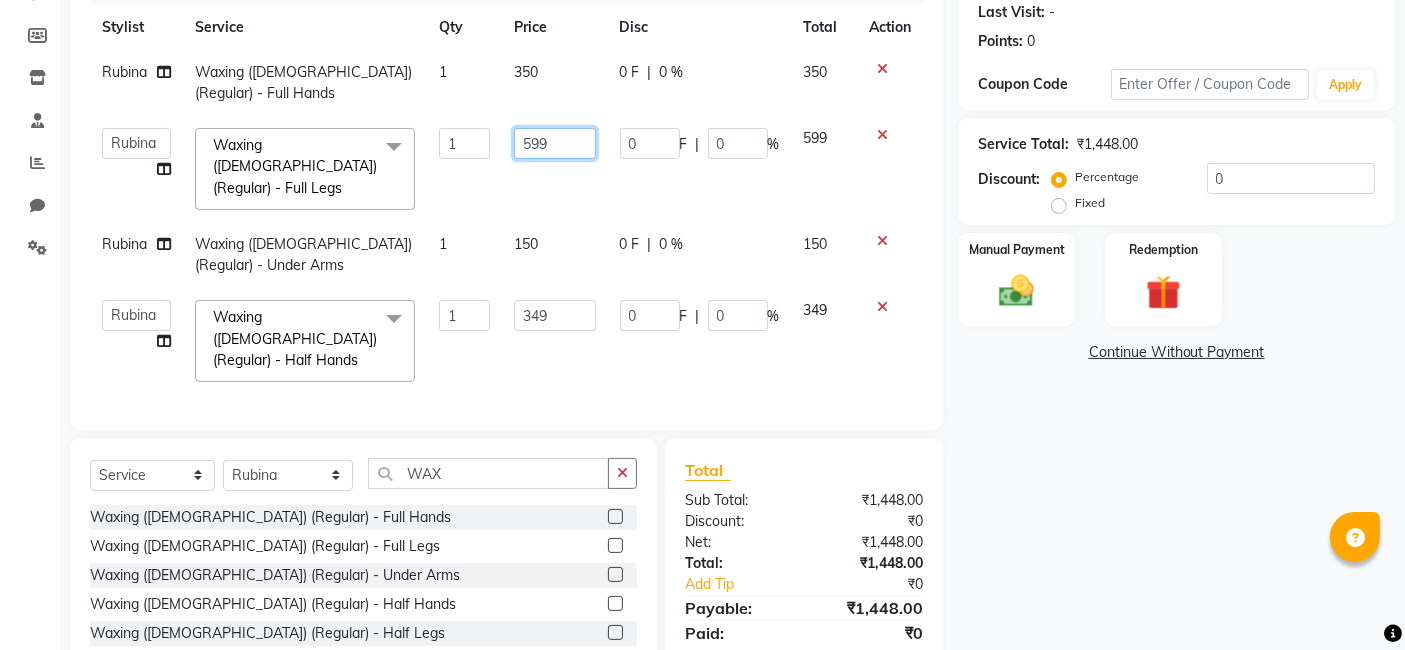 click on "599" 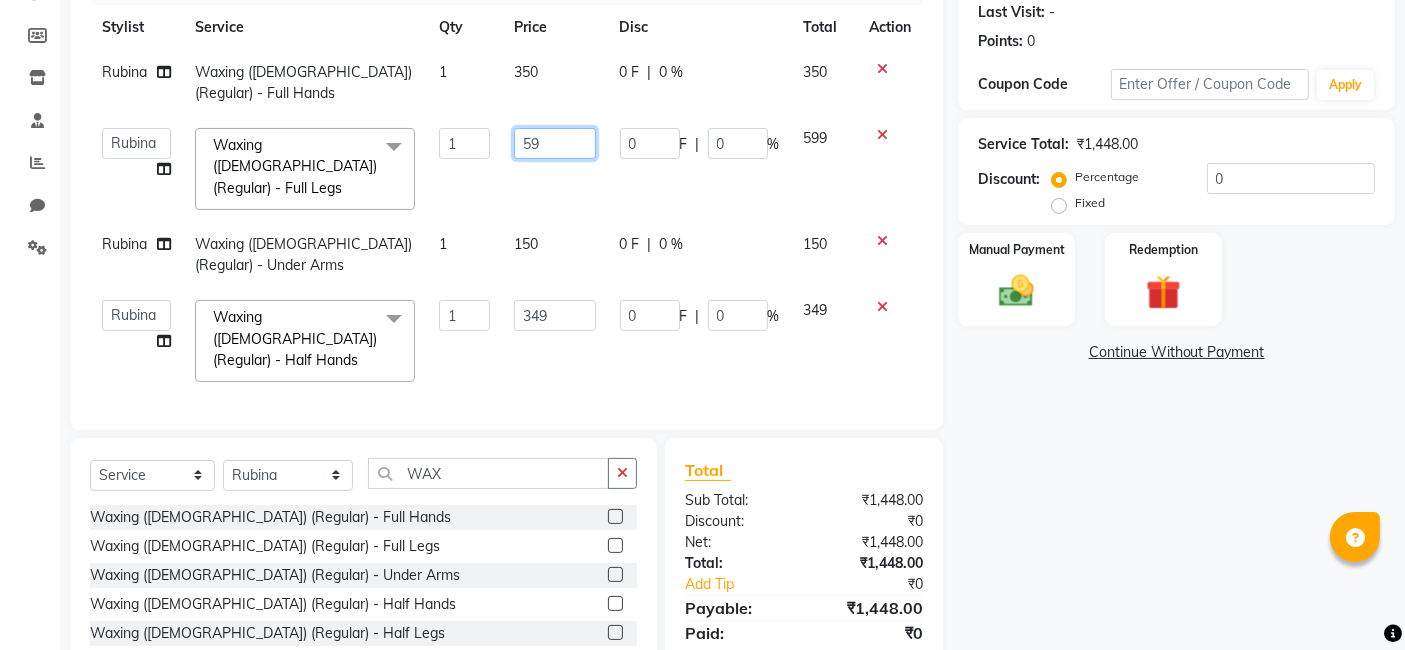 type on "5" 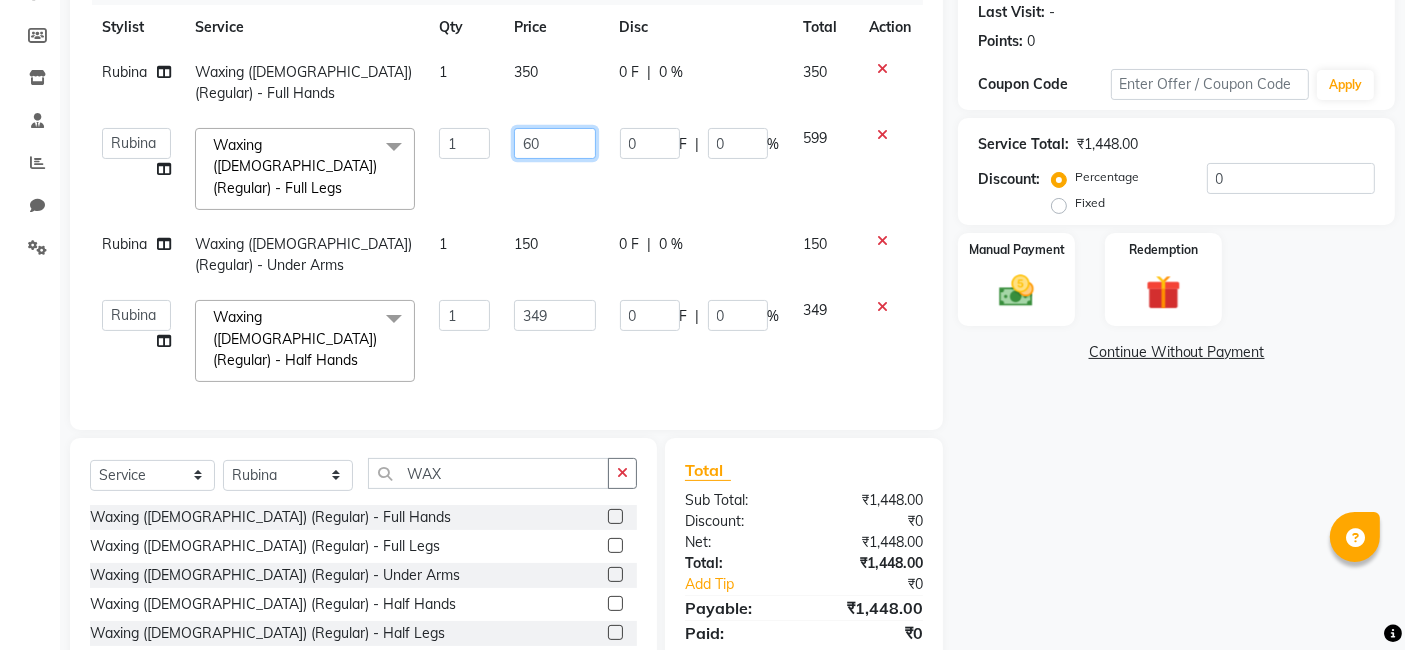 type on "600" 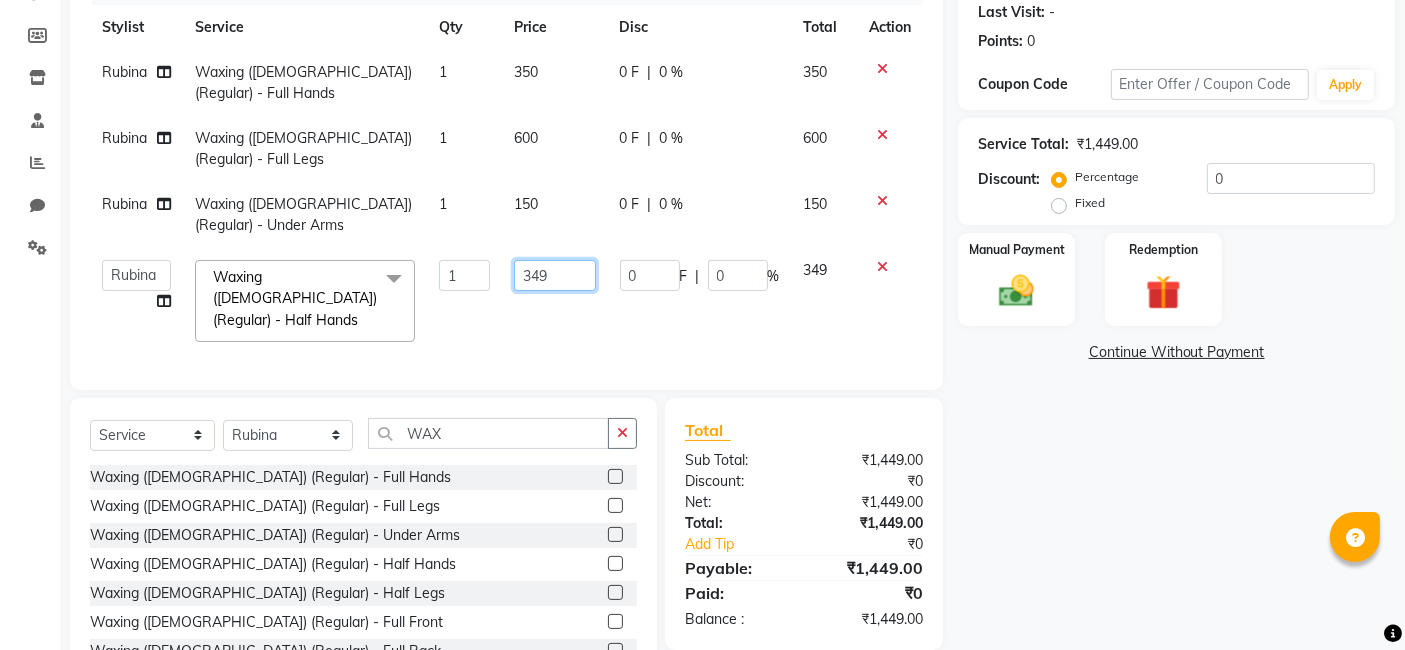 click on "349" 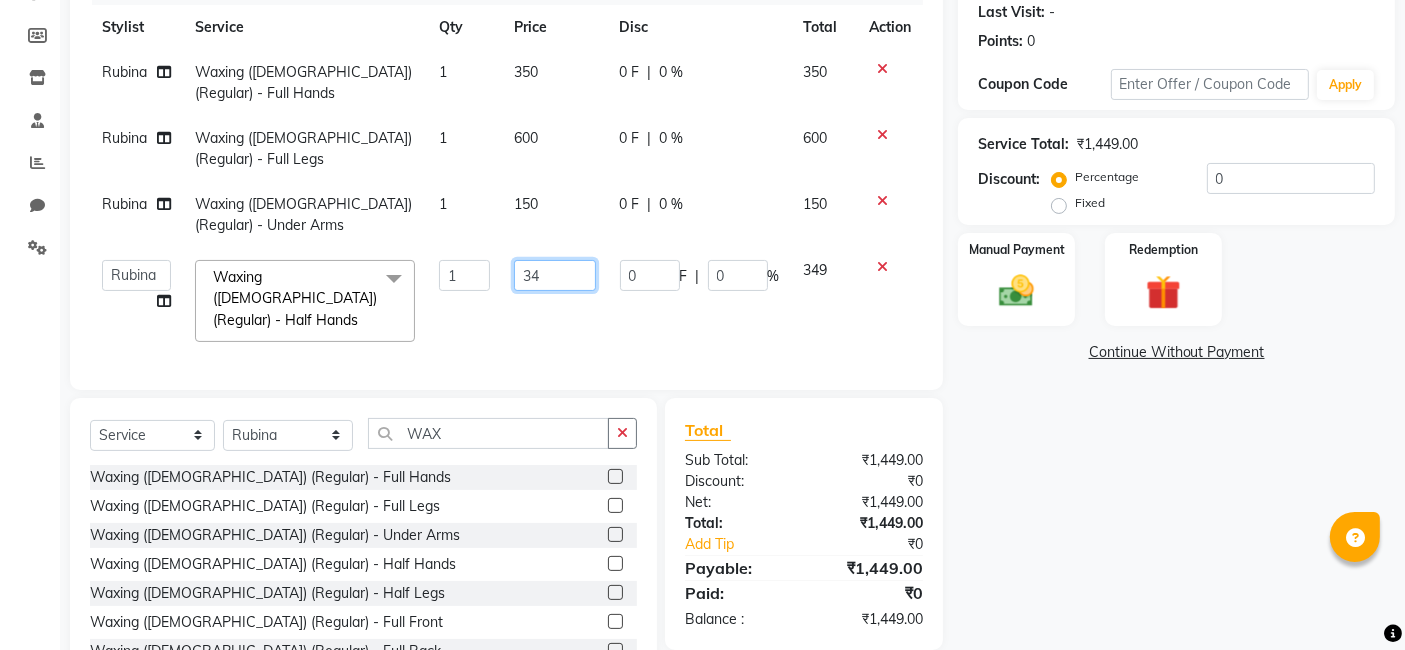 type on "3" 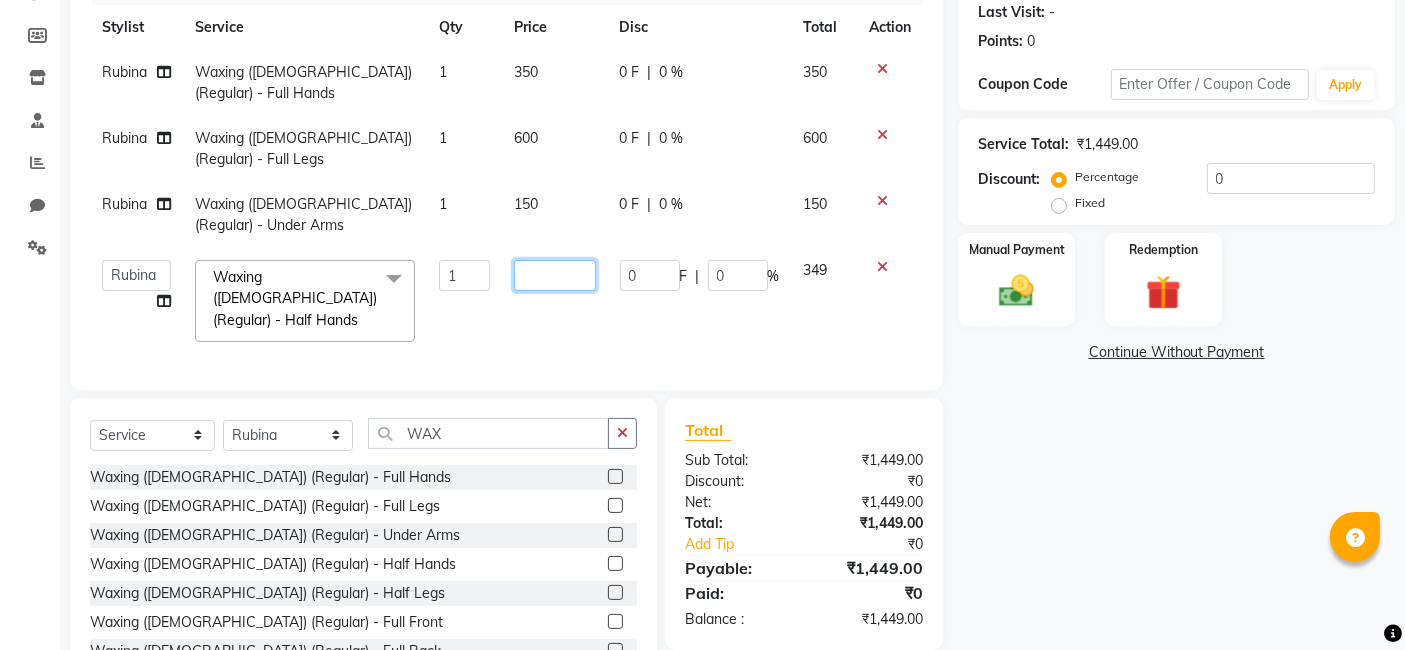 click 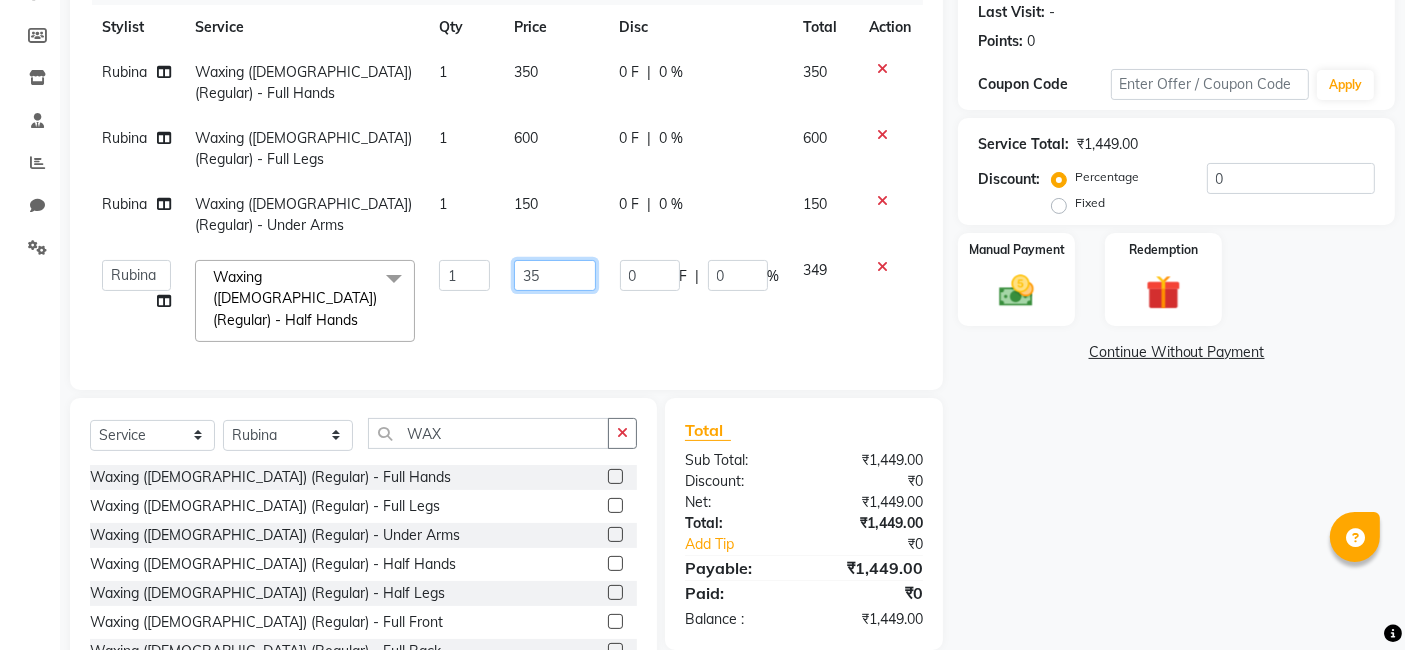 type on "350" 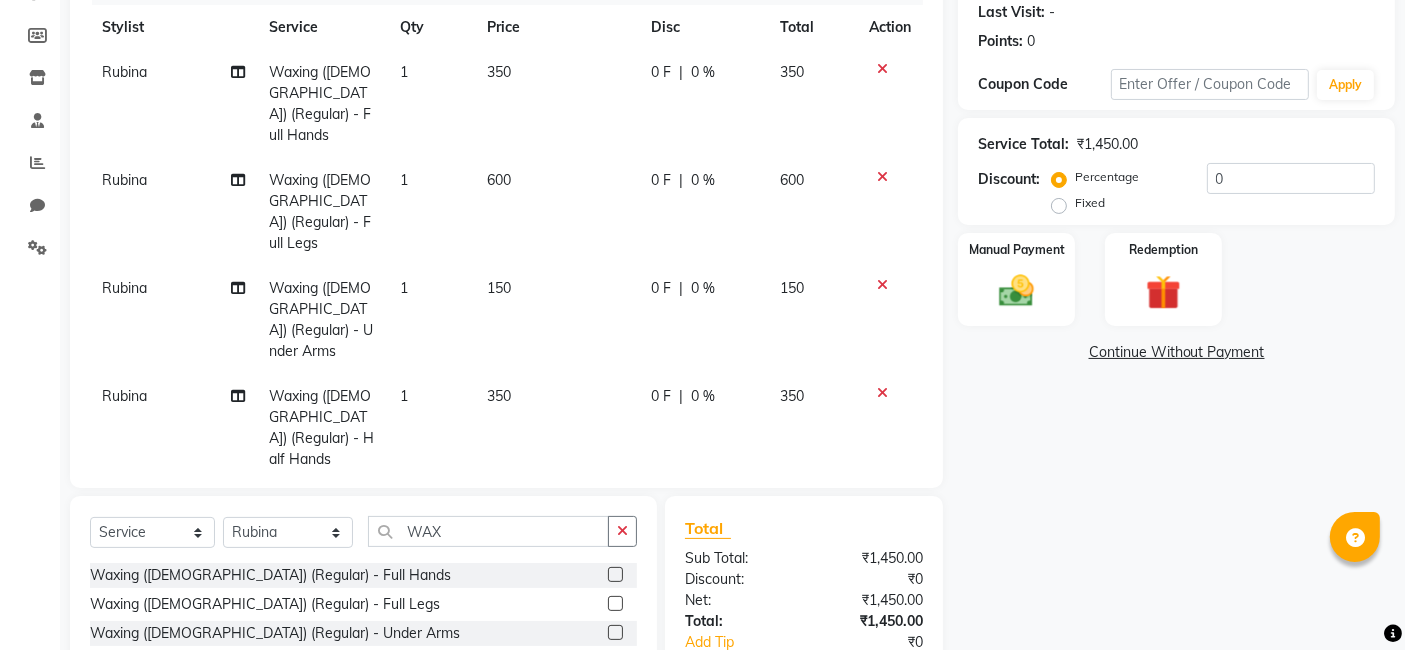 click on "Services Stylist Service Qty Price Disc Total Action Rubina Waxing ([DEMOGRAPHIC_DATA]) (Regular) - Full Hands 1 350 0 F | 0 % 350 Rubina Waxing ([DEMOGRAPHIC_DATA]) (Regular) - Full Legs 1 600 0 F | 0 % 600 Rubina Waxing ([DEMOGRAPHIC_DATA]) (Regular) - Under Arms 1 150 0 F | 0 % 150 Rubina Waxing ([DEMOGRAPHIC_DATA]) (Regular) - Half Hands 1 350 0 F | 0 % 350" 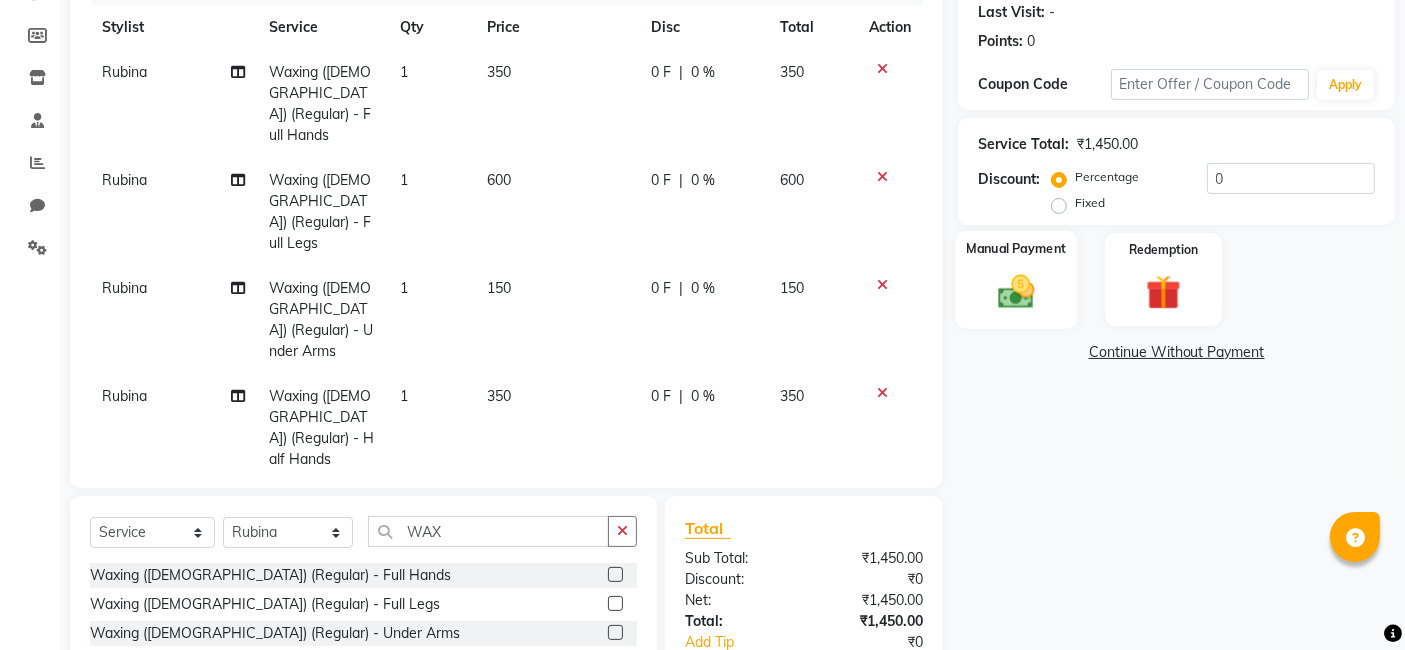 click 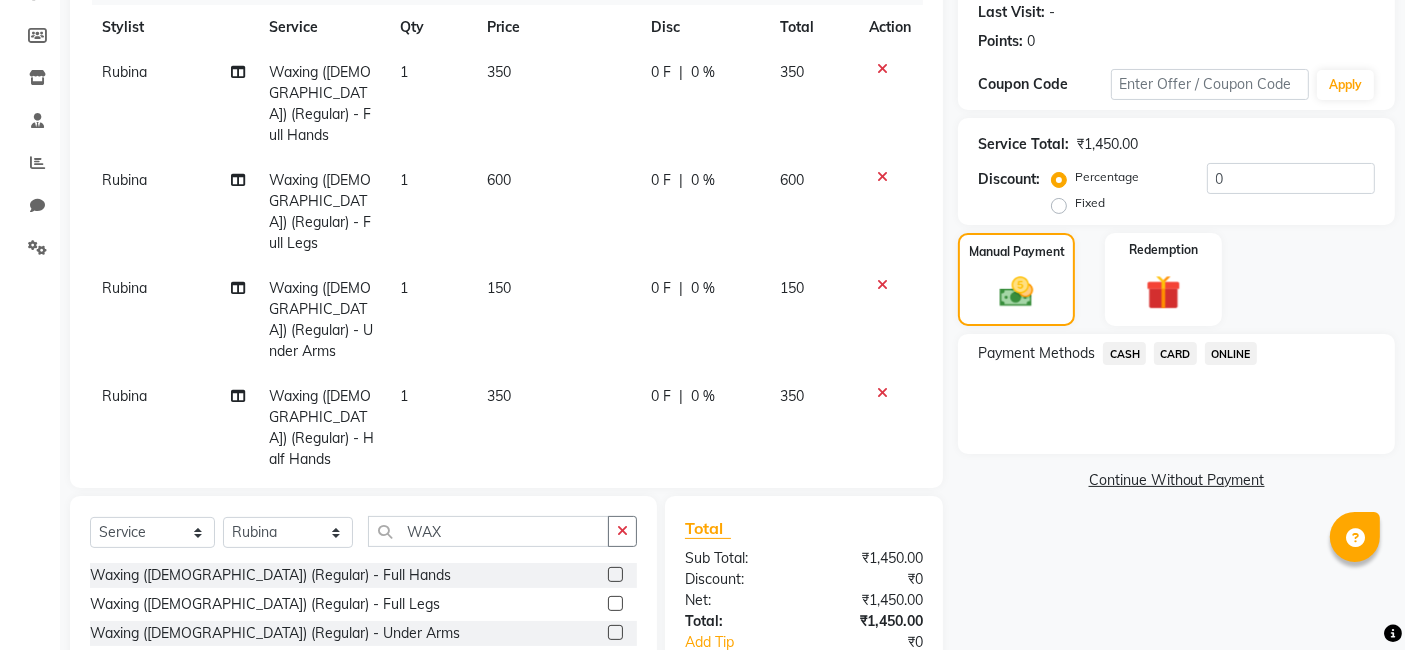 click 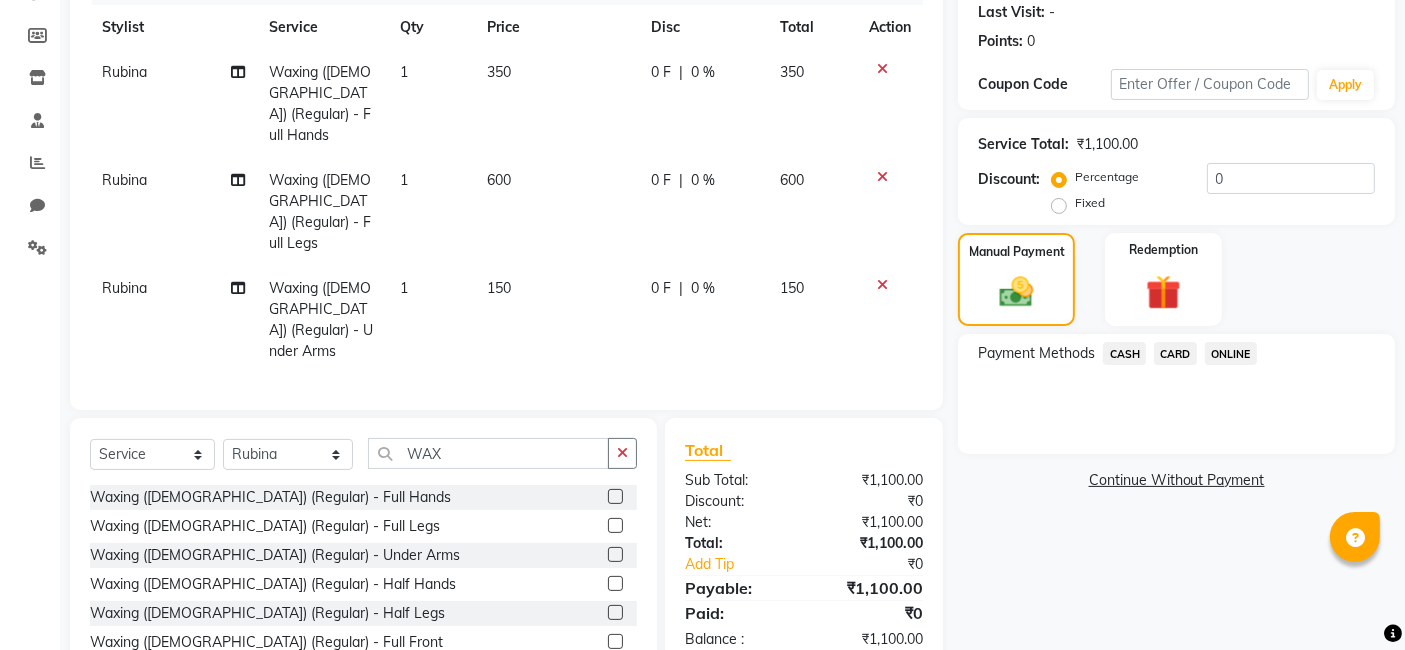 click 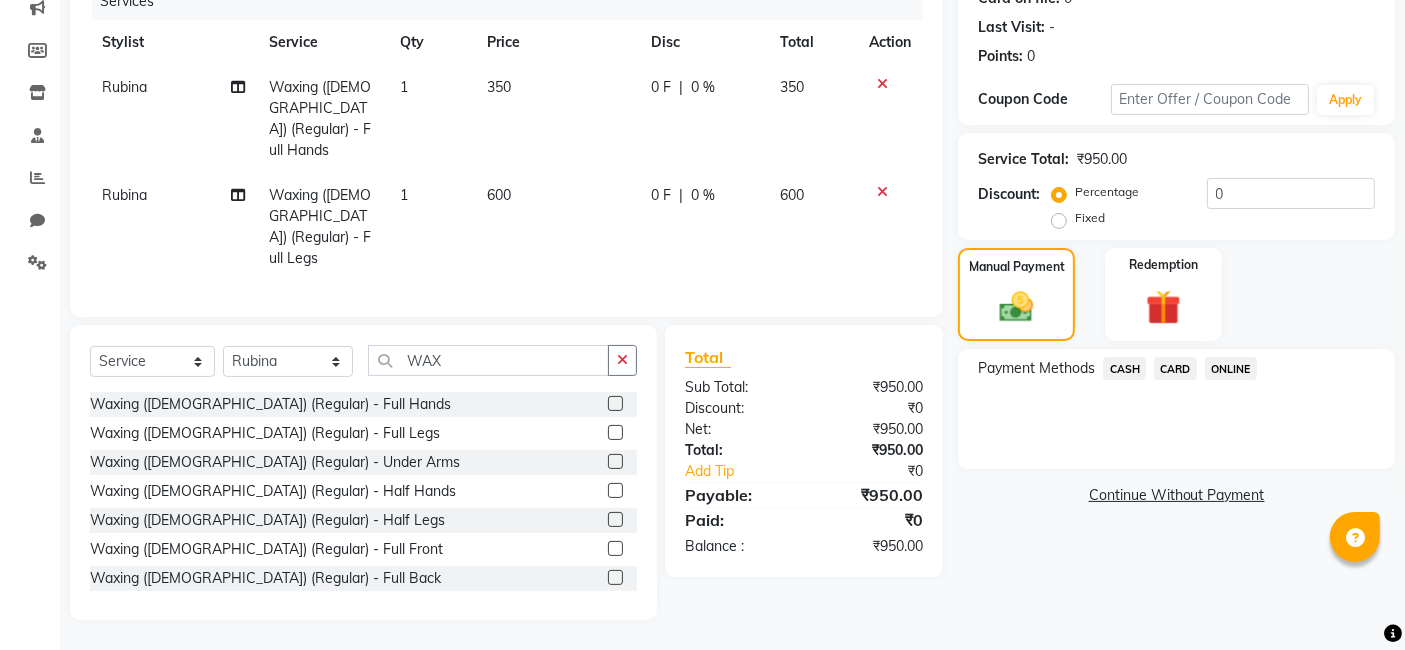 scroll, scrollTop: 239, scrollLeft: 0, axis: vertical 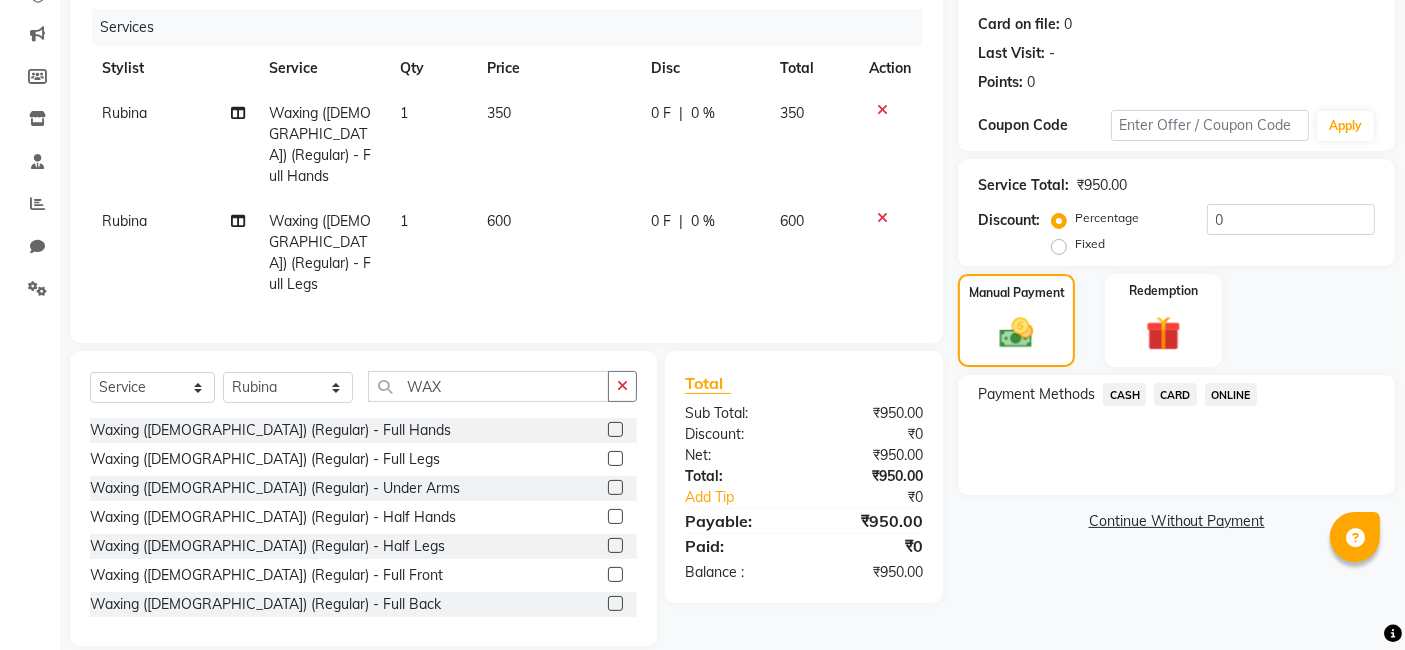 click 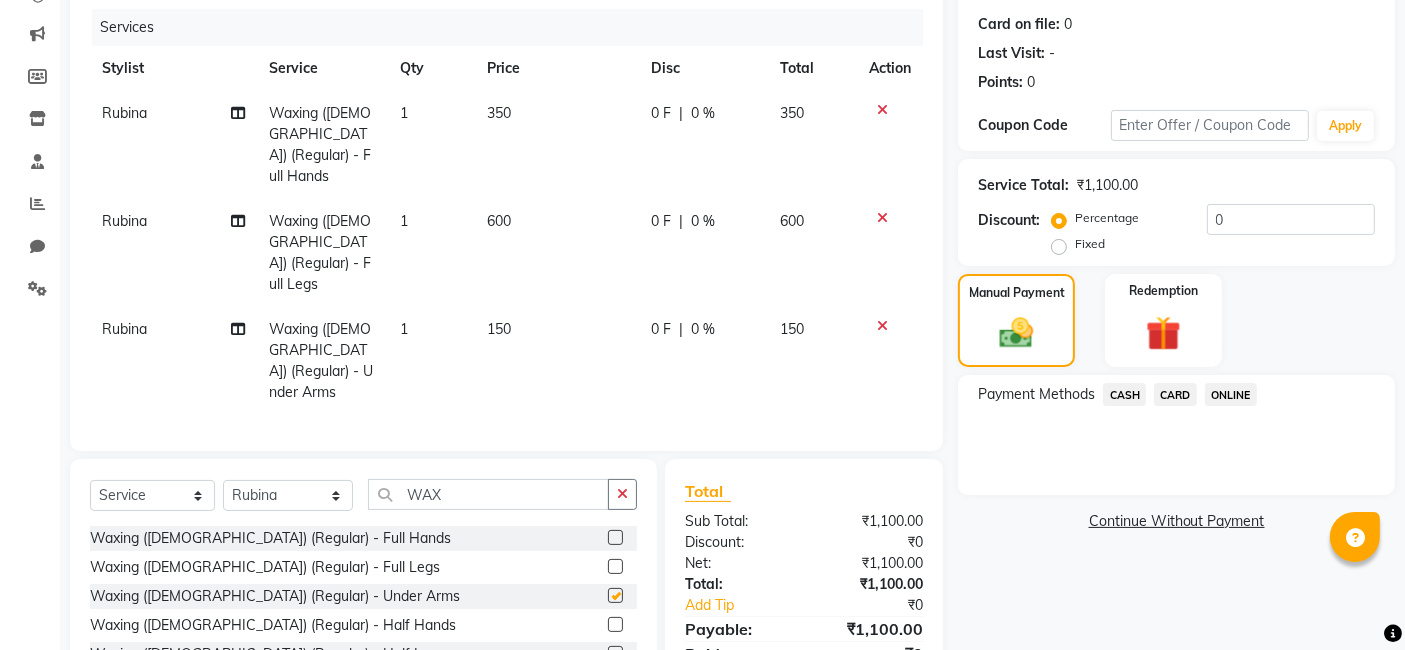 scroll, scrollTop: 280, scrollLeft: 0, axis: vertical 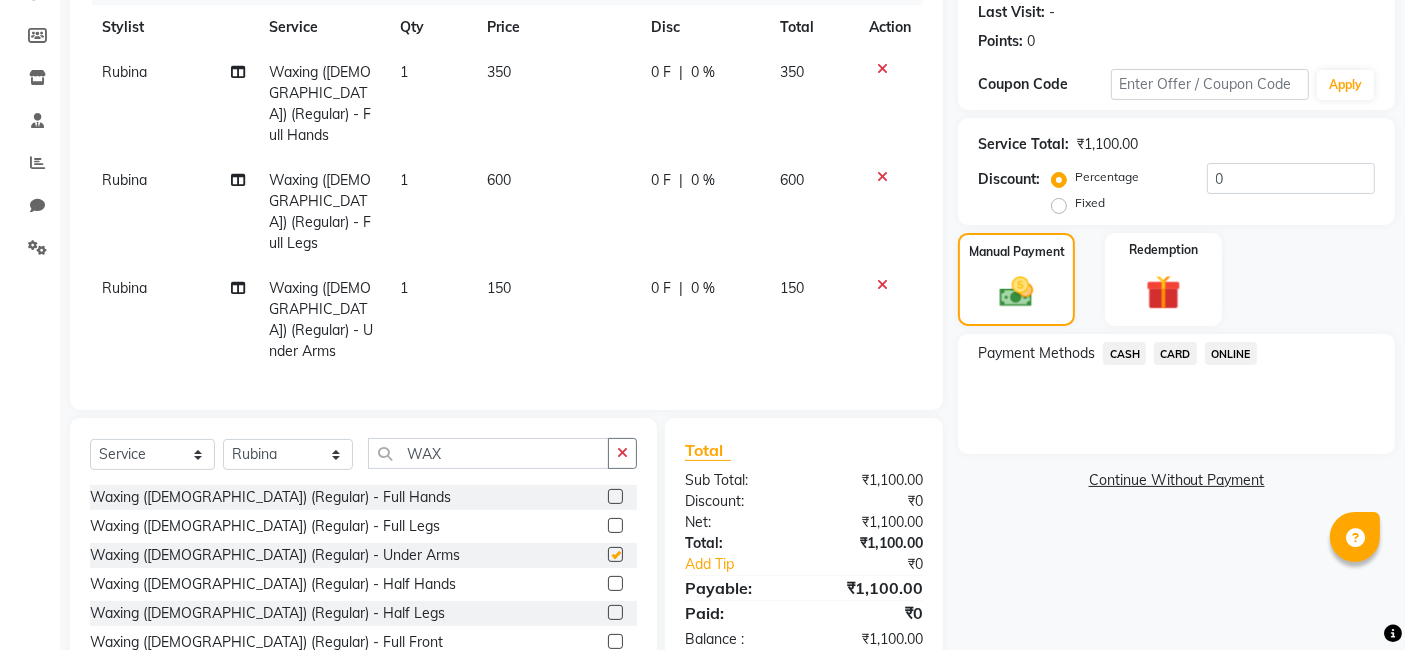 checkbox on "false" 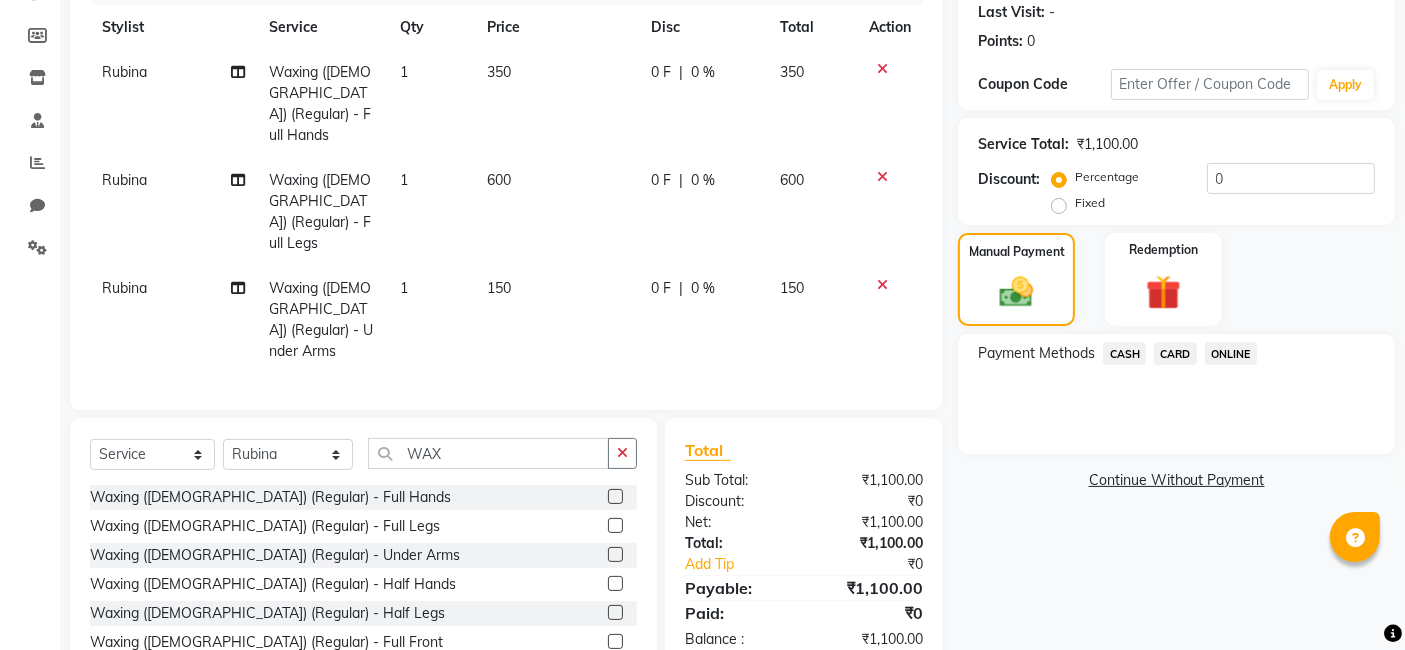 click on "150" 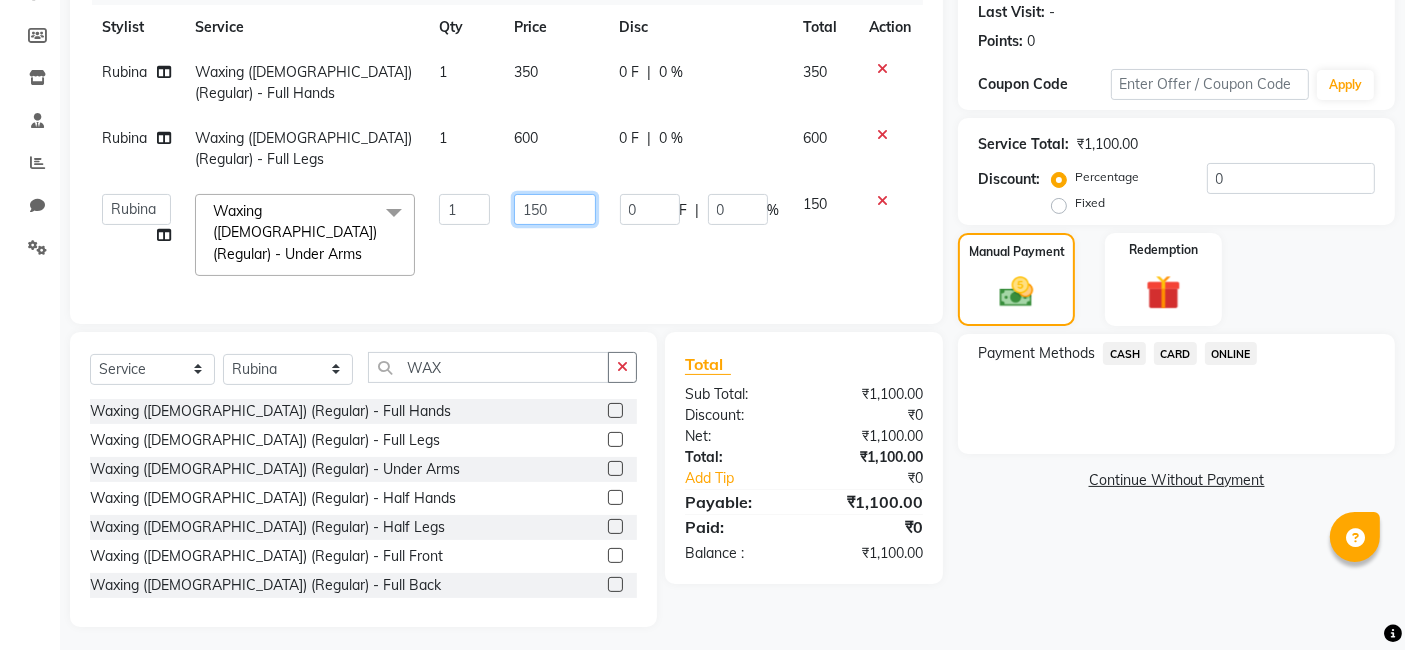click on "150" 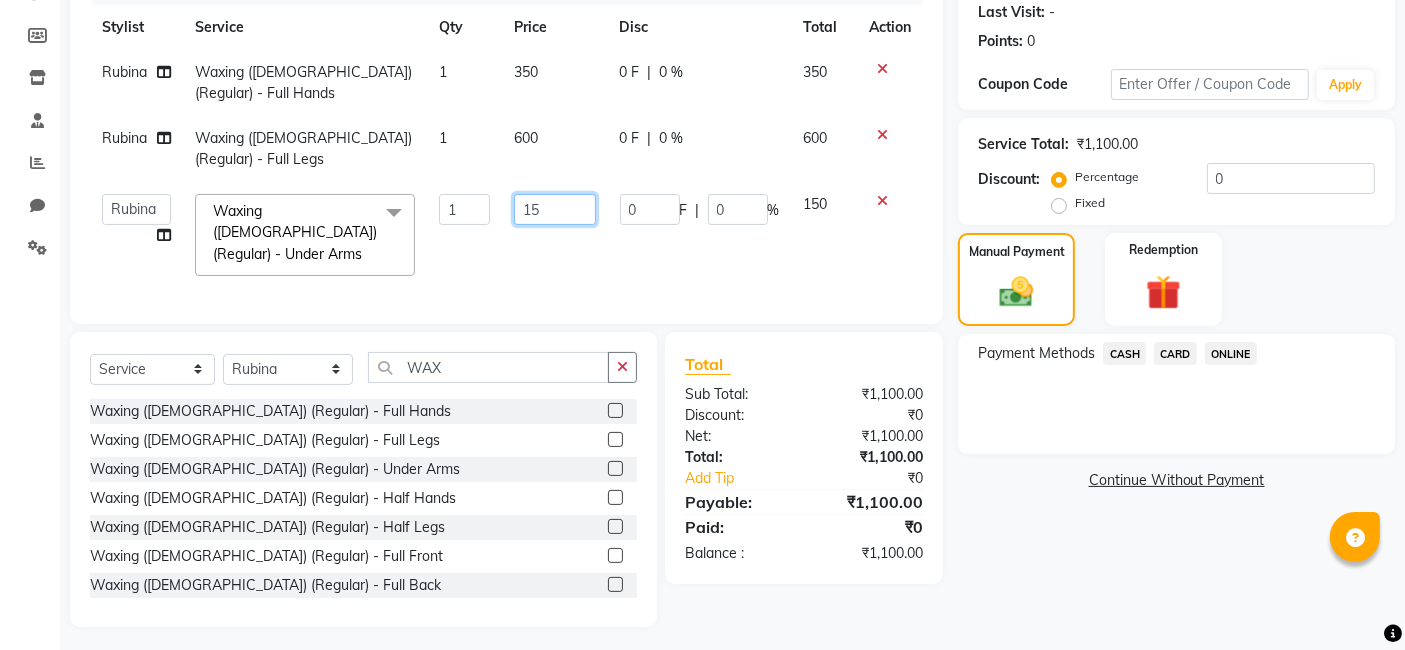 type on "1" 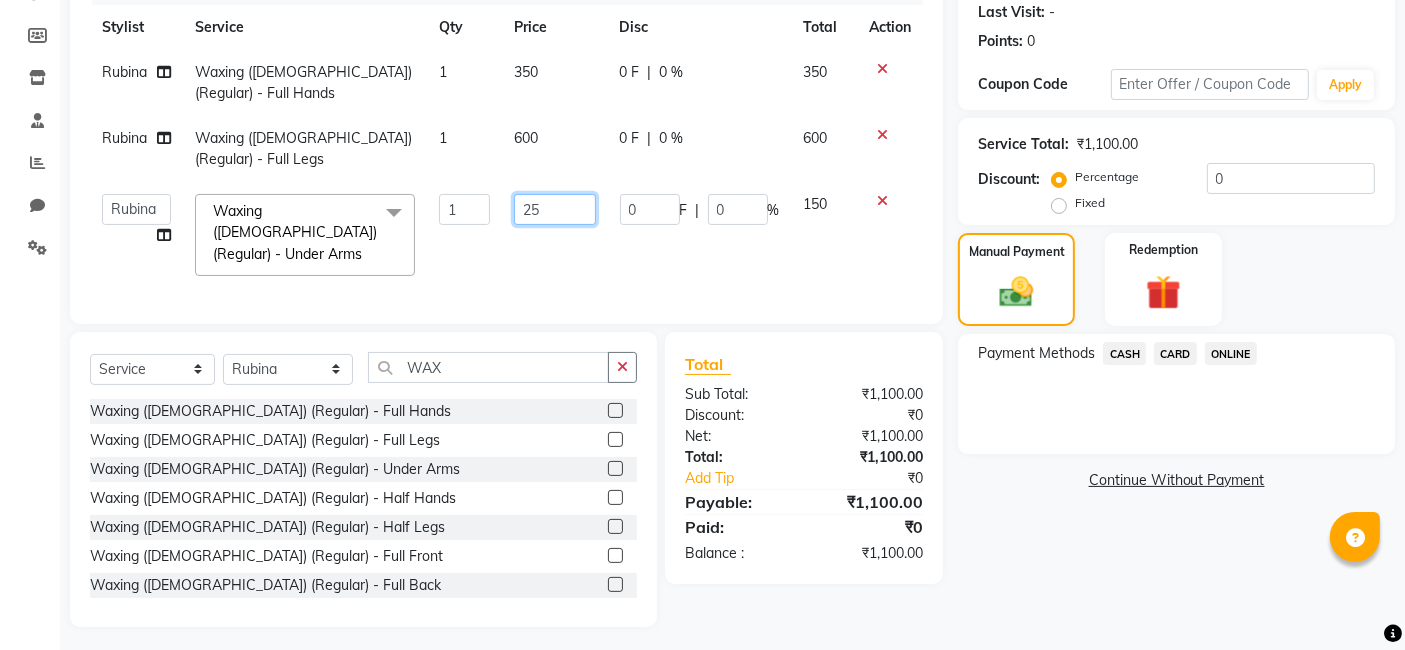 type on "250" 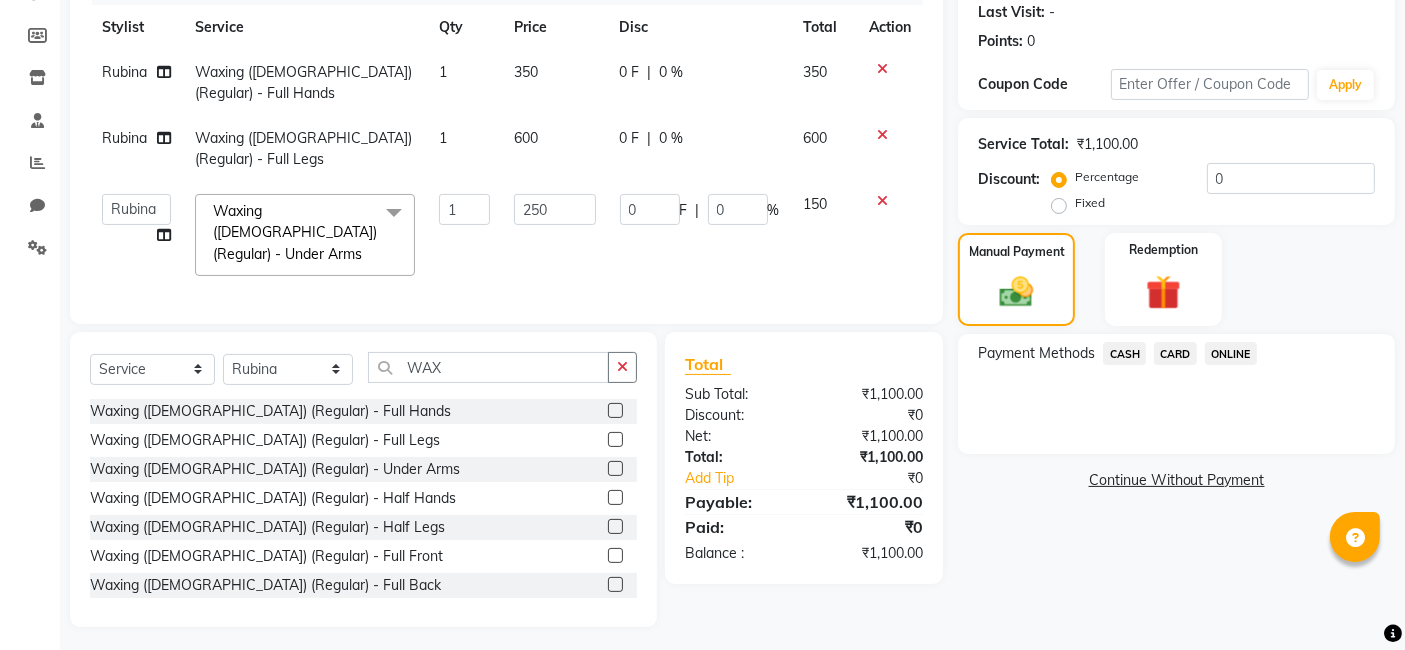 click on "Name: [PERSON_NAME] Membership:  No Active Membership  Total Visits:   Card on file:  0 Last Visit:   - Points:   0  Coupon Code Apply Service Total:  ₹1,100.00  Discount:  Percentage   Fixed  0 Manual Payment Redemption Payment Methods  CASH   CARD   ONLINE   Continue Without Payment" 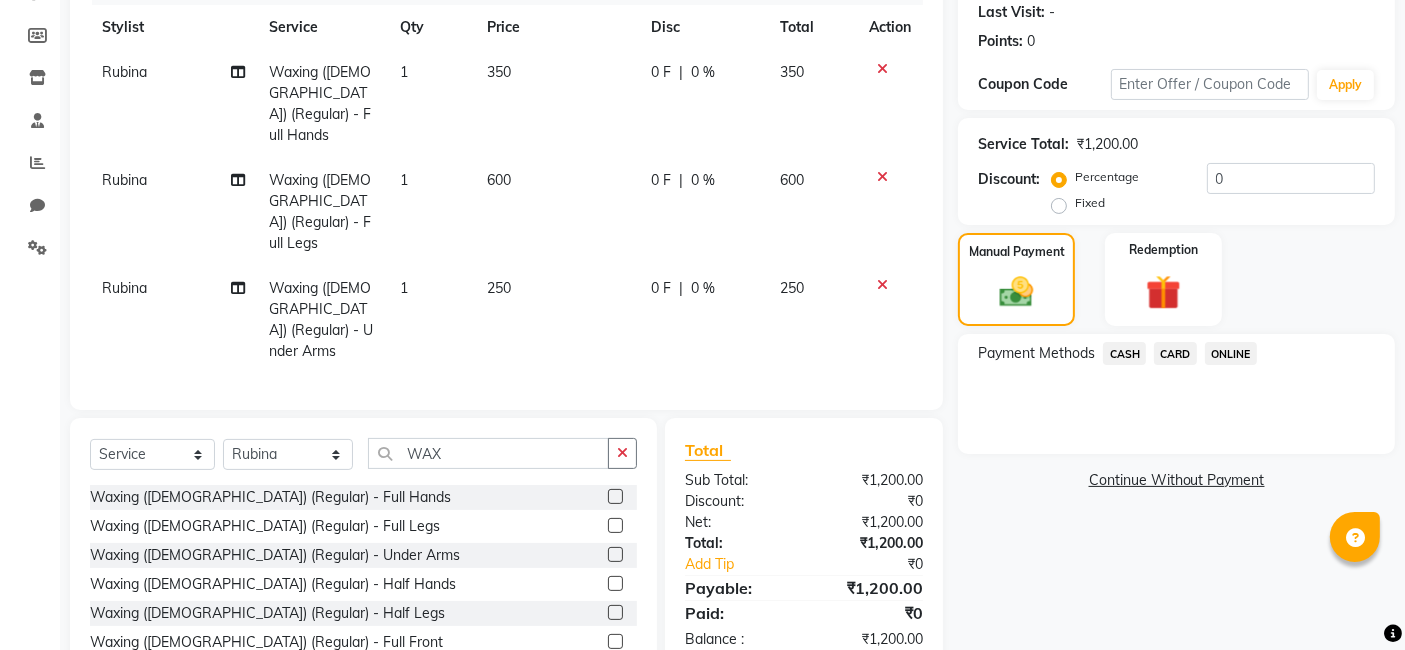 click on "ONLINE" 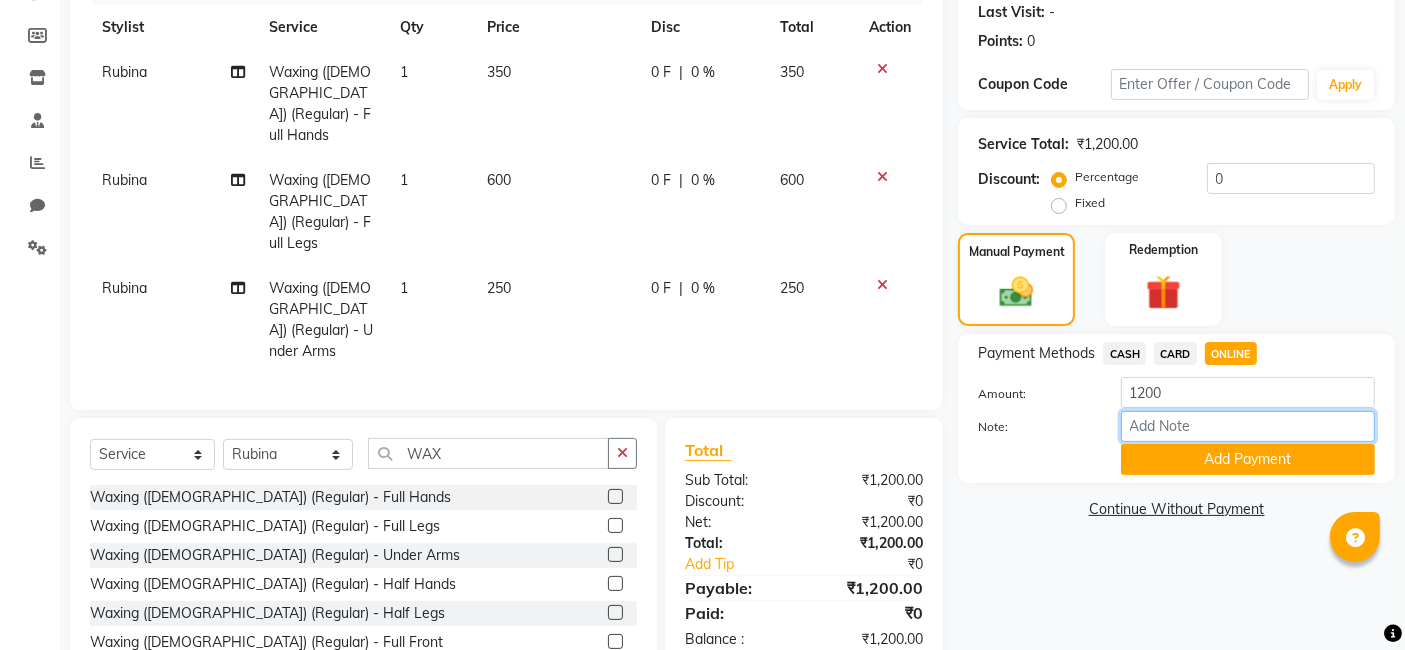 click on "Note:" at bounding box center (1248, 426) 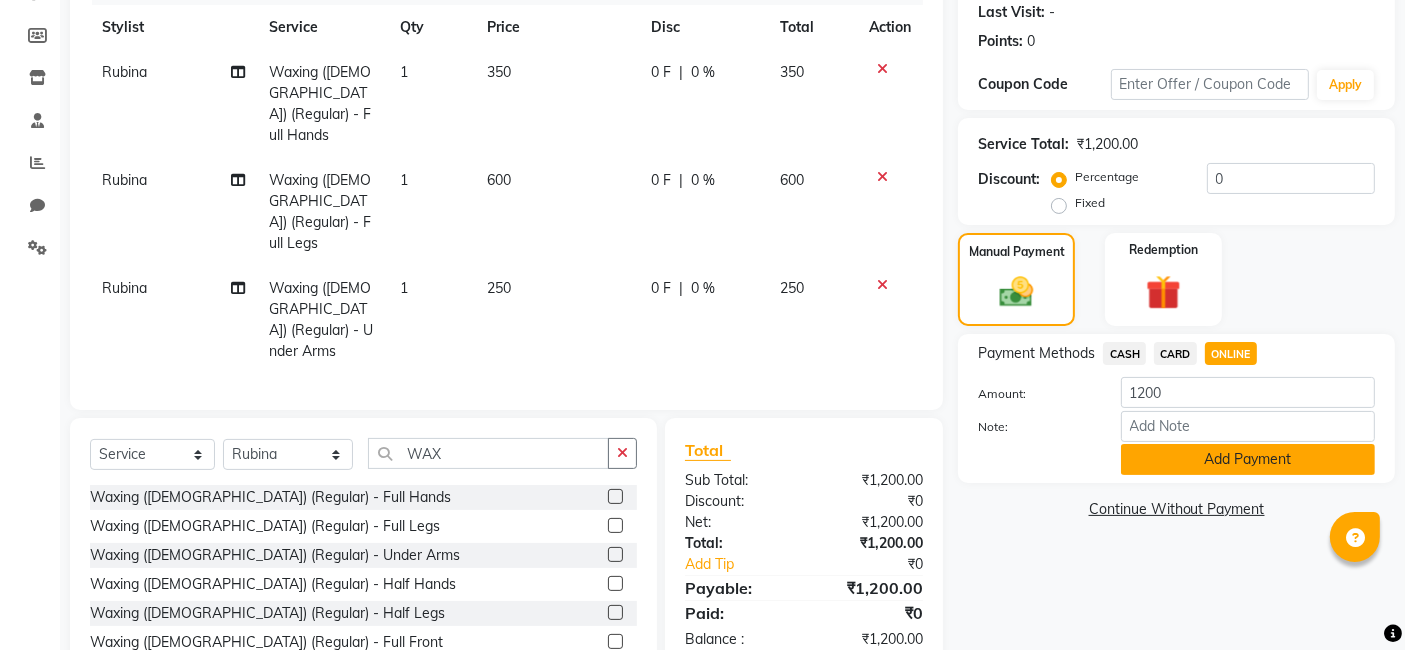 click on "Add Payment" 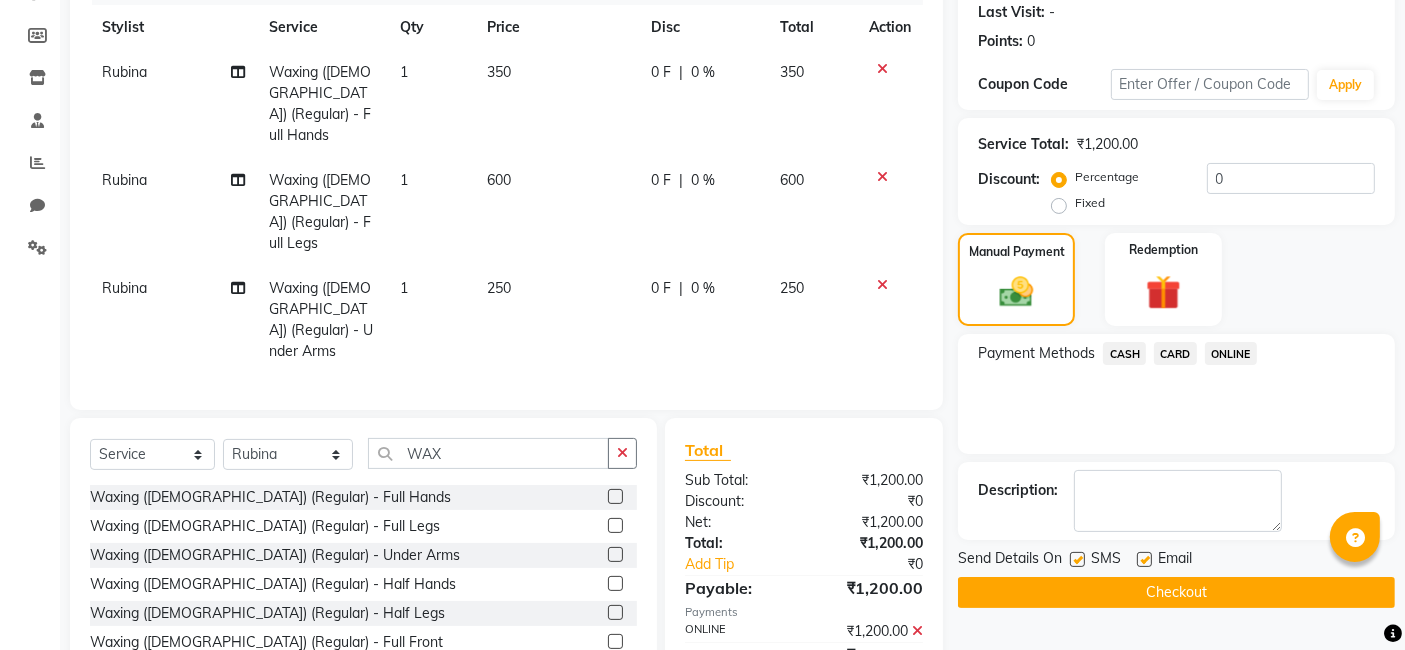 click on "Checkout" 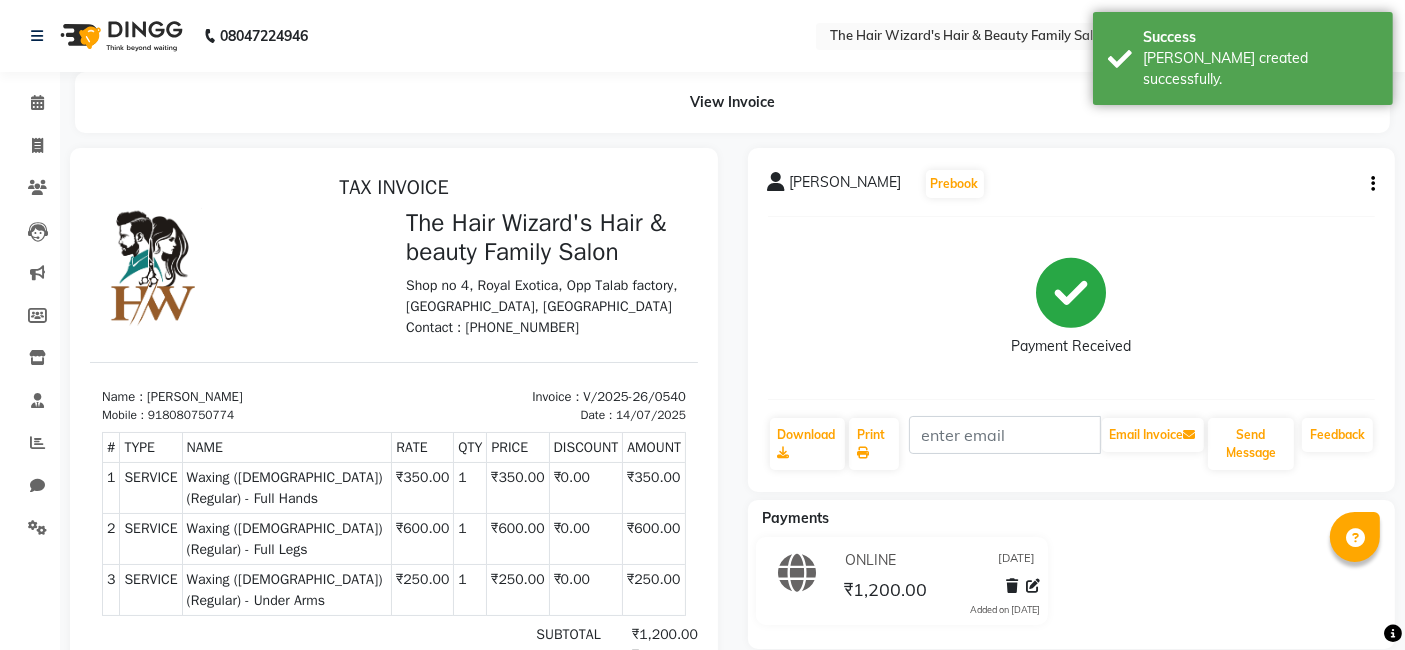 scroll, scrollTop: 0, scrollLeft: 0, axis: both 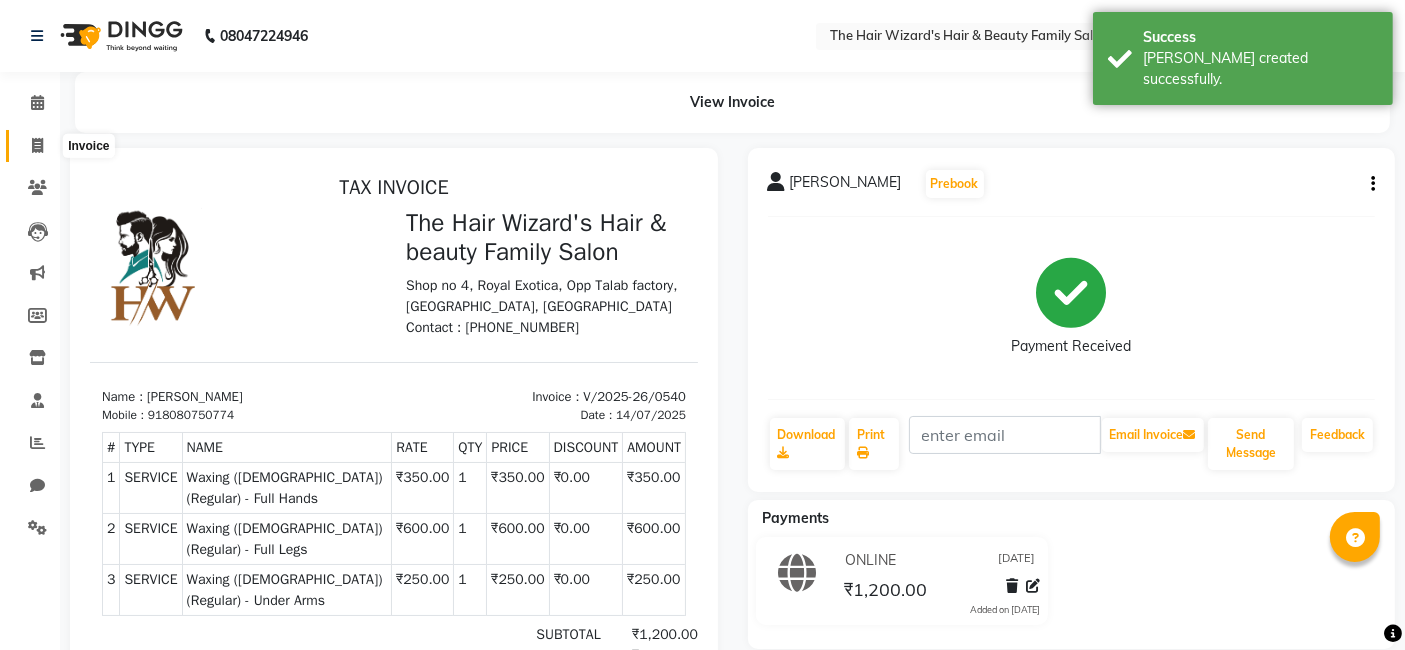 click 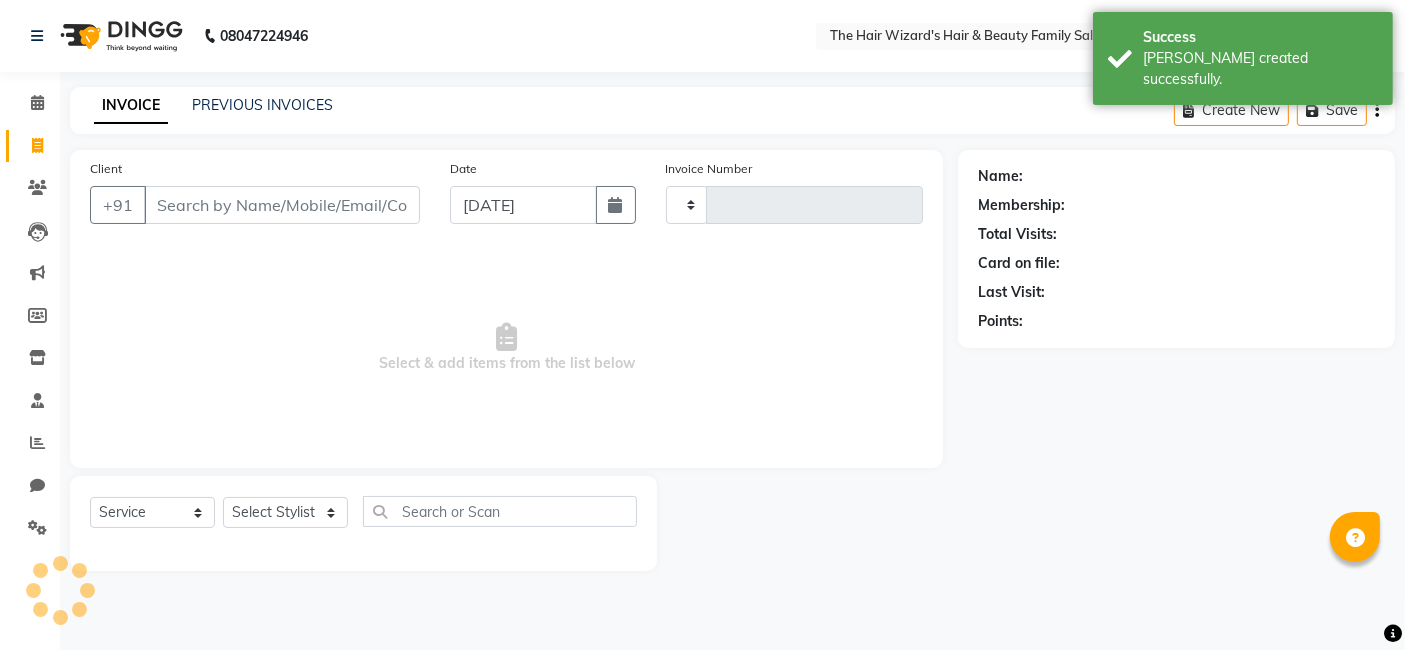 type on "0541" 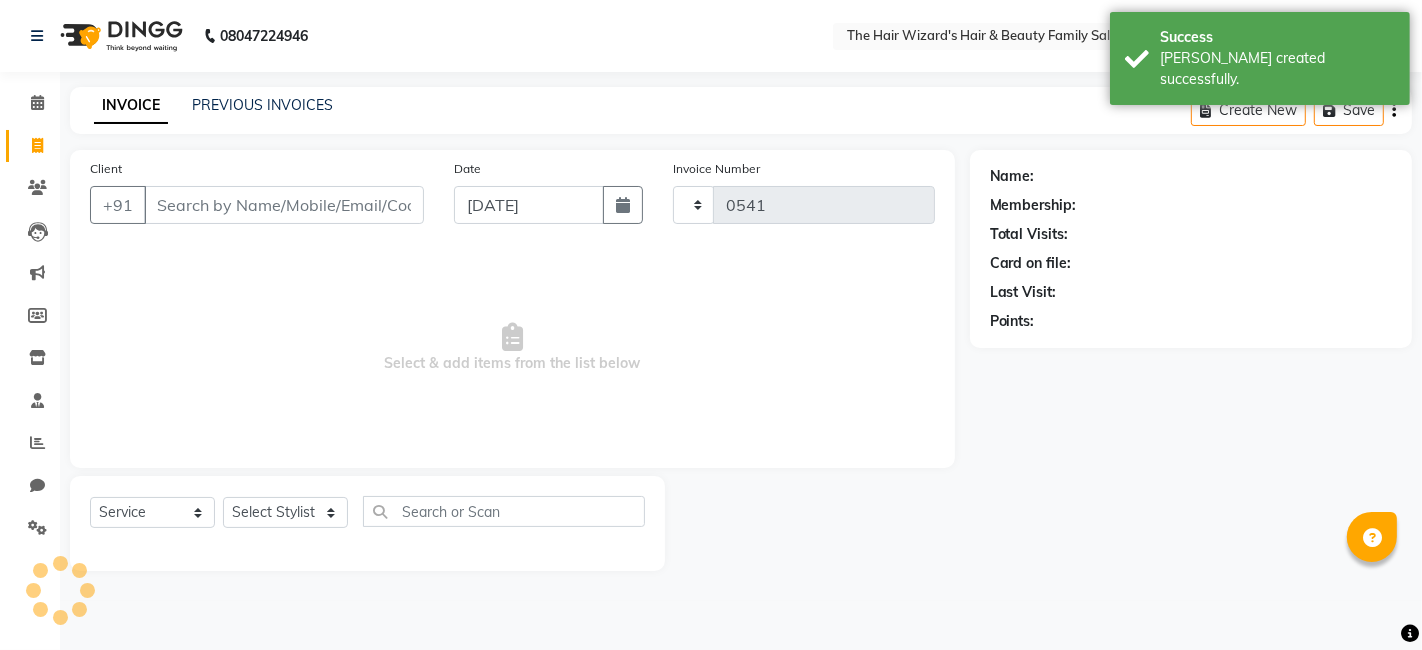 select on "8473" 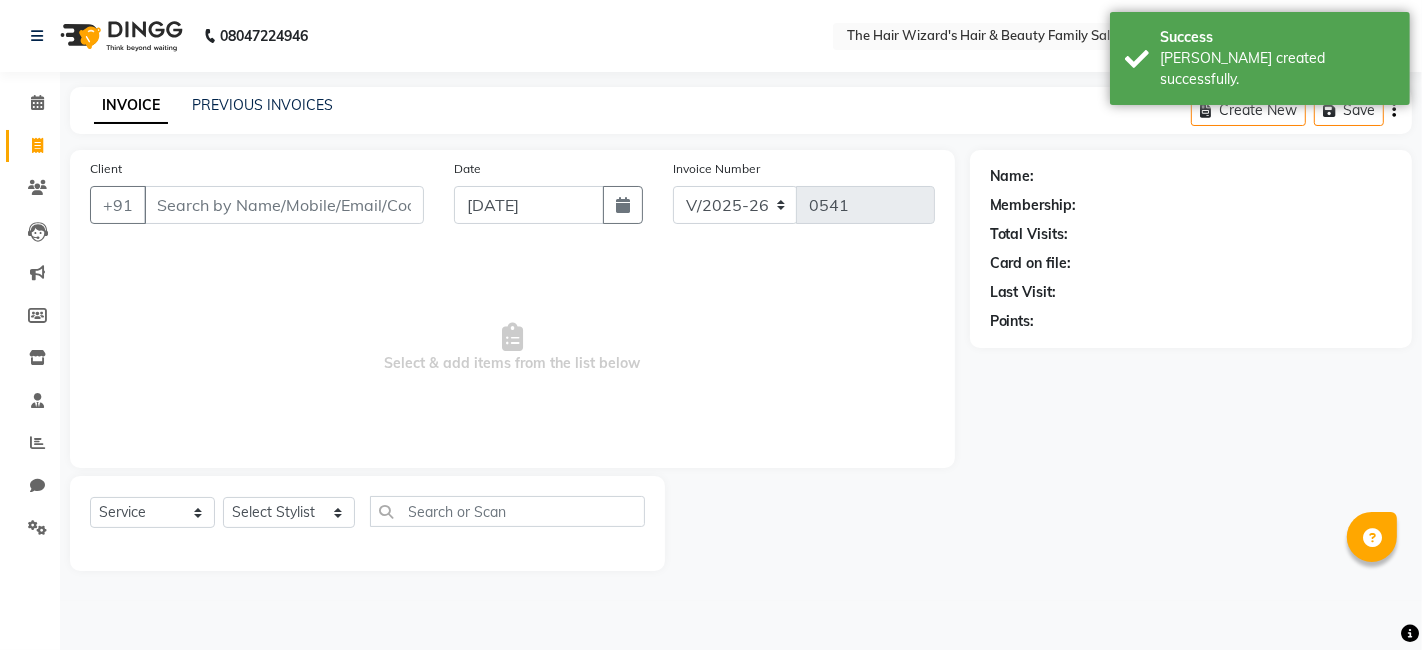 click on "Client" at bounding box center (284, 205) 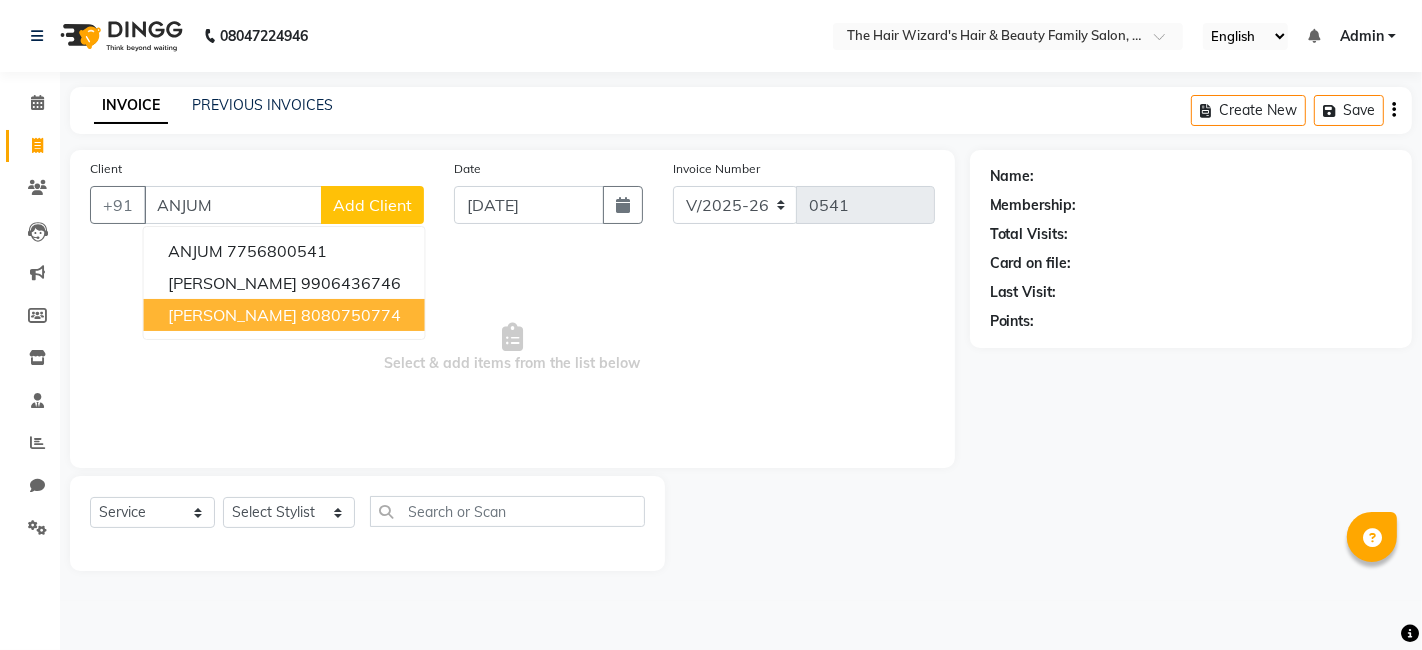 click on "[PERSON_NAME]" at bounding box center (232, 315) 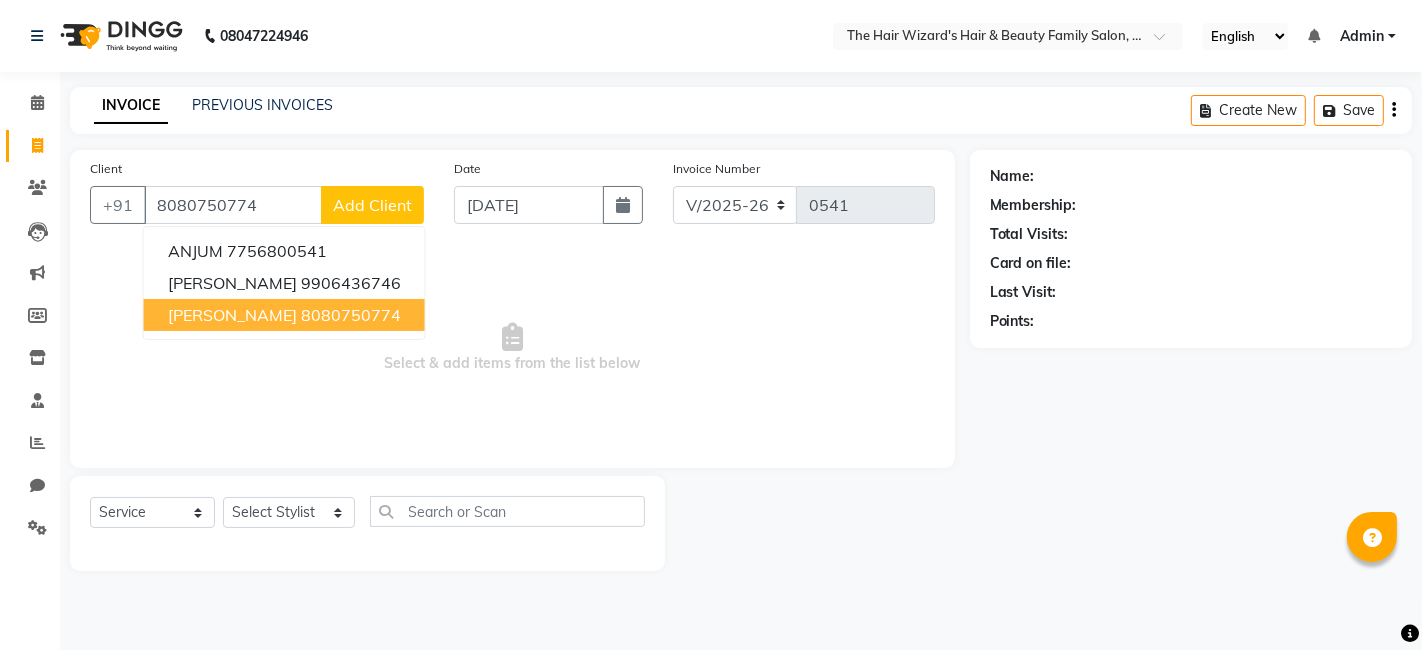type on "8080750774" 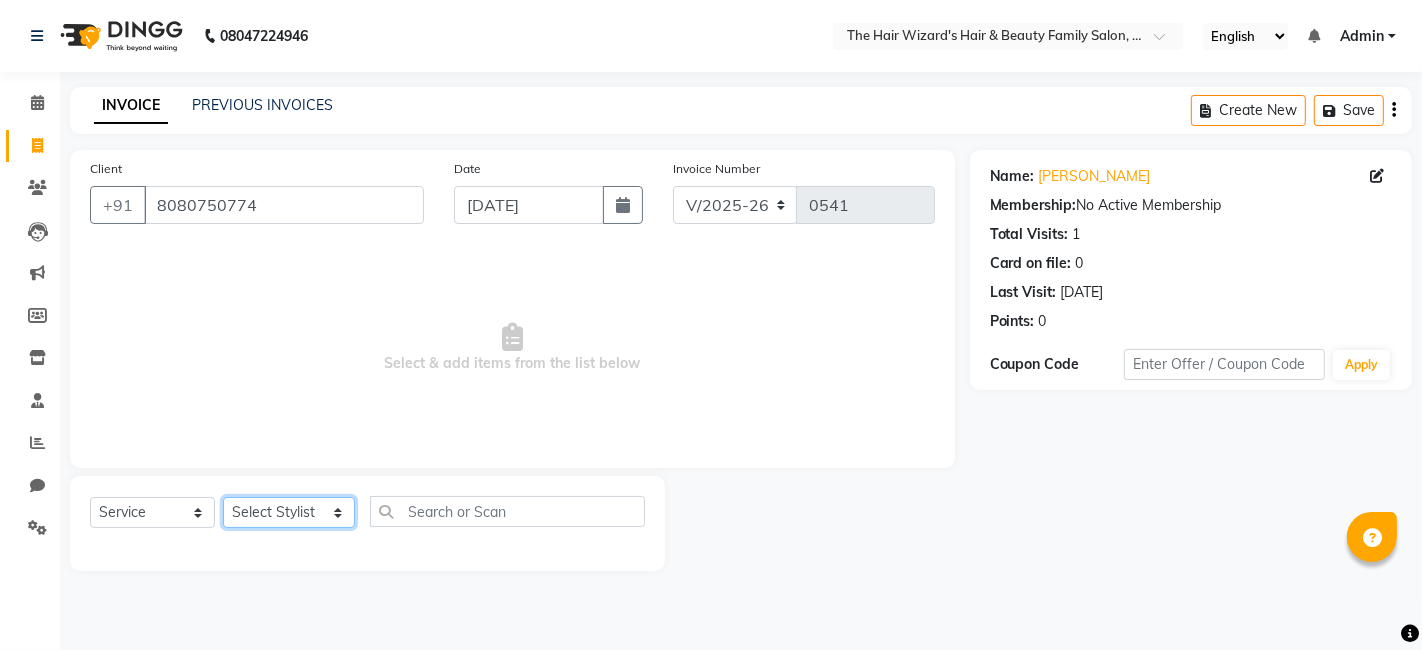 click on "Select Stylist [PERSON_NAME] [PERSON_NAME] [PERSON_NAME] [PERSON_NAME] [PERSON_NAME] Rubina [PERSON_NAME] [PERSON_NAME] [PERSON_NAME] Wizards" 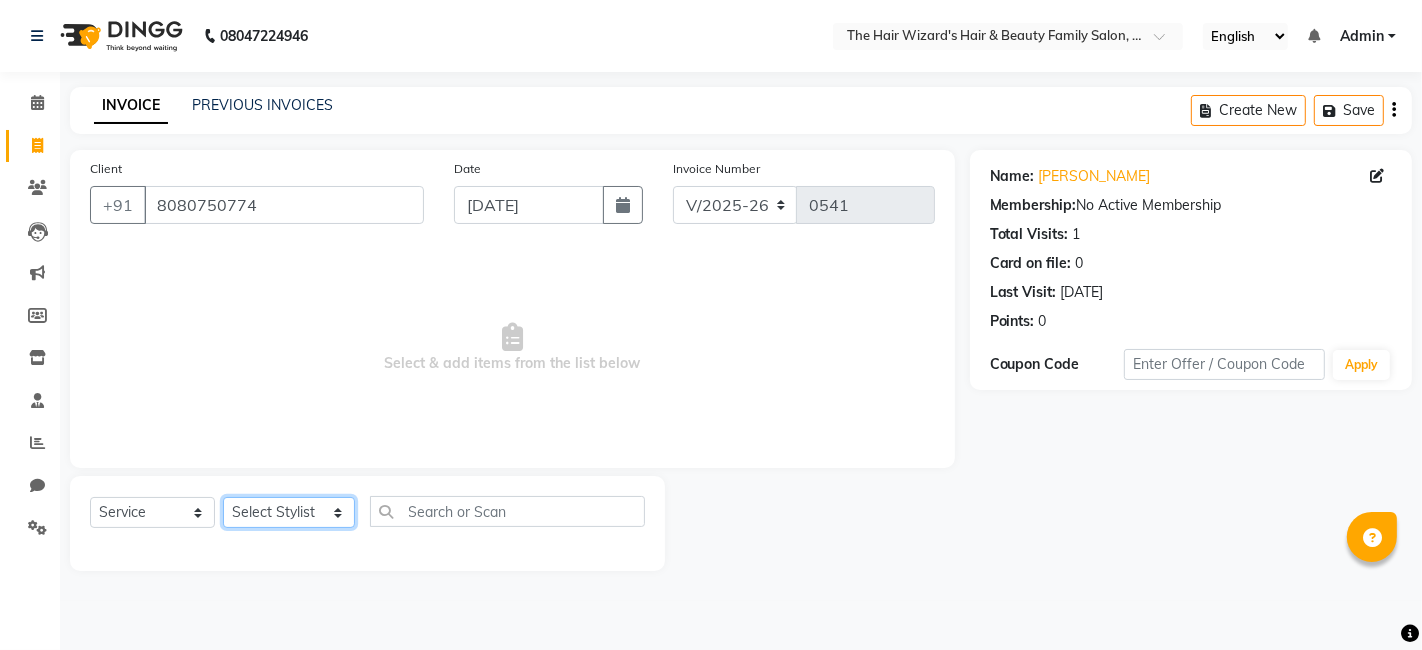 select on "83321" 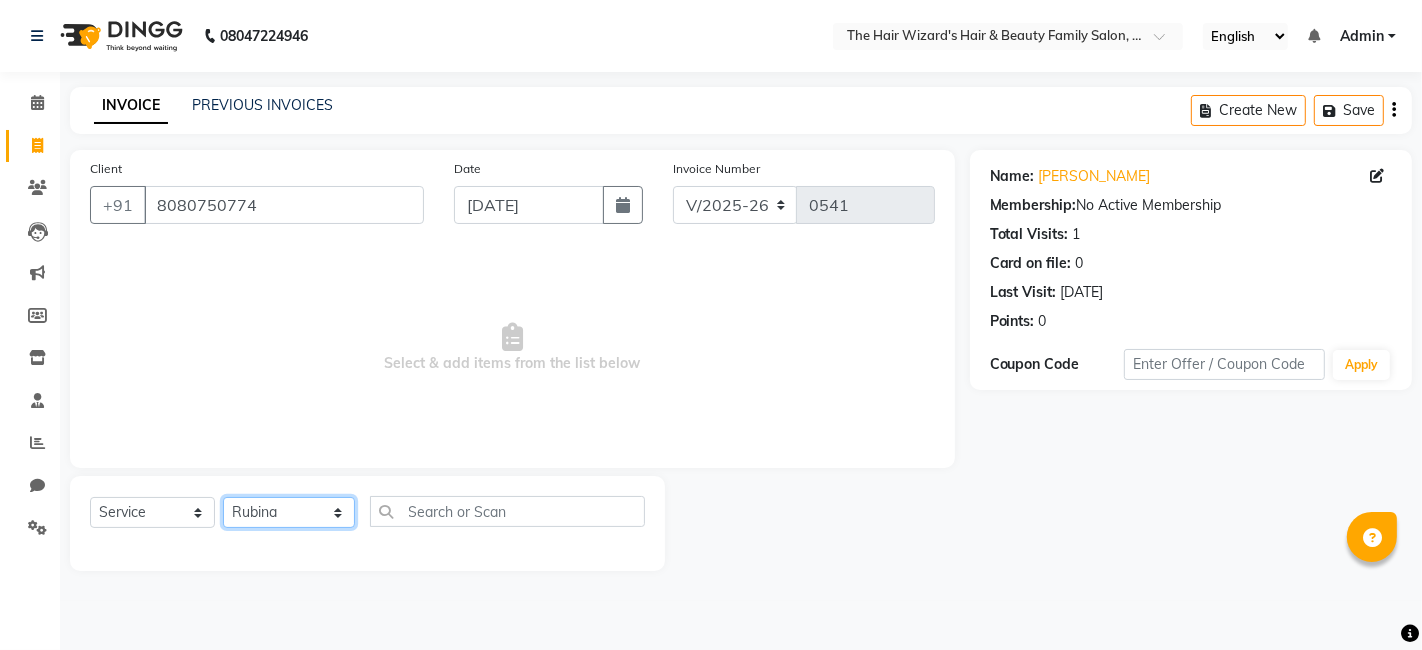 click on "Select Stylist [PERSON_NAME] [PERSON_NAME] [PERSON_NAME] [PERSON_NAME] [PERSON_NAME] Rubina [PERSON_NAME] [PERSON_NAME] [PERSON_NAME] Wizards" 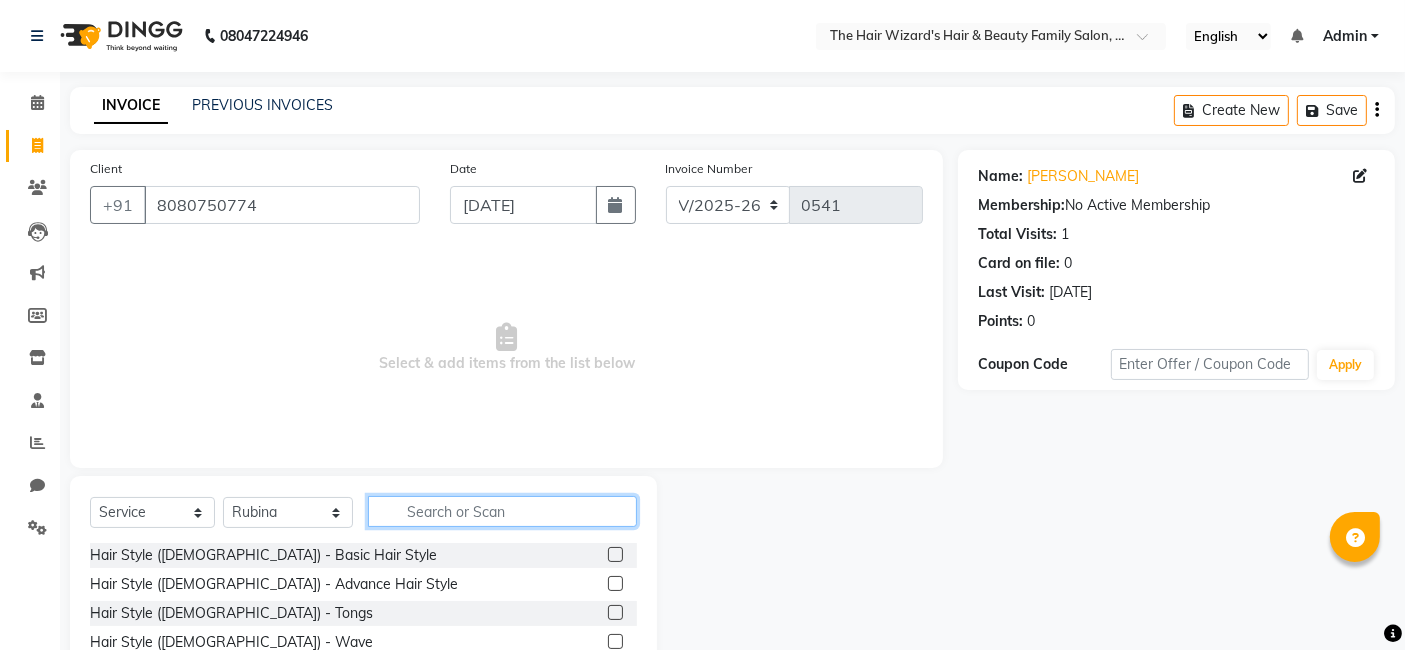 click 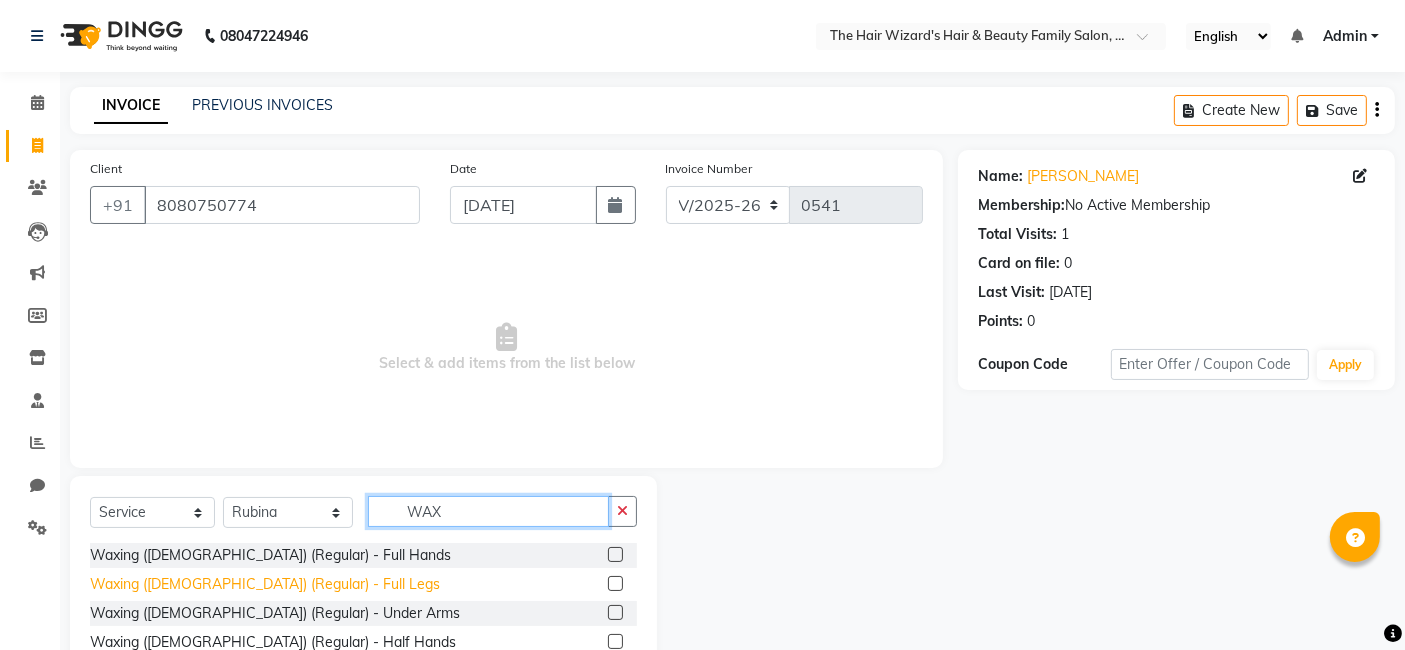 type on "WAX" 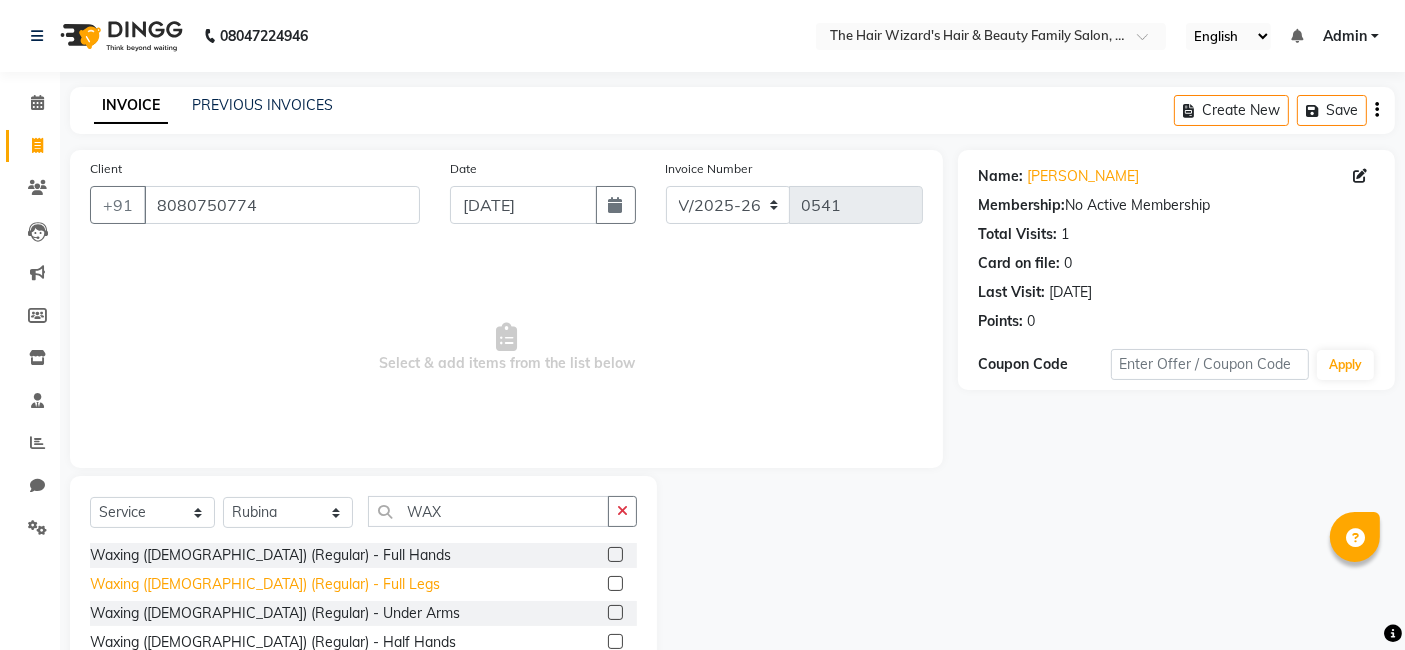 click on "Waxing ([DEMOGRAPHIC_DATA]) (Regular) - Full Legs" 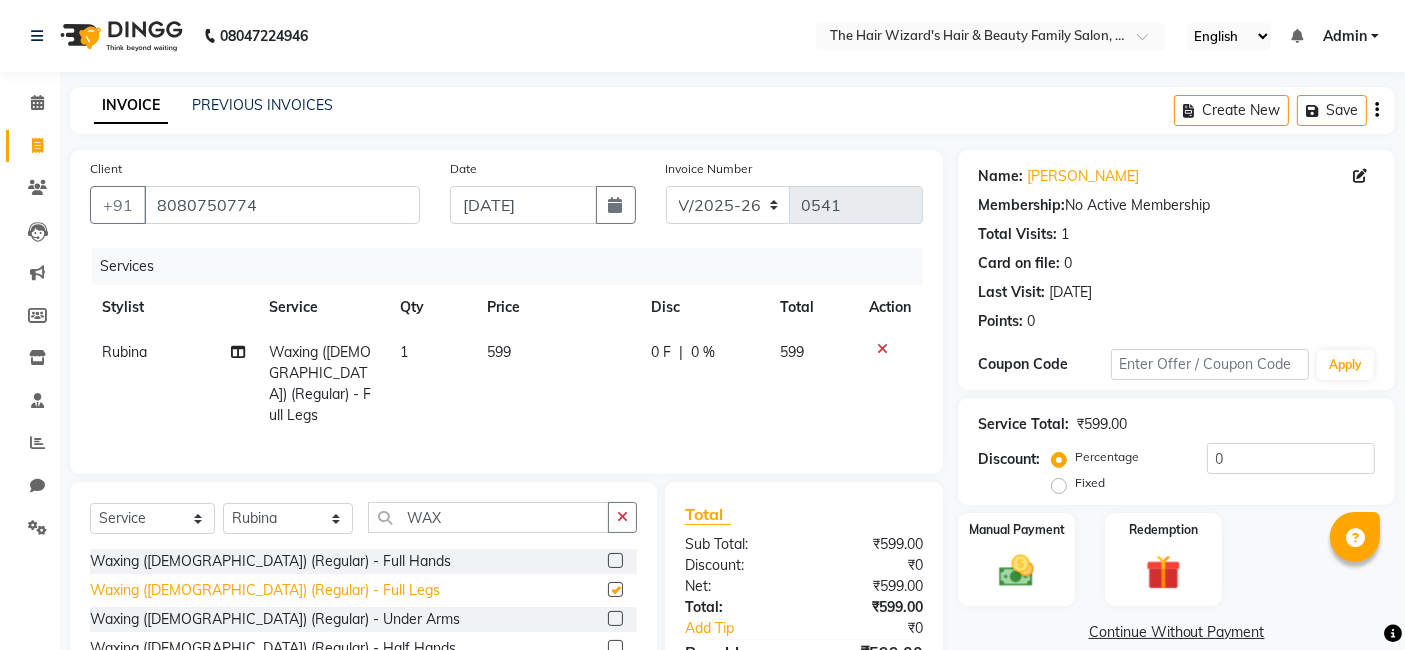 checkbox on "false" 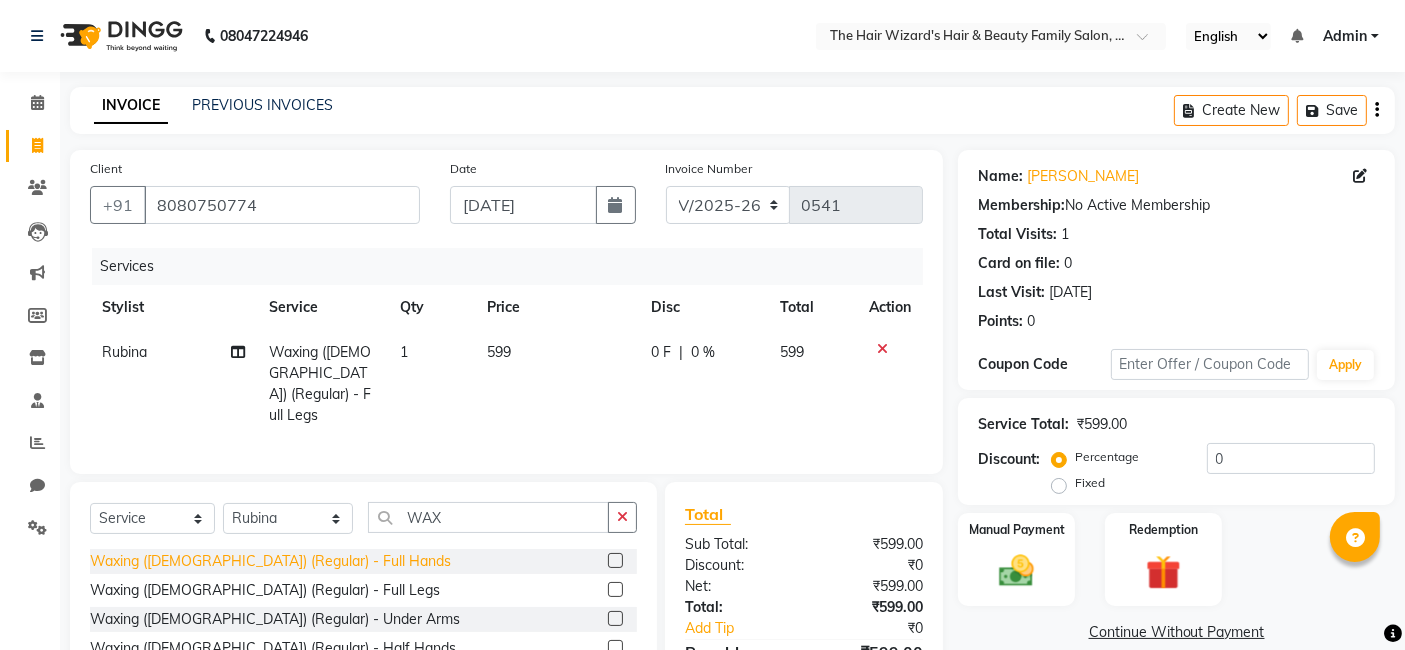 click on "Waxing ([DEMOGRAPHIC_DATA]) (Regular) - Full Hands" 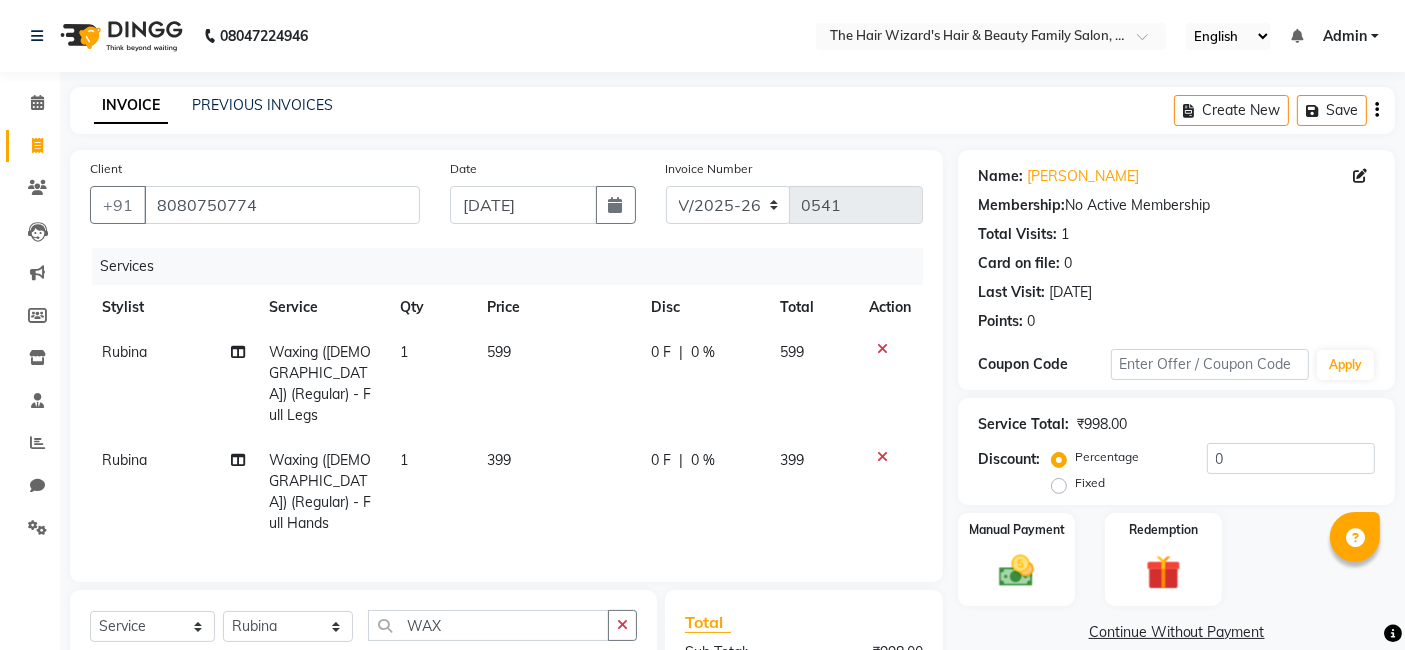 checkbox on "false" 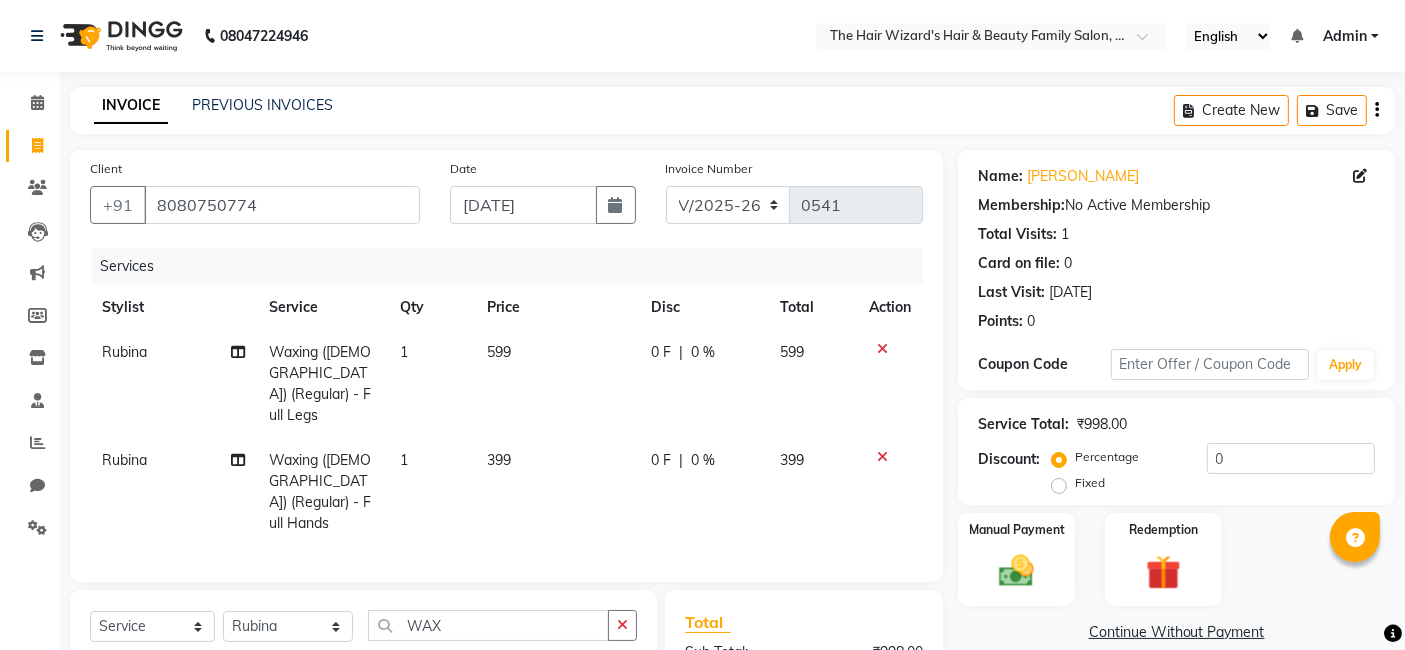 click 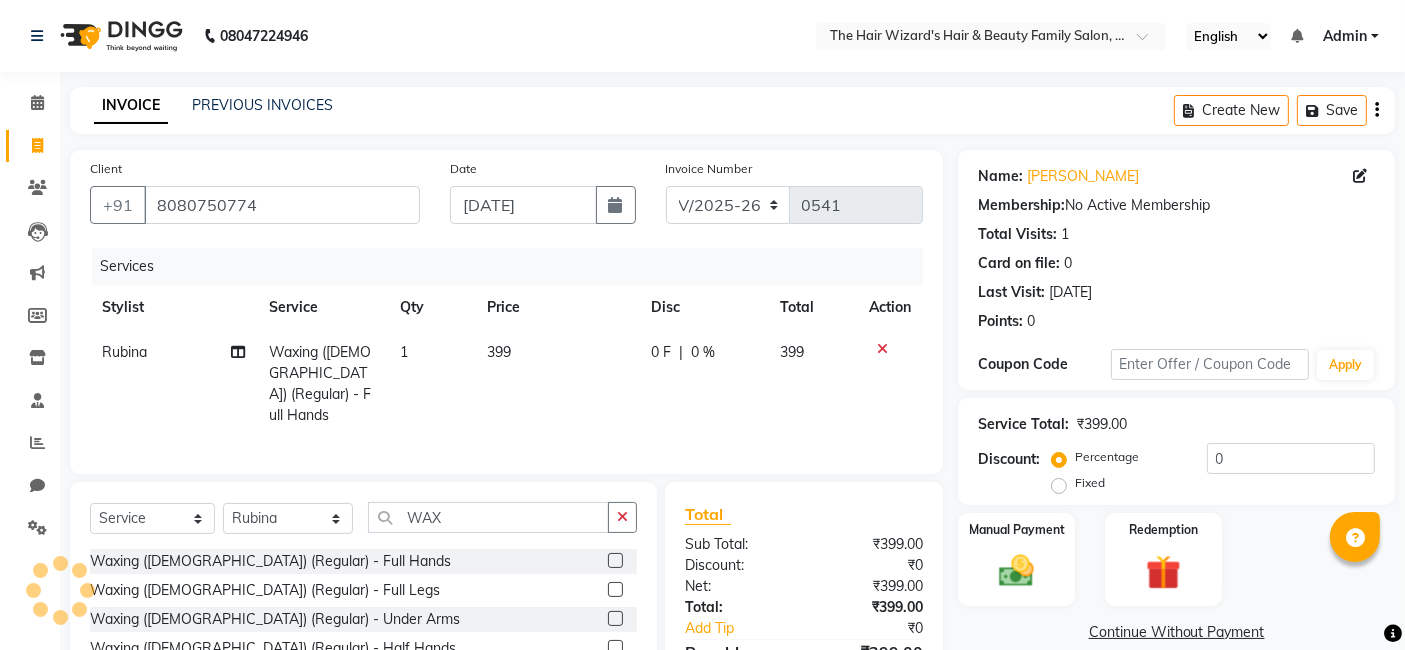 click on "399" 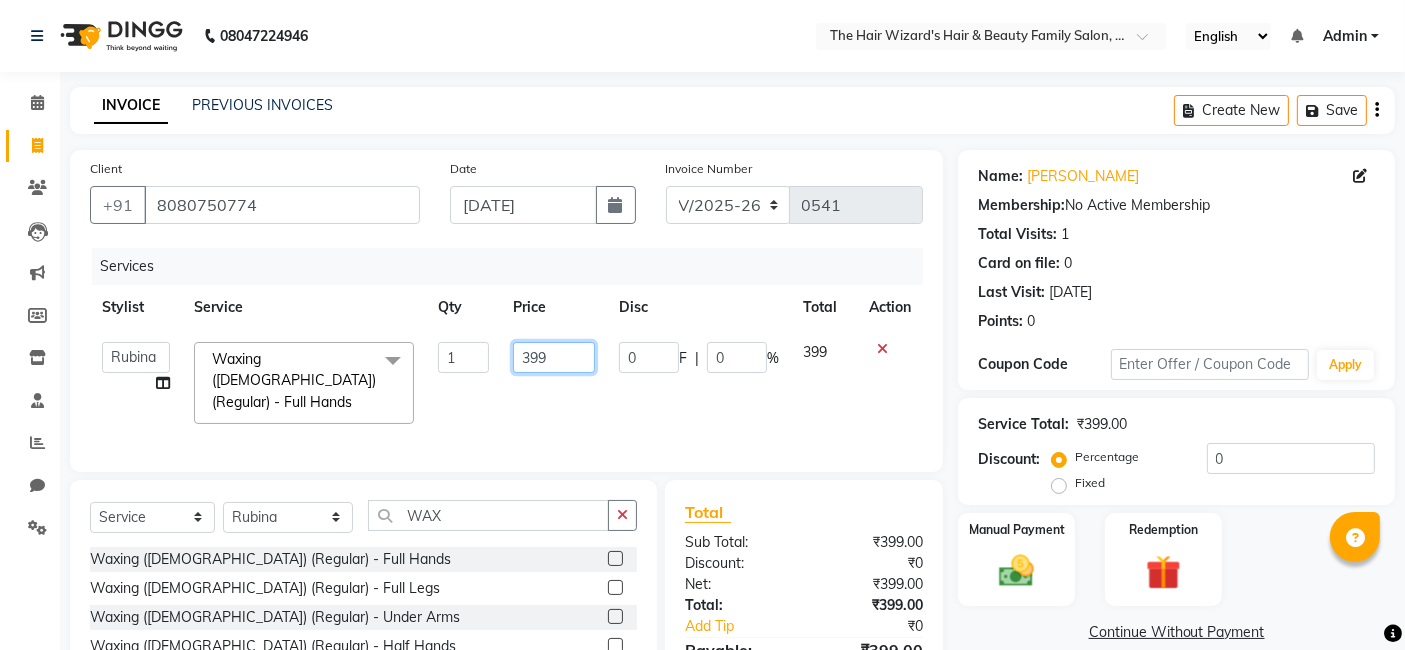 click on "399" 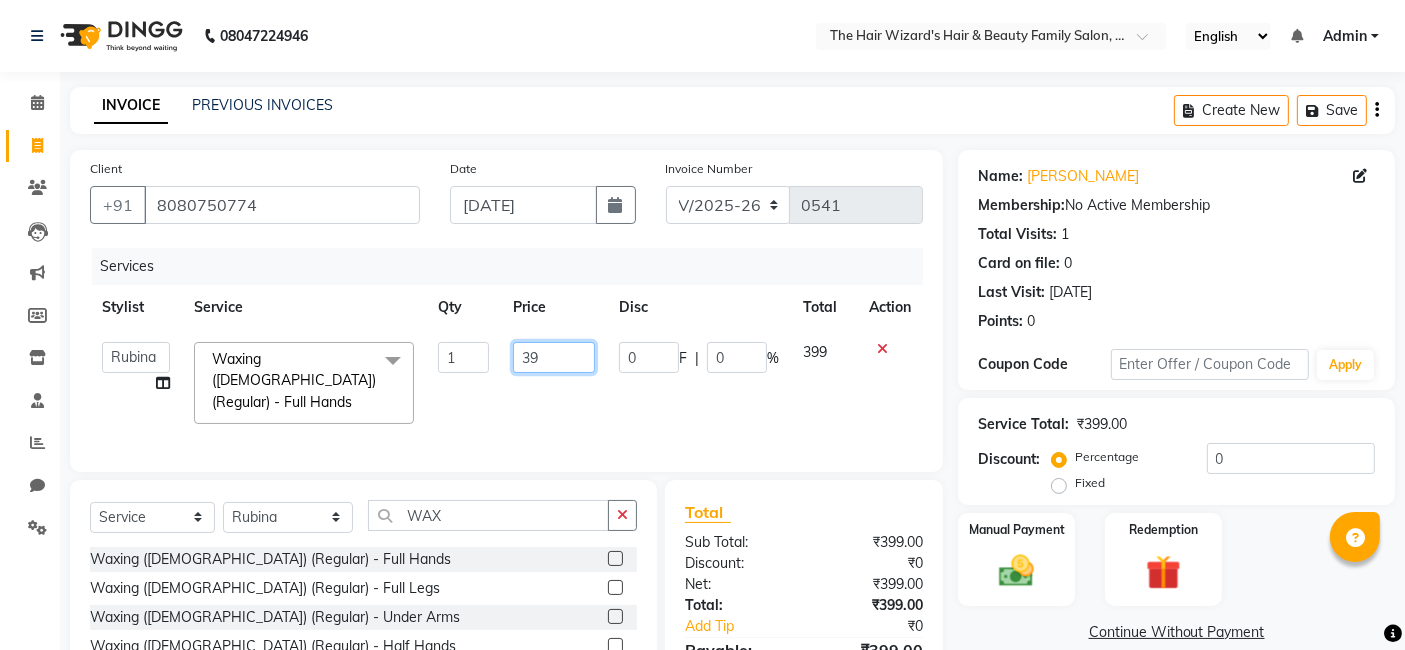 type on "3" 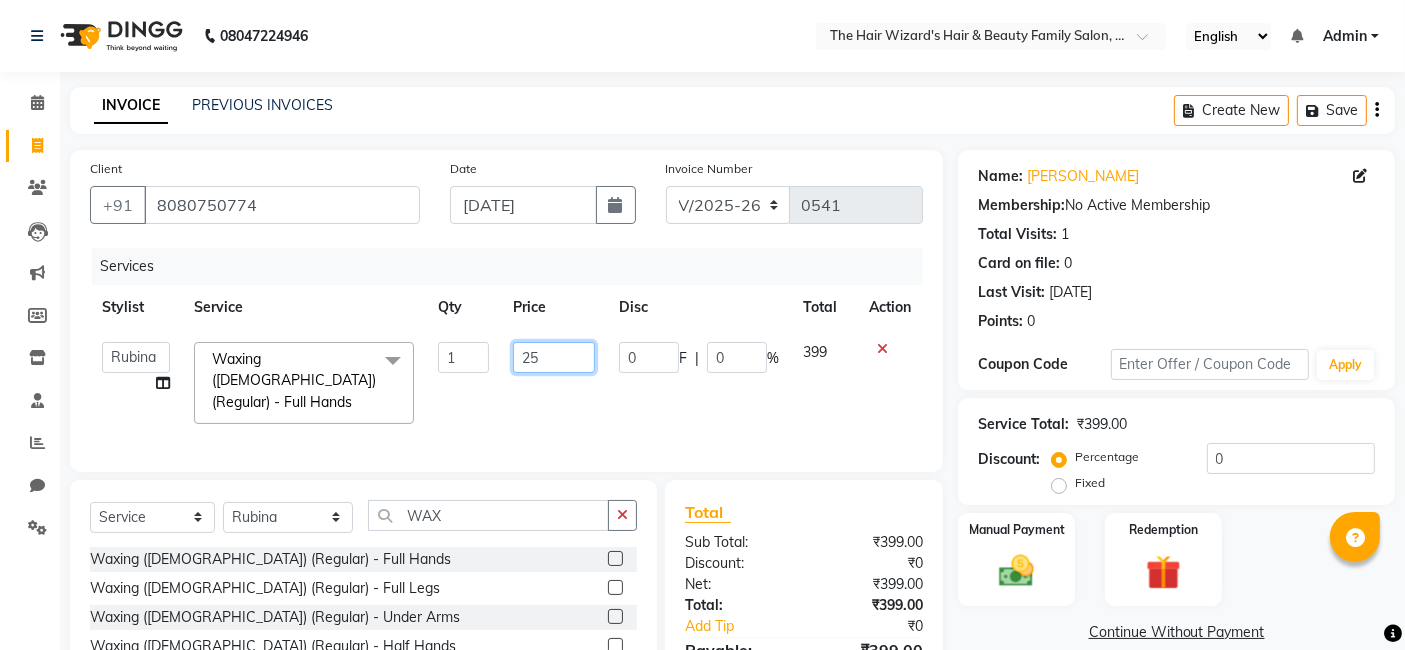 type on "250" 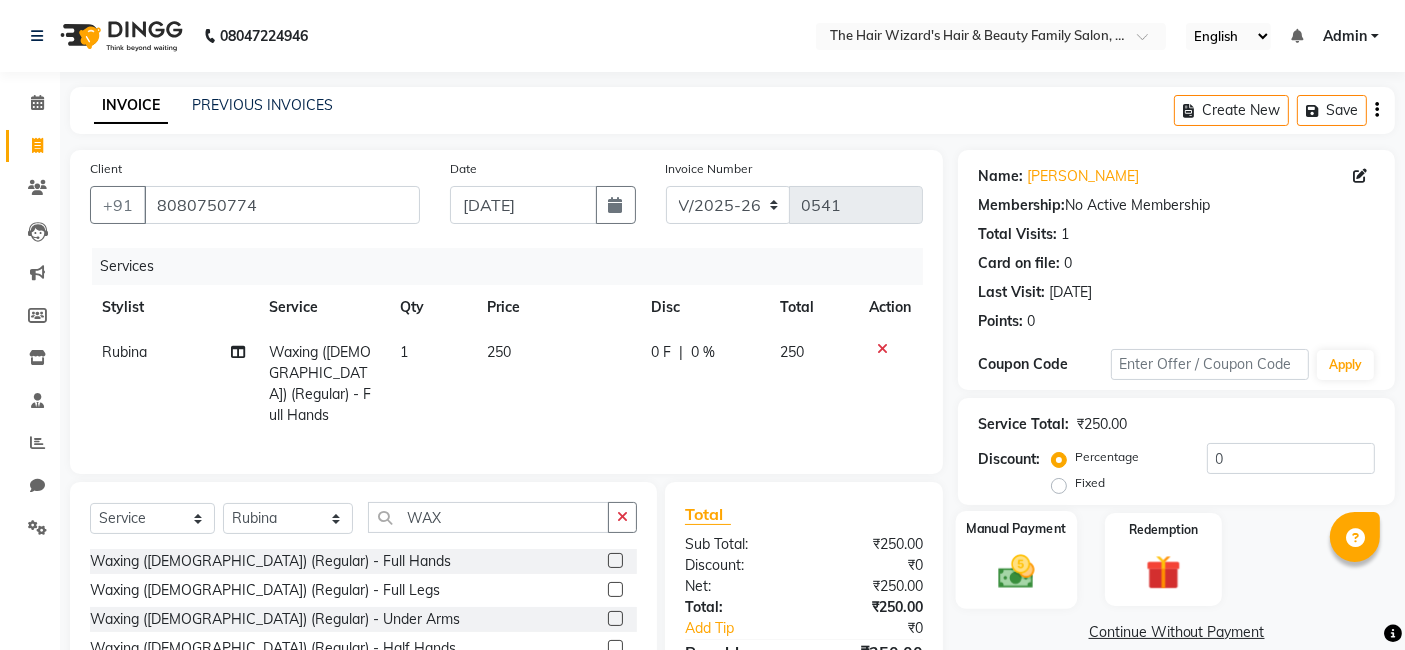 click 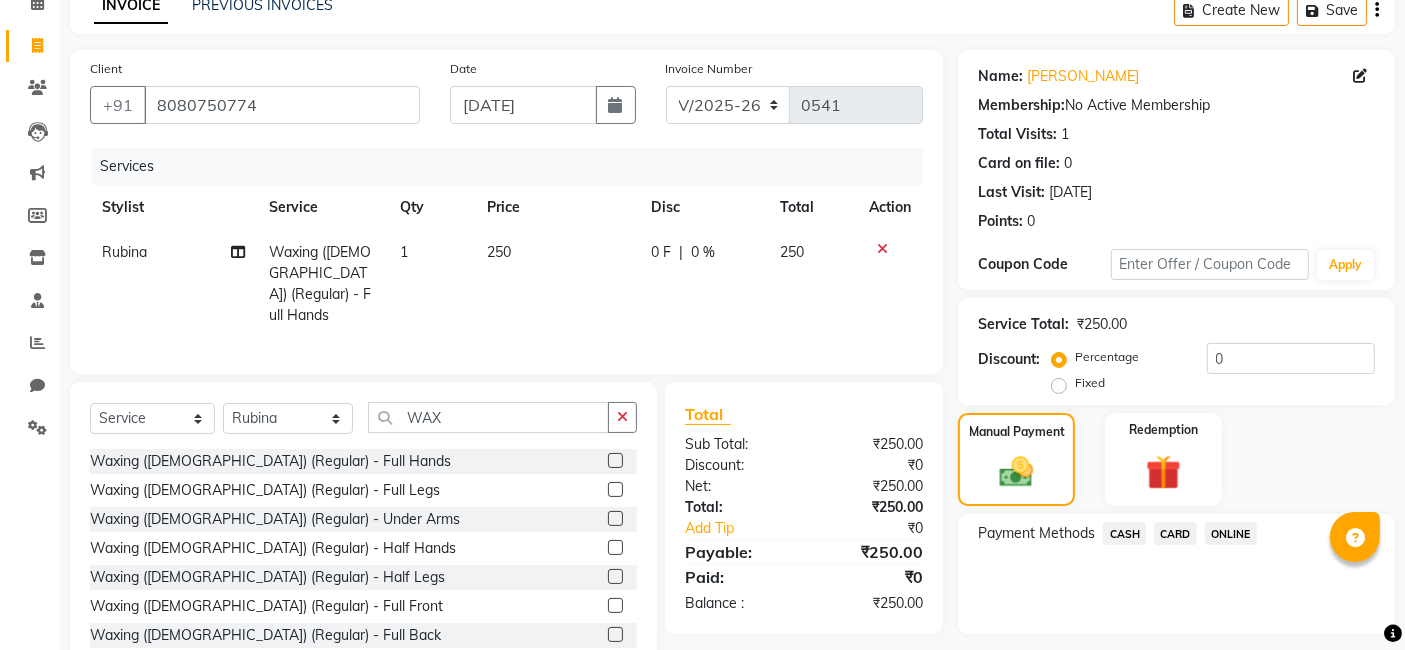 scroll, scrollTop: 133, scrollLeft: 0, axis: vertical 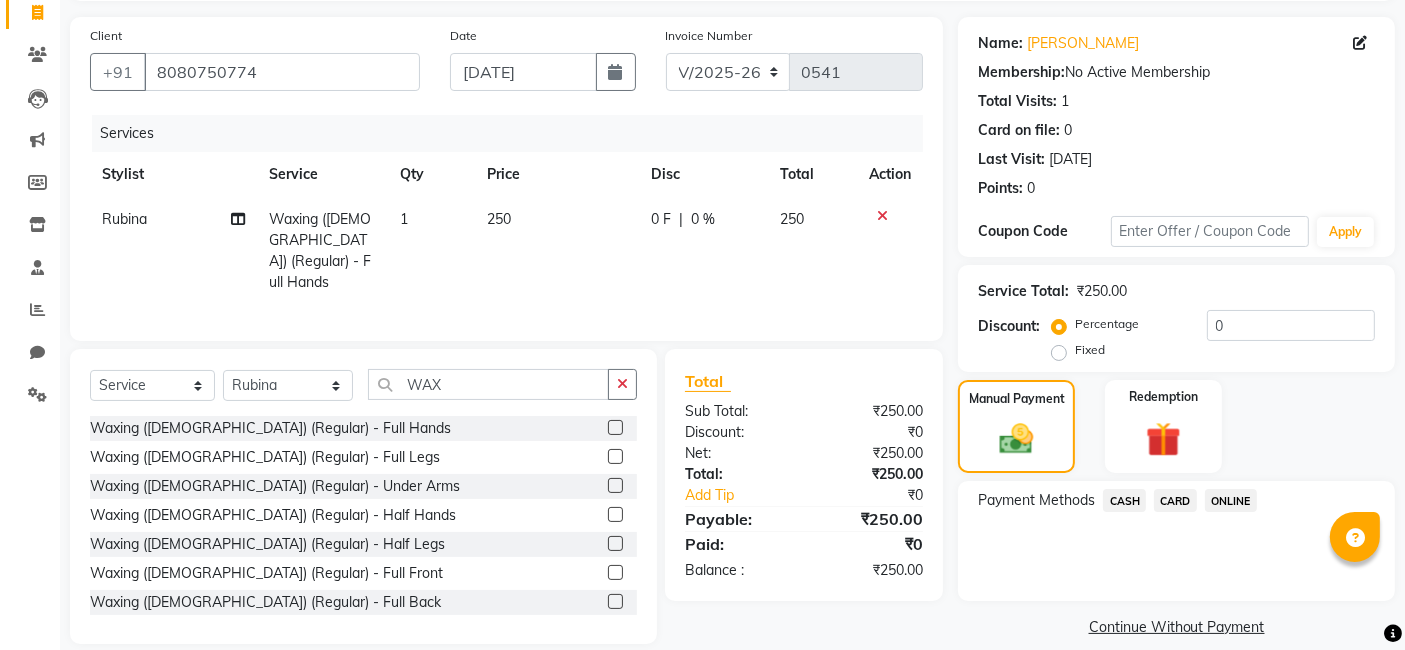 click on "CASH" 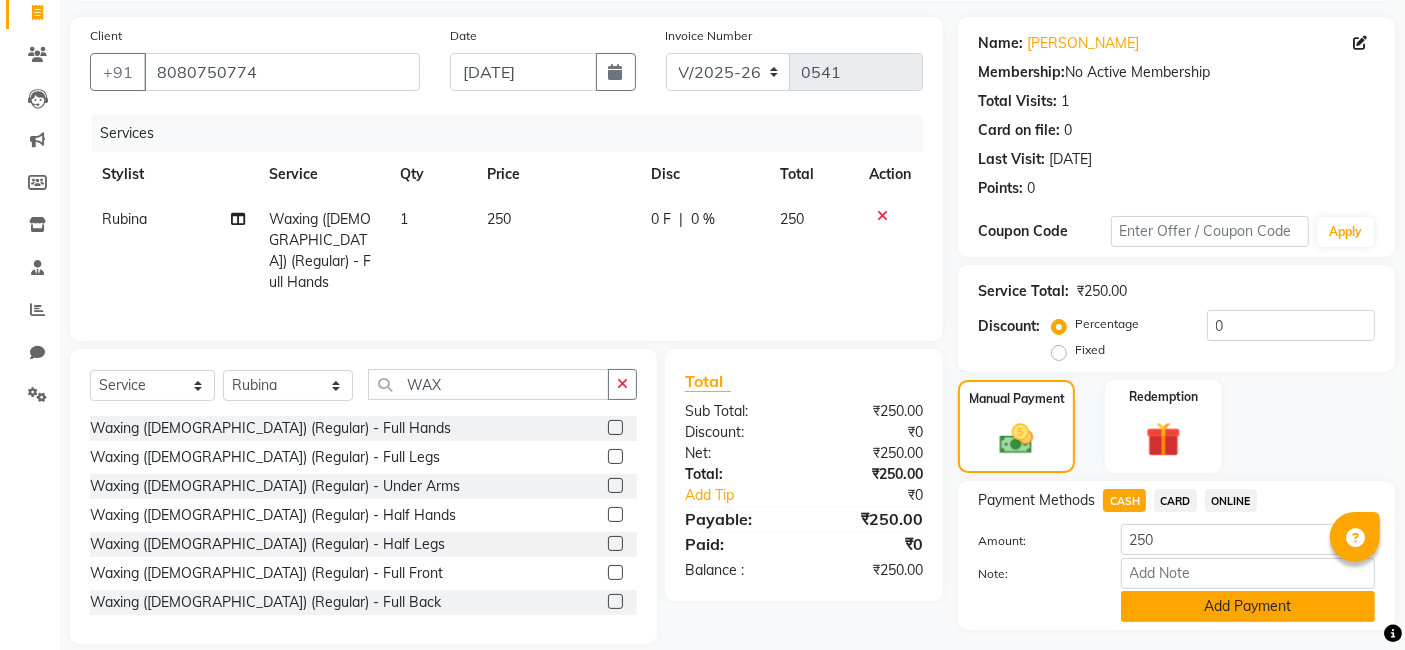 click on "Add Payment" 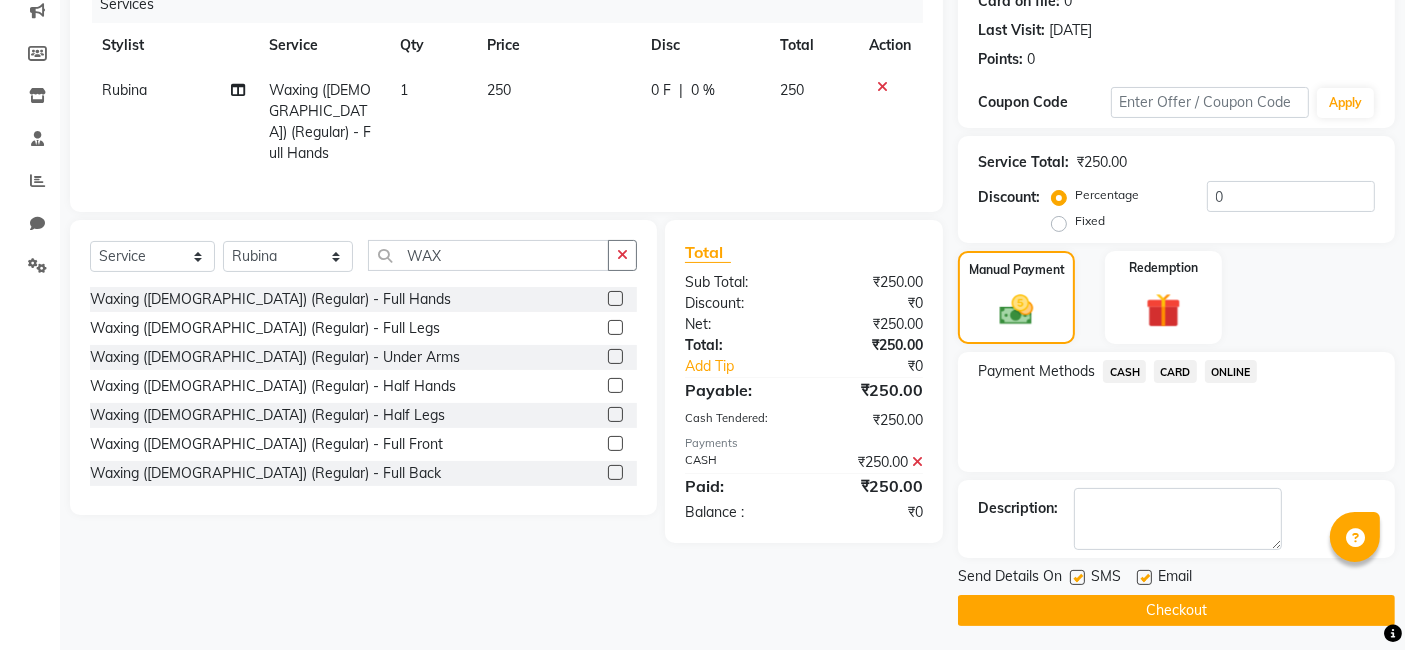 scroll, scrollTop: 266, scrollLeft: 0, axis: vertical 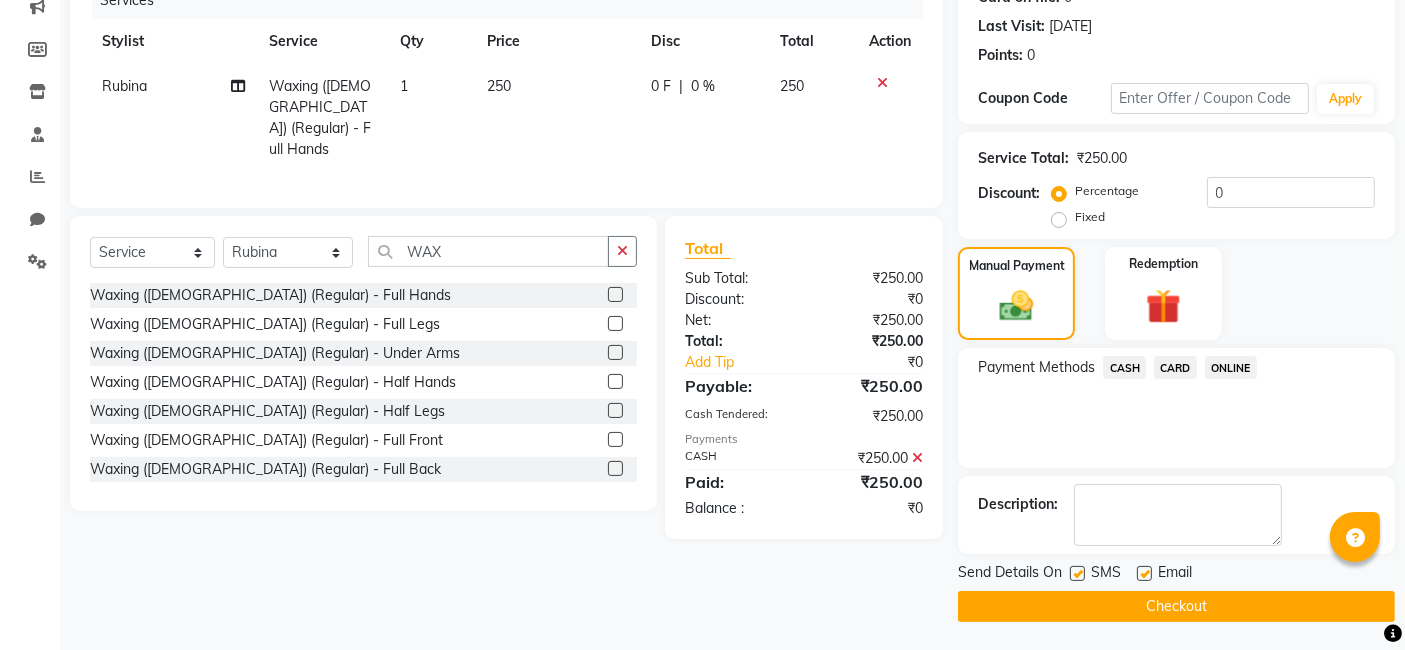 click on "Checkout" 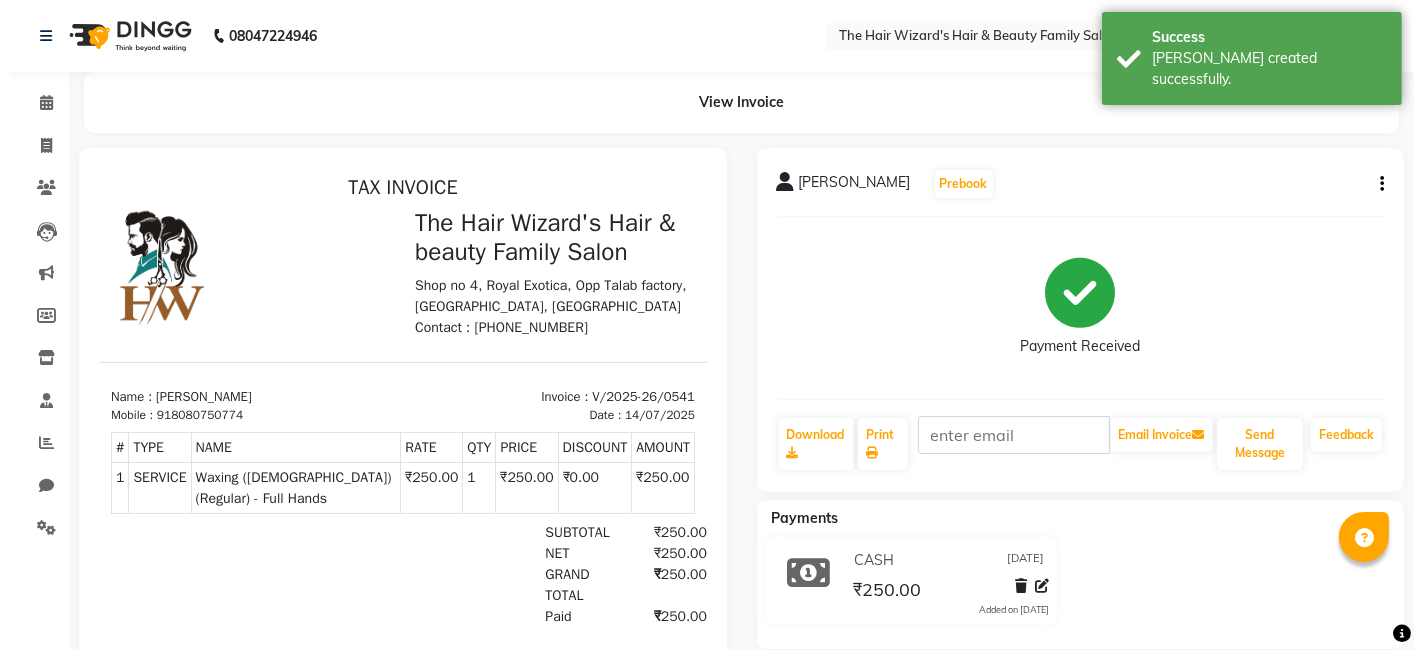 scroll, scrollTop: 0, scrollLeft: 0, axis: both 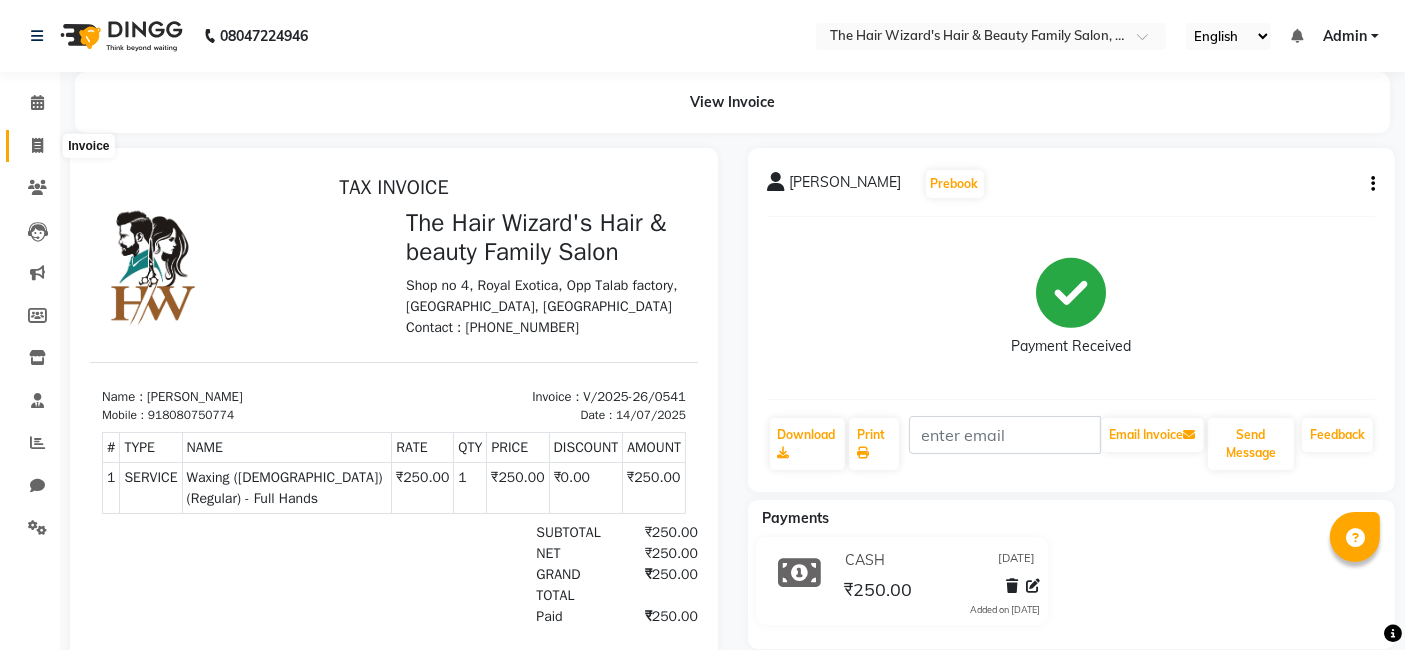 click 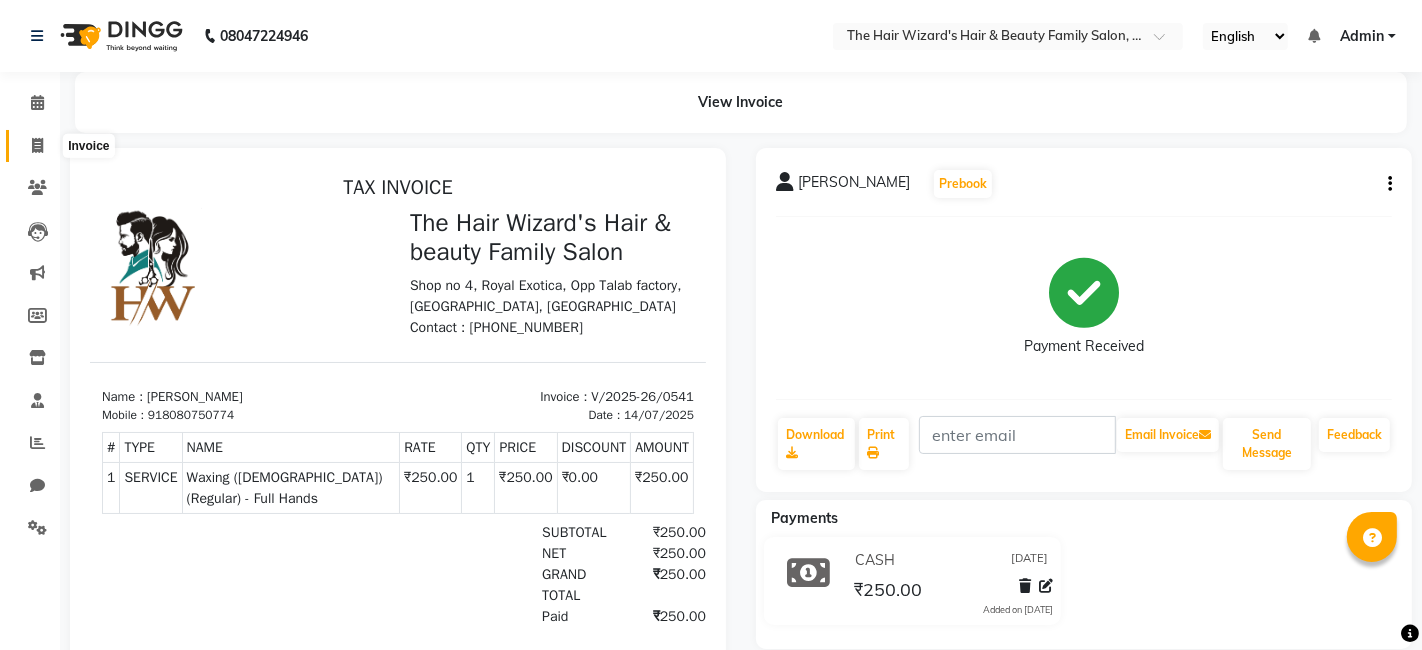 select on "8473" 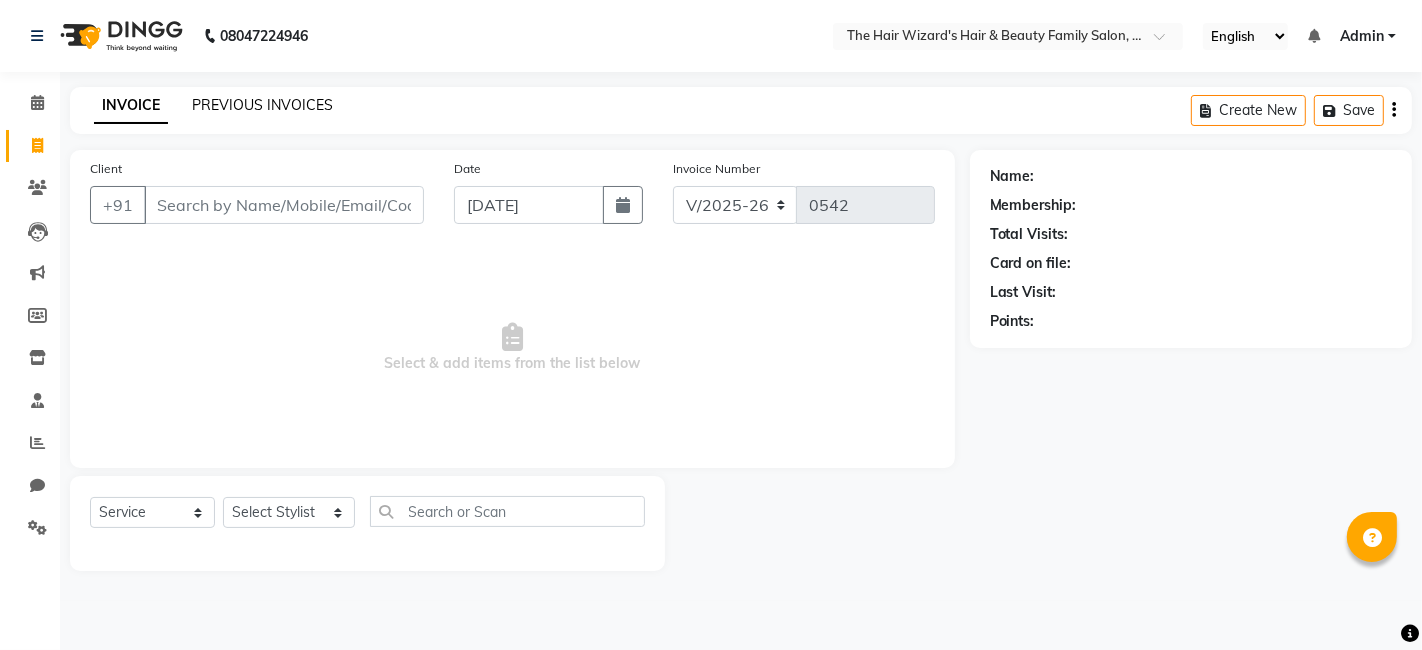 click on "PREVIOUS INVOICES" 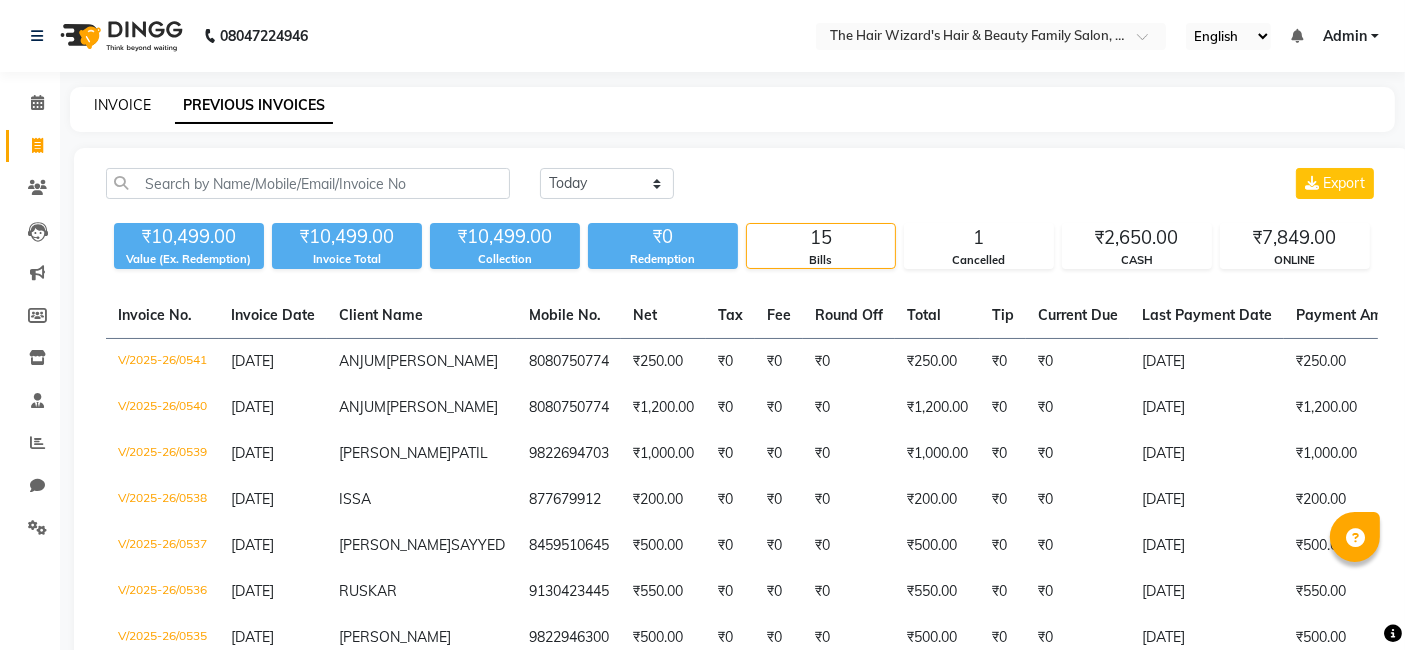 click on "INVOICE" 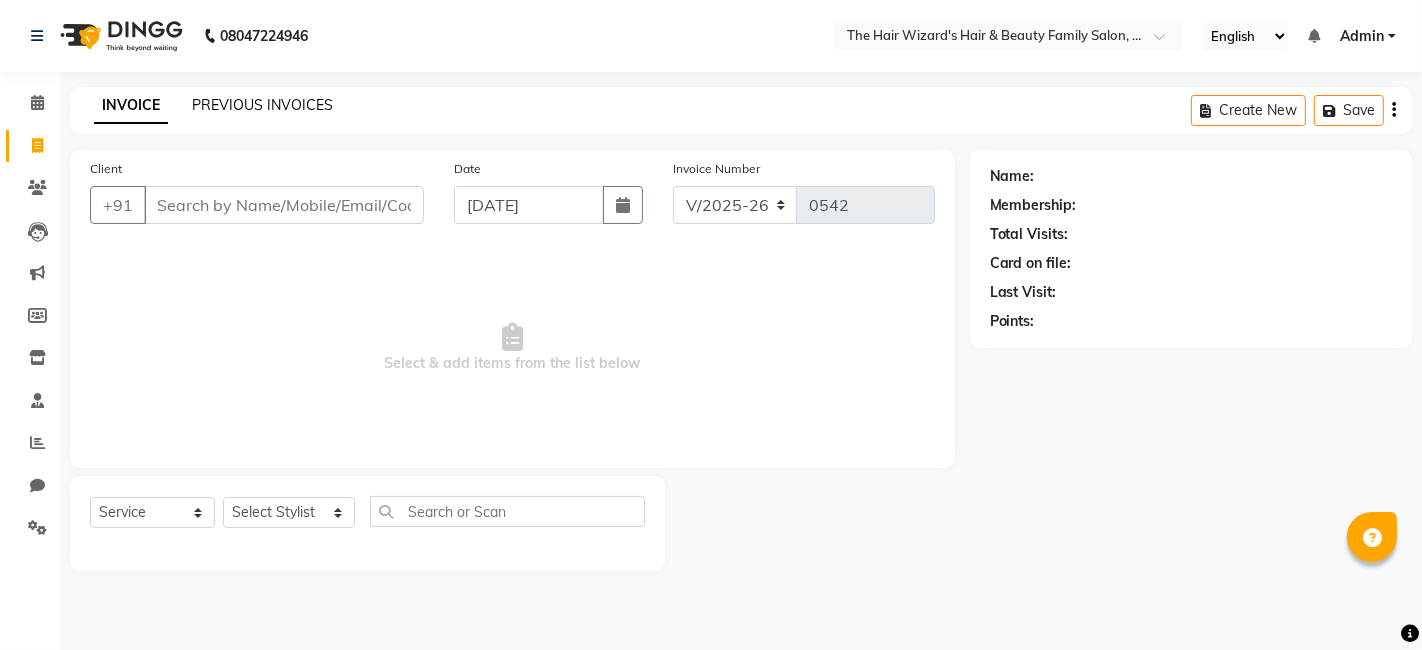 click on "PREVIOUS INVOICES" 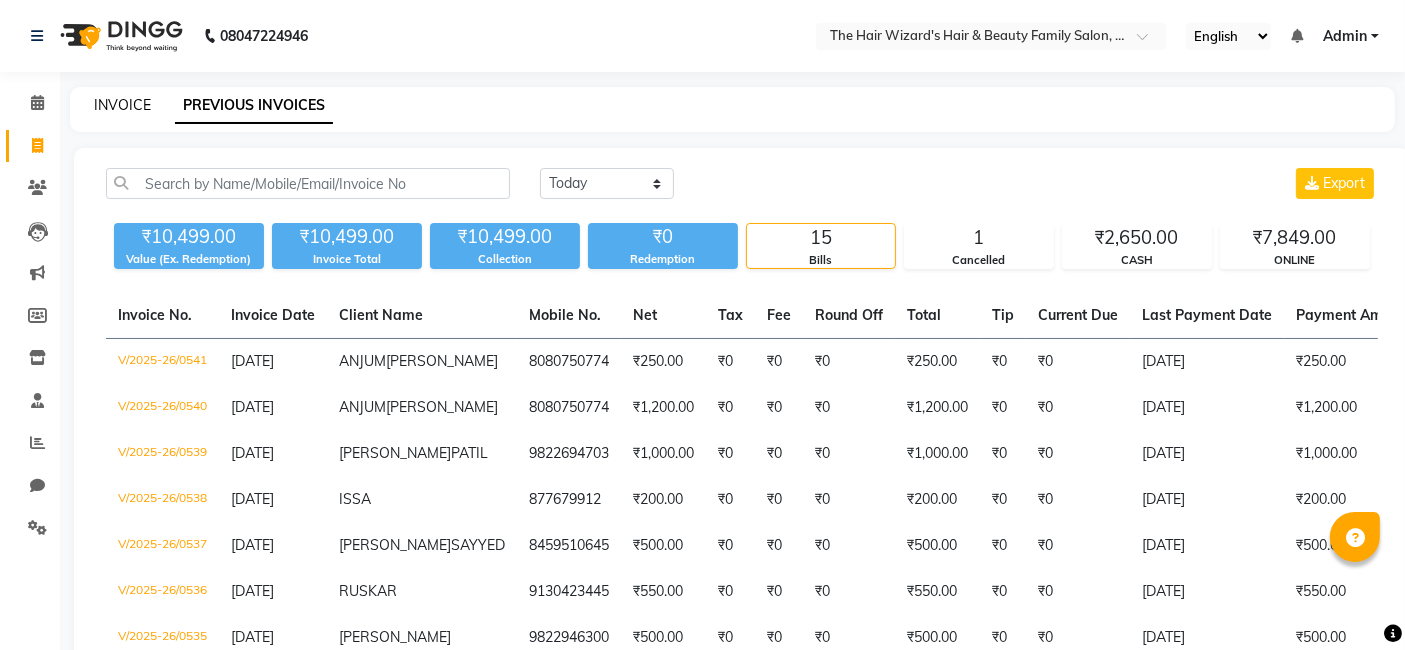 click on "INVOICE" 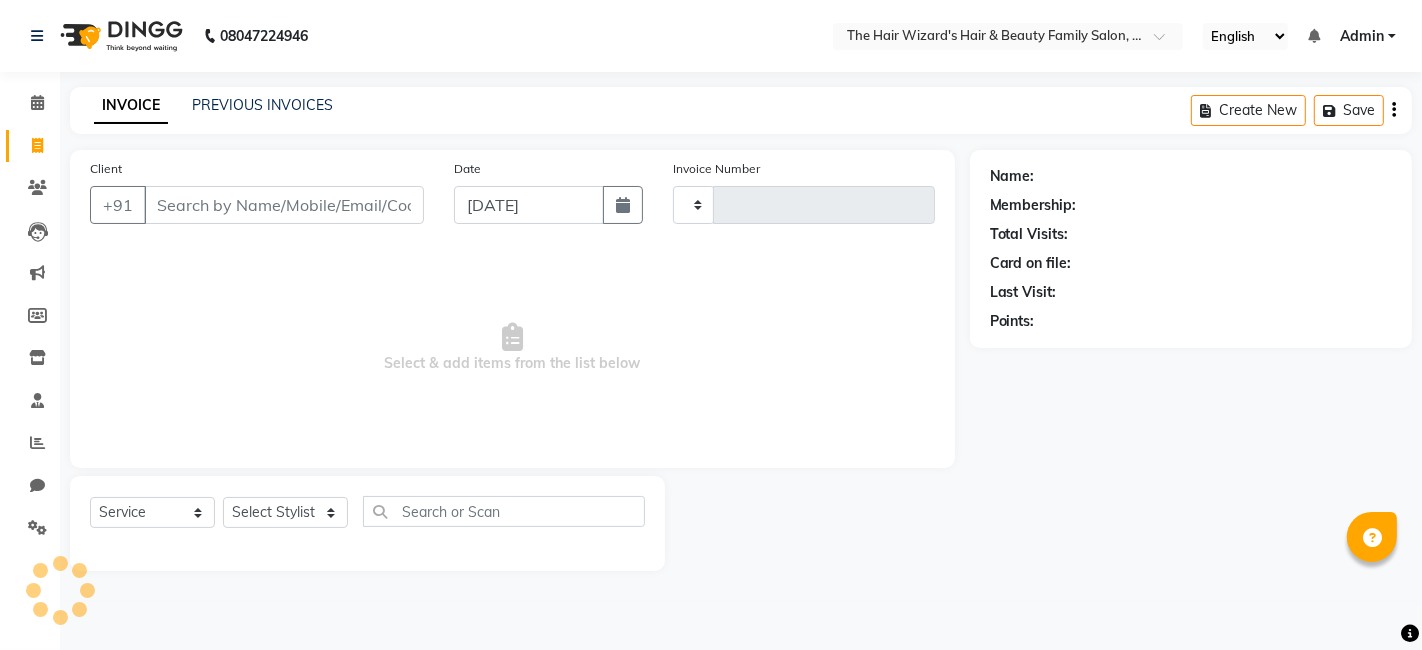 type on "0542" 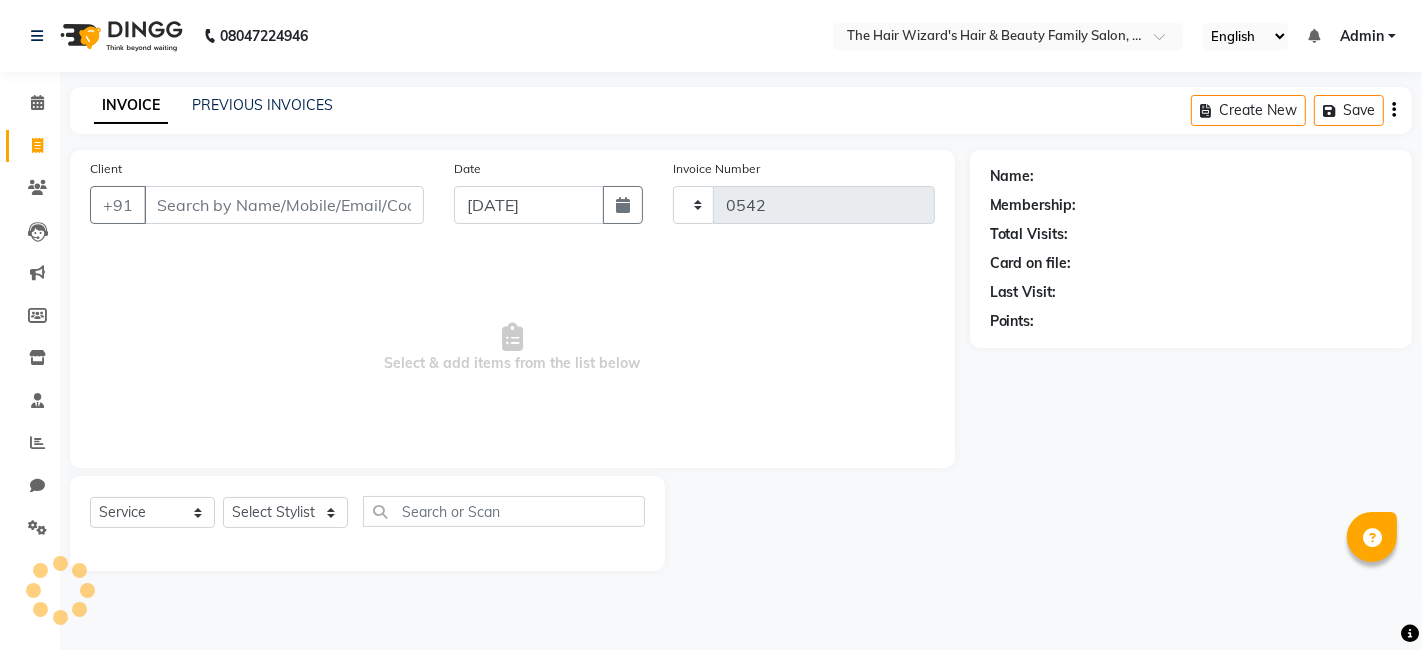 select on "8473" 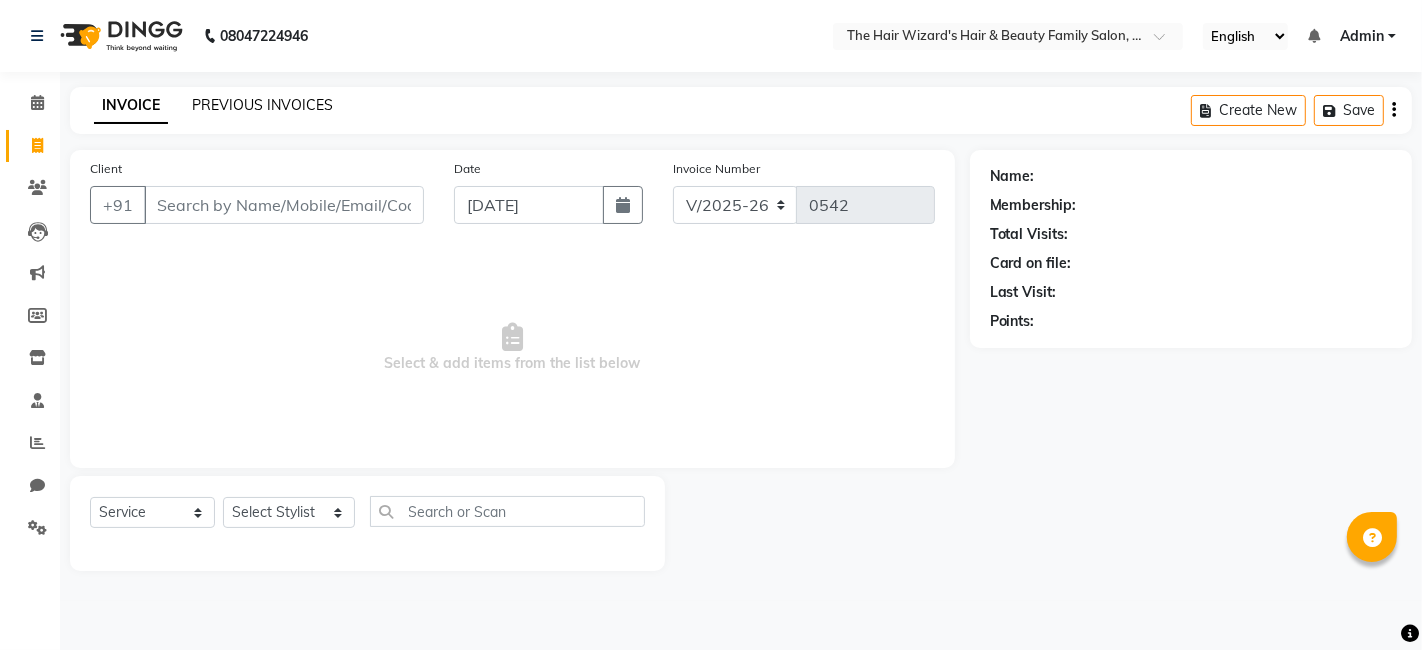 click on "PREVIOUS INVOICES" 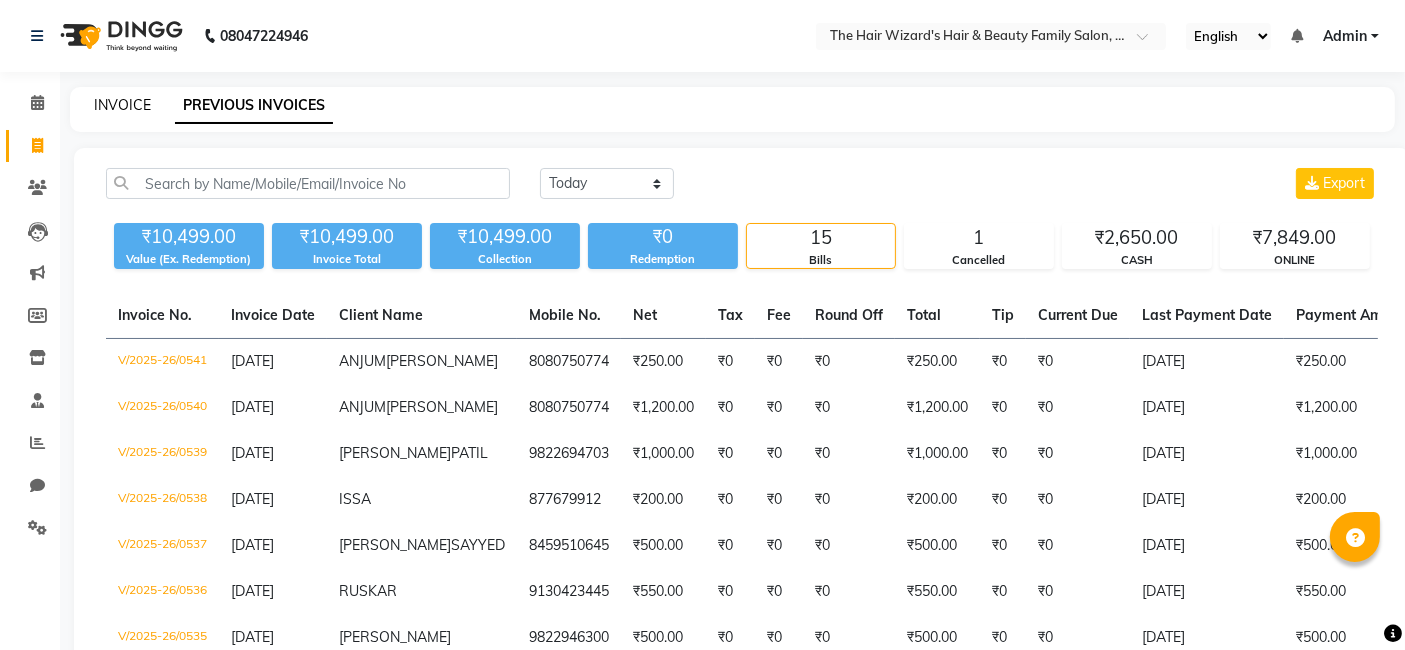 click on "INVOICE" 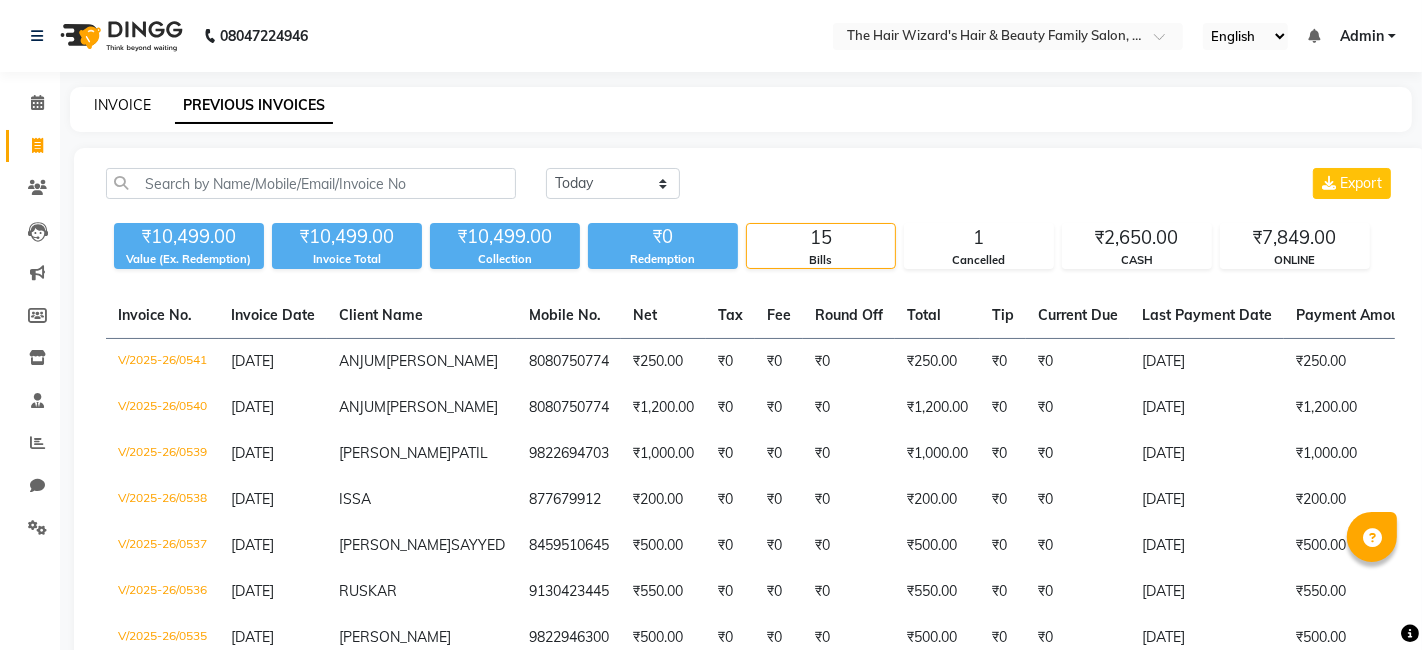 select on "8473" 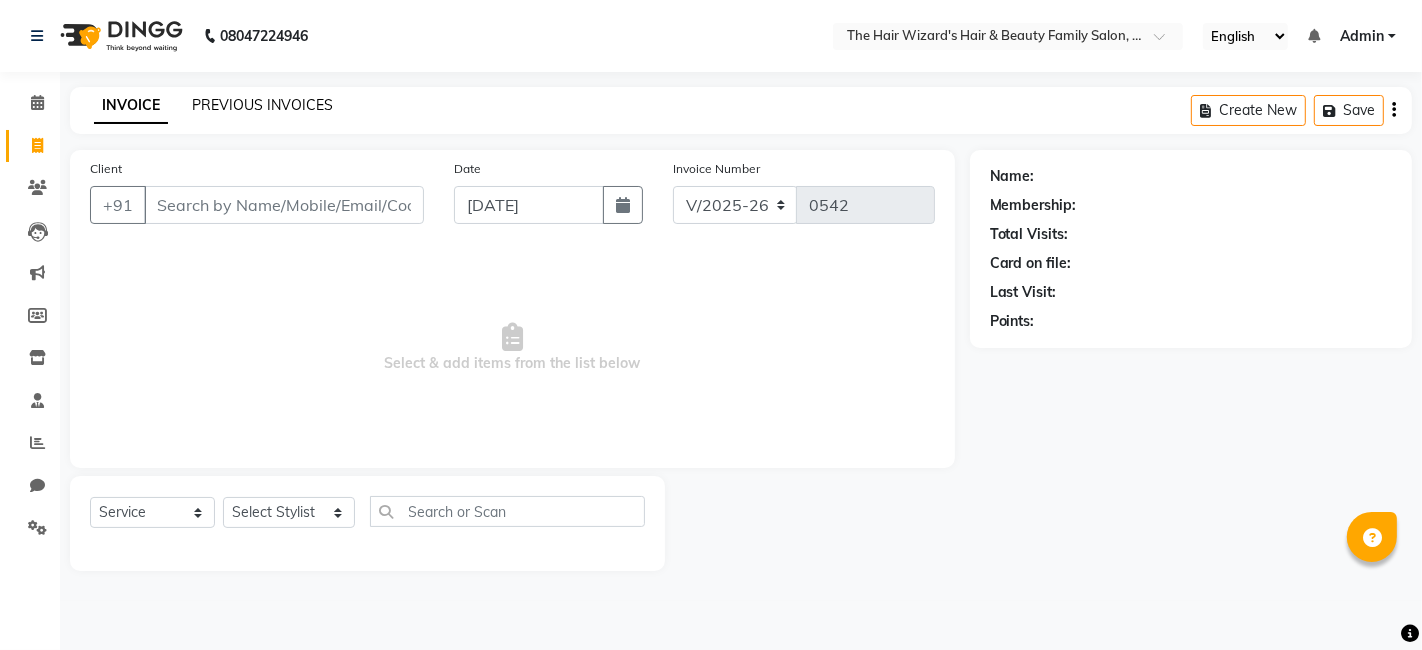 click on "PREVIOUS INVOICES" 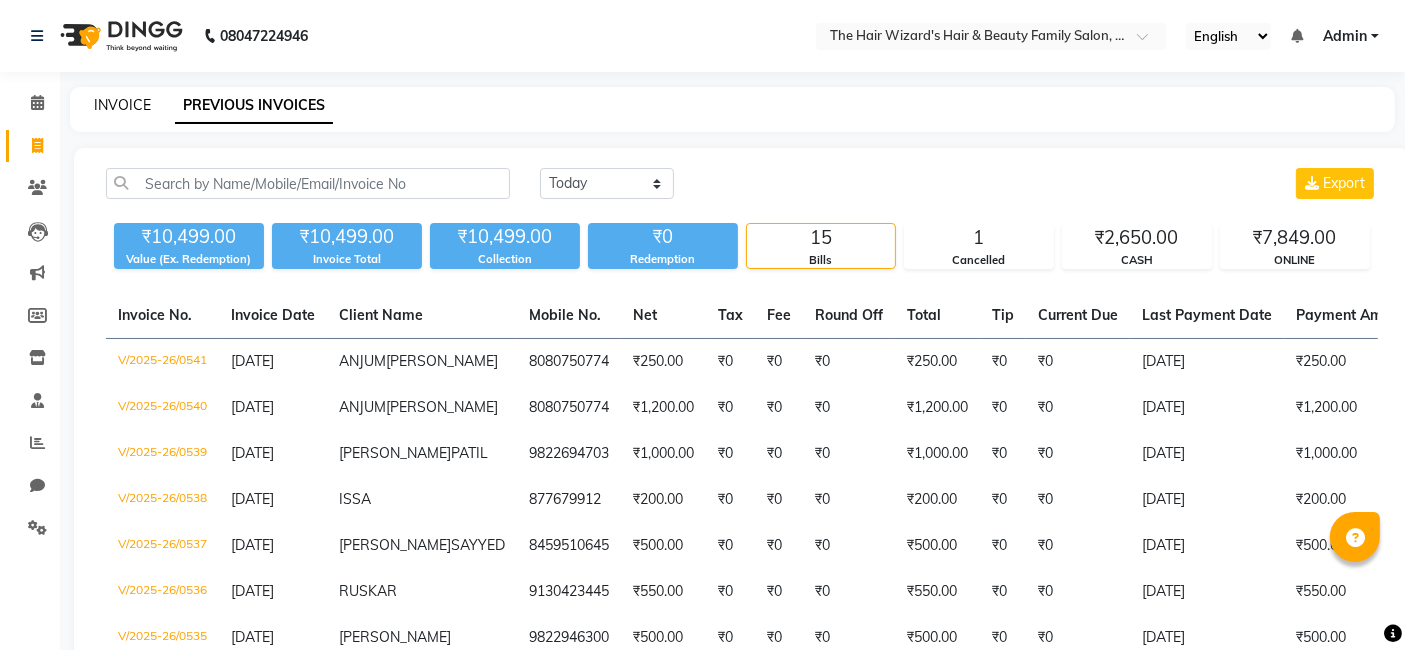 click on "INVOICE" 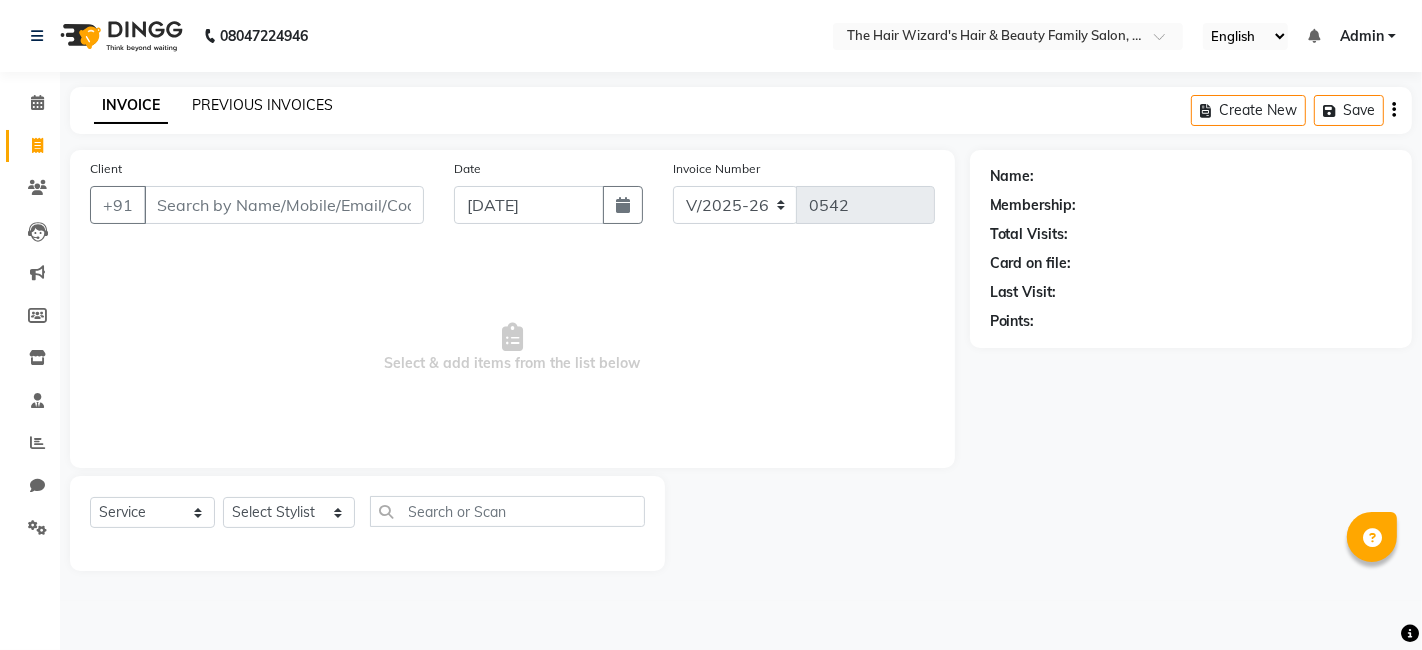 click on "PREVIOUS INVOICES" 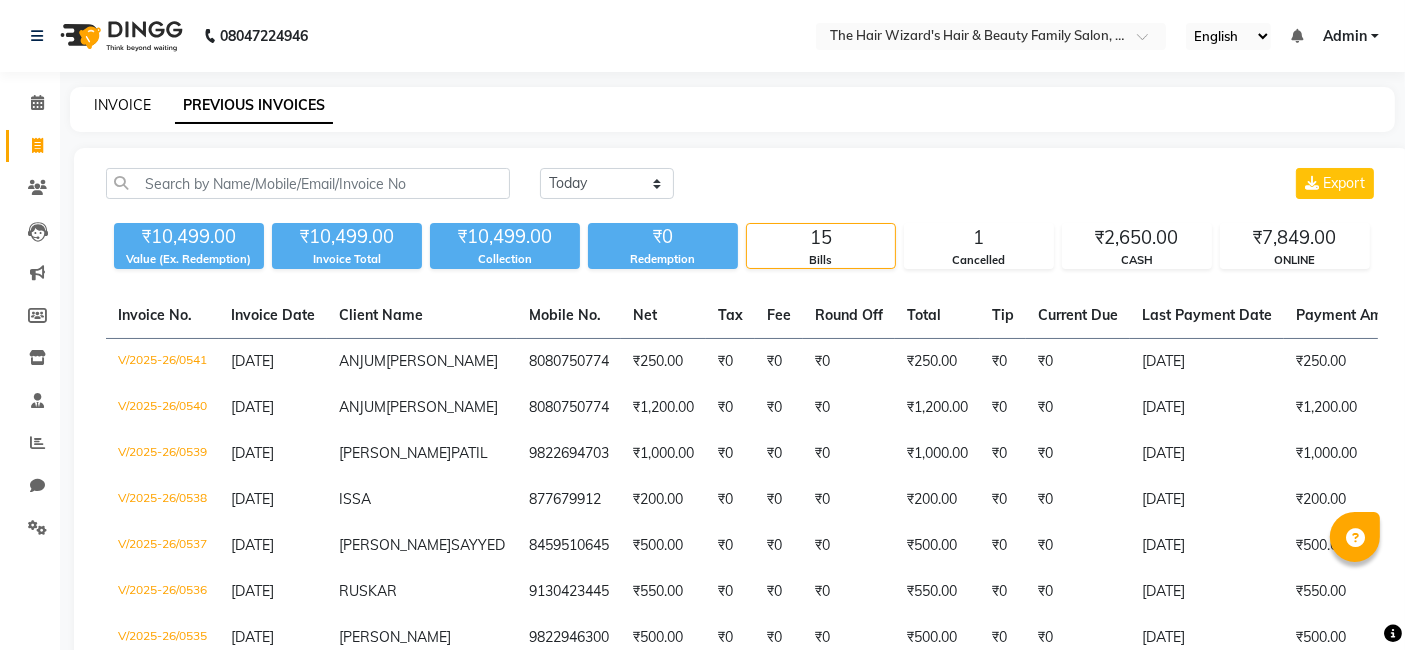click on "INVOICE" 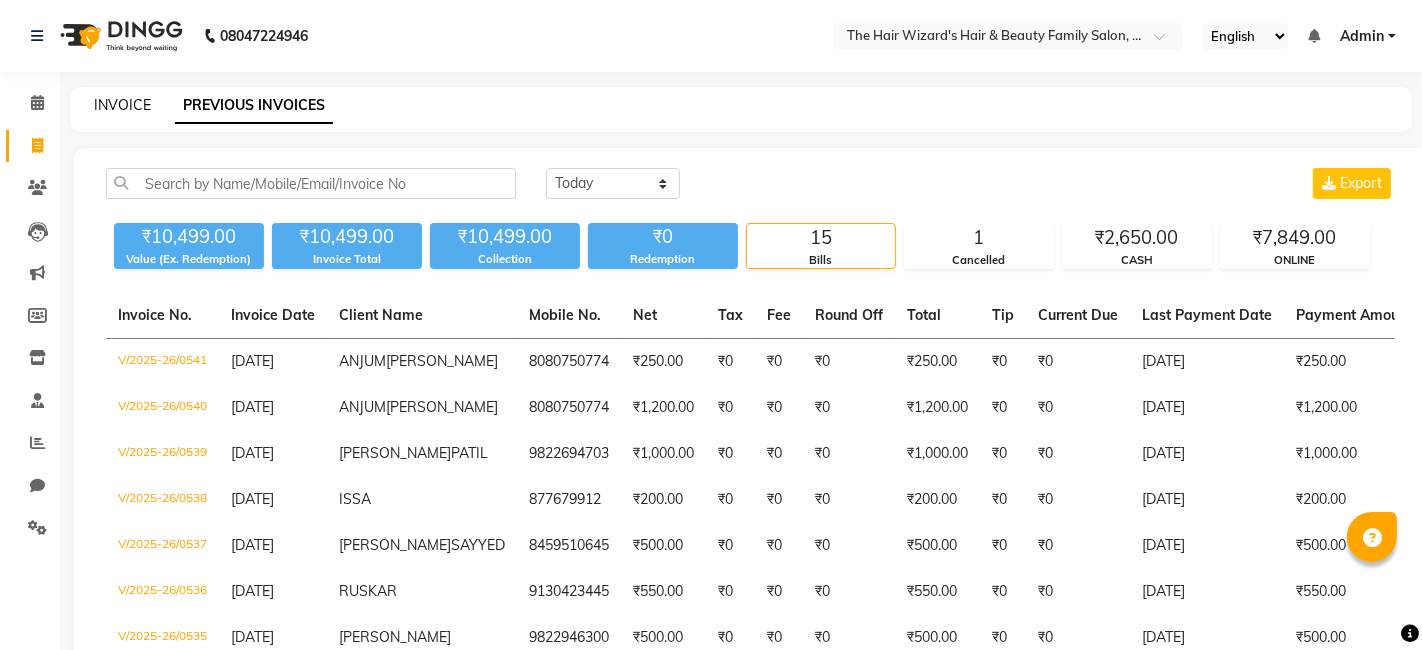 select on "8473" 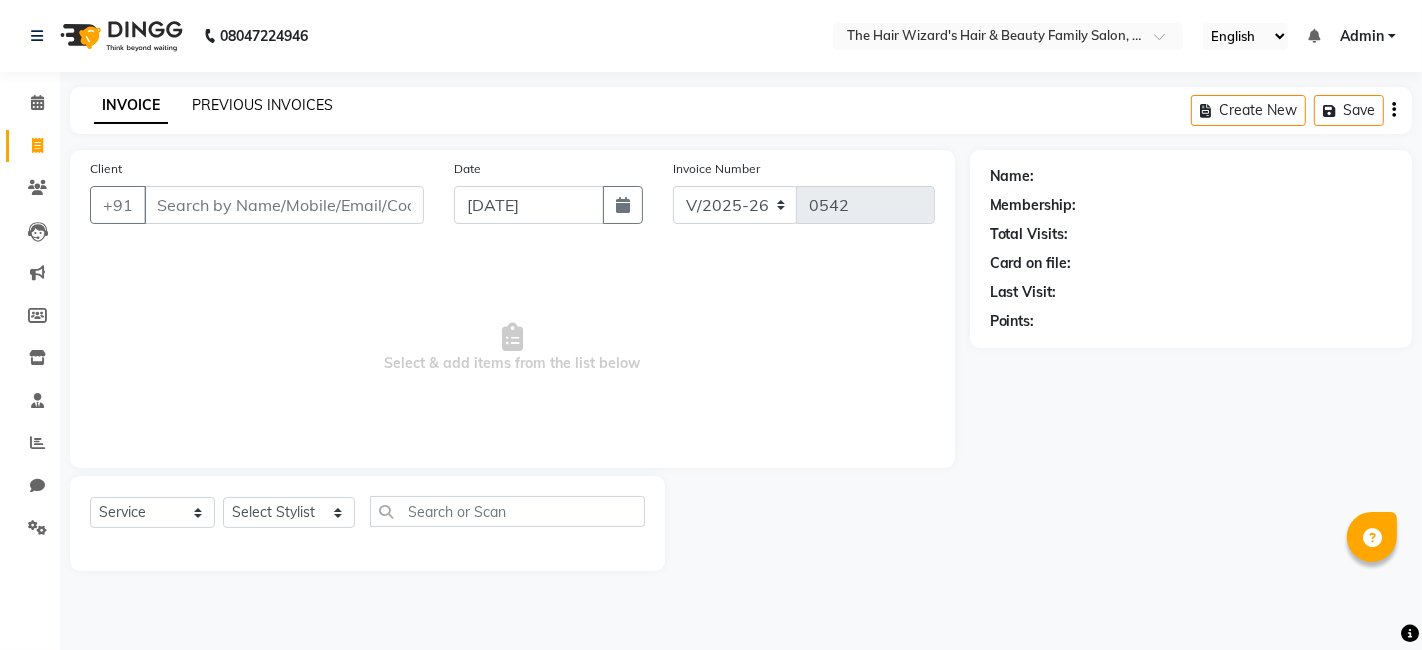 click on "PREVIOUS INVOICES" 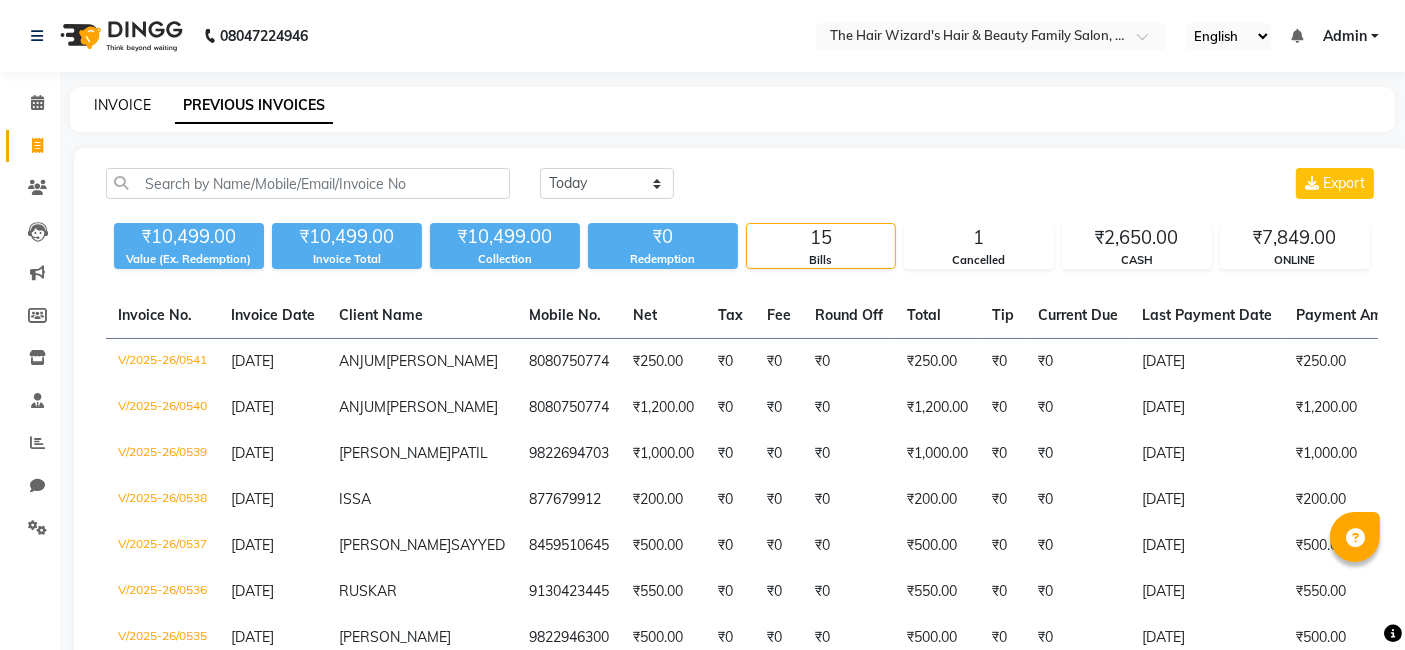 click on "INVOICE" 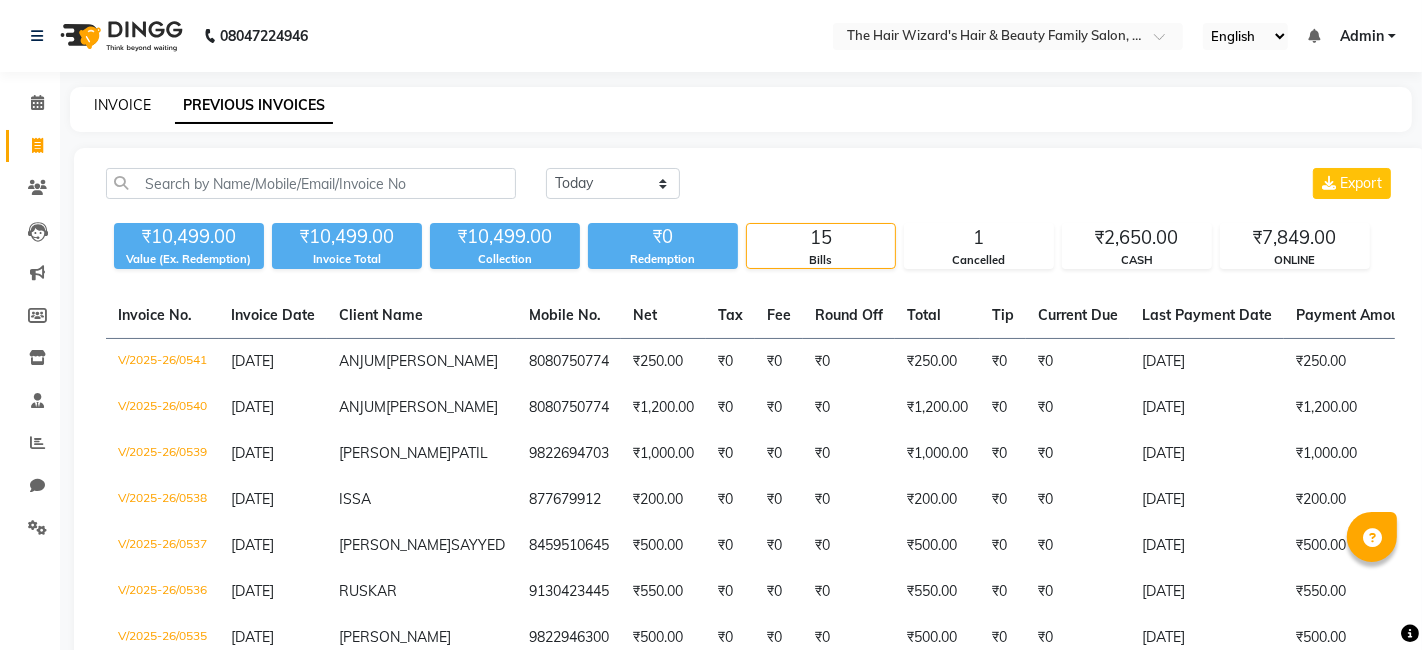 select on "8473" 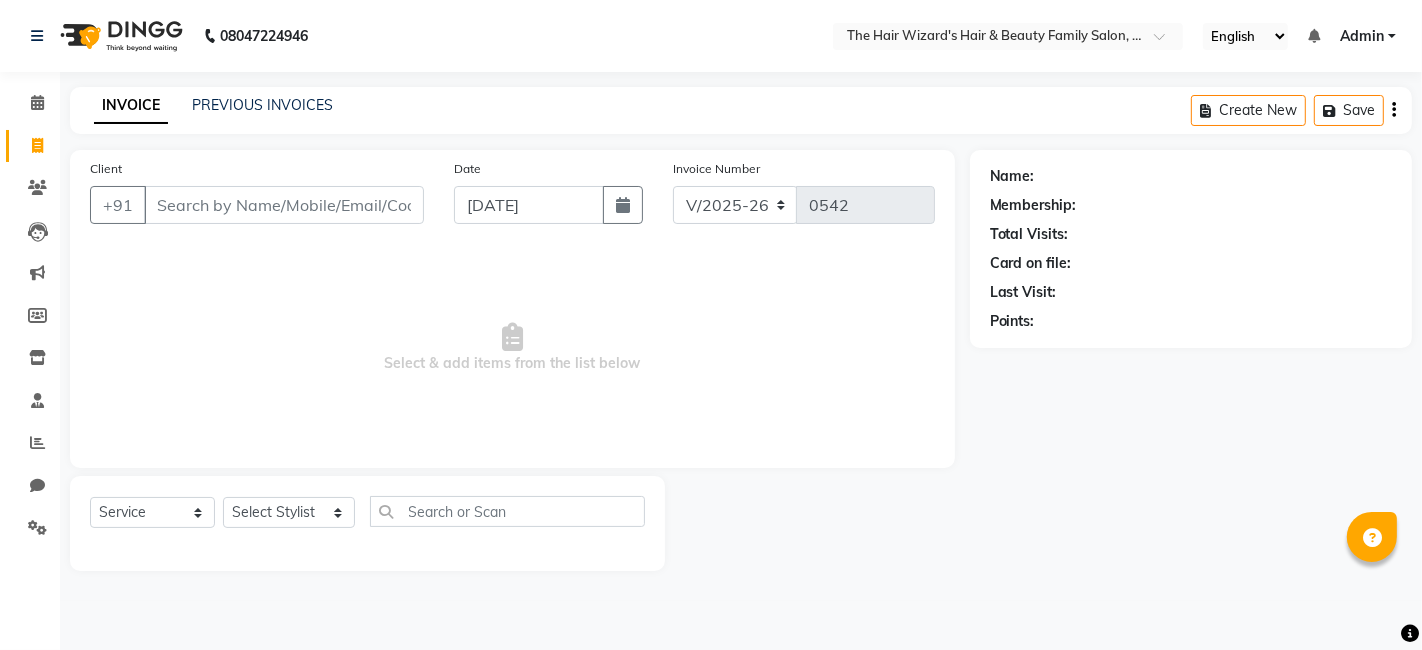 click on "INVOICE PREVIOUS INVOICES Create New   Save" 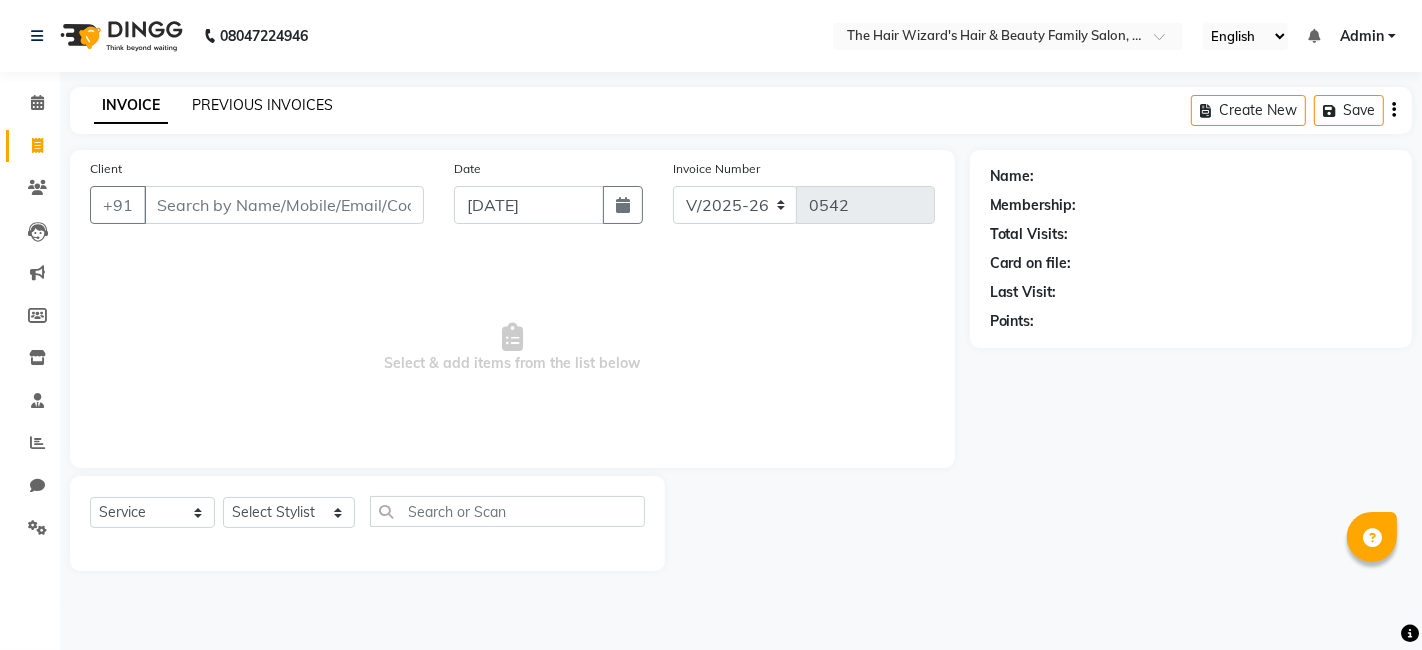 click on "PREVIOUS INVOICES" 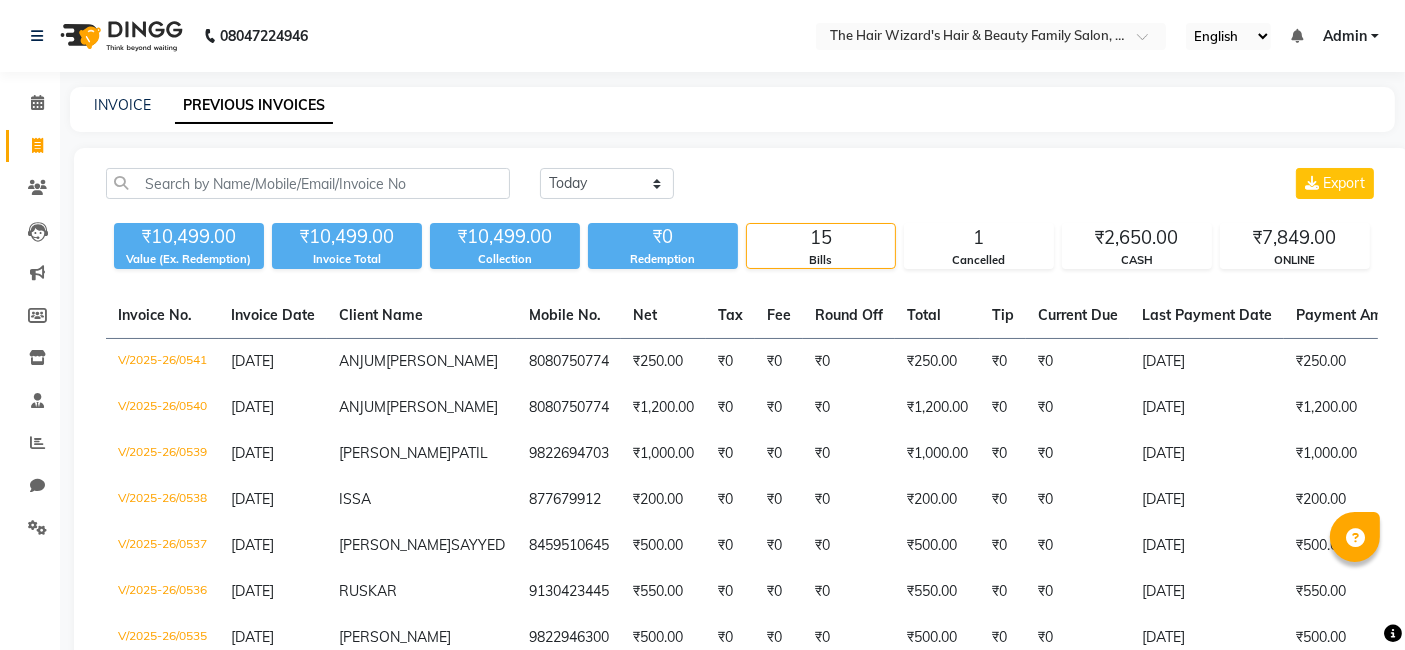 click on "INVOICE" 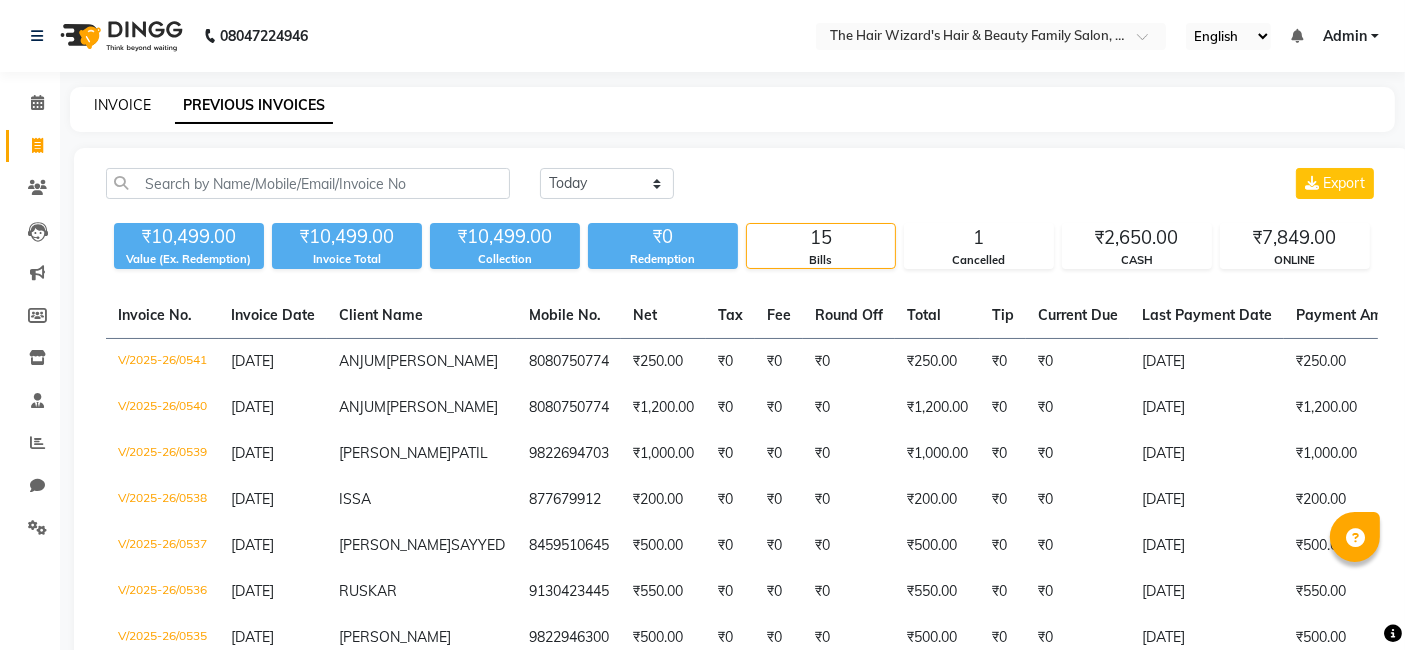 click on "INVOICE" 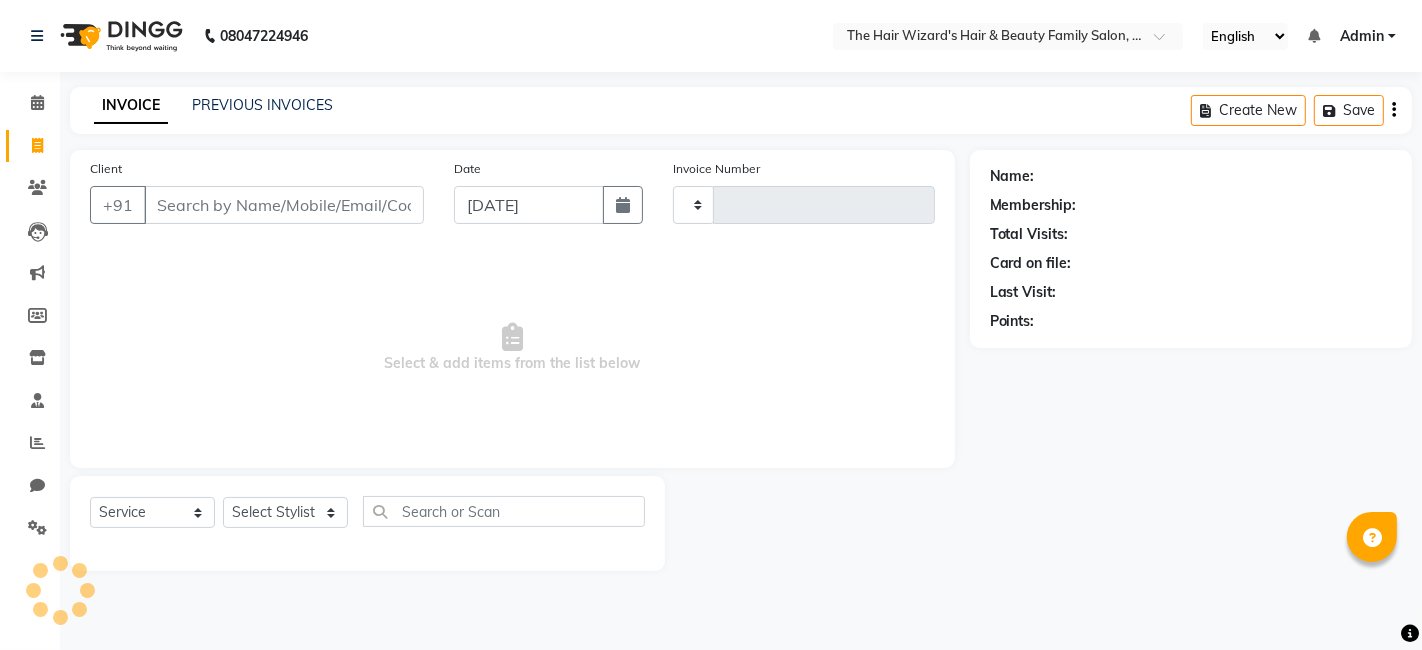 type on "0542" 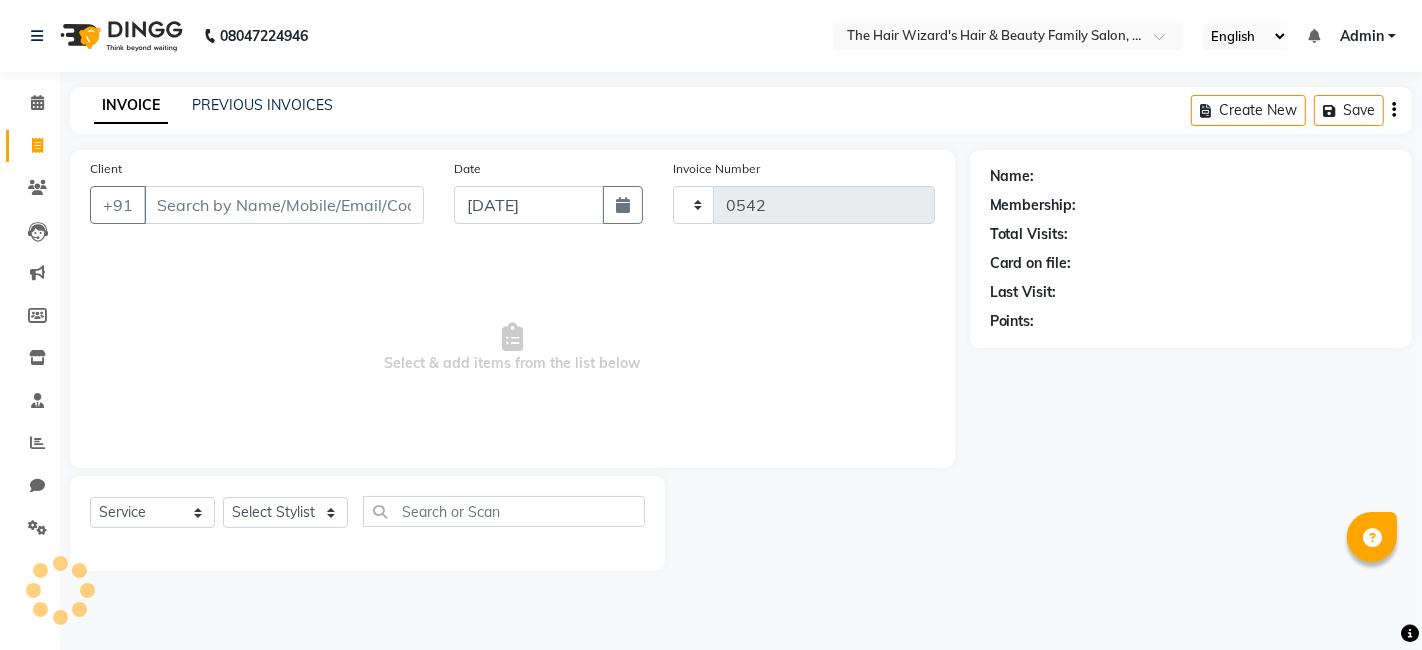 select on "8473" 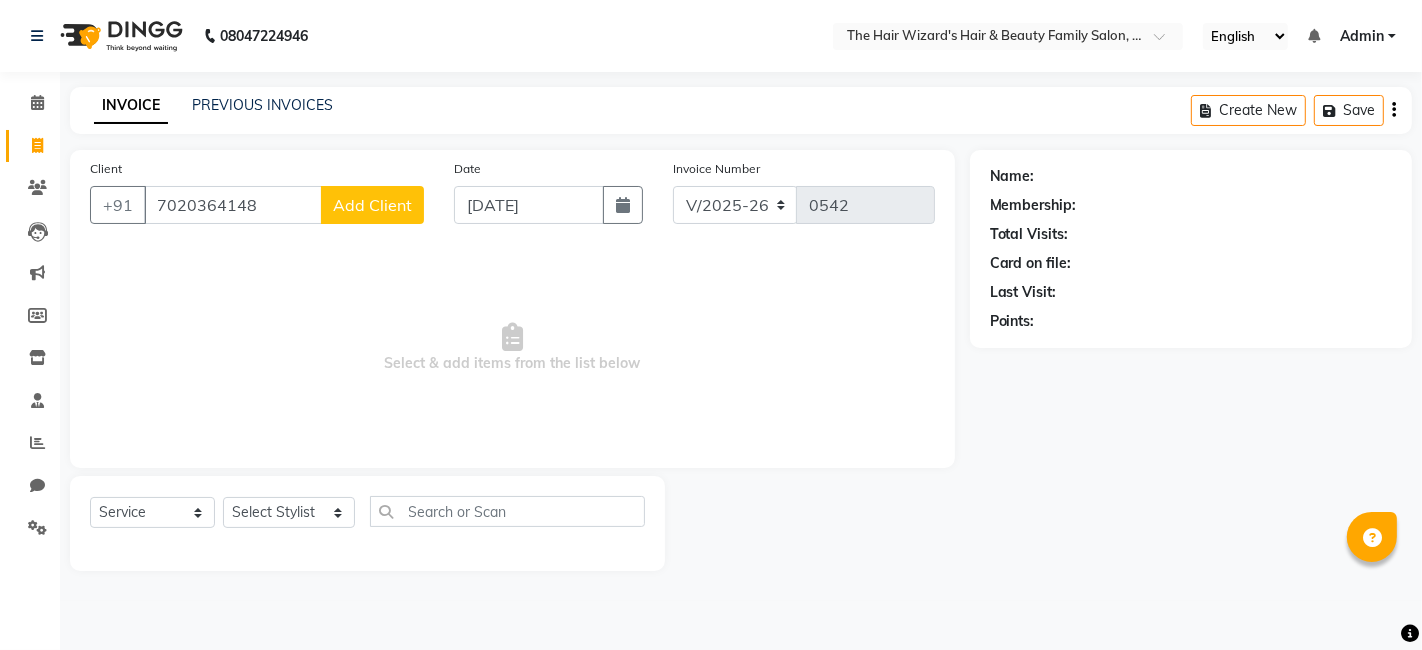 type on "7020364148" 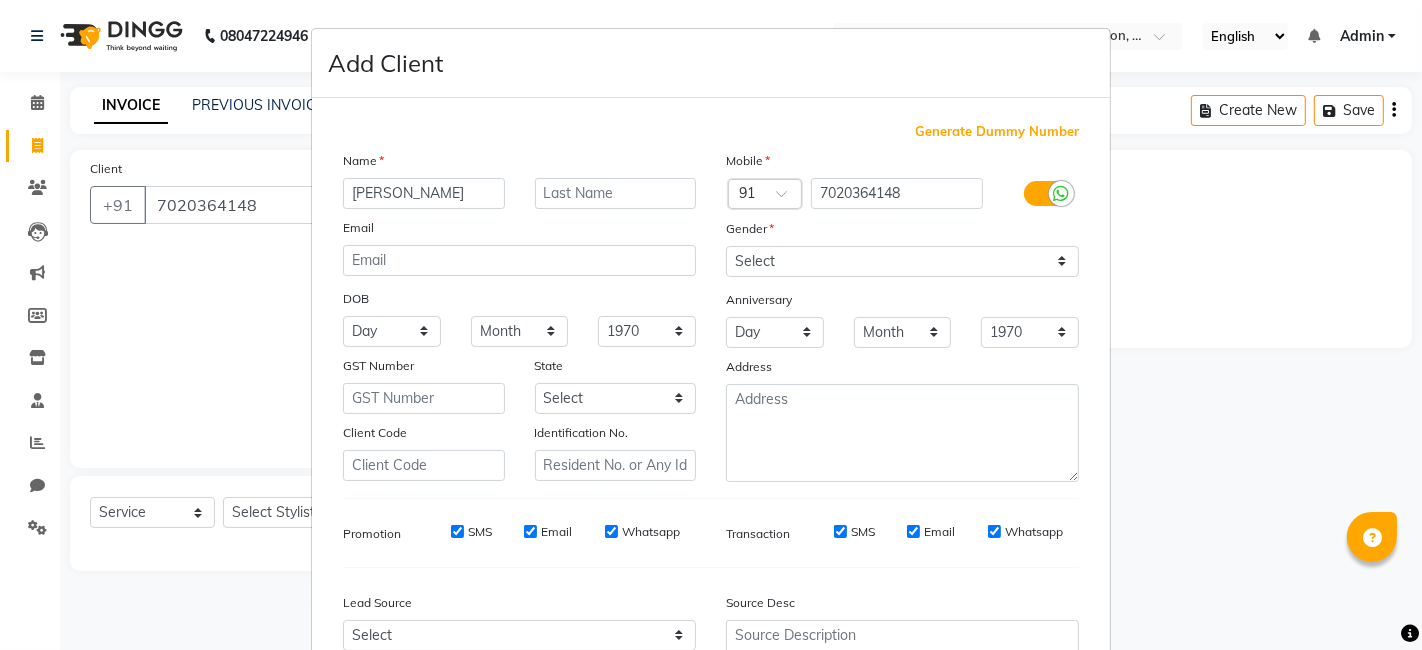 type on "[PERSON_NAME]" 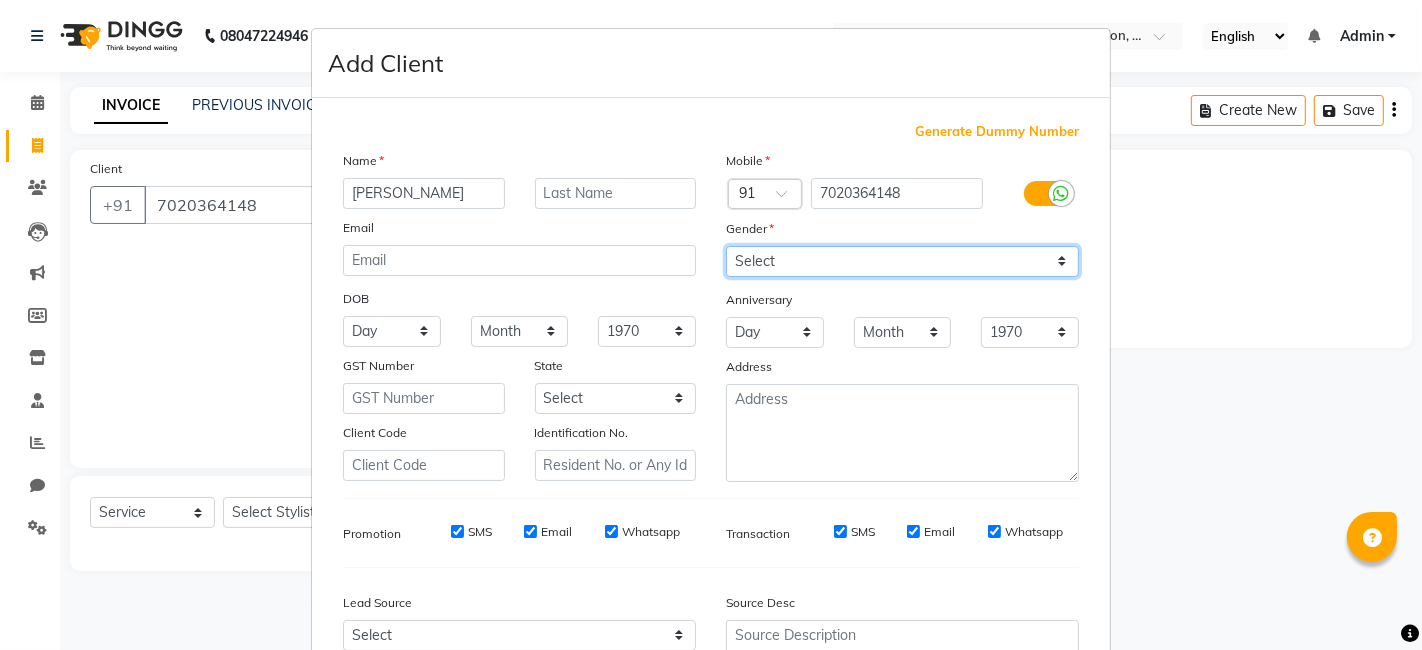 click on "Select [DEMOGRAPHIC_DATA] [DEMOGRAPHIC_DATA] Other Prefer Not To Say" at bounding box center [902, 261] 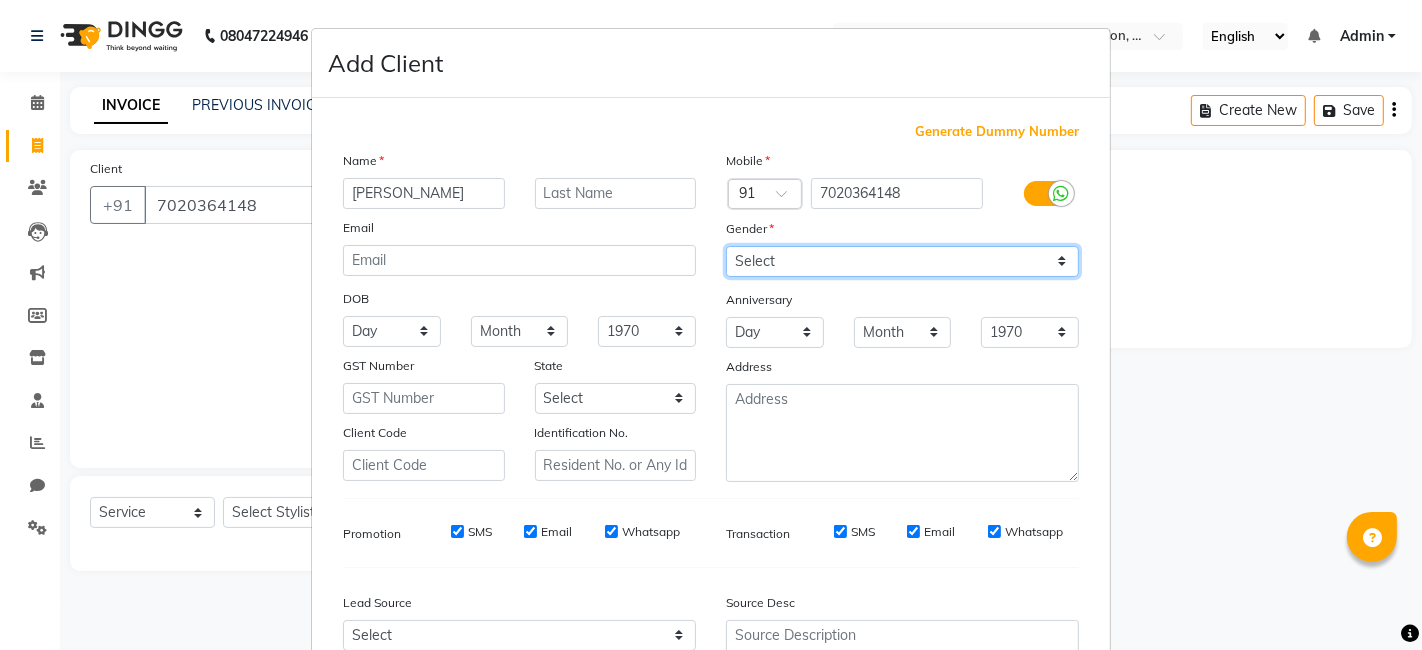 select on "[DEMOGRAPHIC_DATA]" 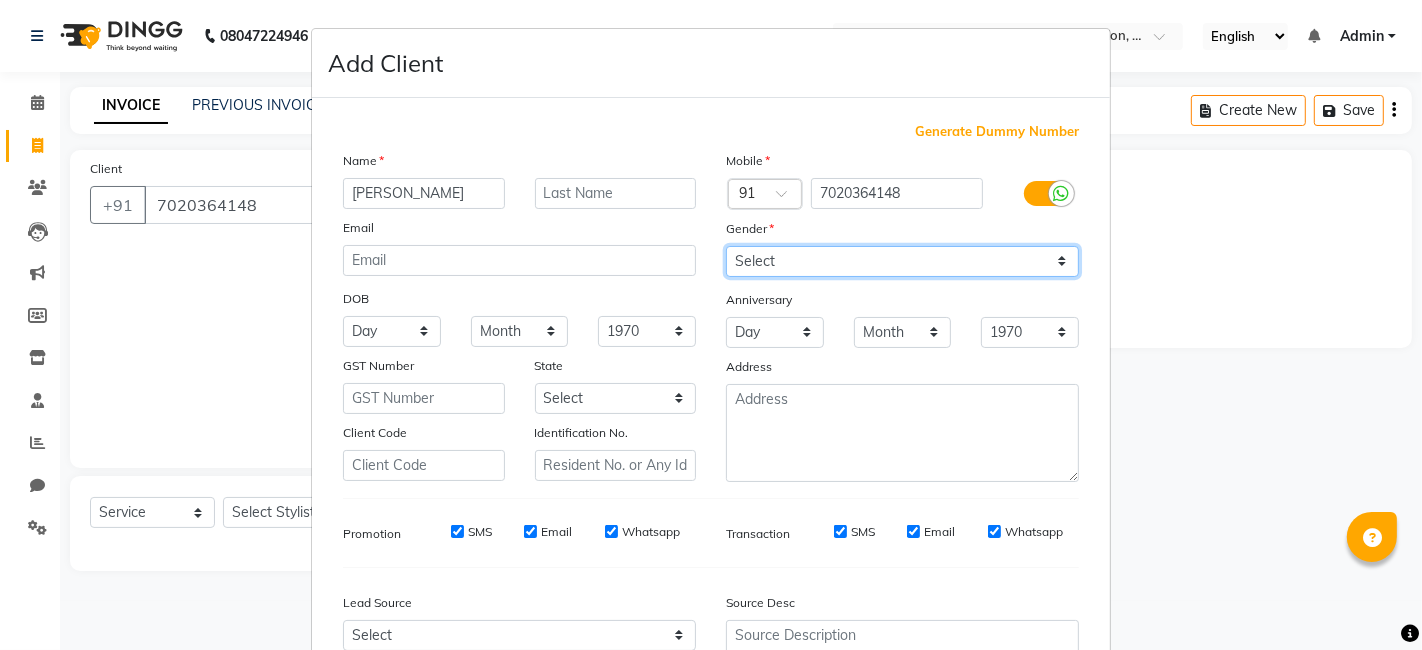 click on "Select [DEMOGRAPHIC_DATA] [DEMOGRAPHIC_DATA] Other Prefer Not To Say" at bounding box center (902, 261) 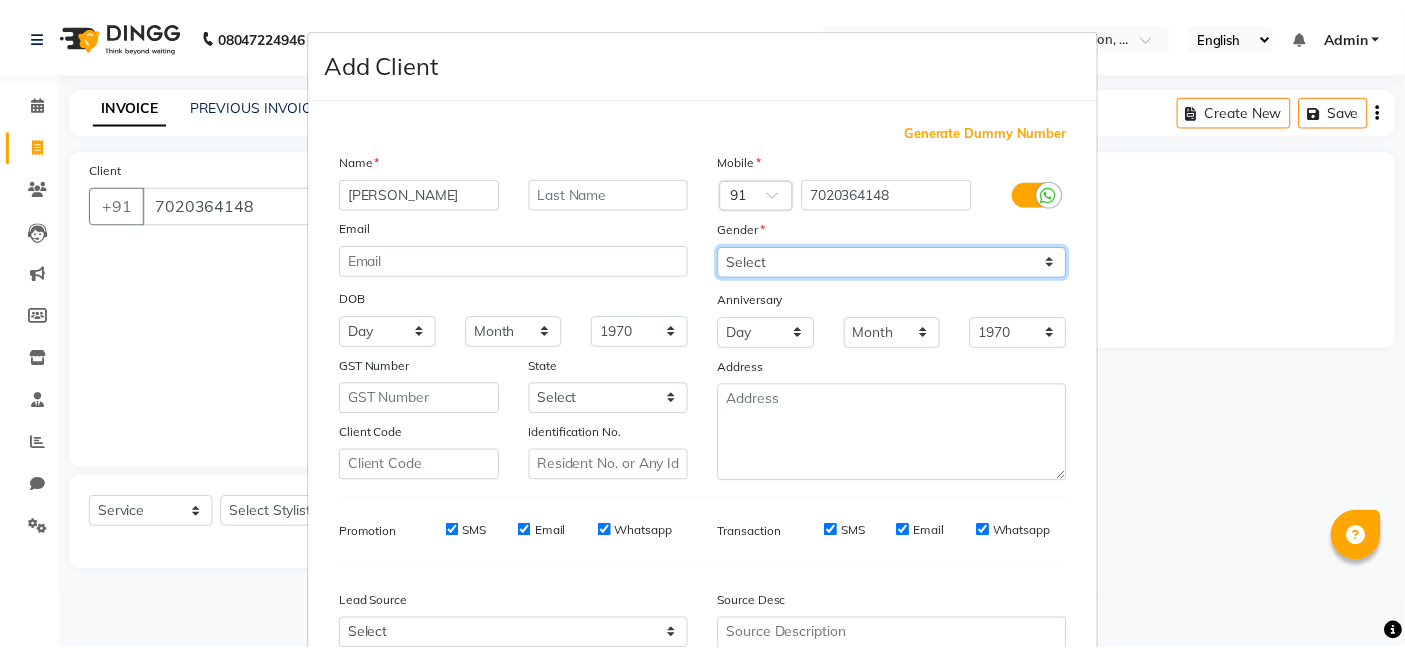 scroll, scrollTop: 197, scrollLeft: 0, axis: vertical 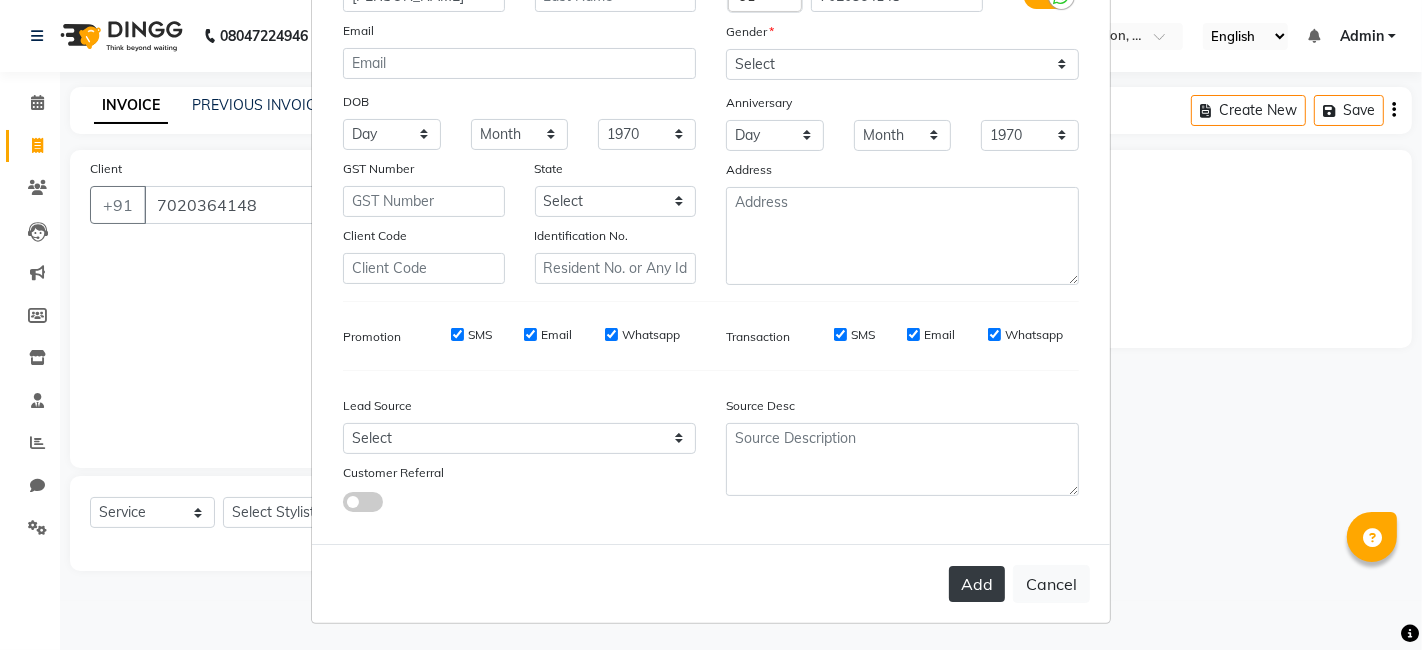 click on "Add" at bounding box center [977, 584] 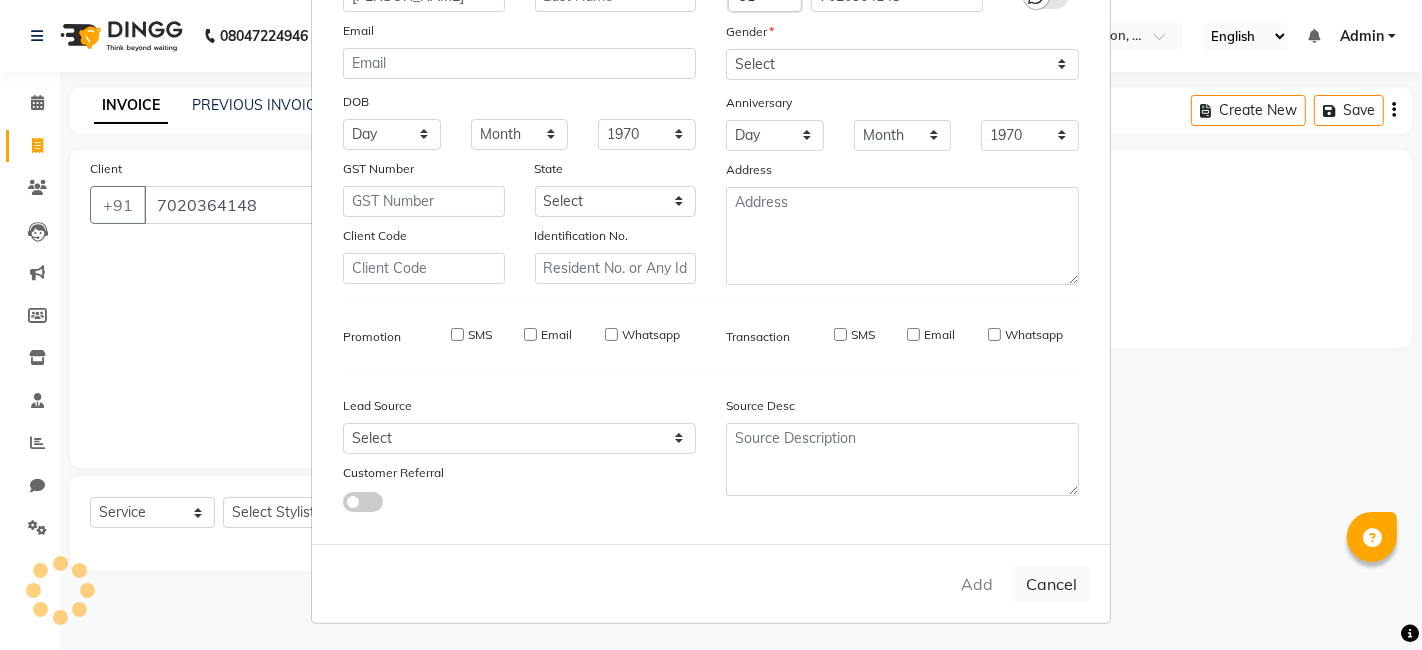 type 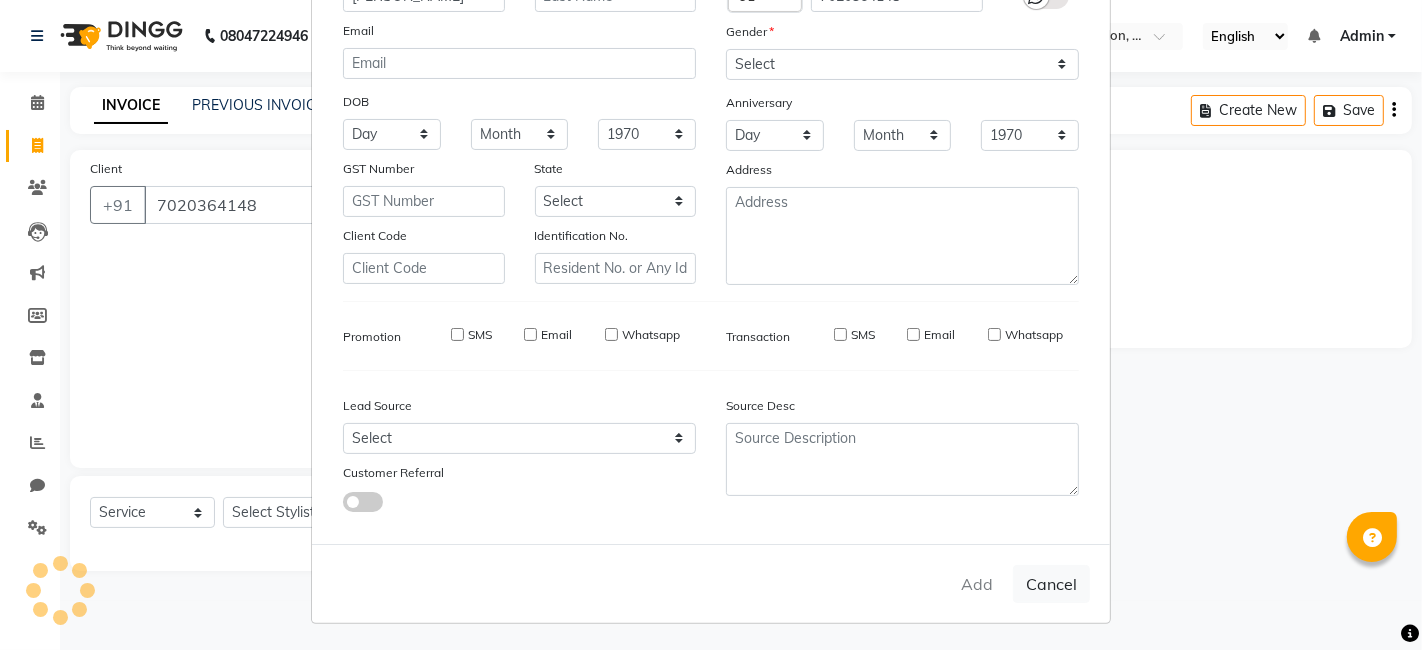 select 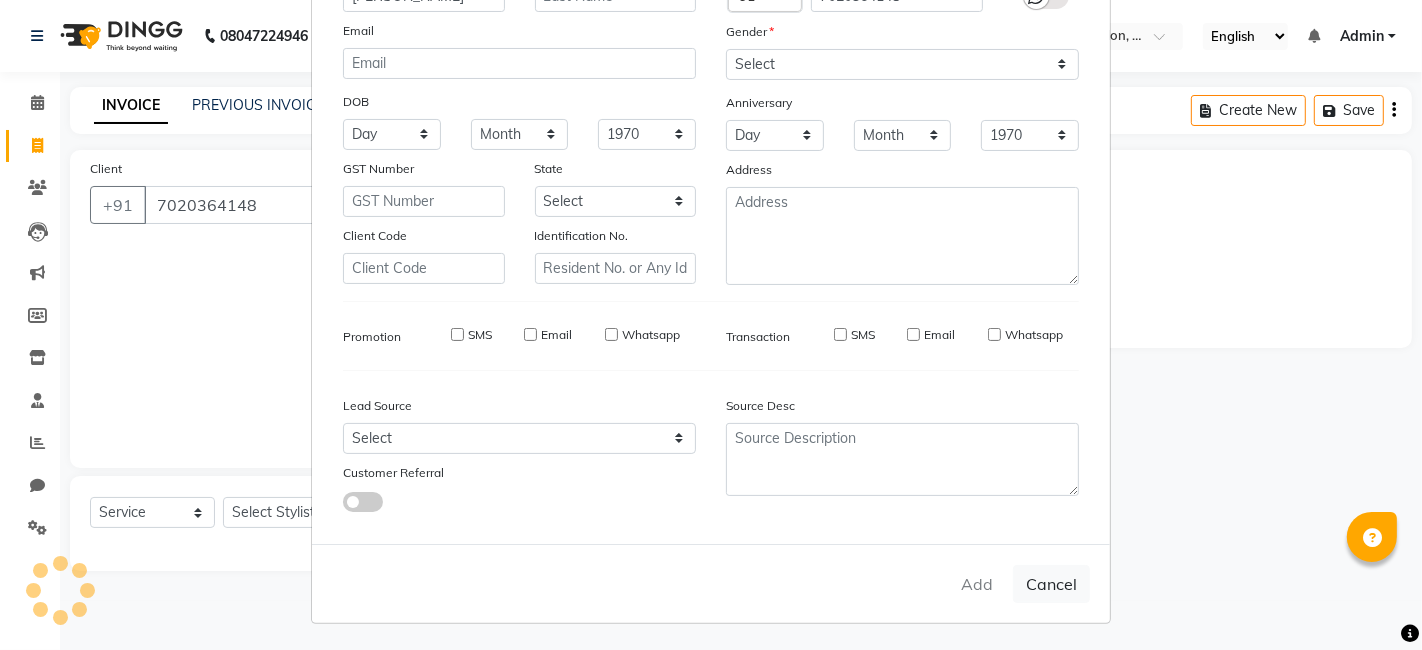 select 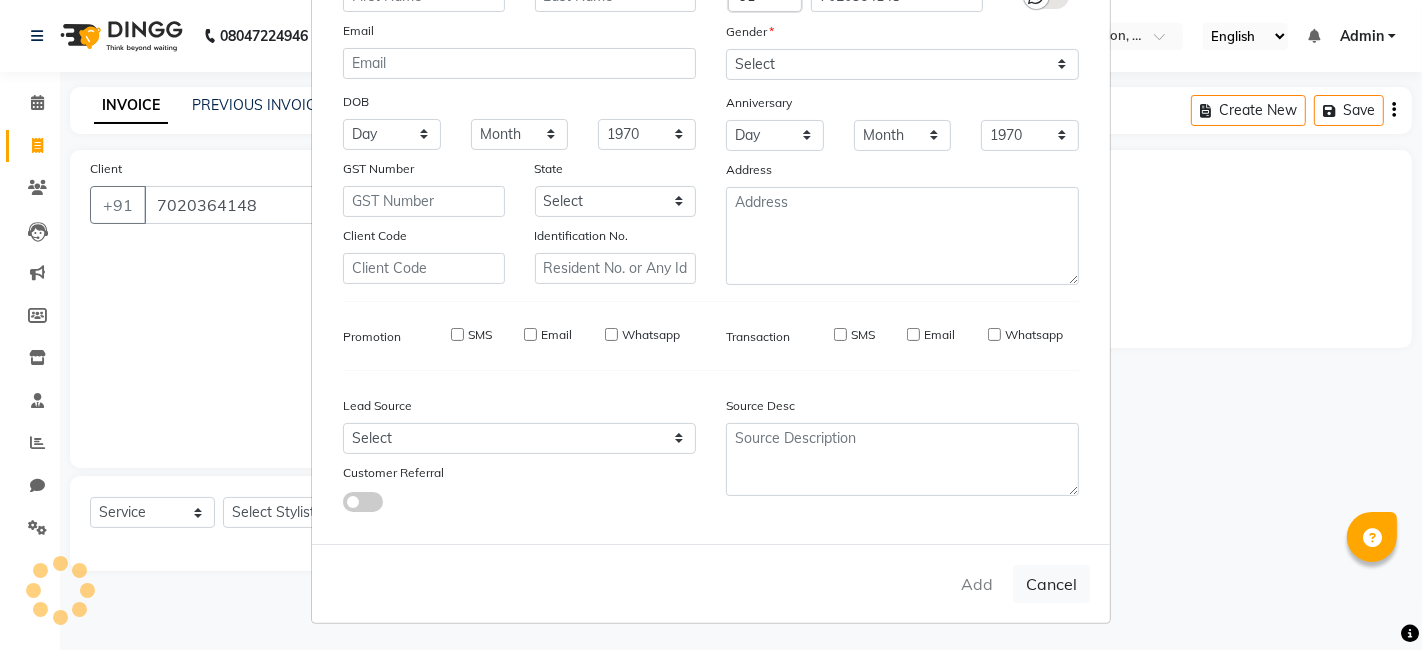 select 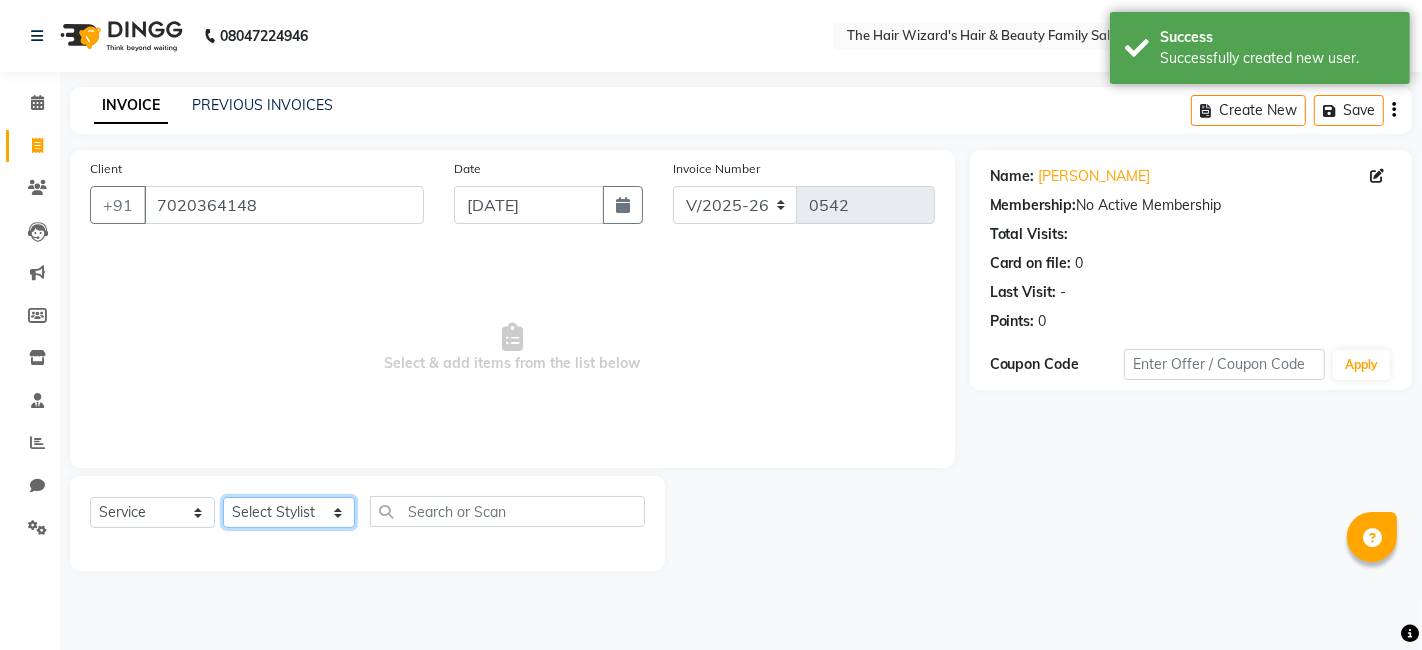 click on "Select Stylist [PERSON_NAME] [PERSON_NAME] [PERSON_NAME] [PERSON_NAME] [PERSON_NAME] Rubina [PERSON_NAME] [PERSON_NAME] [PERSON_NAME] Wizards" 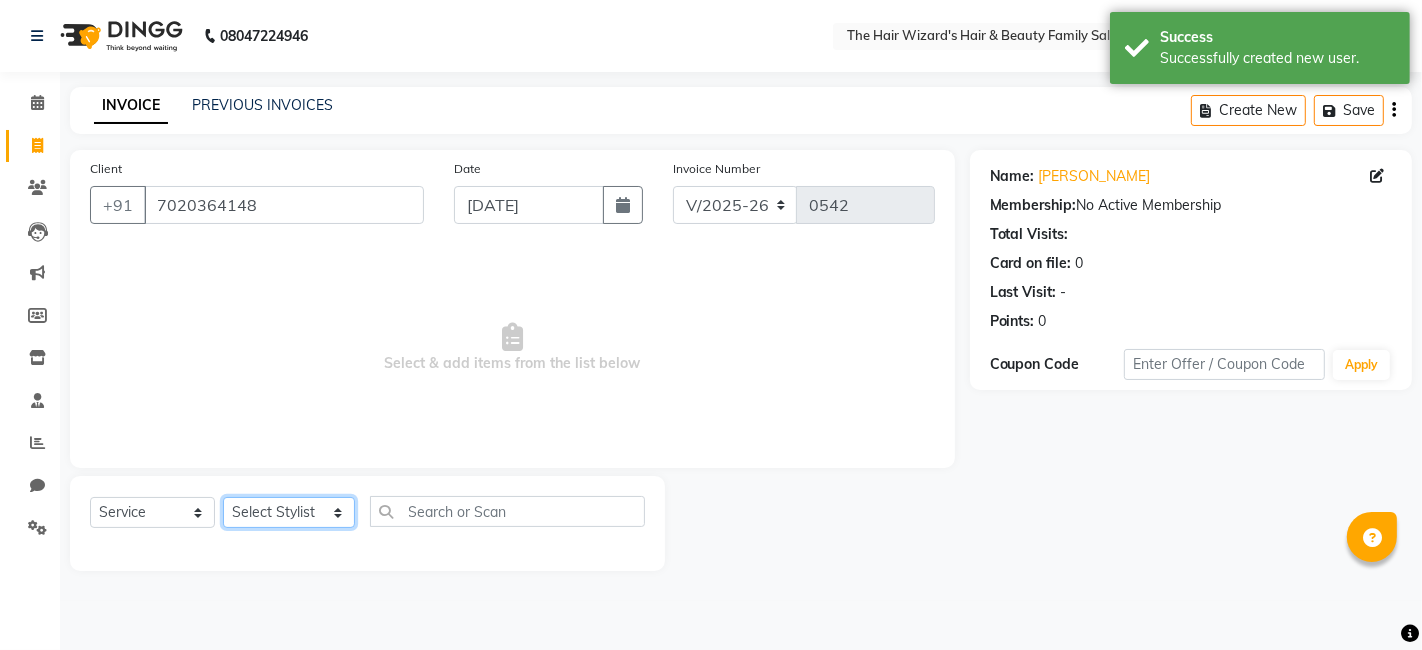 select on "85305" 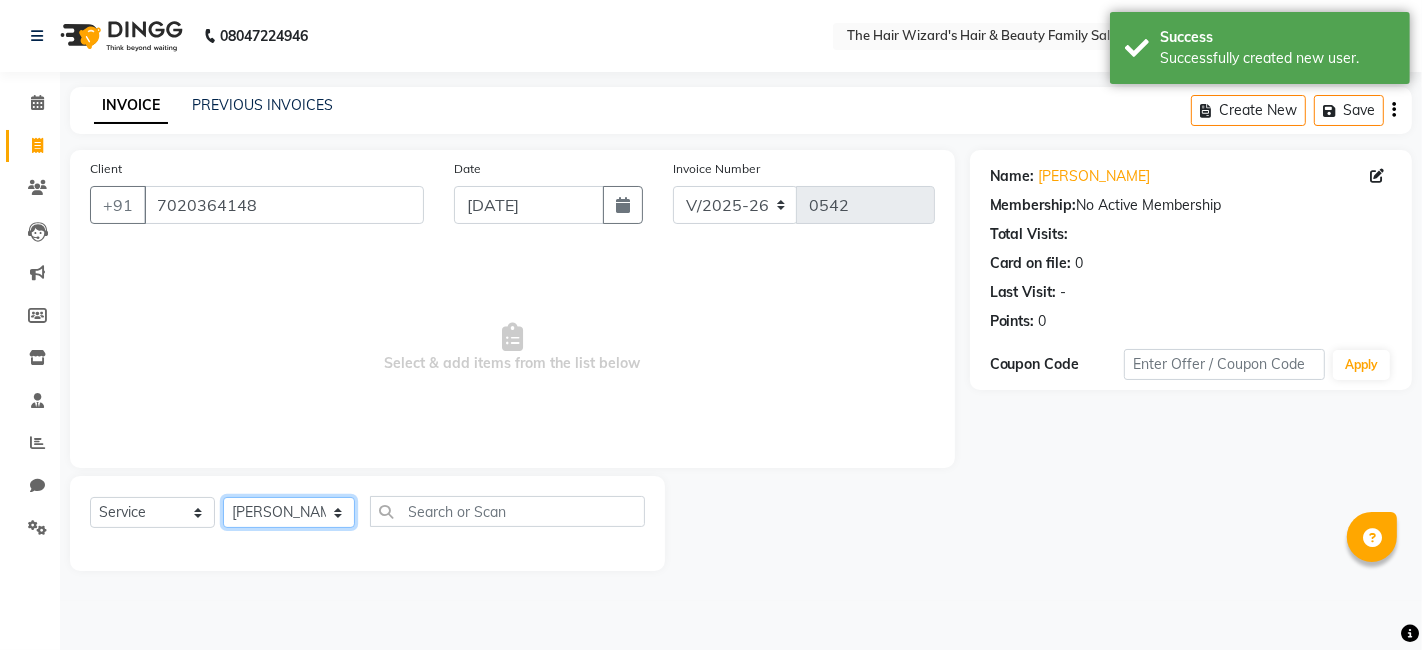 click on "Select Stylist [PERSON_NAME] [PERSON_NAME] [PERSON_NAME] [PERSON_NAME] [PERSON_NAME] Rubina [PERSON_NAME] [PERSON_NAME] [PERSON_NAME] Wizards" 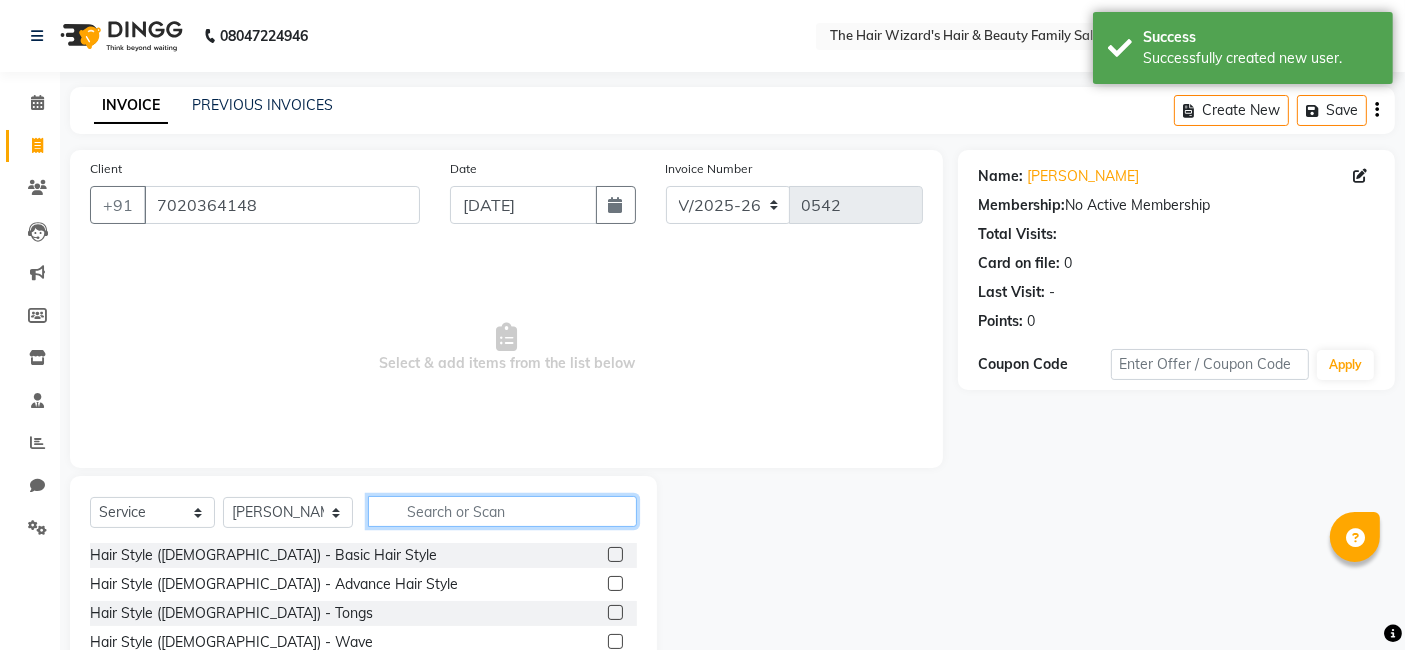 click 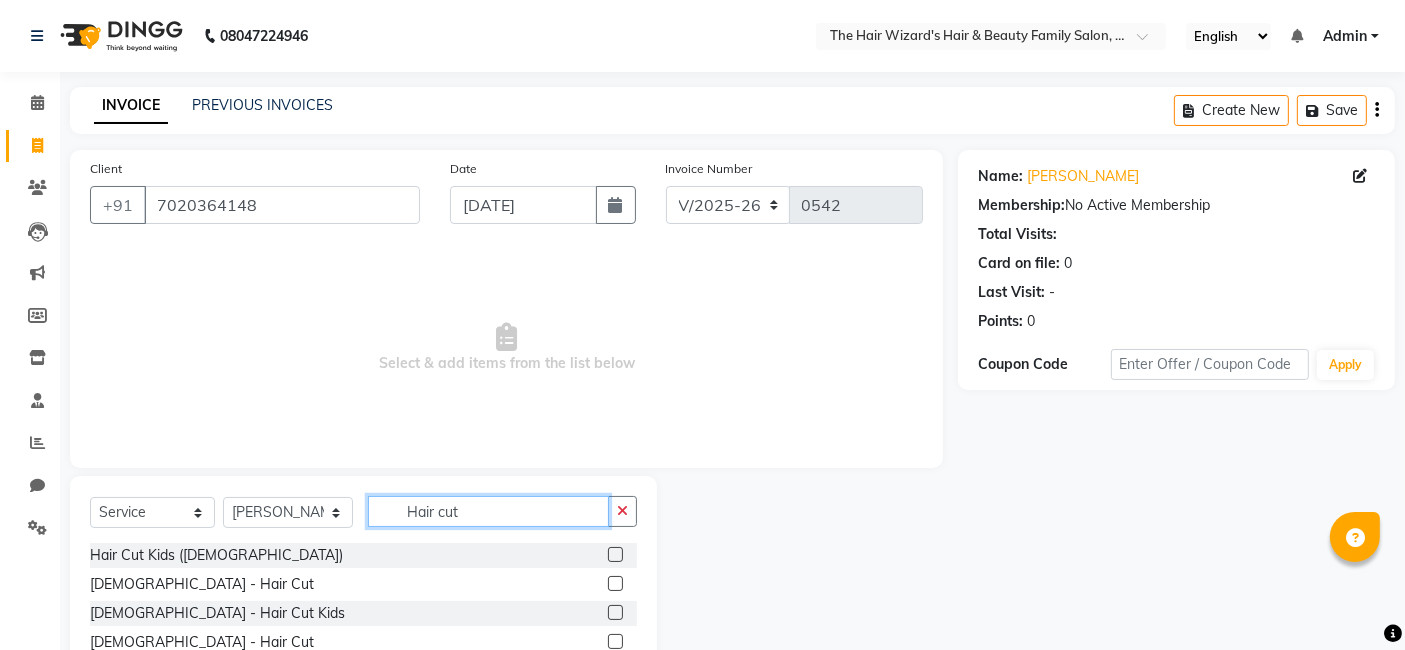type on "Hair cut" 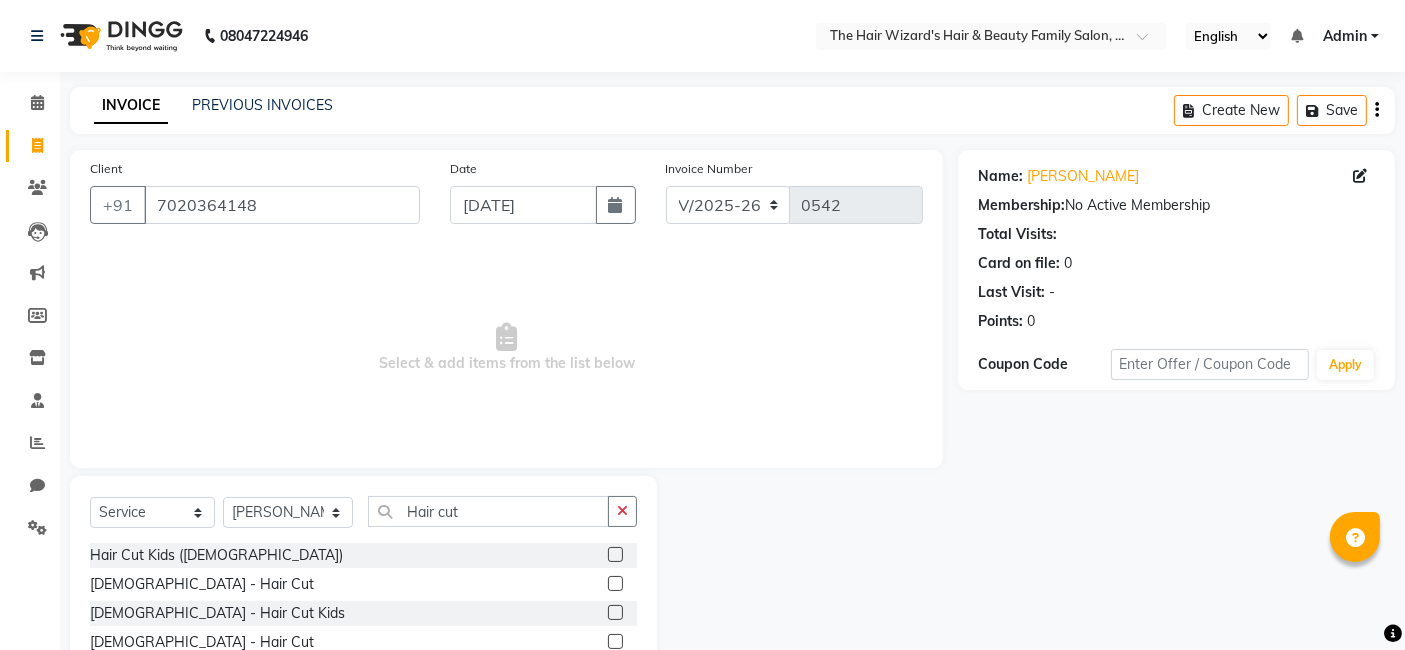 click 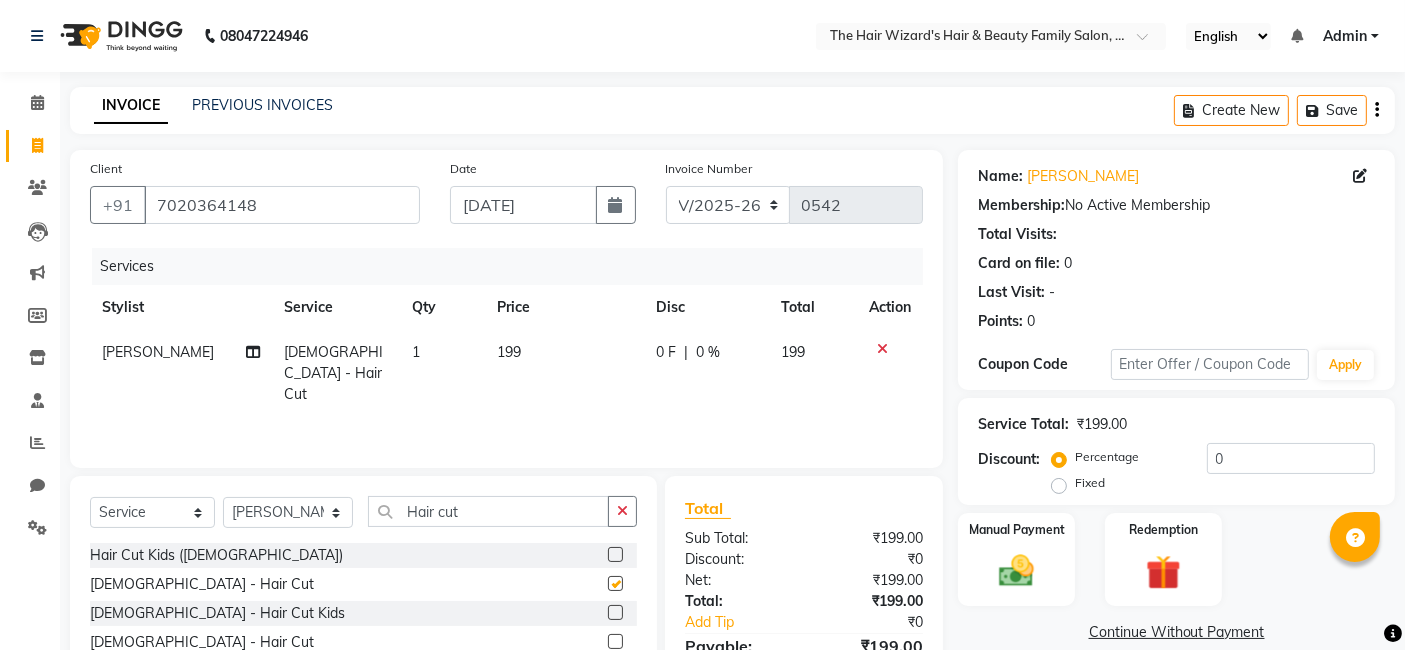 checkbox on "false" 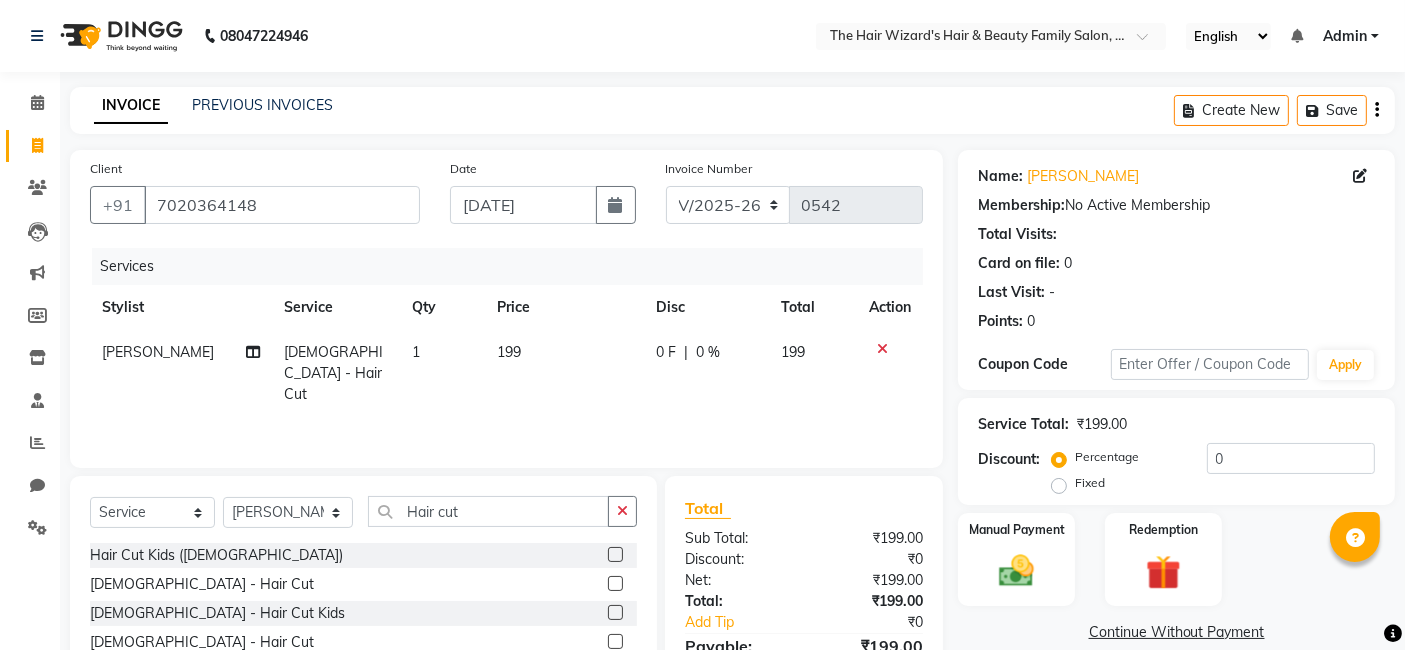 click on "199" 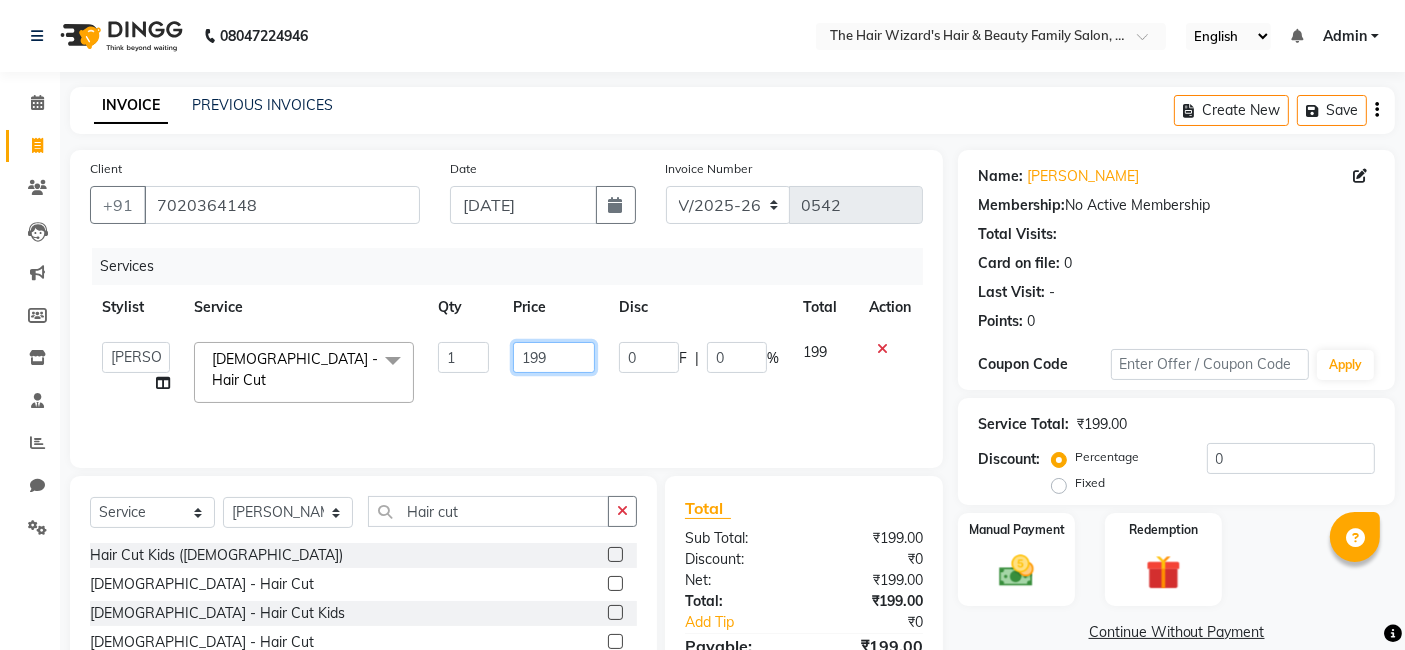 click on "199" 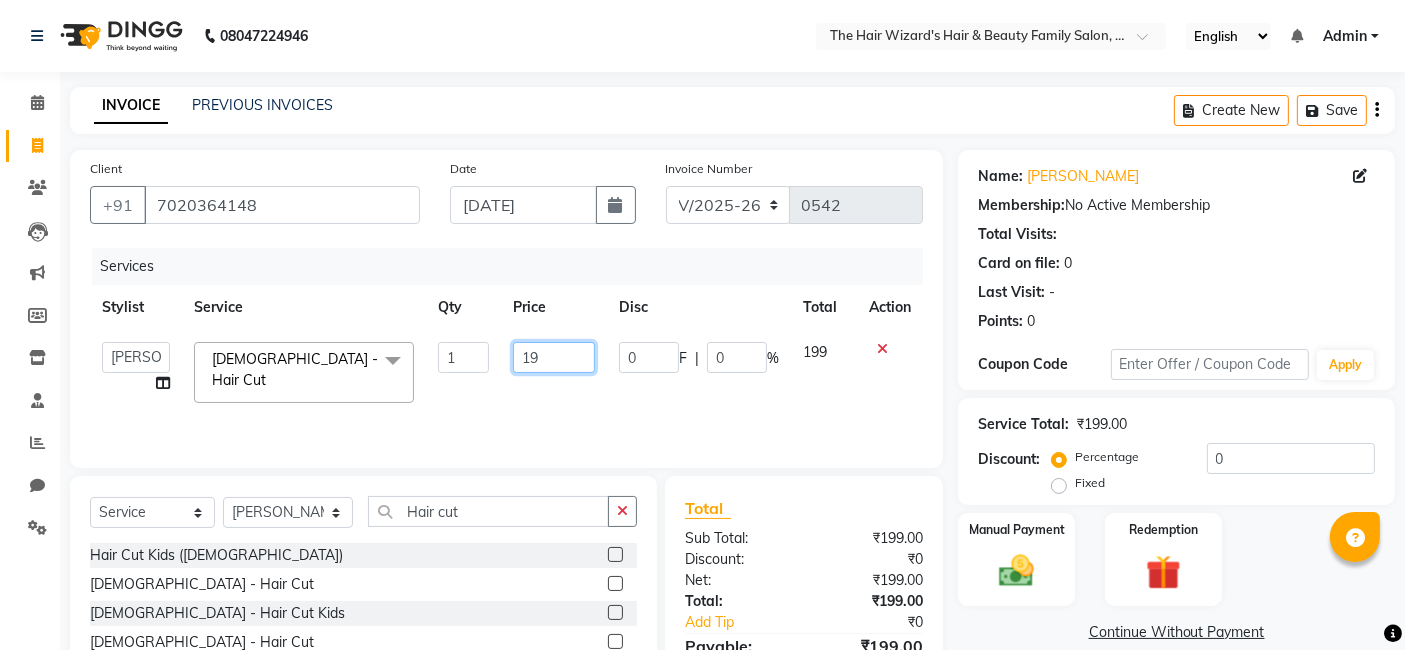type on "1" 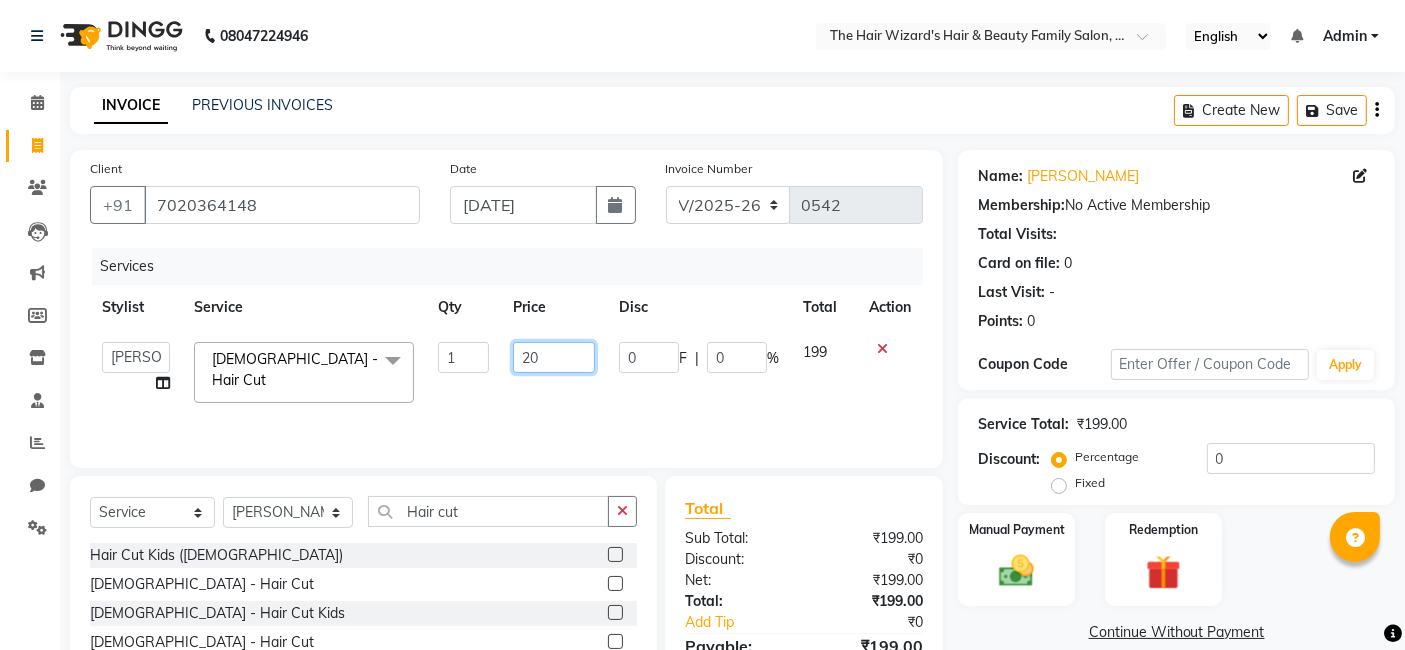type on "200" 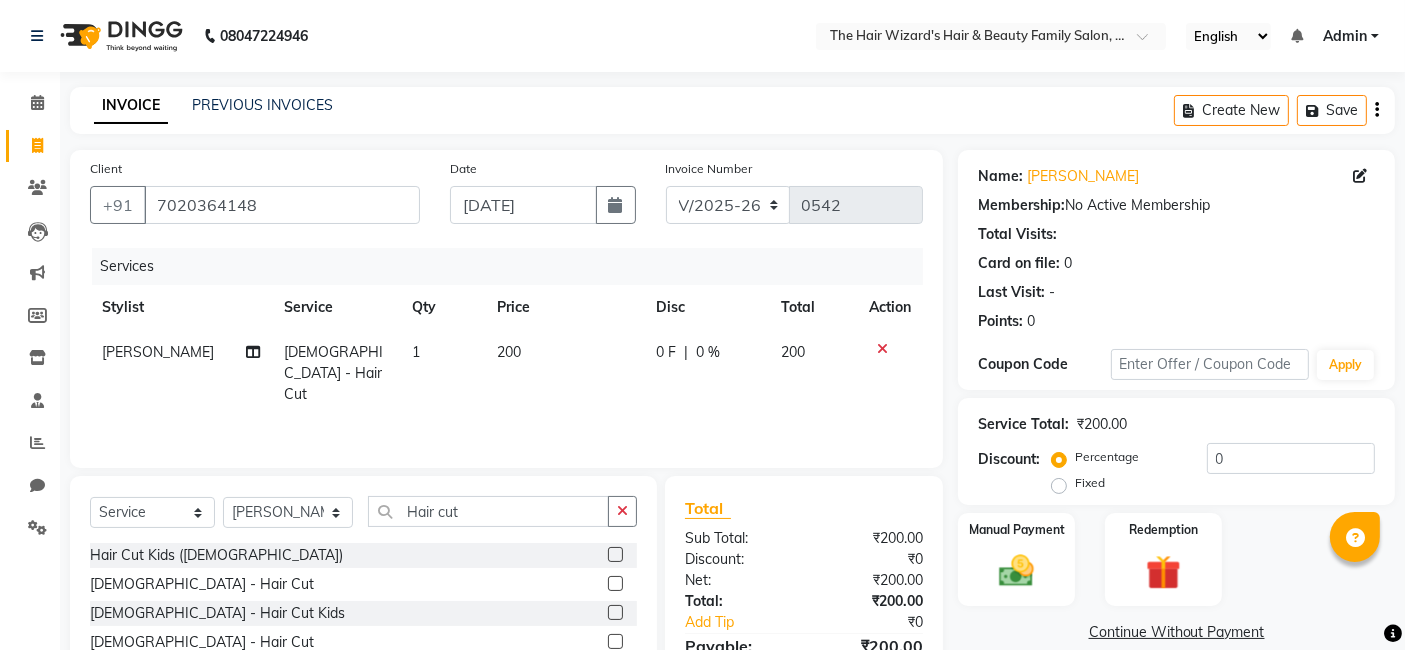 click on "Select  Service  Product  Membership  Package Voucher Prepaid Gift Card  Select Stylist [PERSON_NAME] [PERSON_NAME] [PERSON_NAME] [PERSON_NAME] [PERSON_NAME] Rubina [PERSON_NAME] [PERSON_NAME] [PERSON_NAME] Wizards Hair cut Hair Cut Kids ([DEMOGRAPHIC_DATA])  [DEMOGRAPHIC_DATA] - Hair Cut  [DEMOGRAPHIC_DATA] - Hair Cut Kids  [DEMOGRAPHIC_DATA] - Hair Cut  [DEMOGRAPHIC_DATA] - Advance Hair Cut" 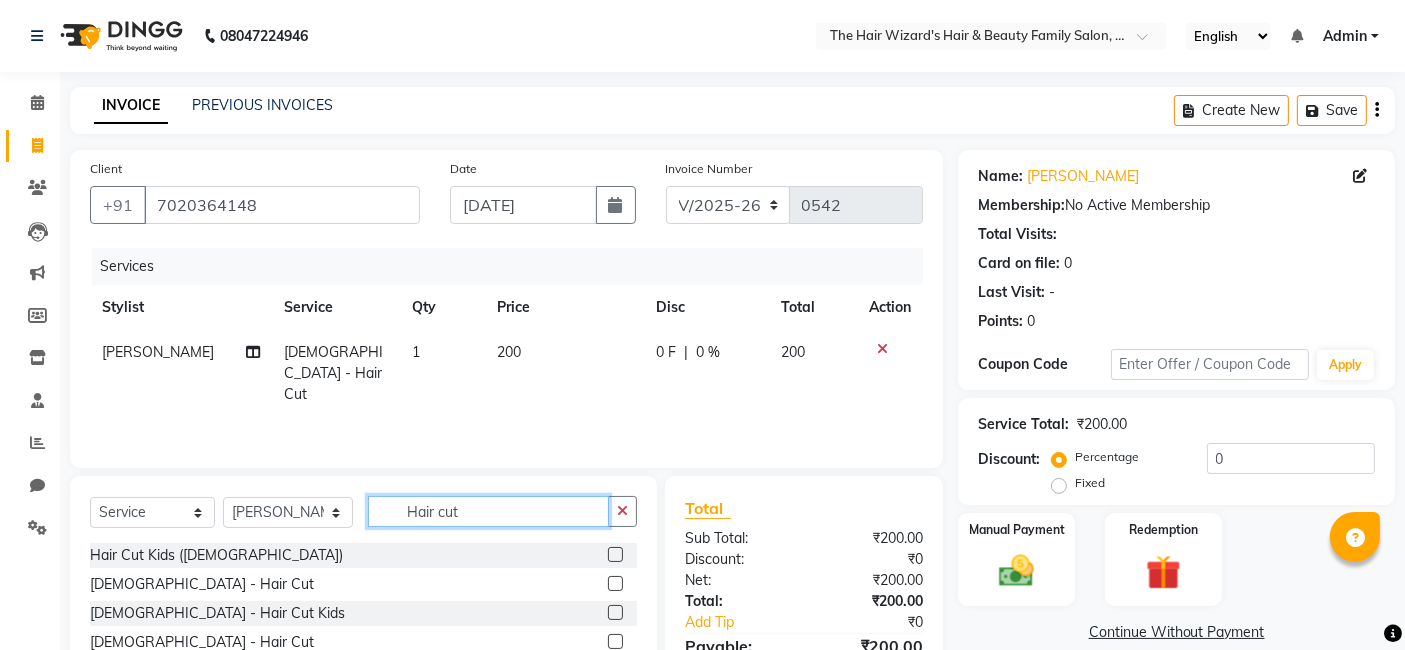 click on "Hair cut" 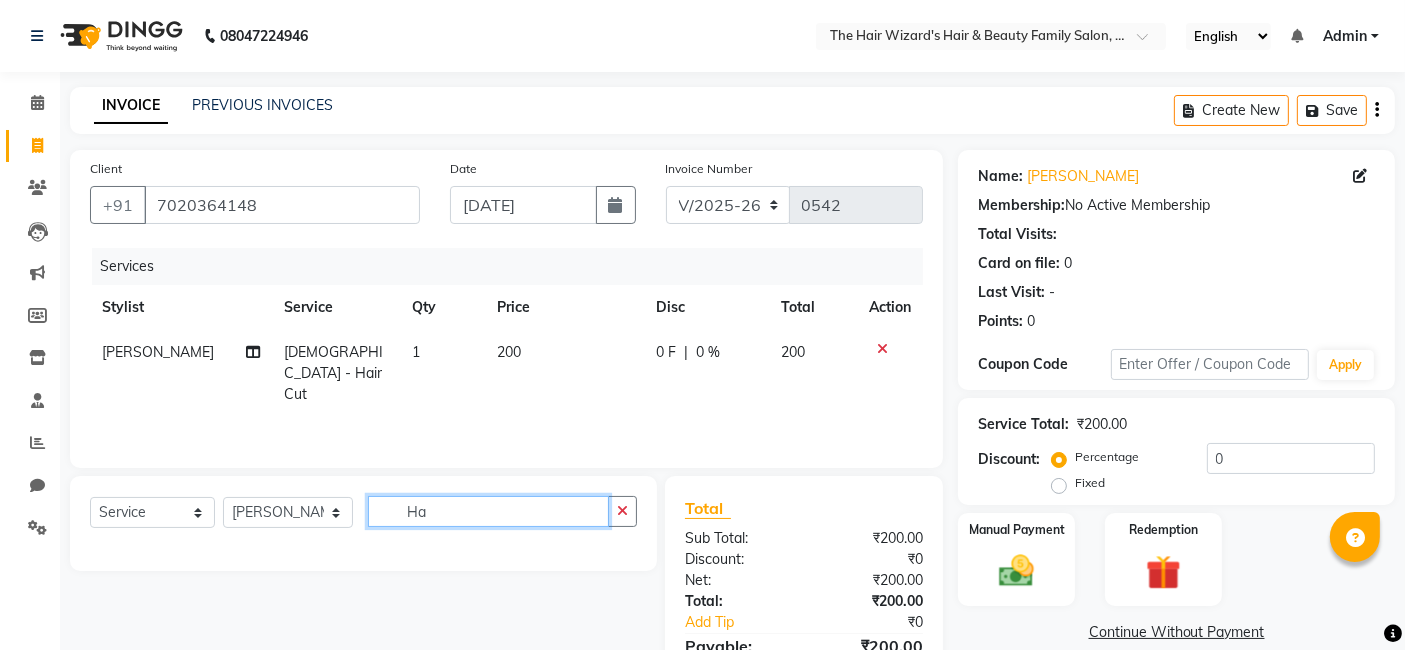 type on "H" 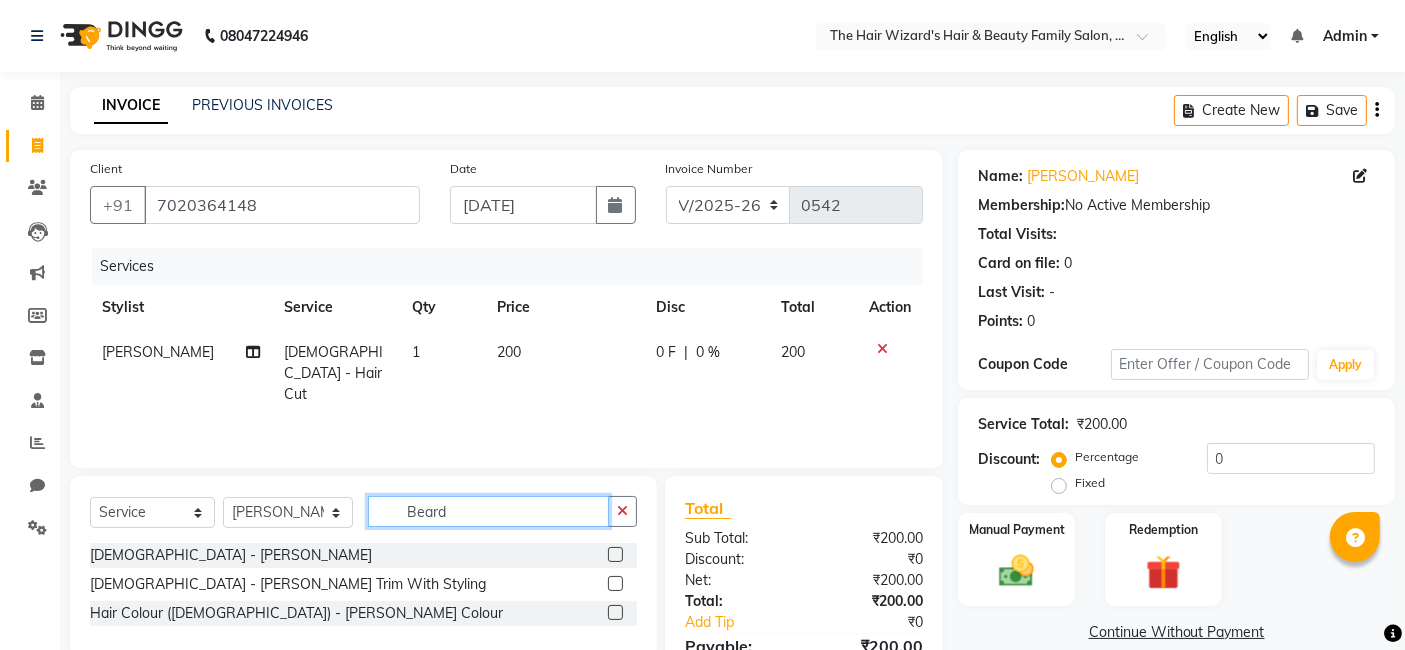 type on "Beard" 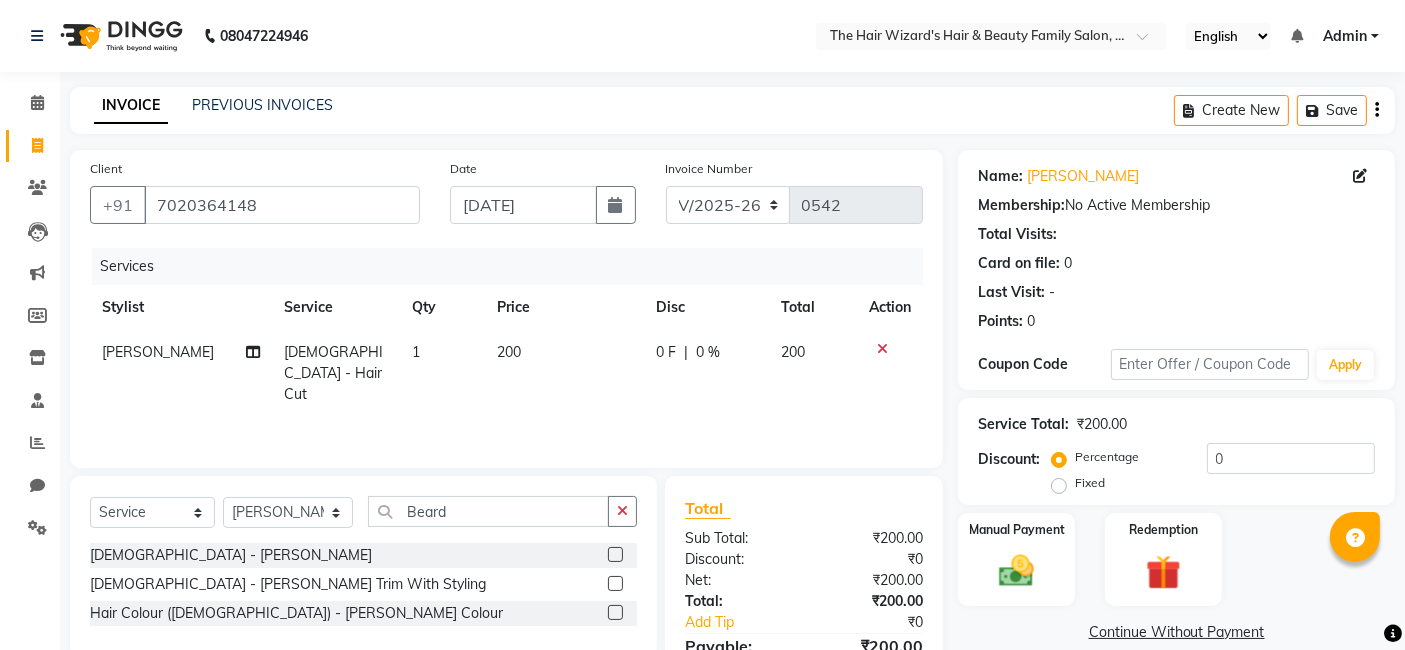 click 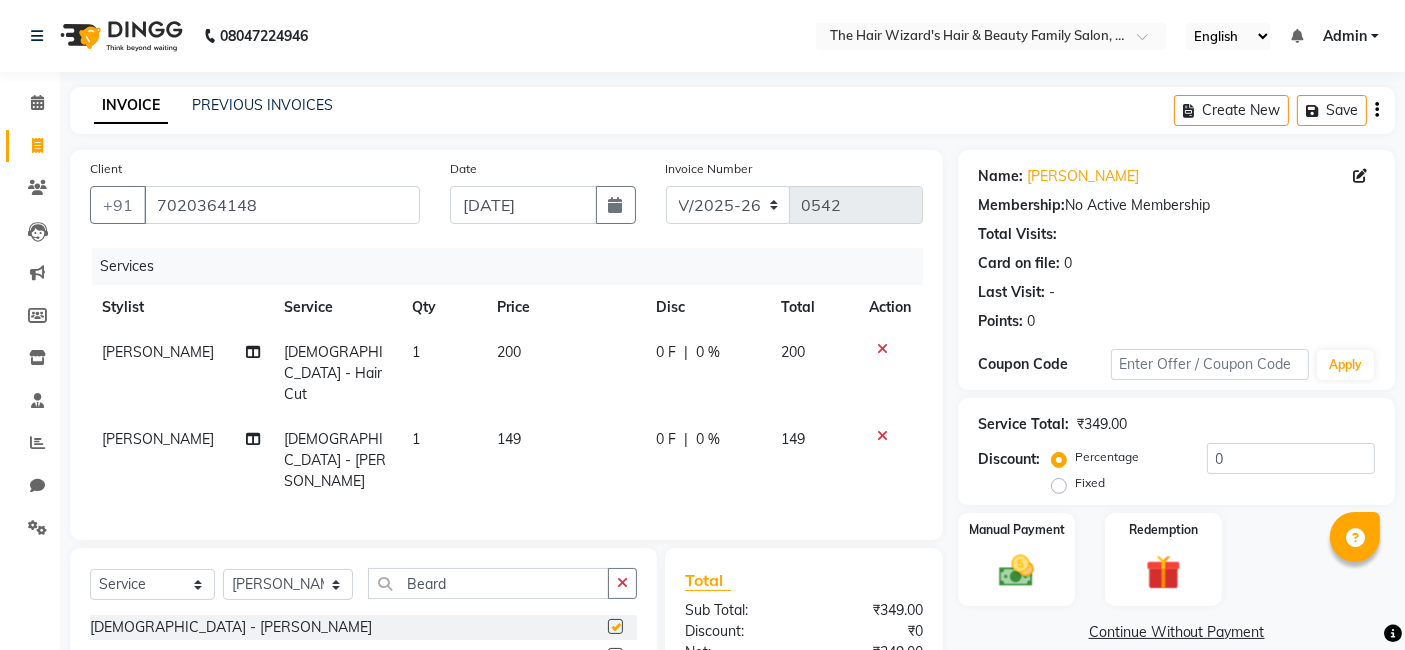checkbox on "false" 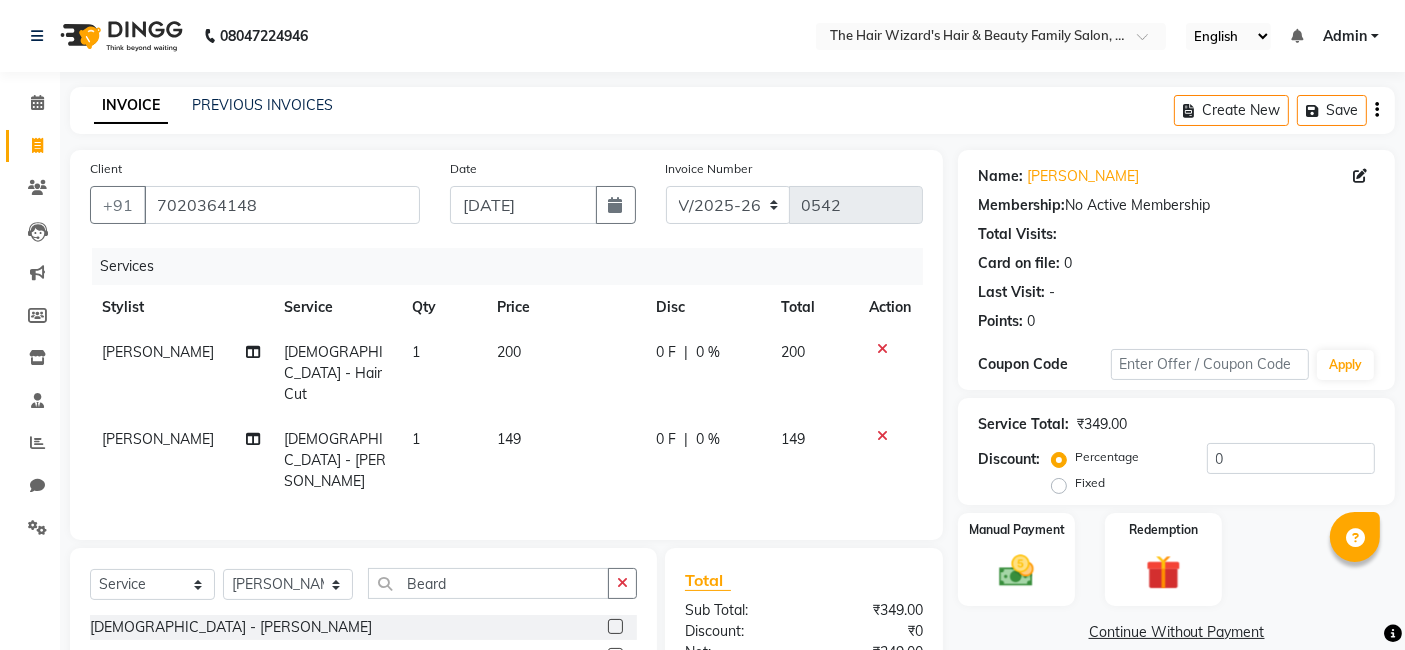 click on "149" 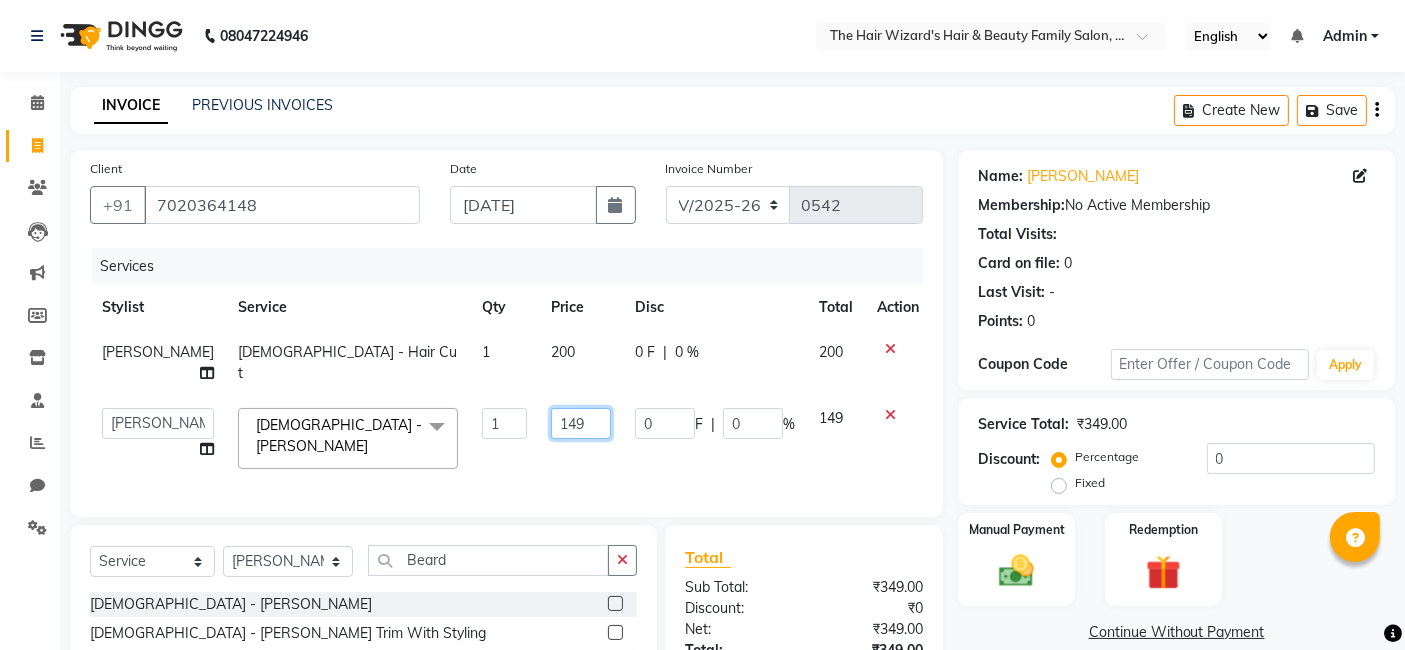 click on "149" 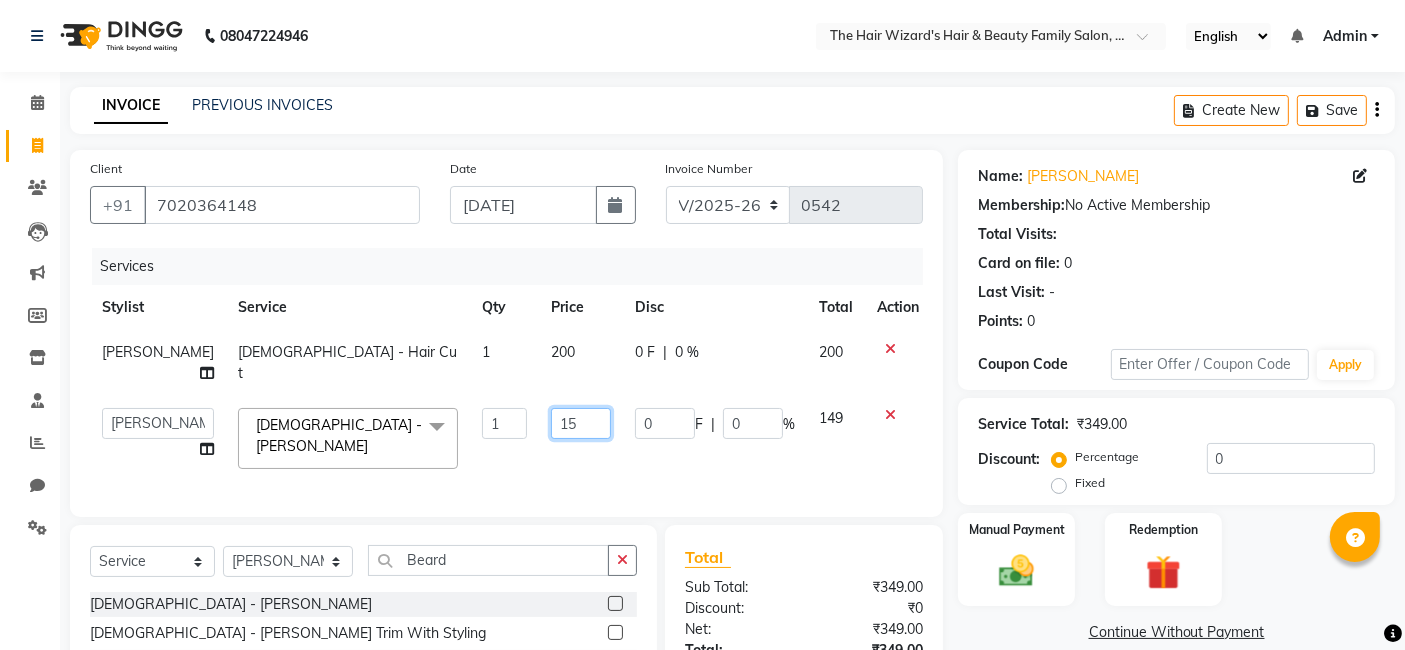 type on "150" 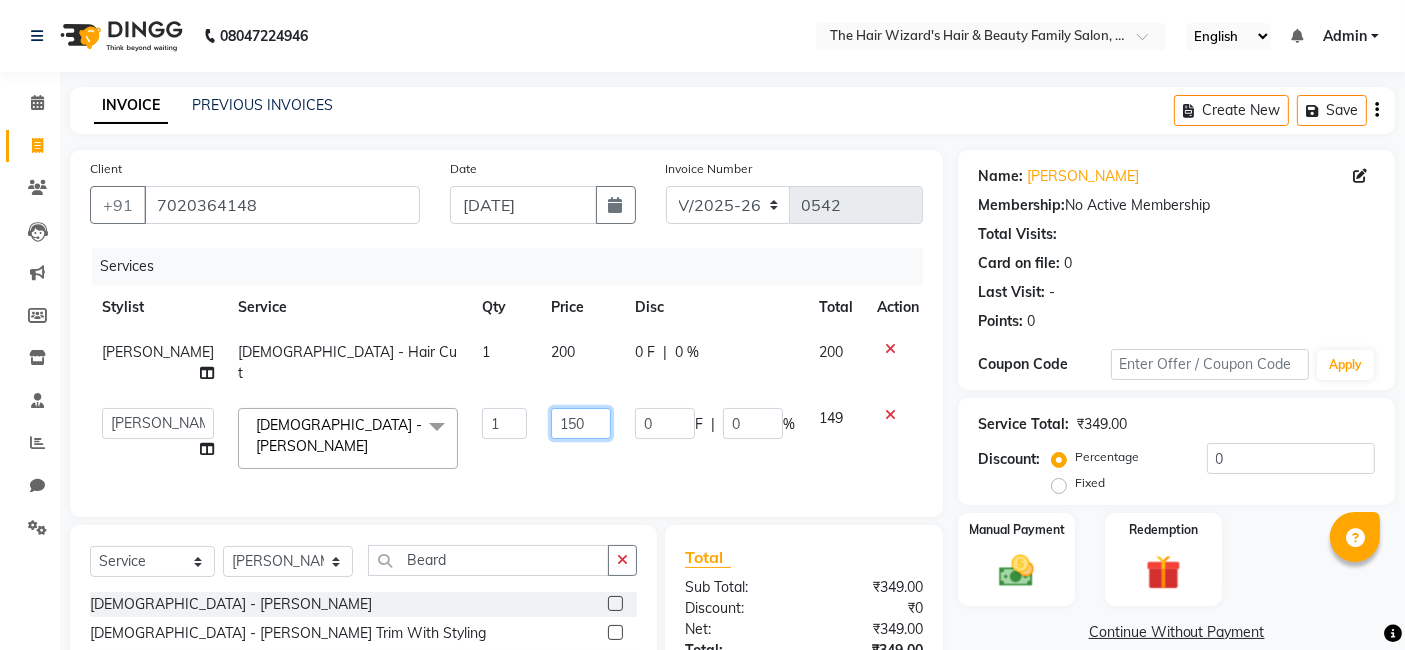 scroll, scrollTop: 163, scrollLeft: 0, axis: vertical 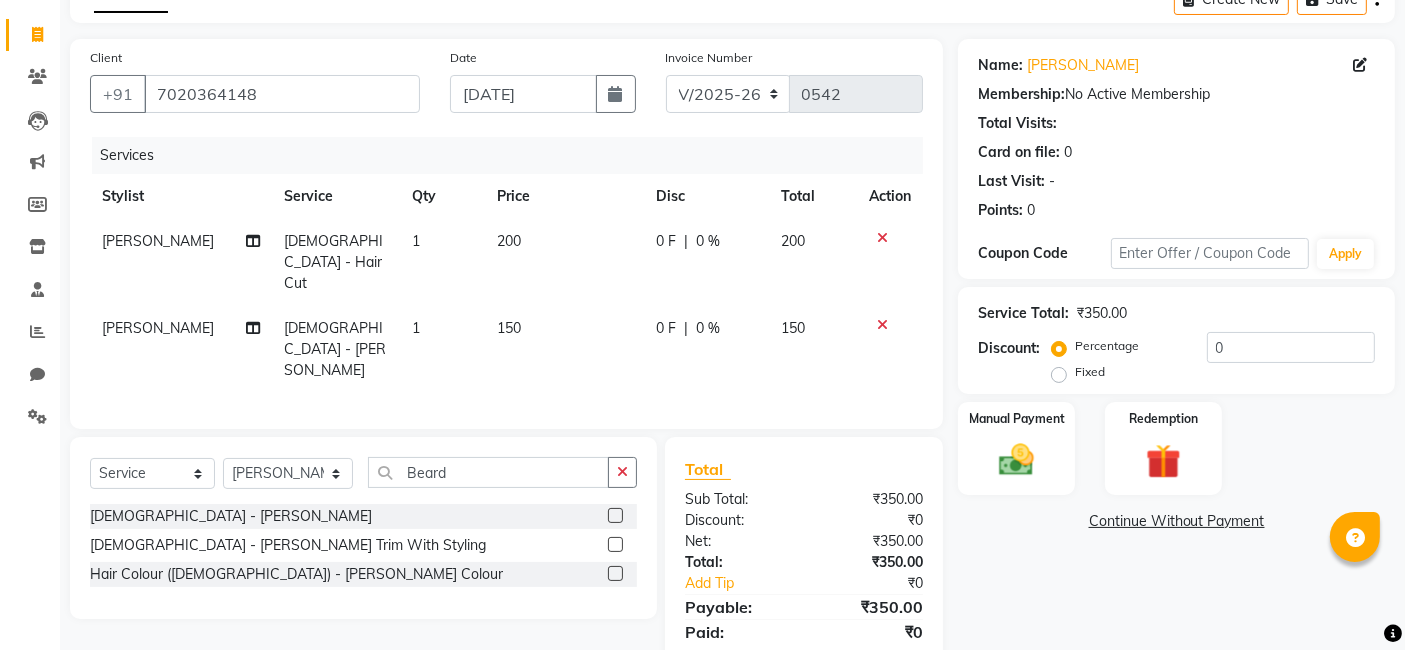 click on "Name: [PERSON_NAME]  Membership:  No Active Membership  Total Visits:   Card on file:  0 Last Visit:   - Points:   0  Coupon Code Apply Service Total:  ₹350.00  Discount:  Percentage   Fixed  0 Manual Payment Redemption  Continue Without Payment" 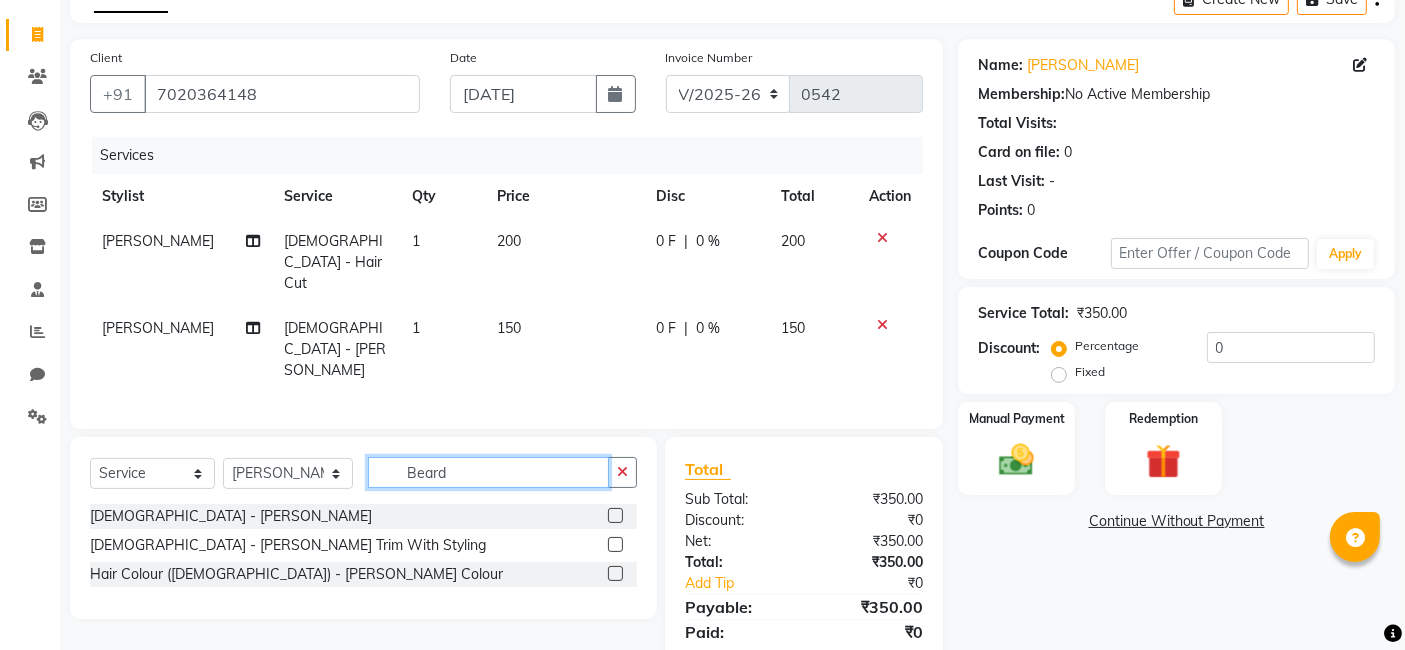 click on "Beard" 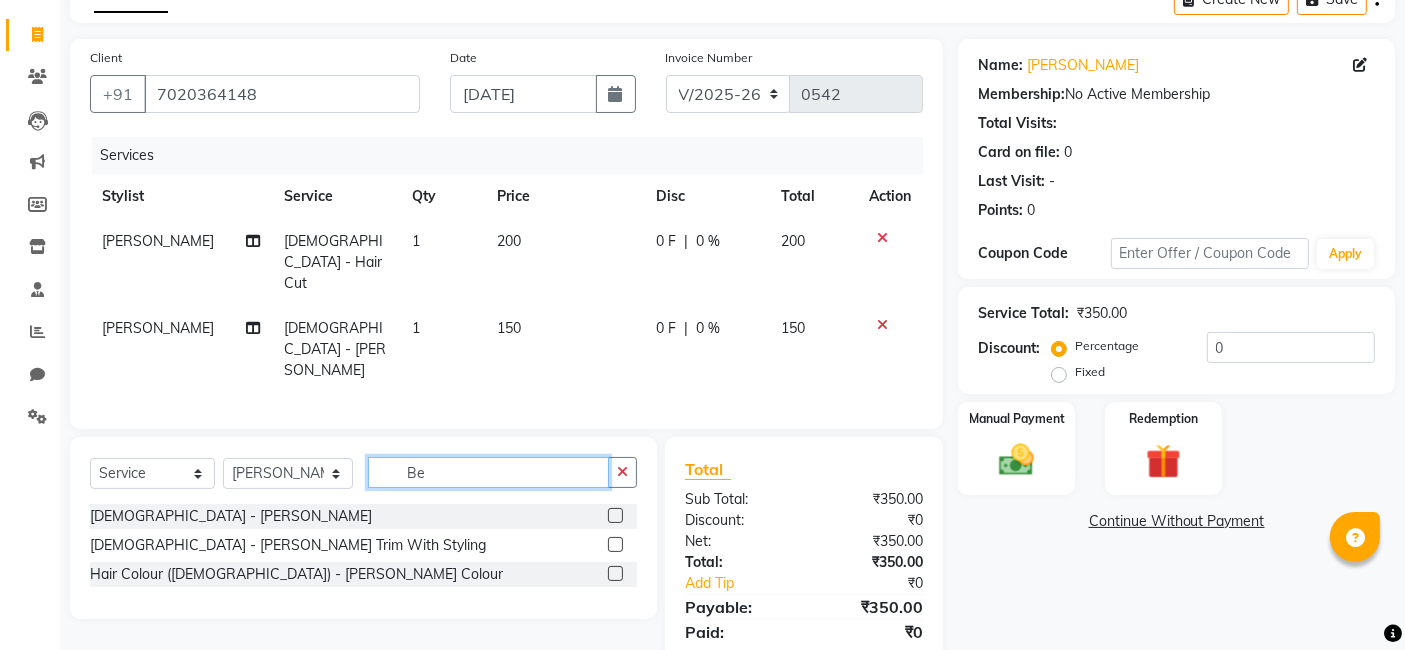 type on "B" 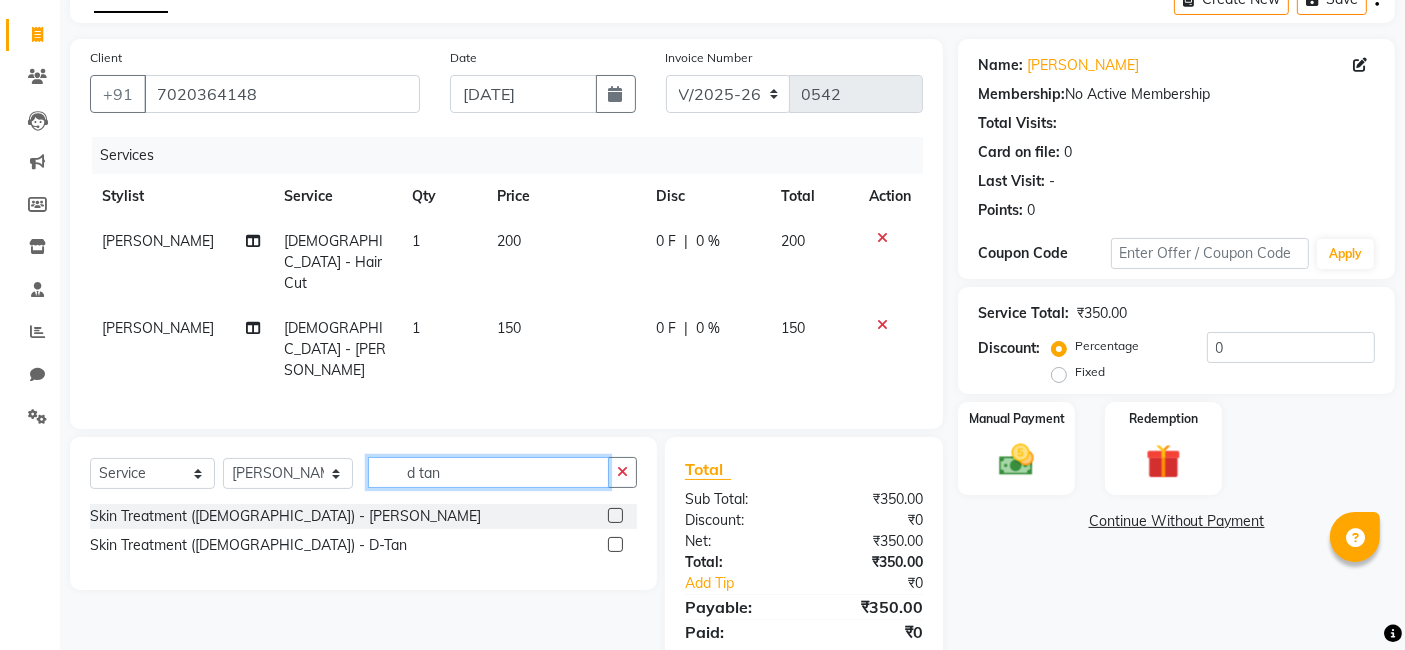 type on "d tan" 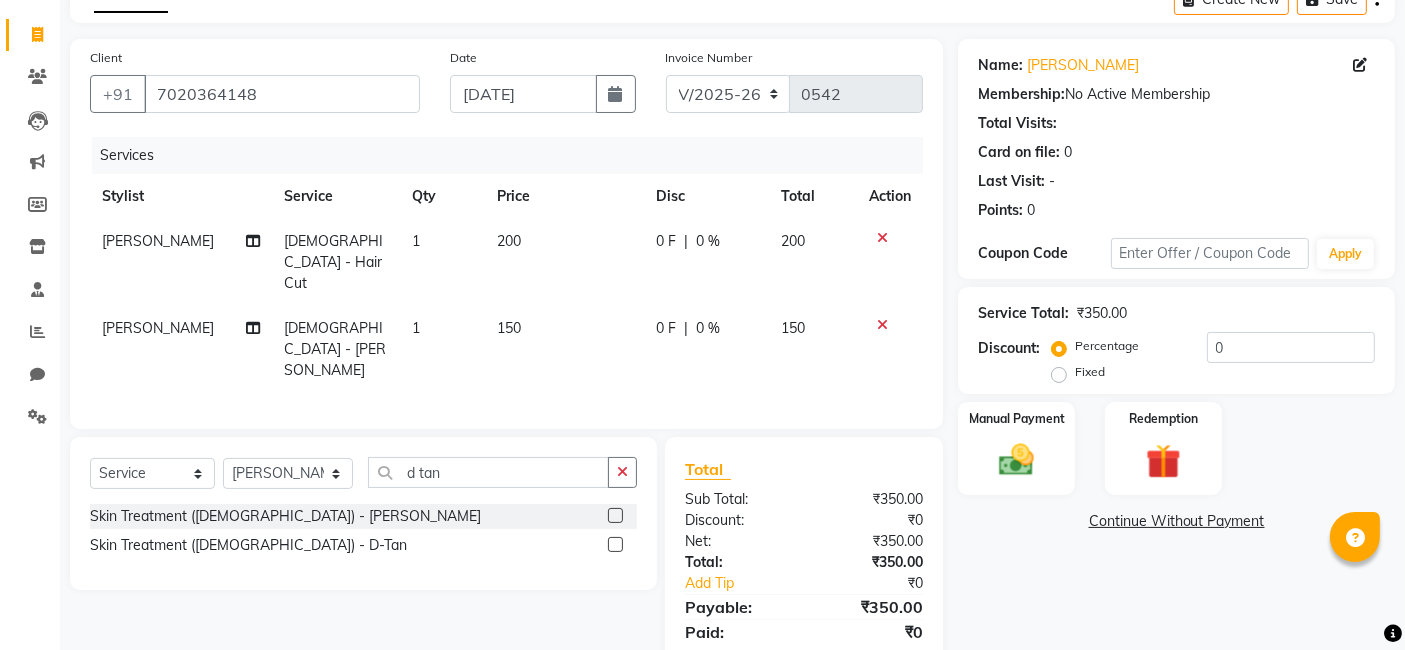 click 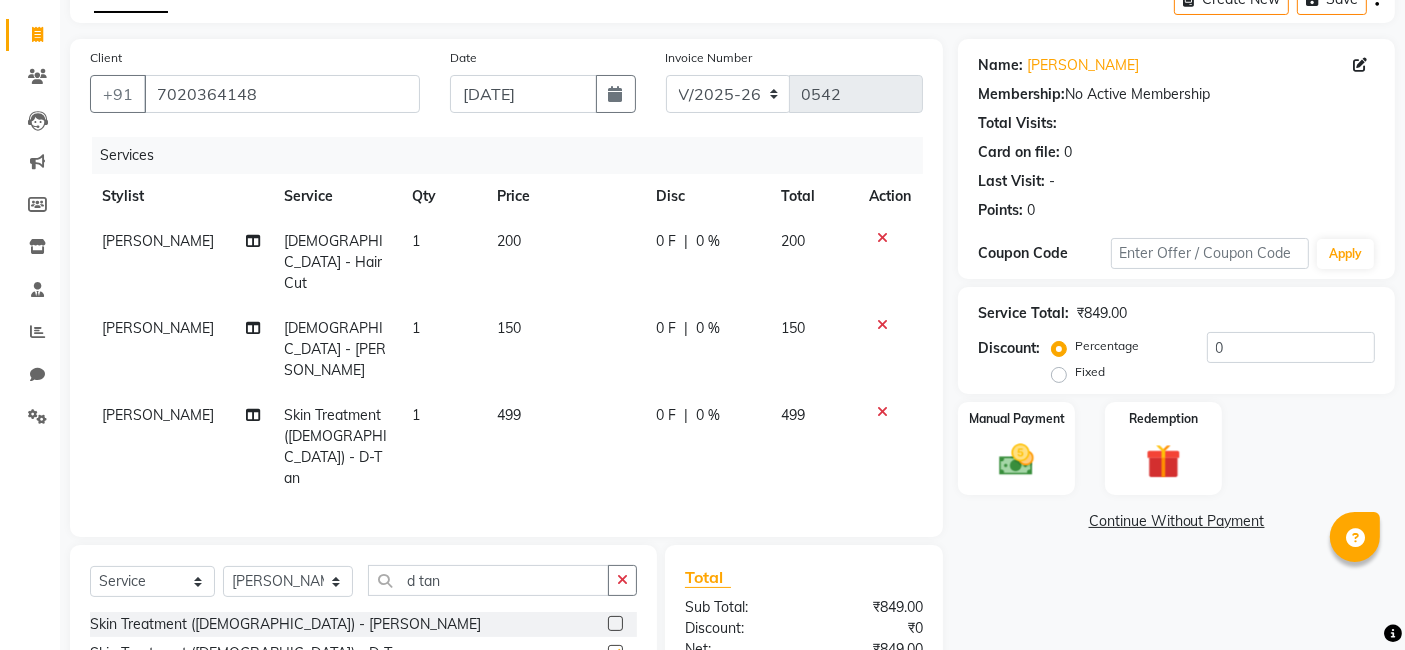 checkbox on "false" 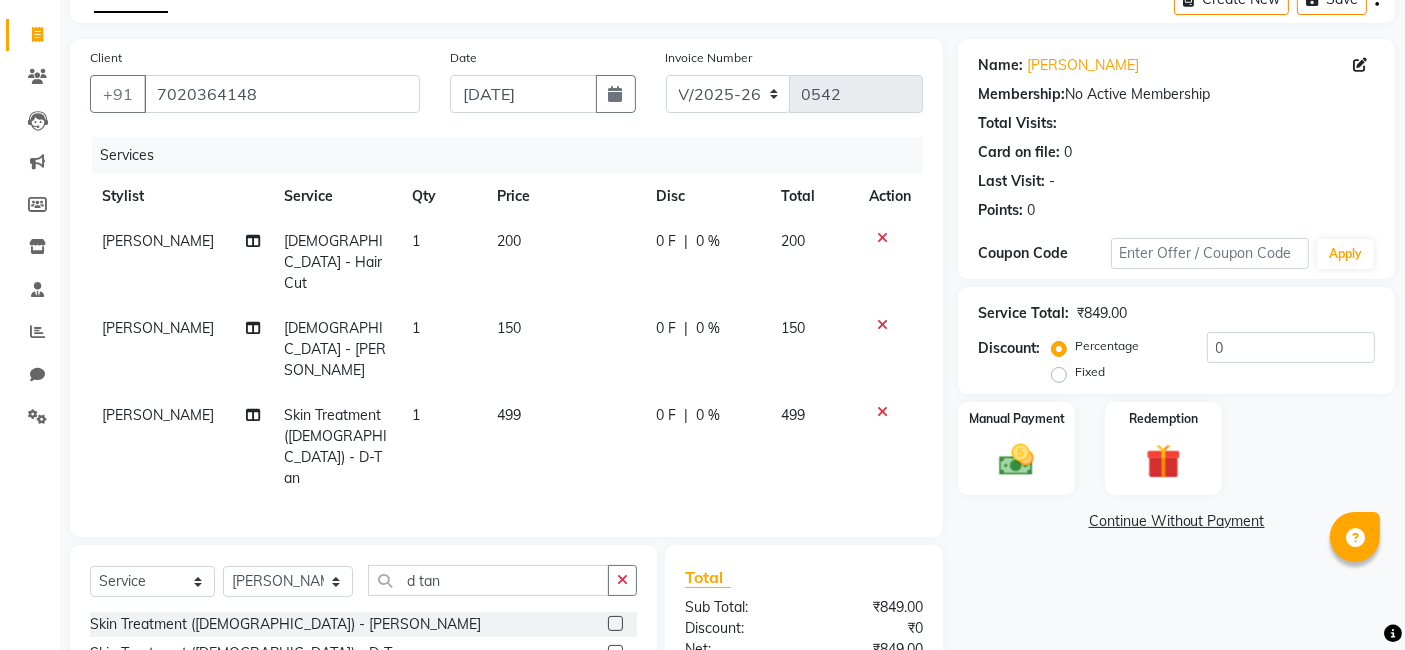 click on "499" 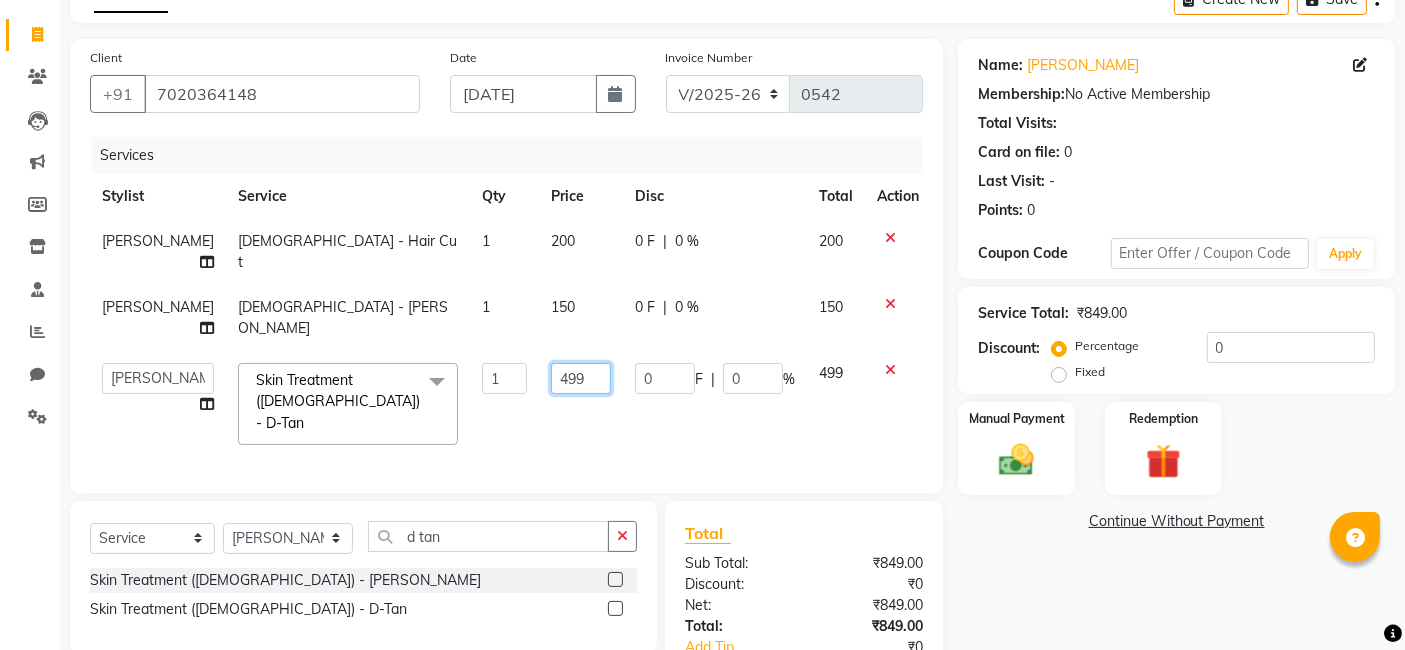 click on "499" 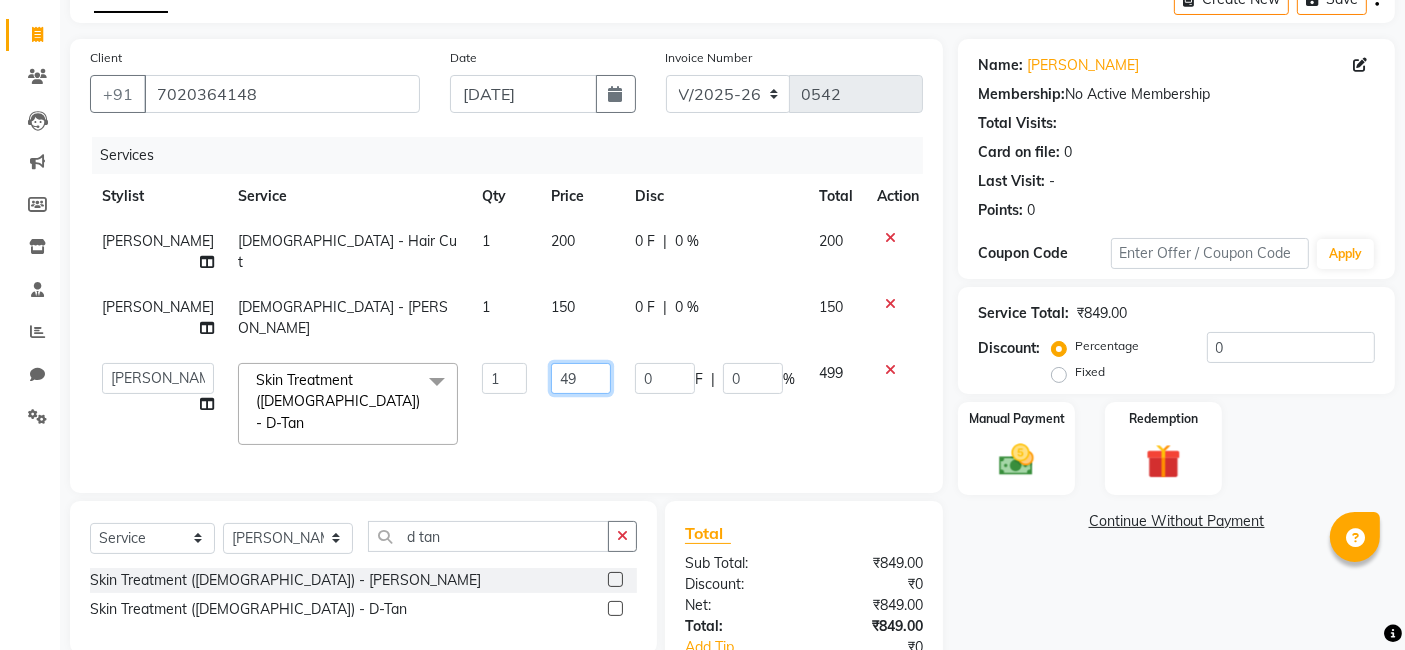 type on "4" 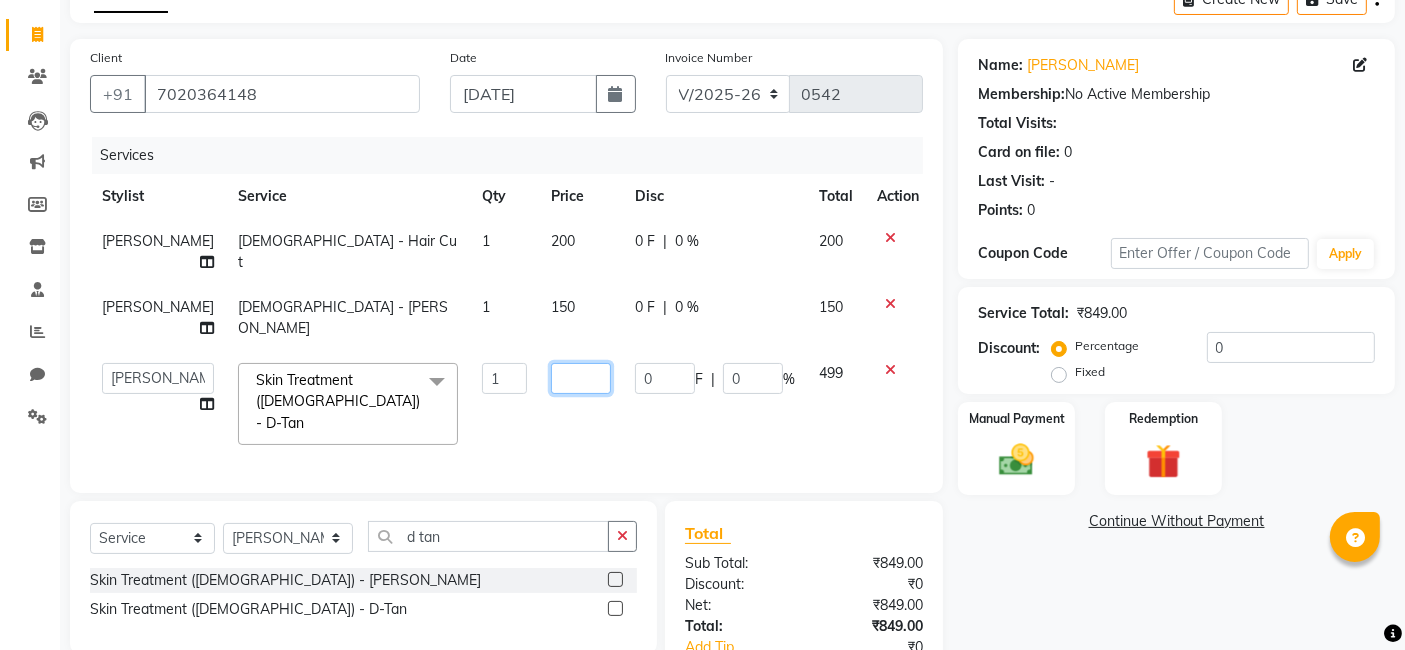 type on "2" 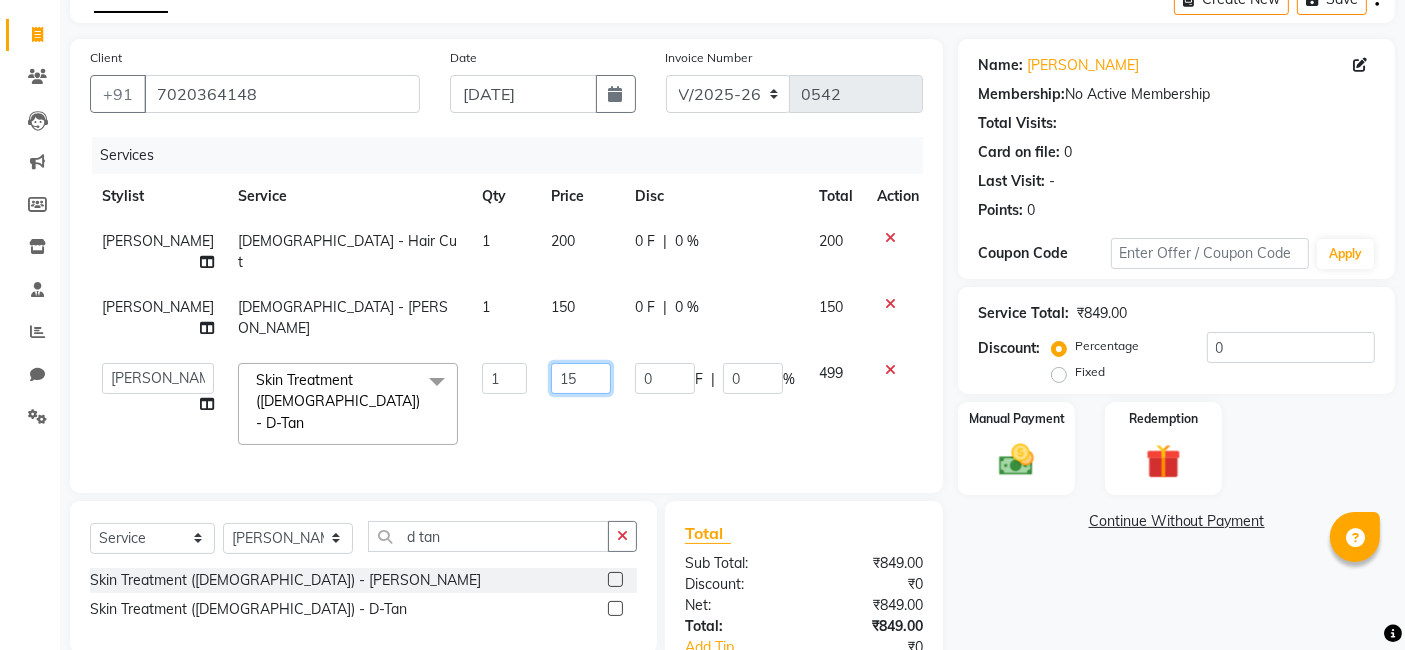 type on "150" 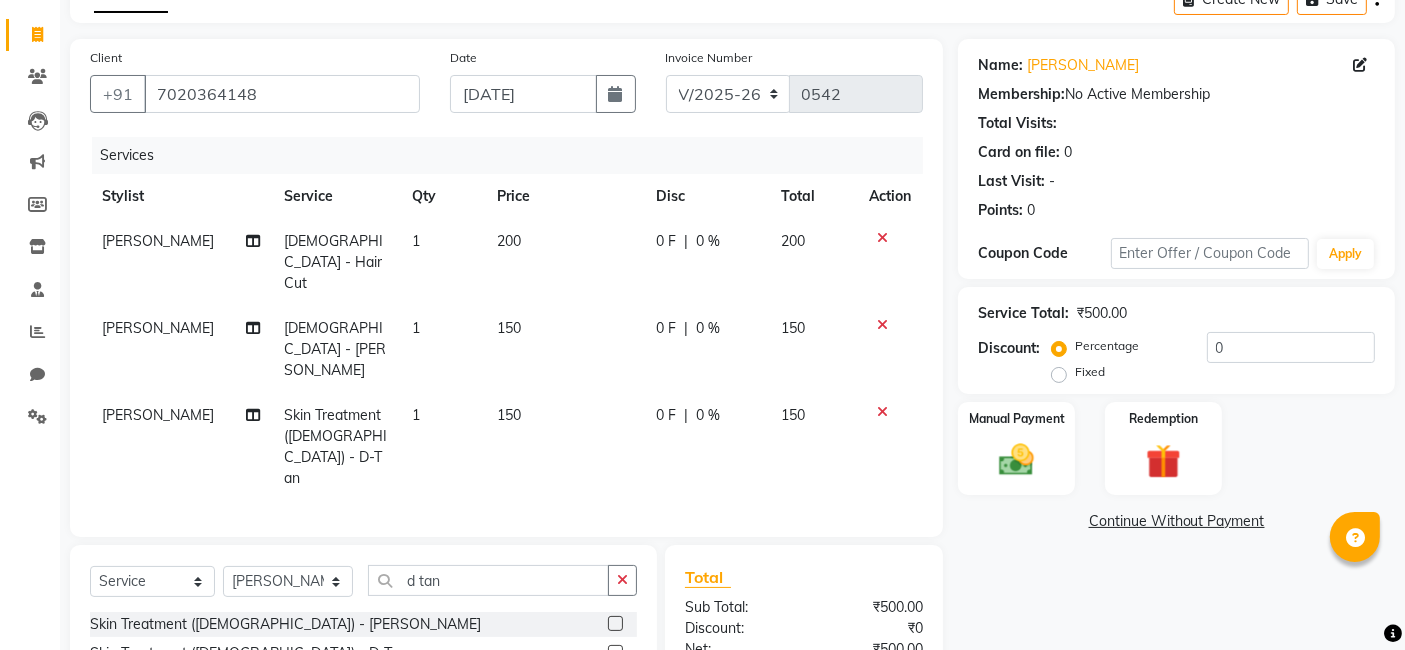 click on "Name: [PERSON_NAME]  Membership:  No Active Membership  Total Visits:   Card on file:  0 Last Visit:   - Points:   0  Coupon Code Apply Service Total:  ₹500.00  Discount:  Percentage   Fixed  0 Manual Payment Redemption  Continue Without Payment" 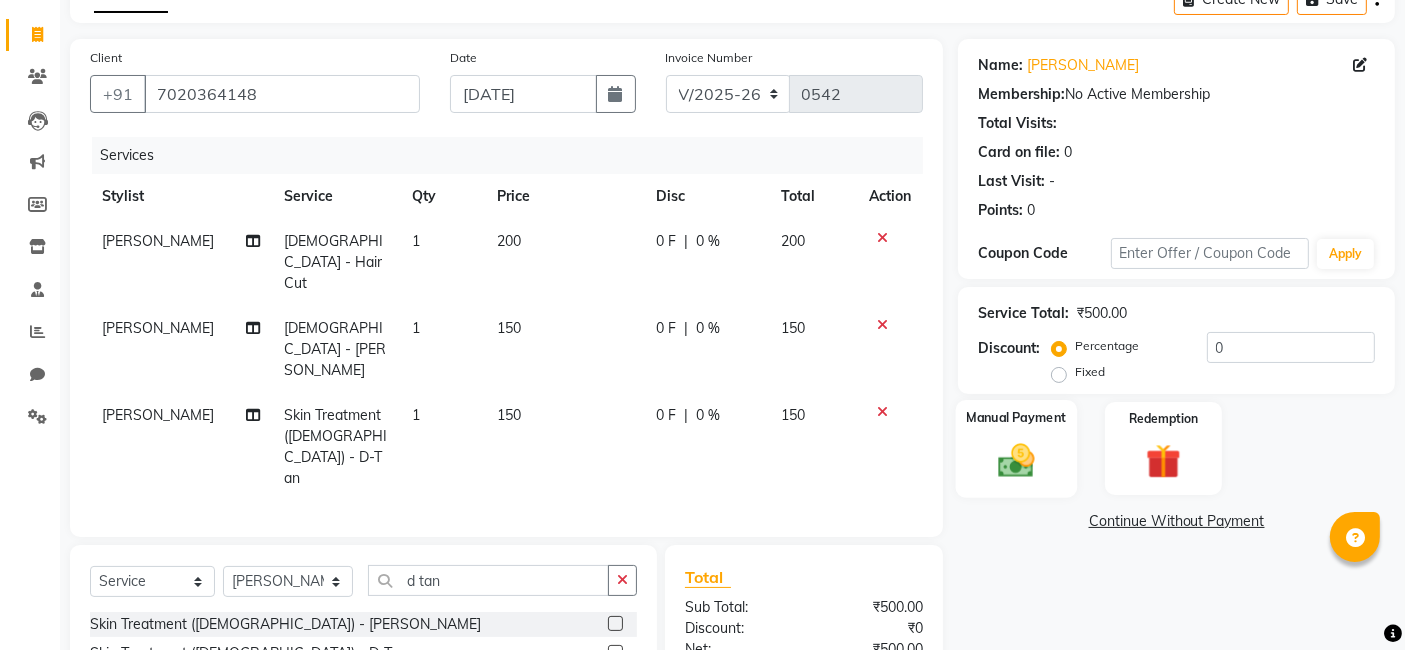 click on "Manual Payment" 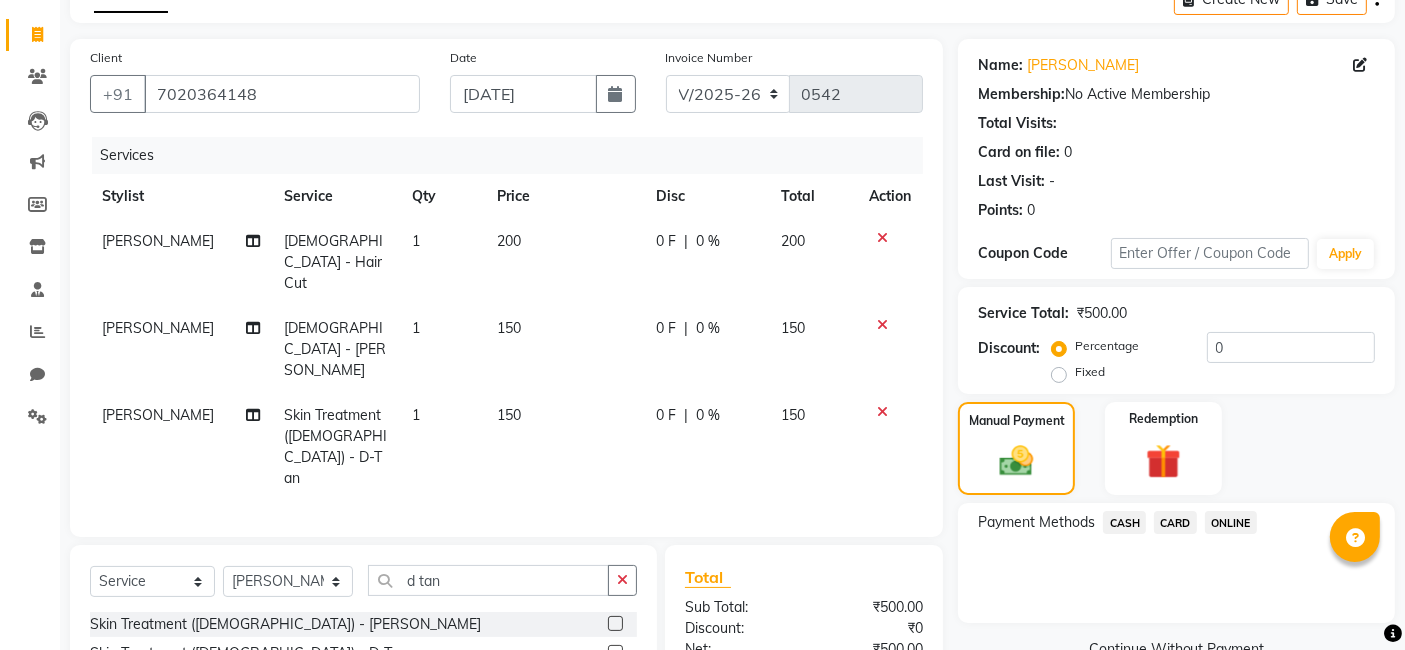click on "ONLINE" 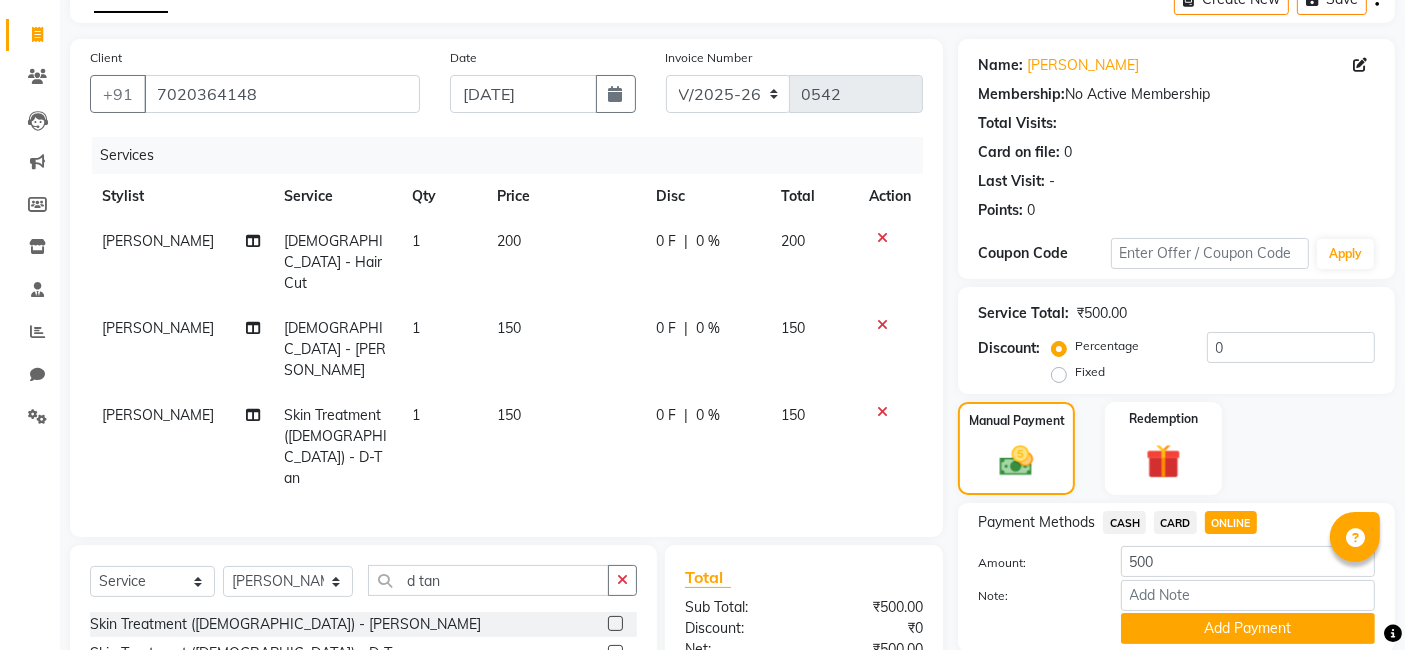 scroll, scrollTop: 182, scrollLeft: 0, axis: vertical 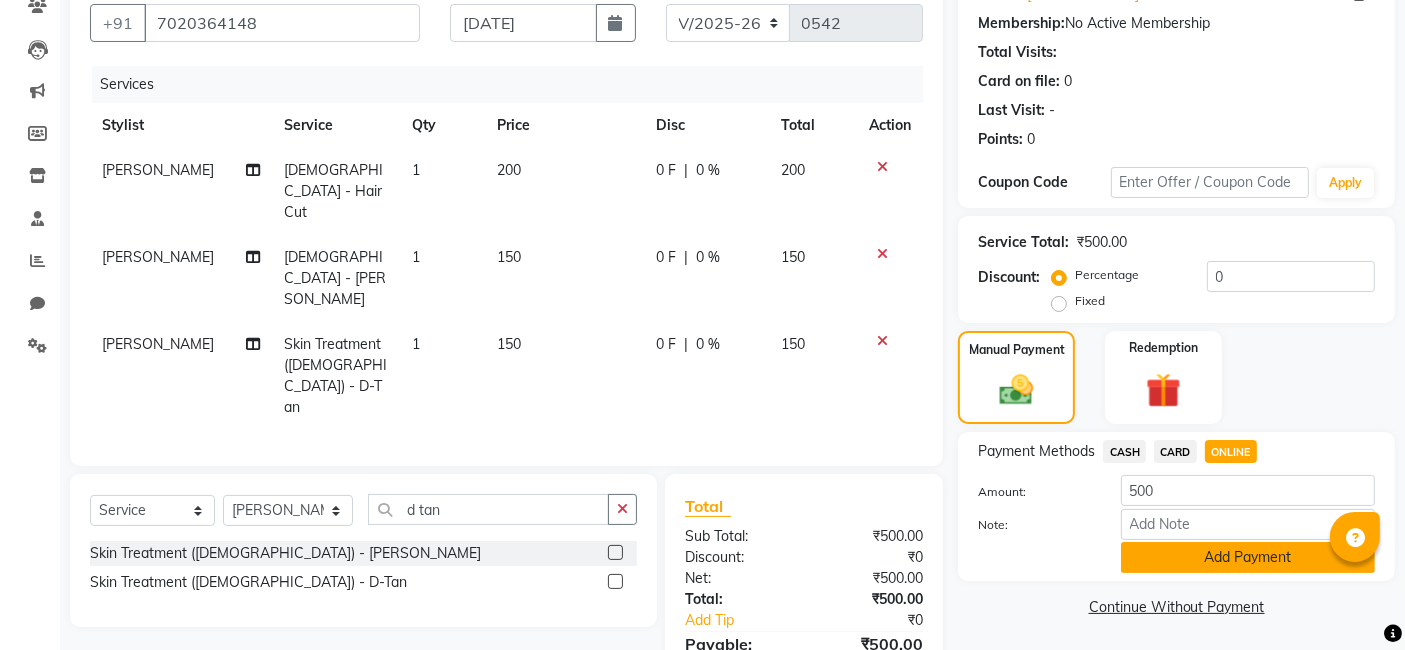 click on "Add Payment" 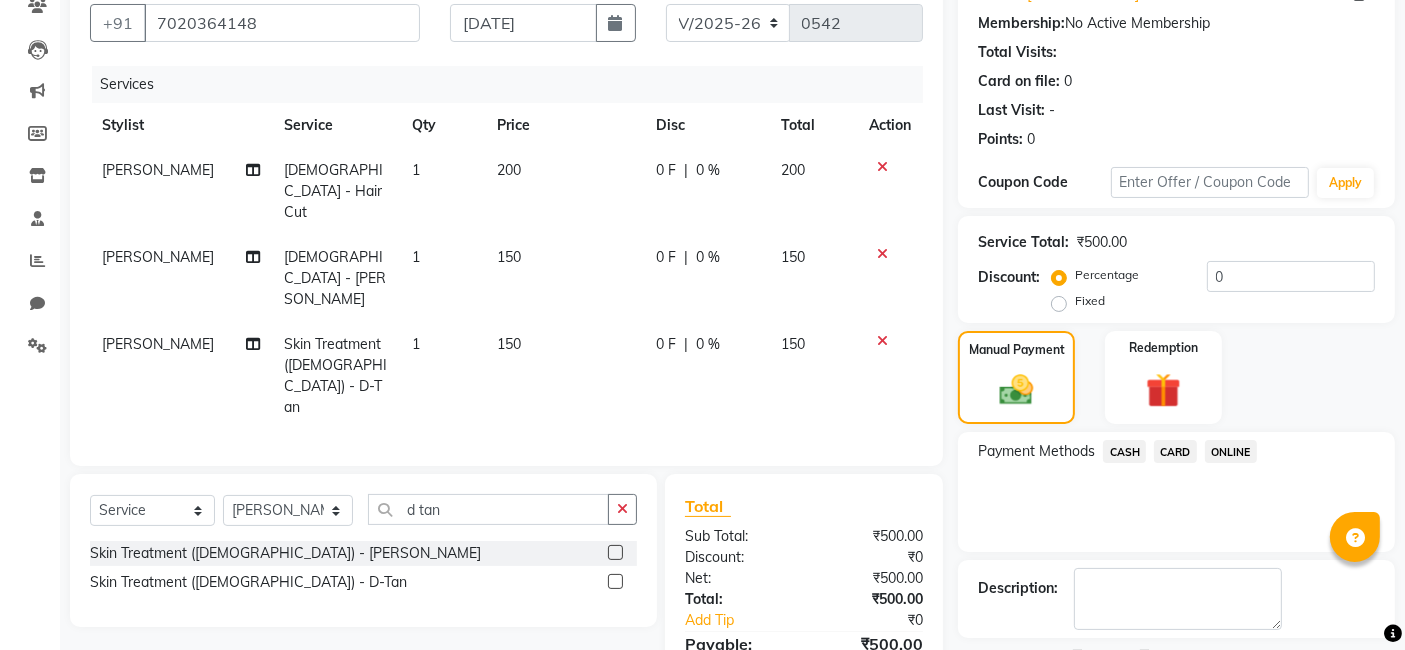 scroll, scrollTop: 266, scrollLeft: 0, axis: vertical 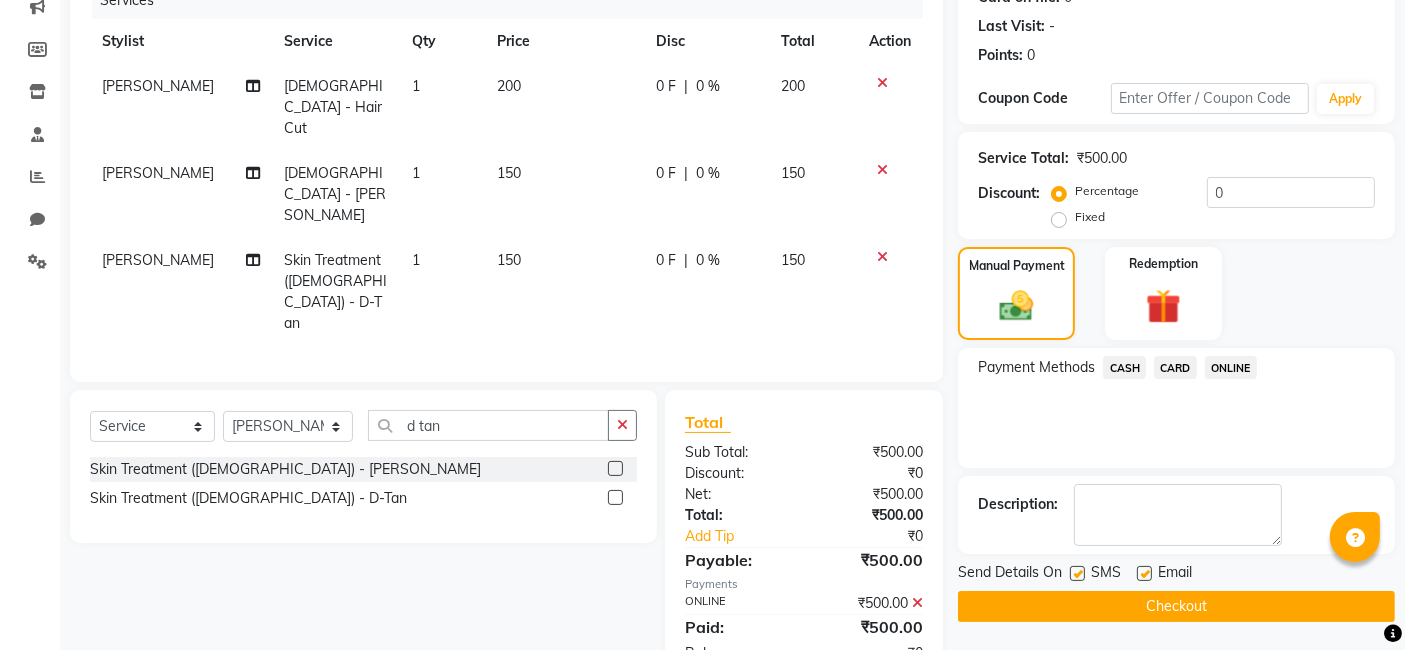 click on "Checkout" 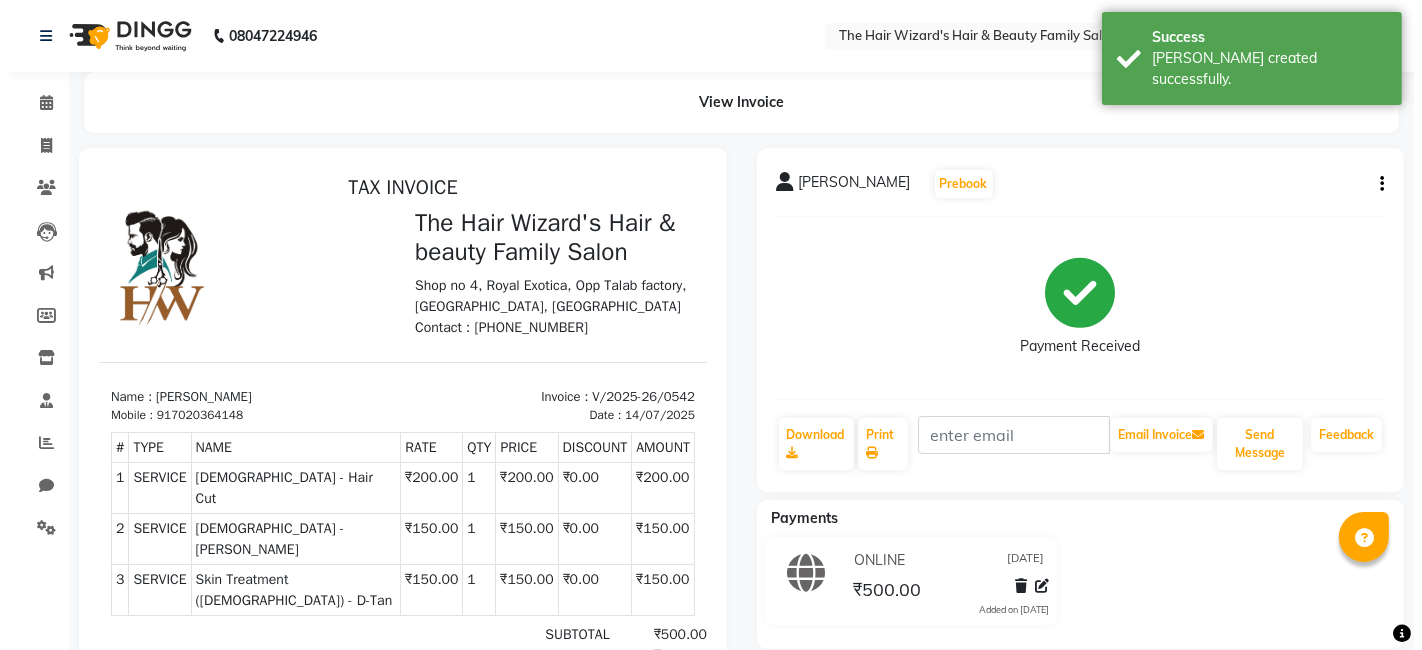 scroll, scrollTop: 0, scrollLeft: 0, axis: both 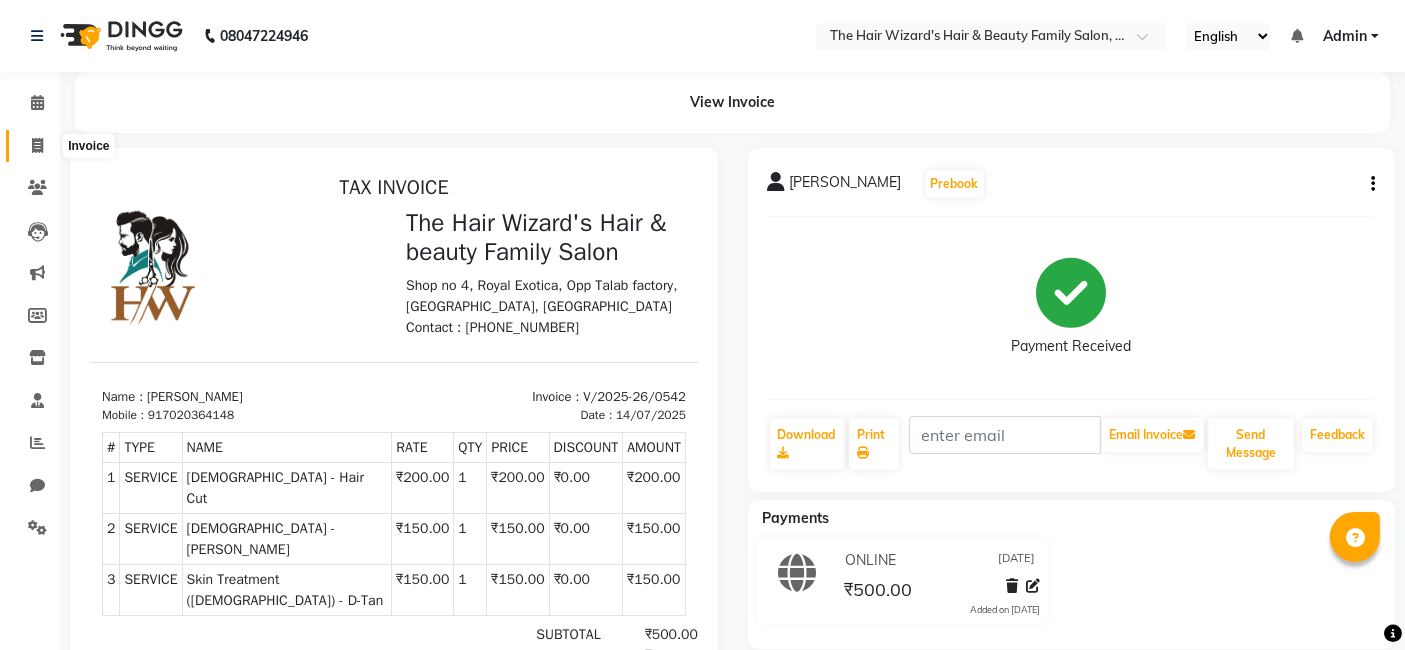 click 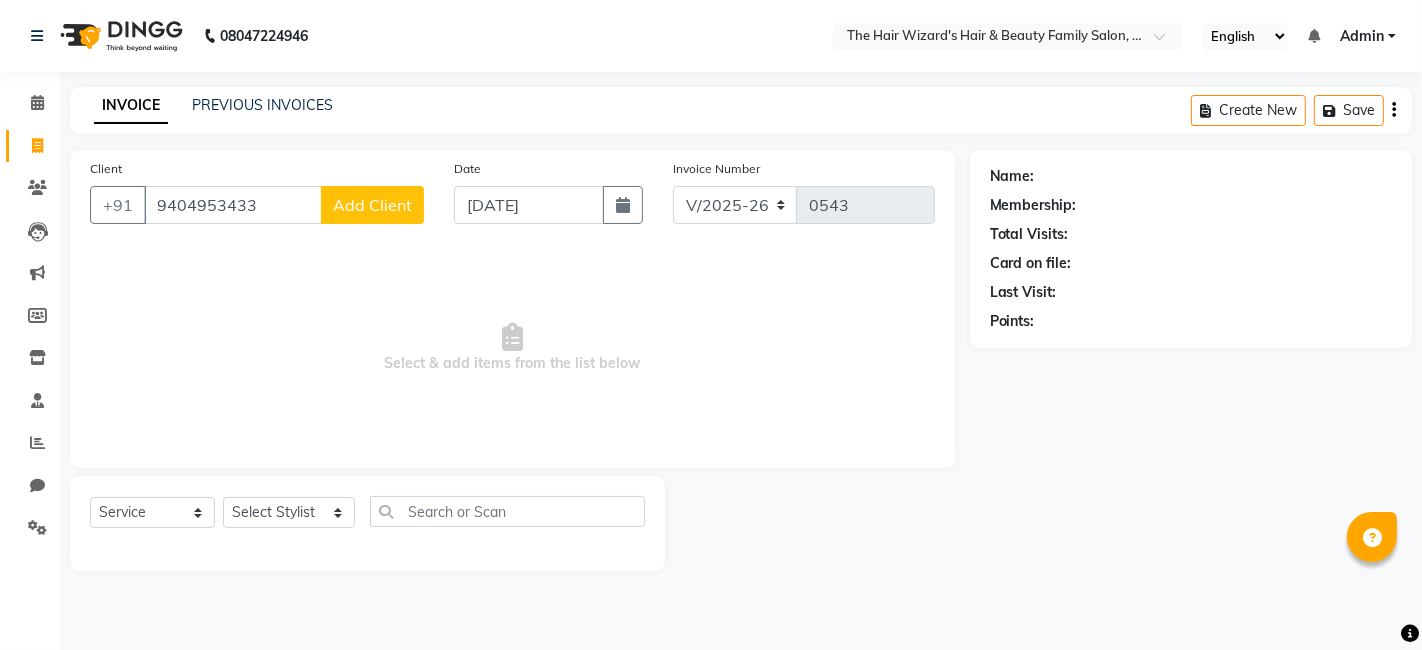 type on "9404953433" 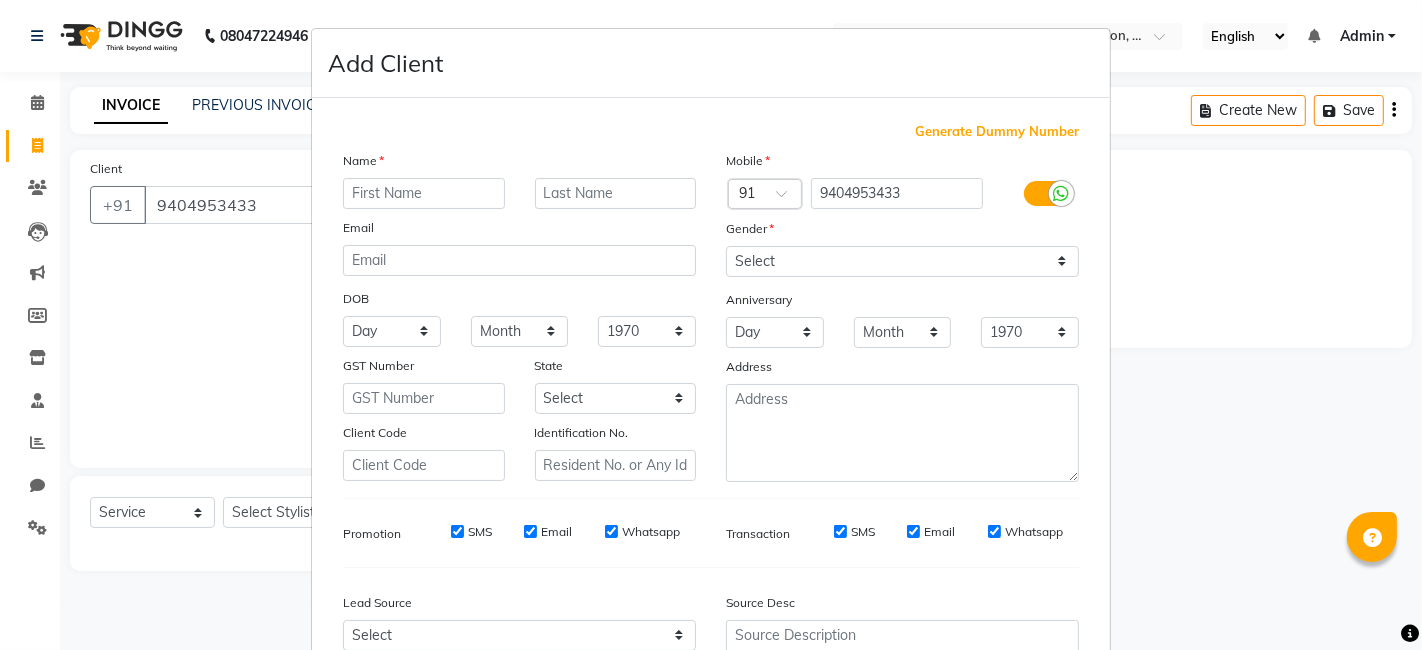 type 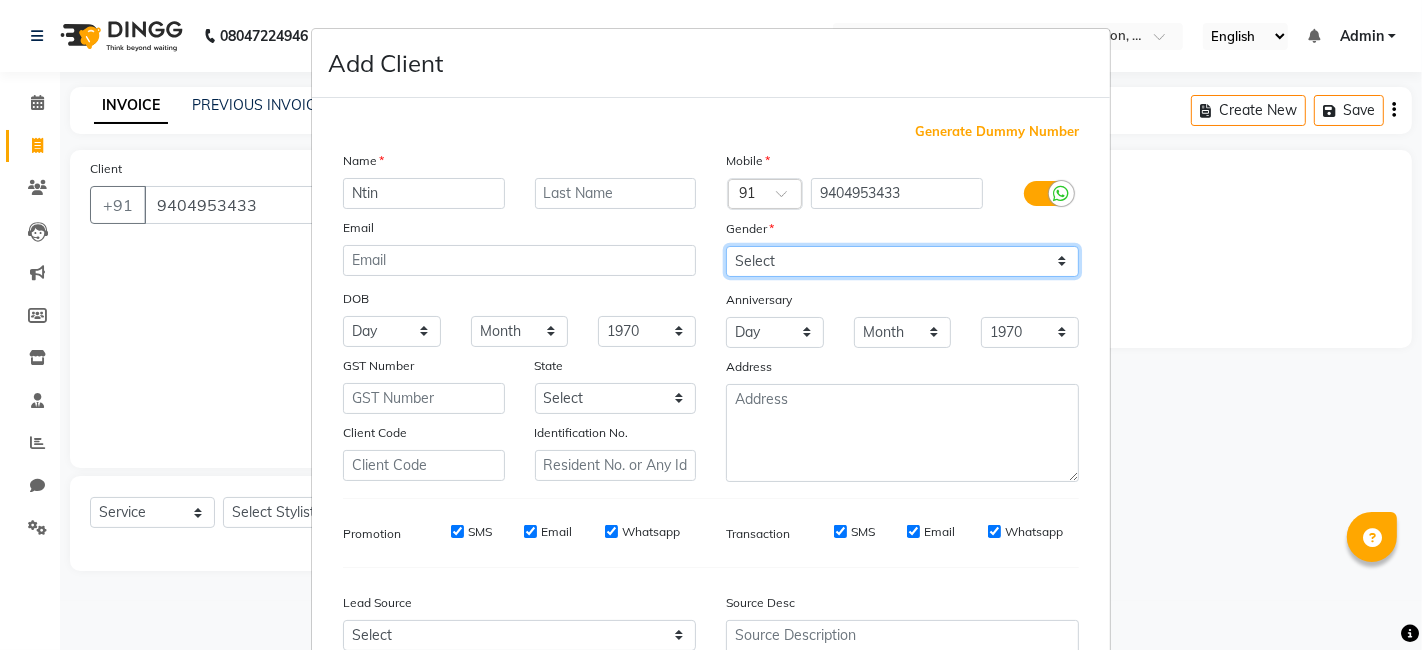 click on "Select [DEMOGRAPHIC_DATA] [DEMOGRAPHIC_DATA] Other Prefer Not To Say" at bounding box center (902, 261) 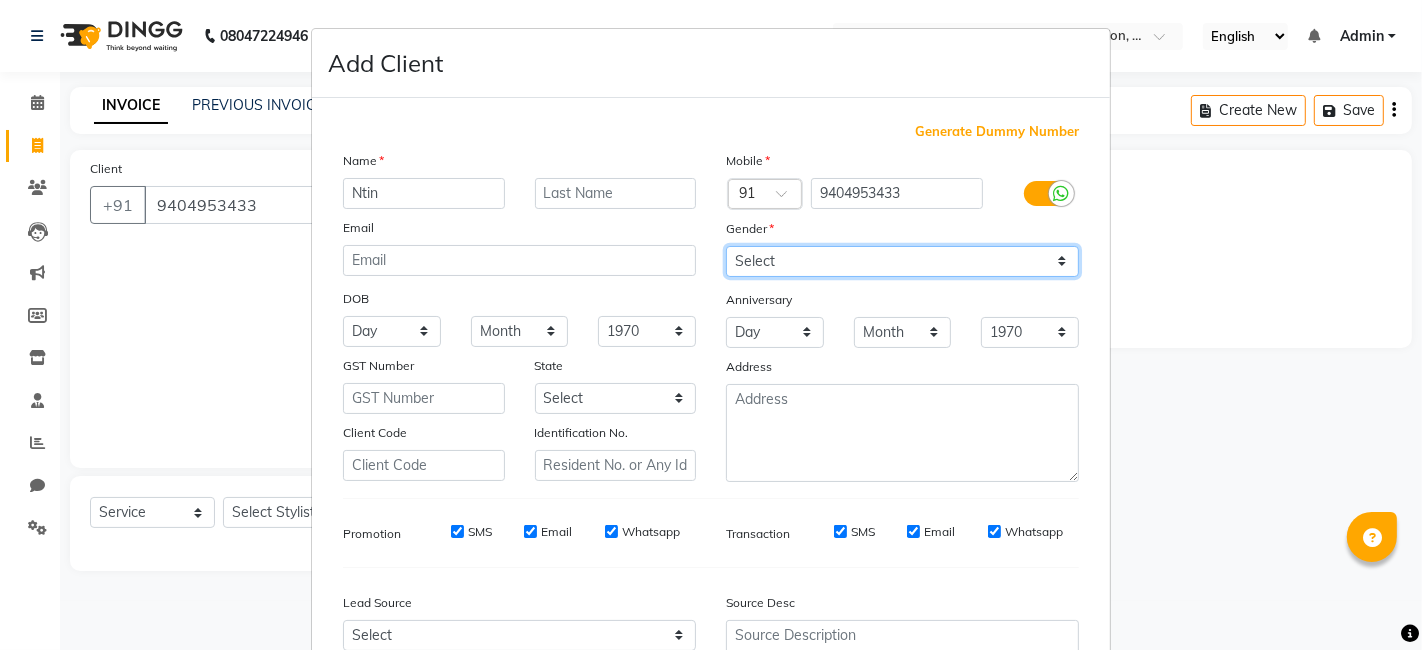 click on "Select [DEMOGRAPHIC_DATA] [DEMOGRAPHIC_DATA] Other Prefer Not To Say" at bounding box center [902, 261] 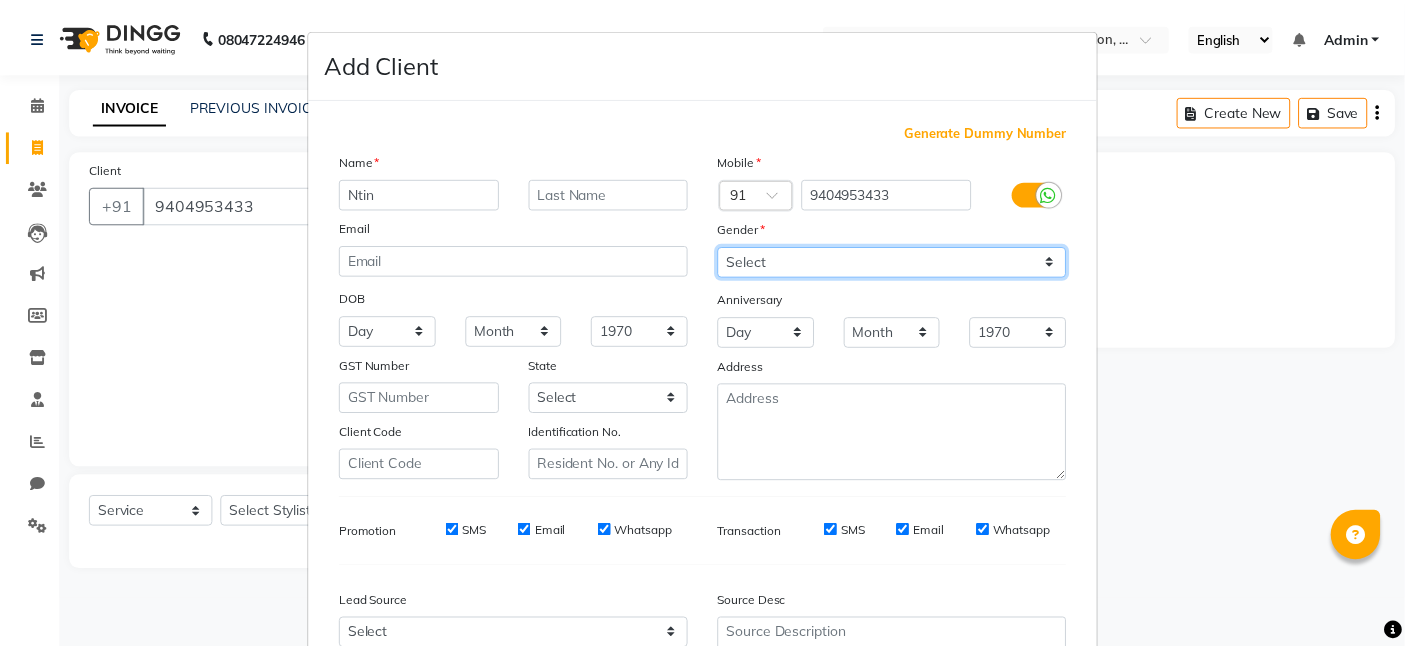 scroll, scrollTop: 197, scrollLeft: 0, axis: vertical 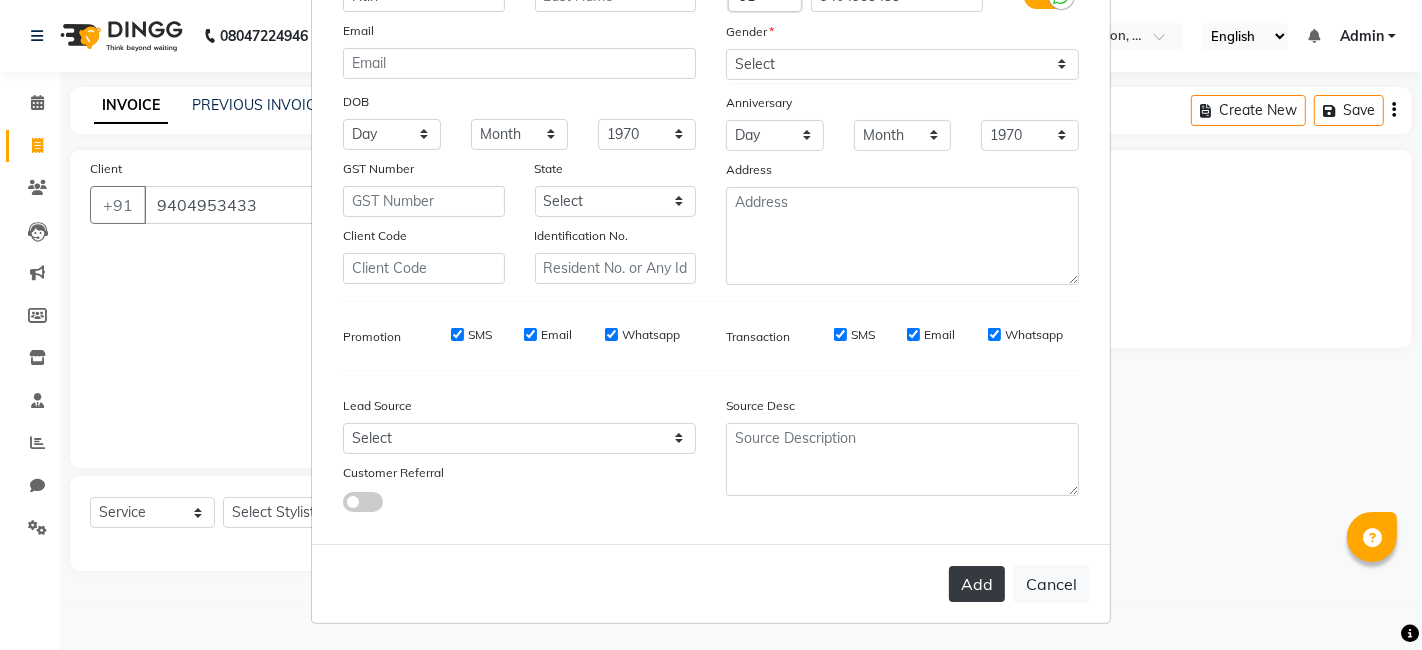 click on "Add" at bounding box center [977, 584] 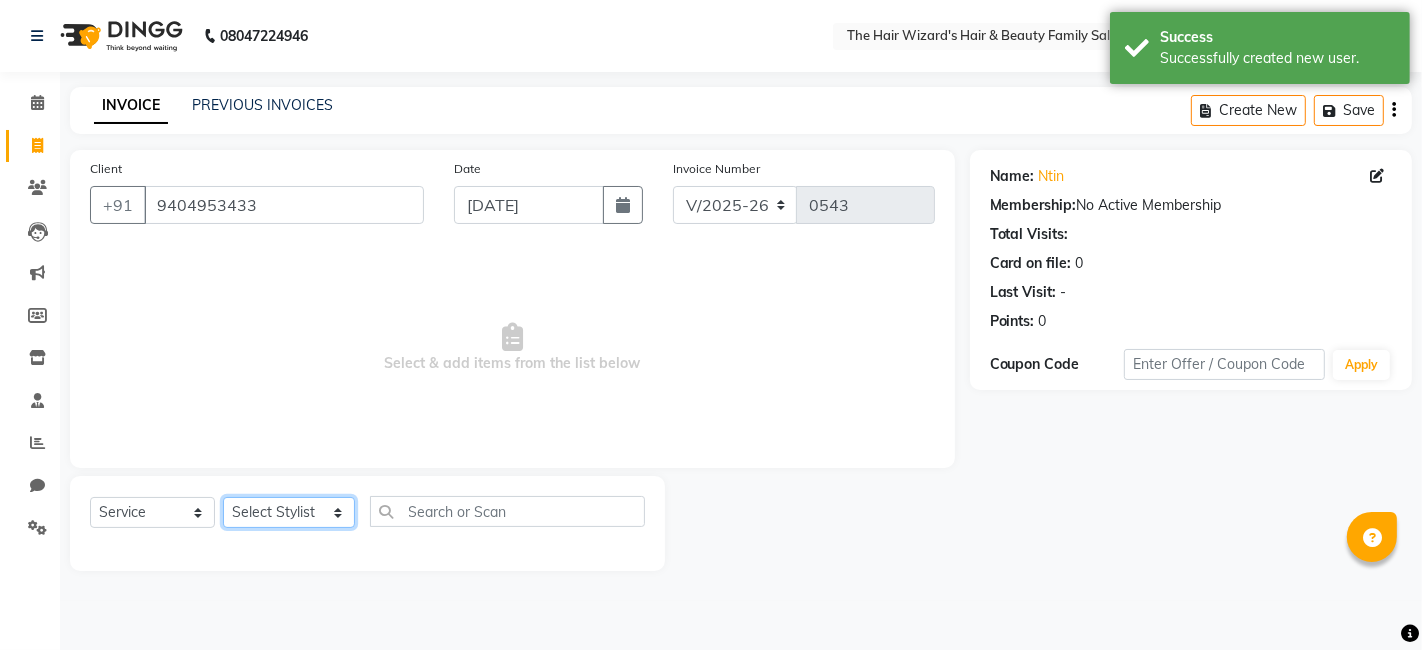 click on "Select Stylist [PERSON_NAME] [PERSON_NAME] [PERSON_NAME] [PERSON_NAME] [PERSON_NAME] Rubina [PERSON_NAME] [PERSON_NAME] [PERSON_NAME] Wizards" 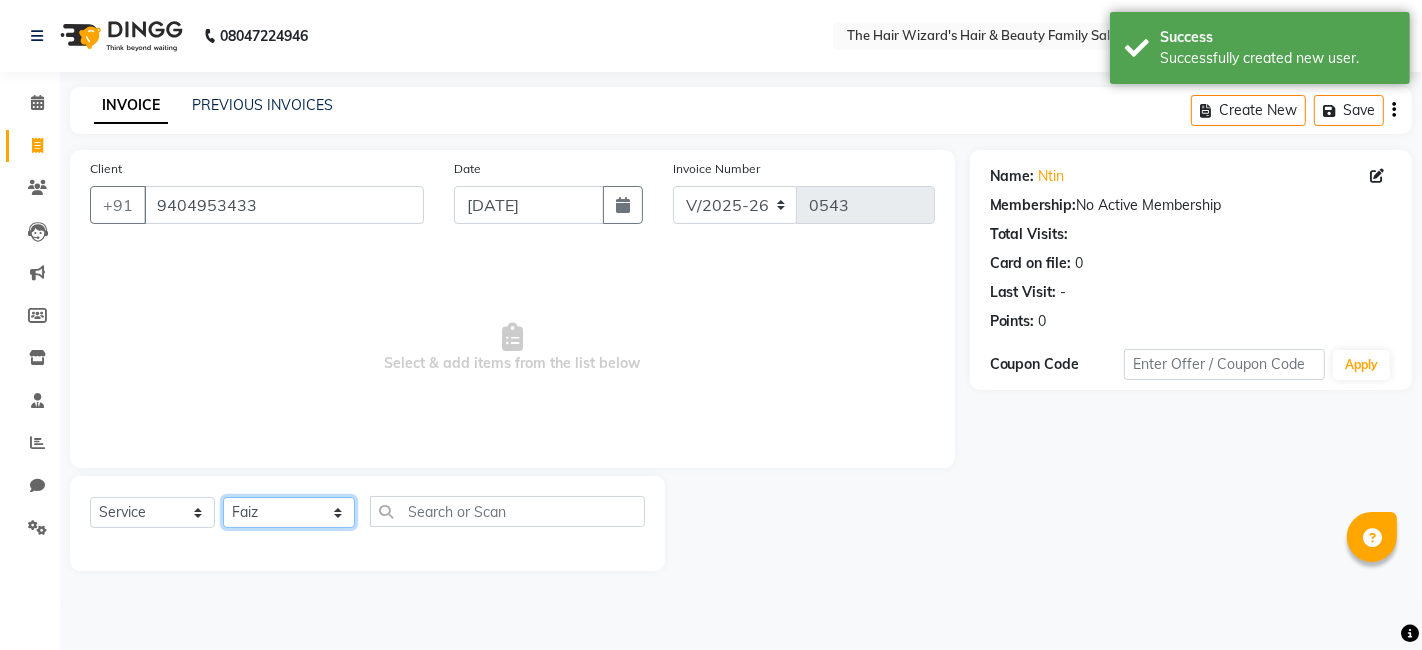 click on "Select Stylist [PERSON_NAME] [PERSON_NAME] [PERSON_NAME] [PERSON_NAME] [PERSON_NAME] Rubina [PERSON_NAME] [PERSON_NAME] [PERSON_NAME] Wizards" 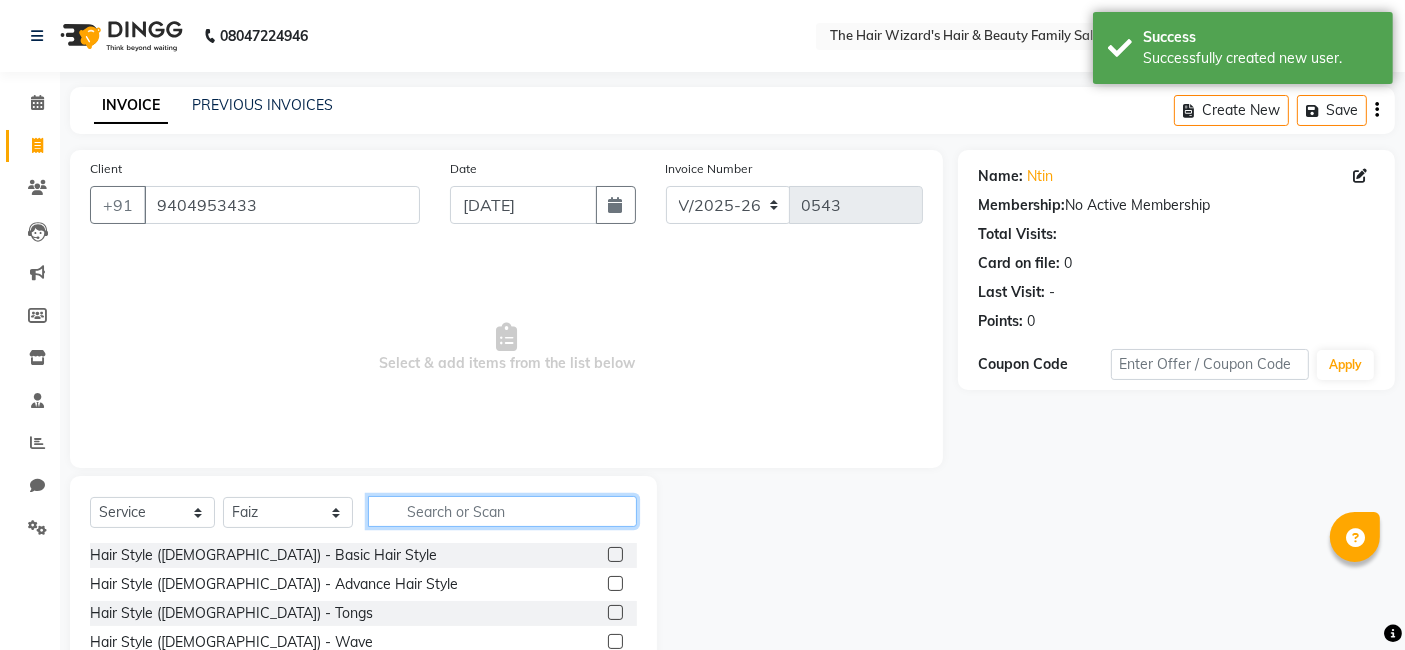click 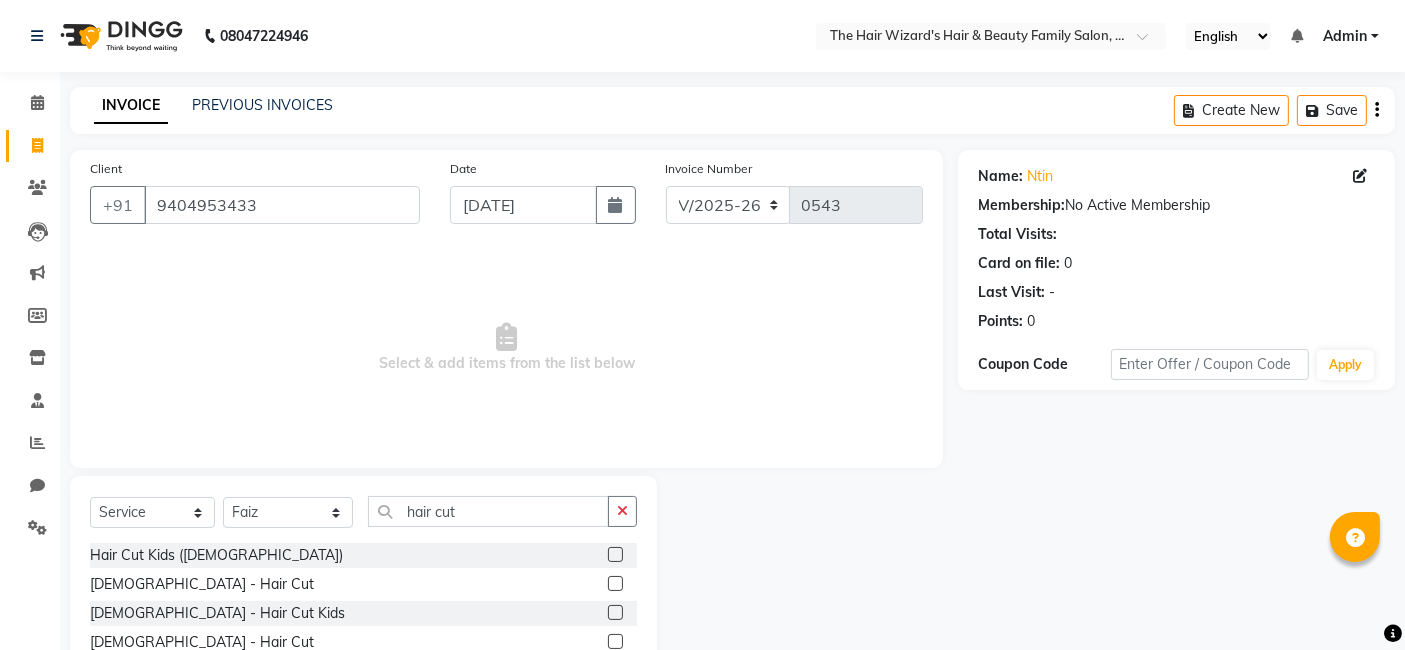 click 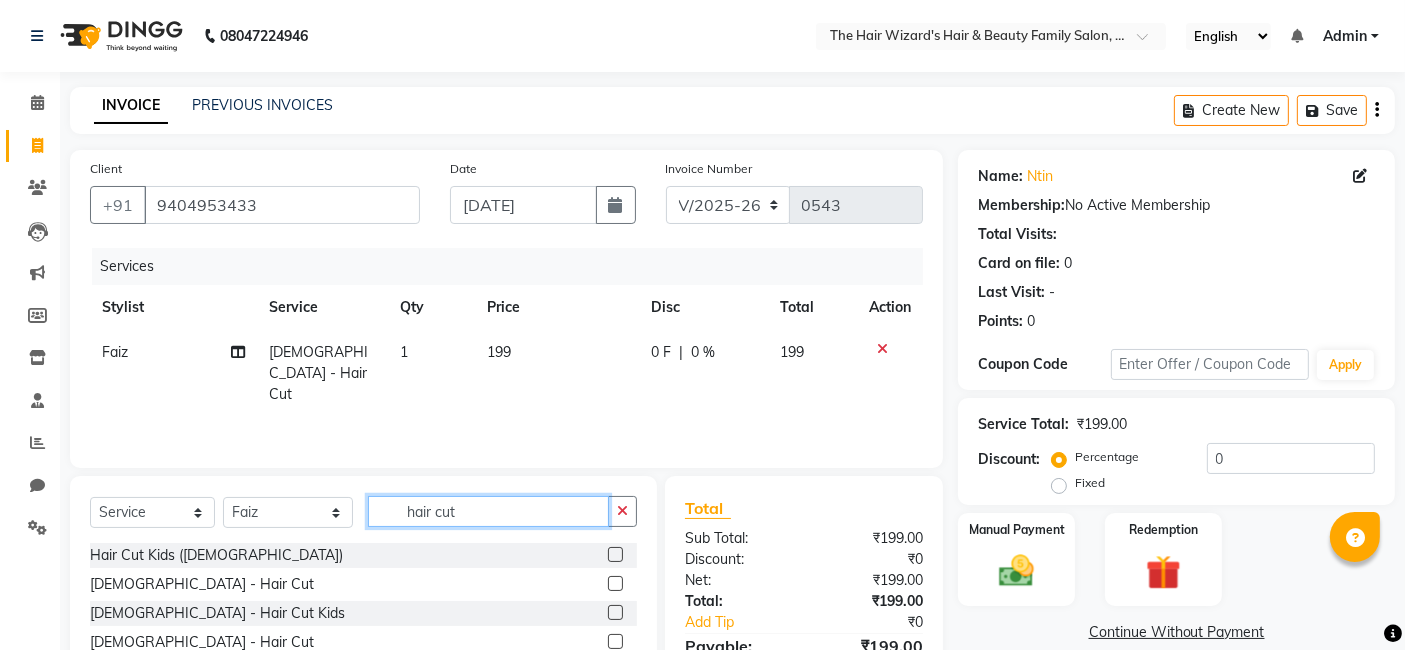 click on "hair cut" 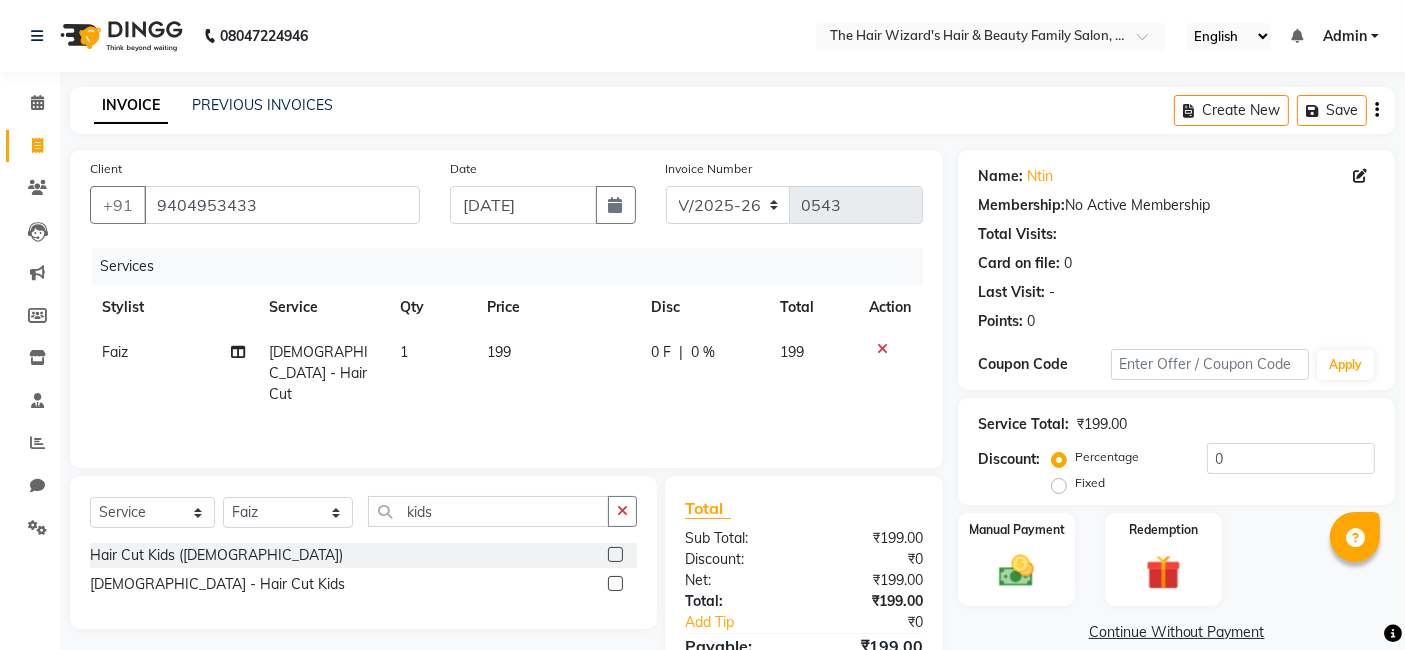 click 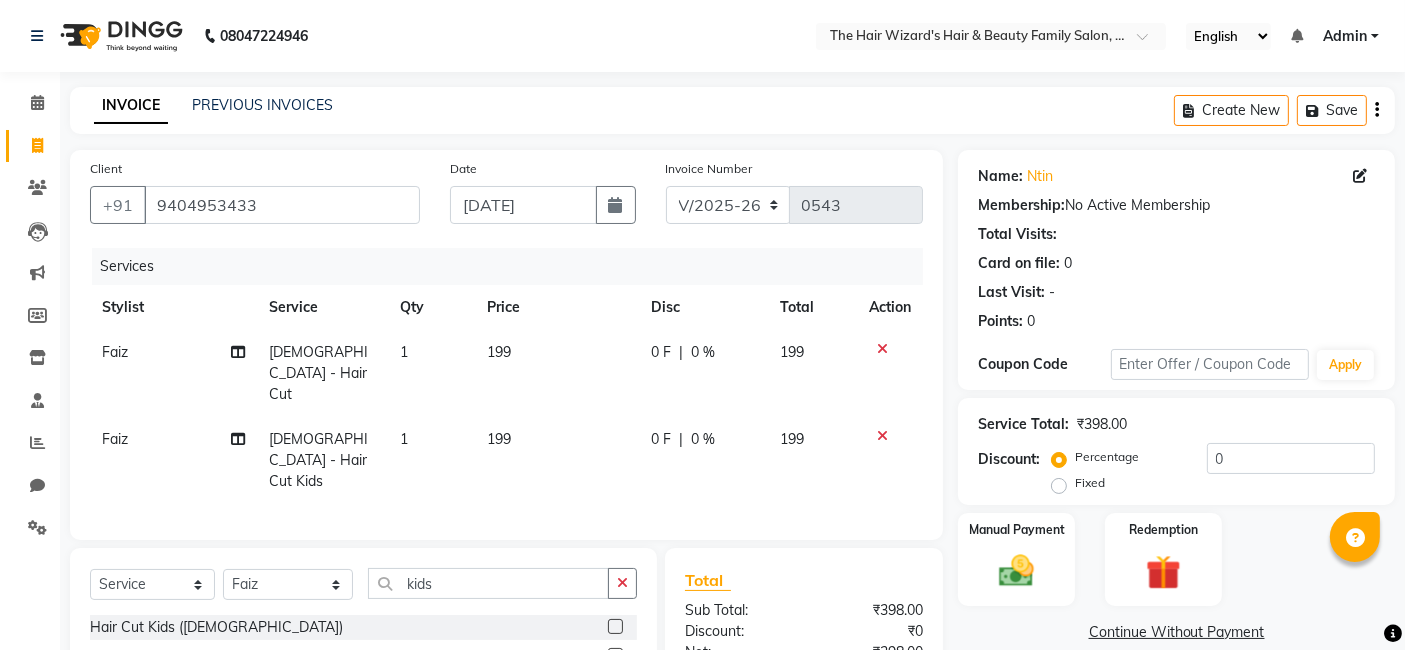 click on "199" 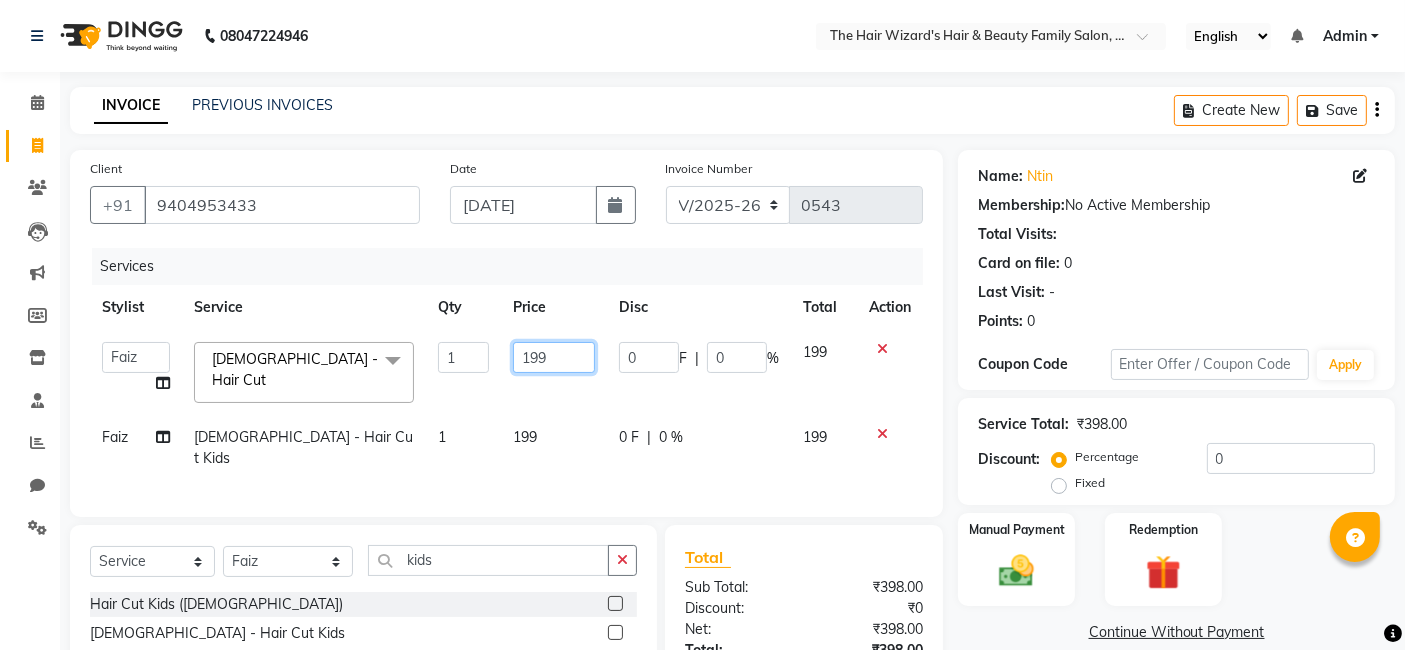 click on "199" 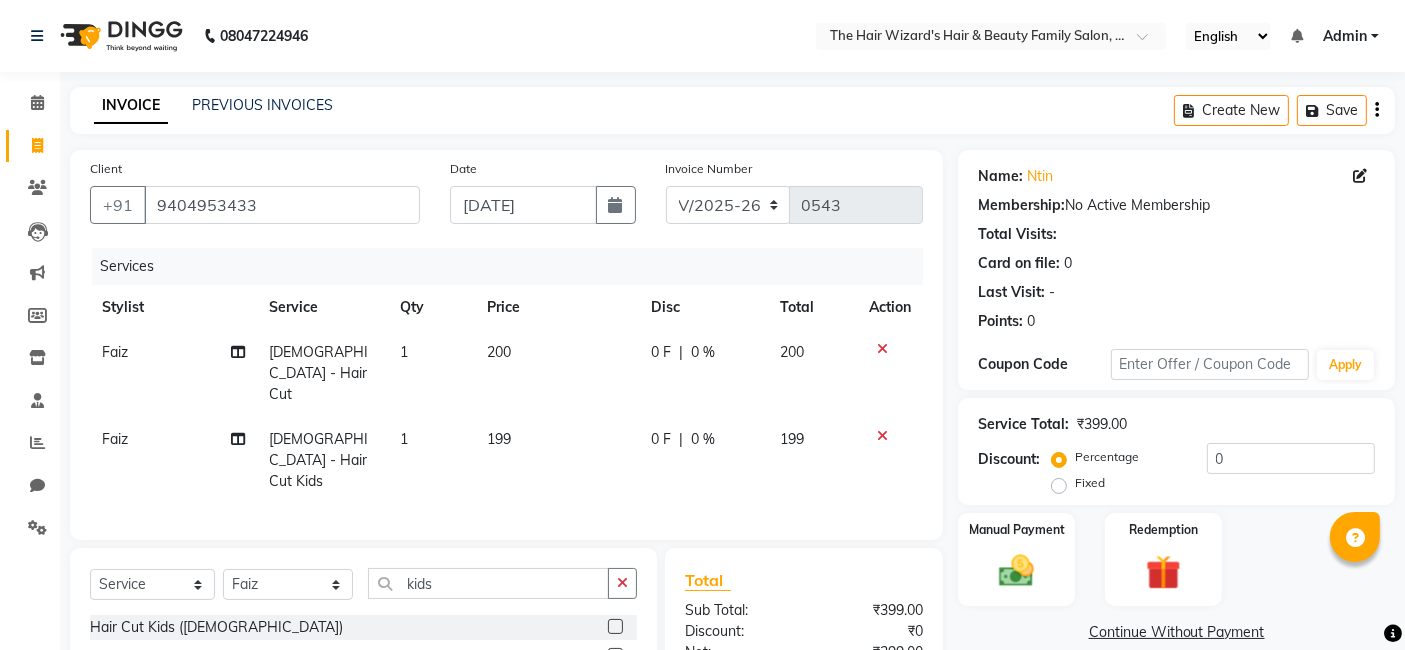 click on "199" 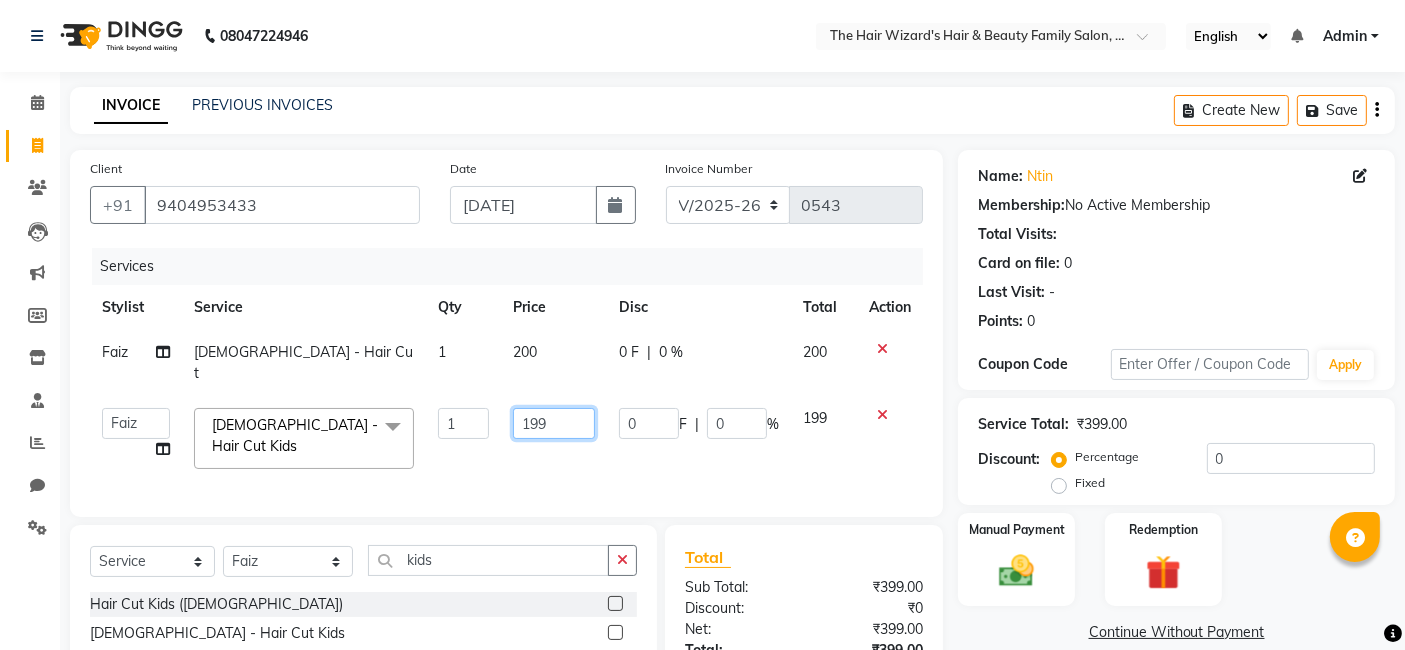 click on "199" 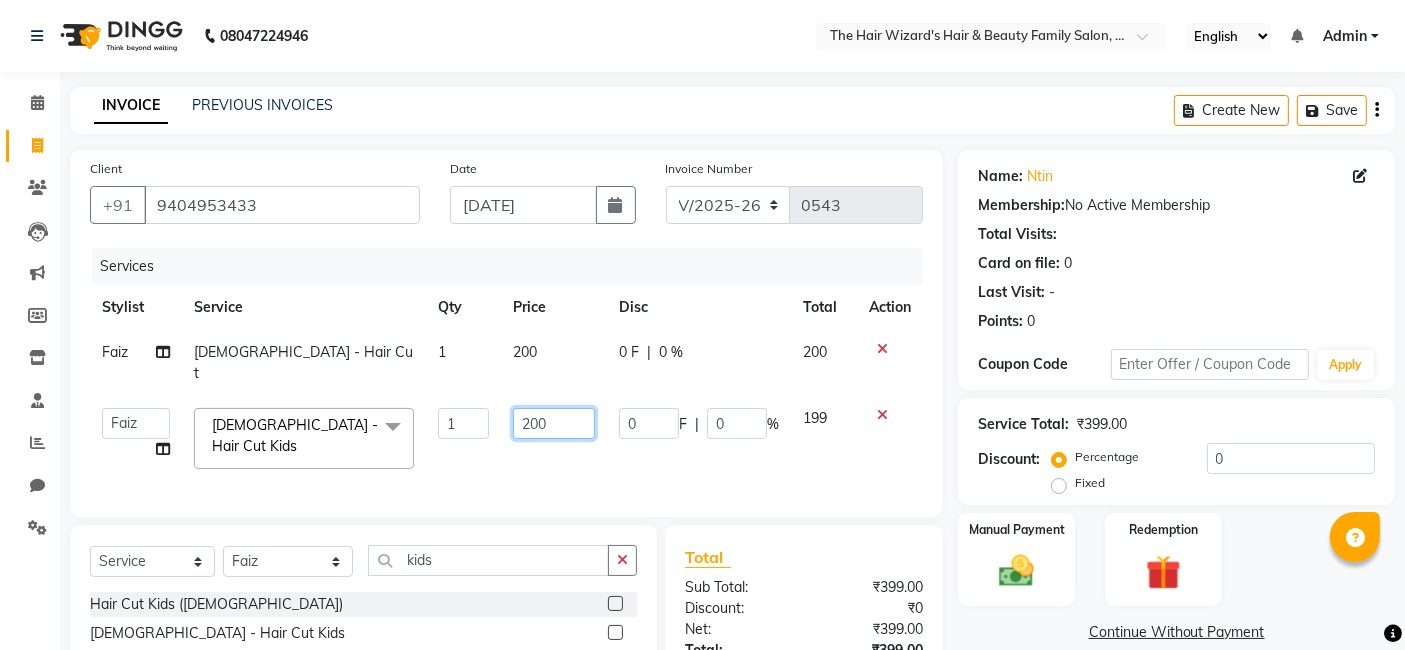 scroll, scrollTop: 142, scrollLeft: 0, axis: vertical 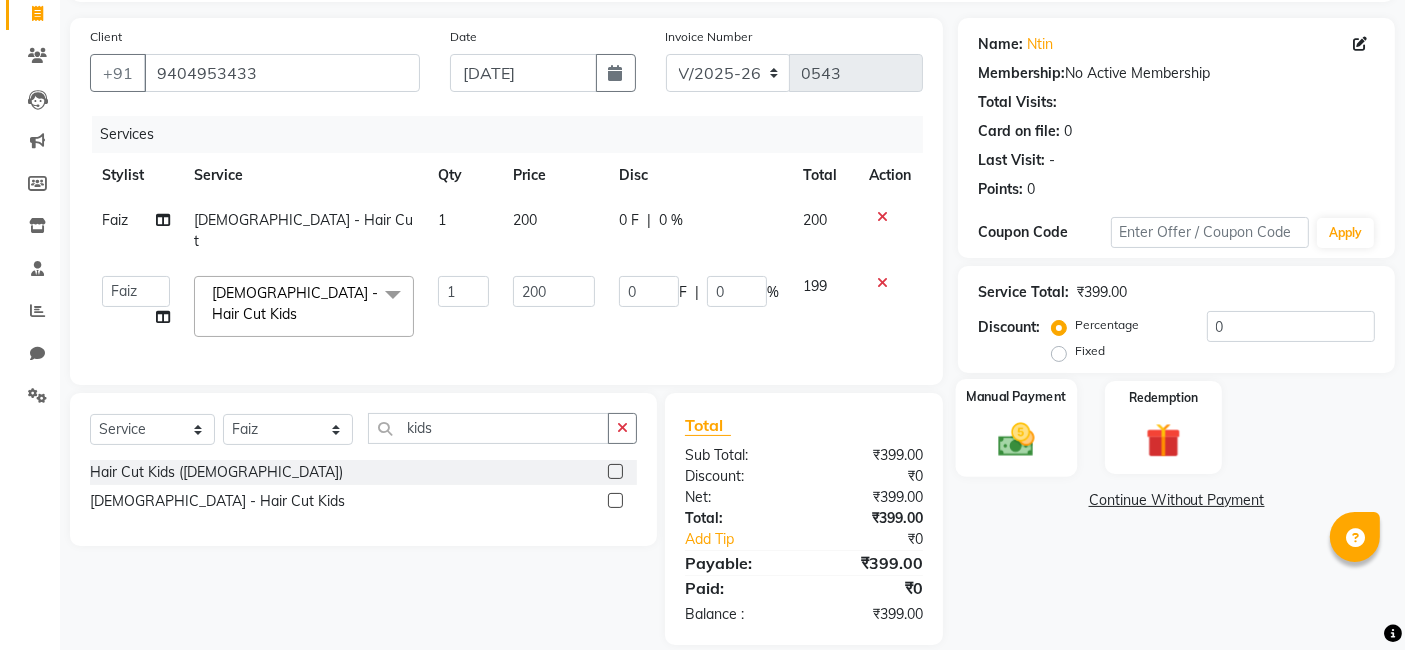 click on "Manual Payment" 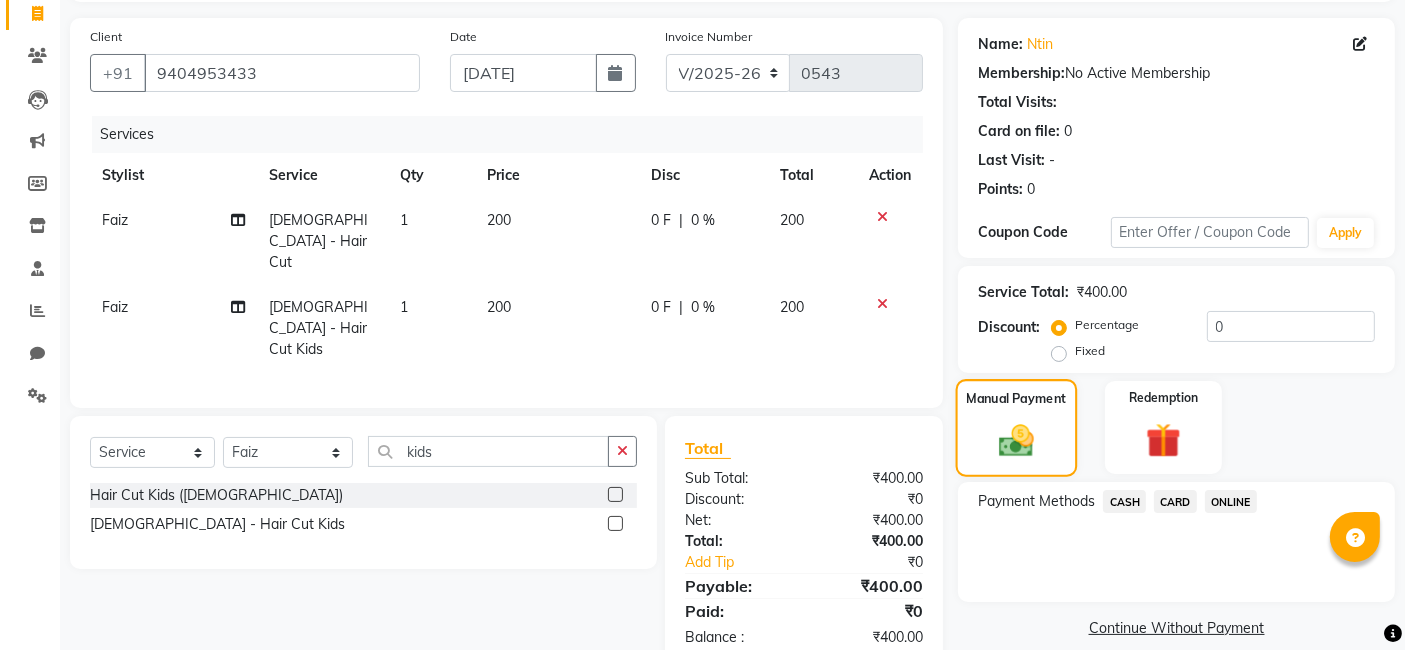 scroll, scrollTop: 142, scrollLeft: 0, axis: vertical 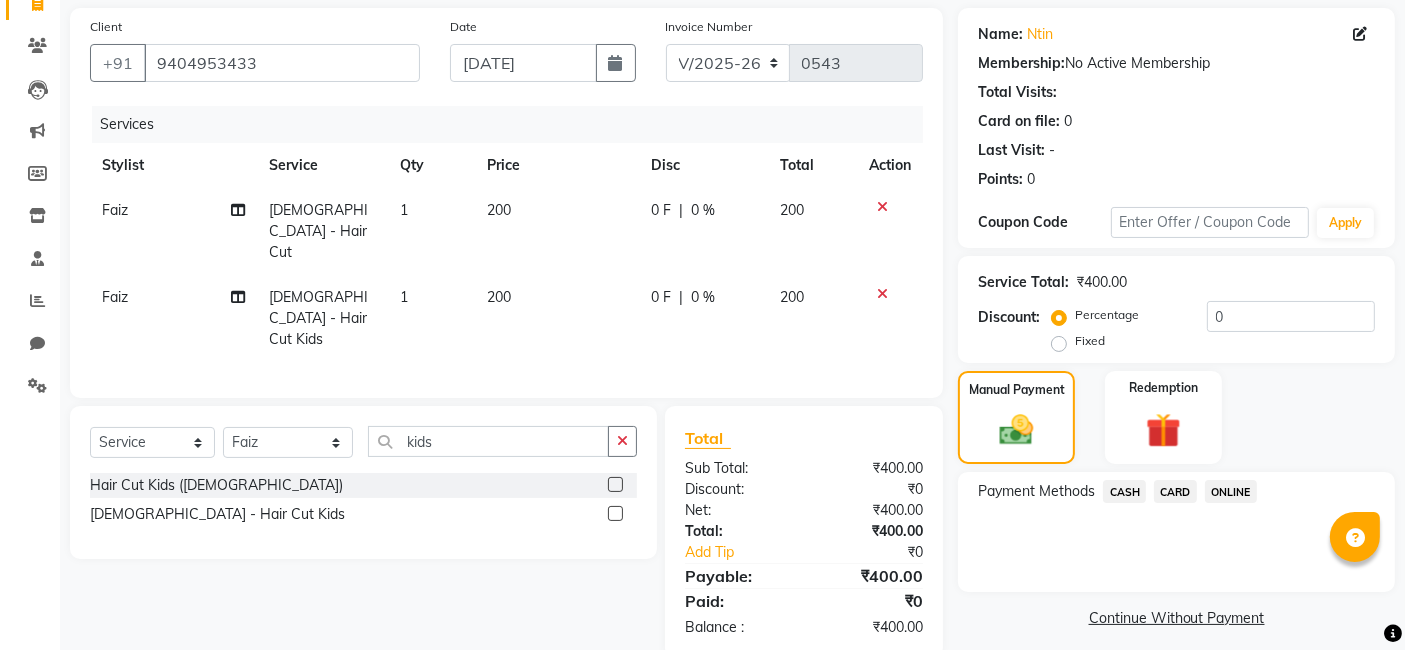 click on "ONLINE" 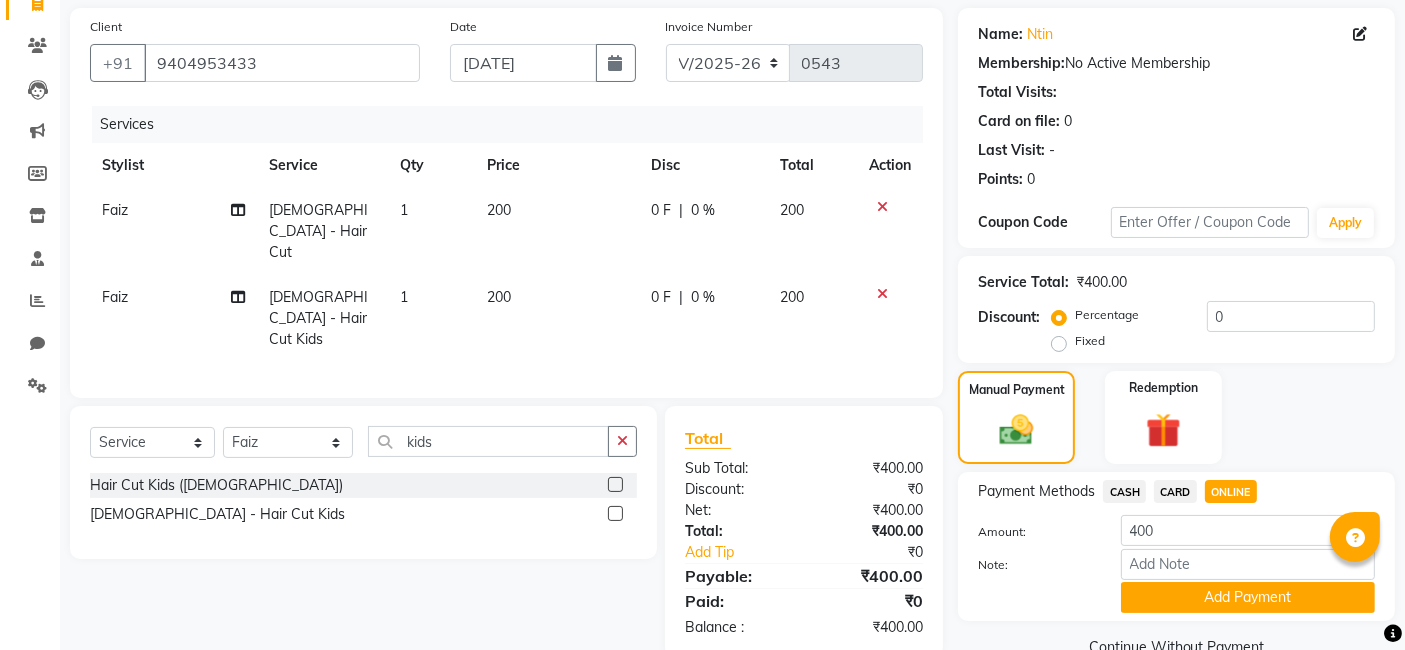 scroll, scrollTop: 182, scrollLeft: 0, axis: vertical 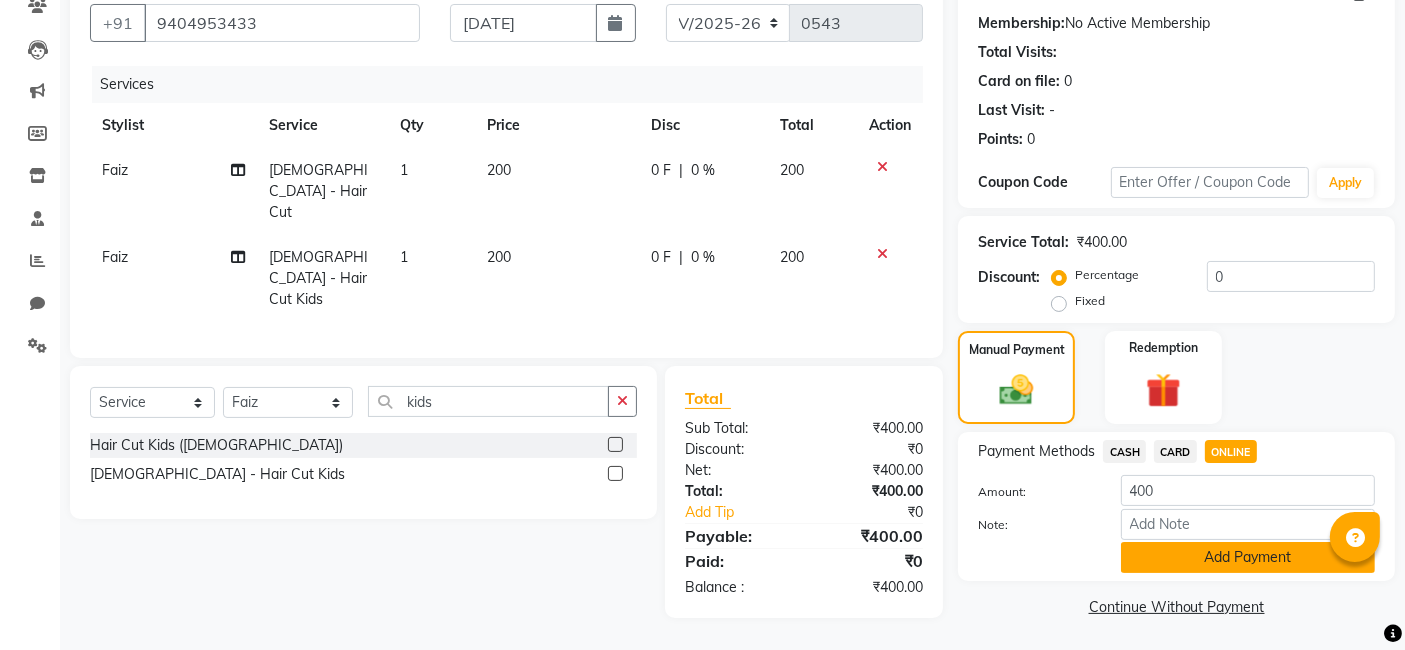 click on "Add Payment" 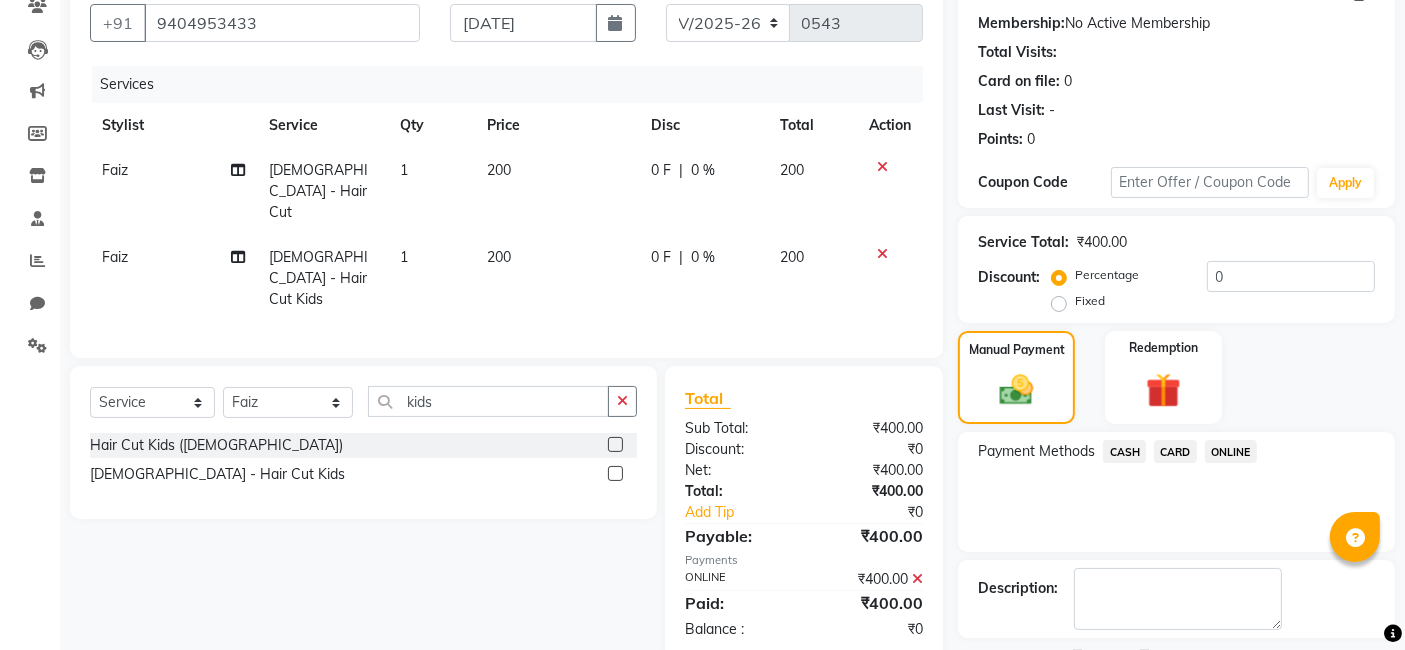 scroll, scrollTop: 266, scrollLeft: 0, axis: vertical 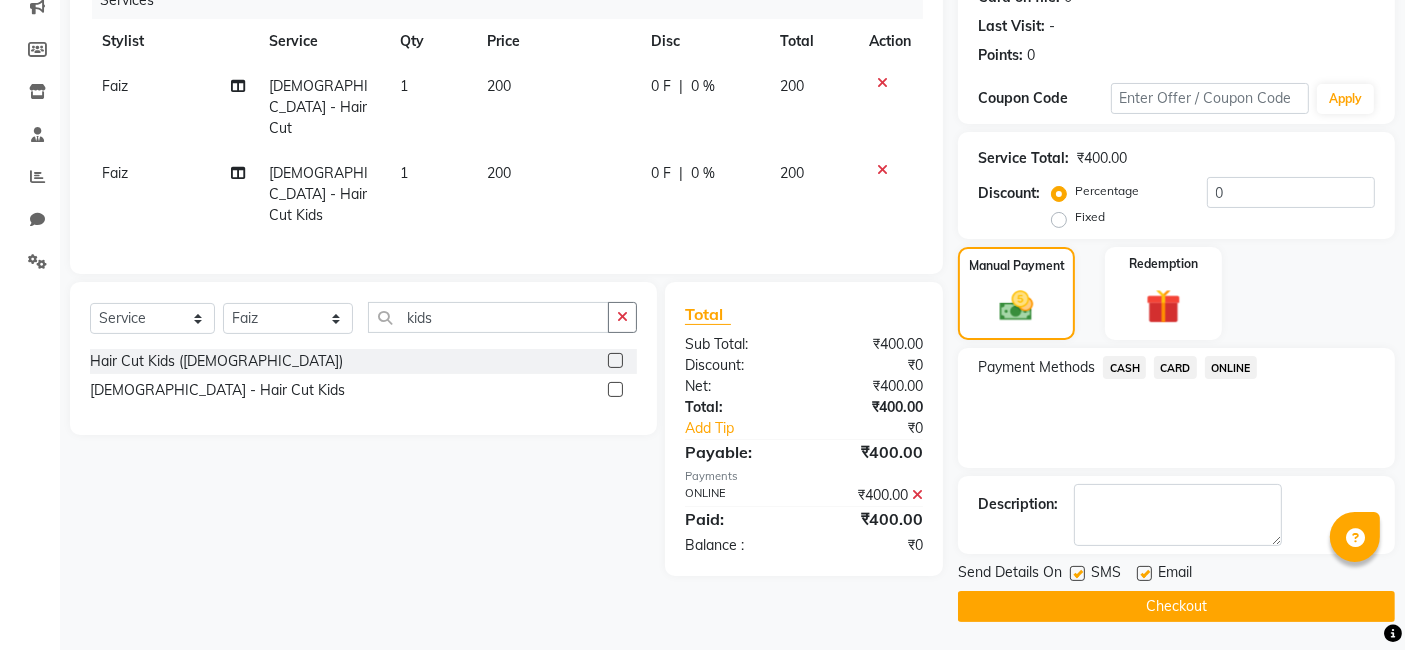 click on "Checkout" 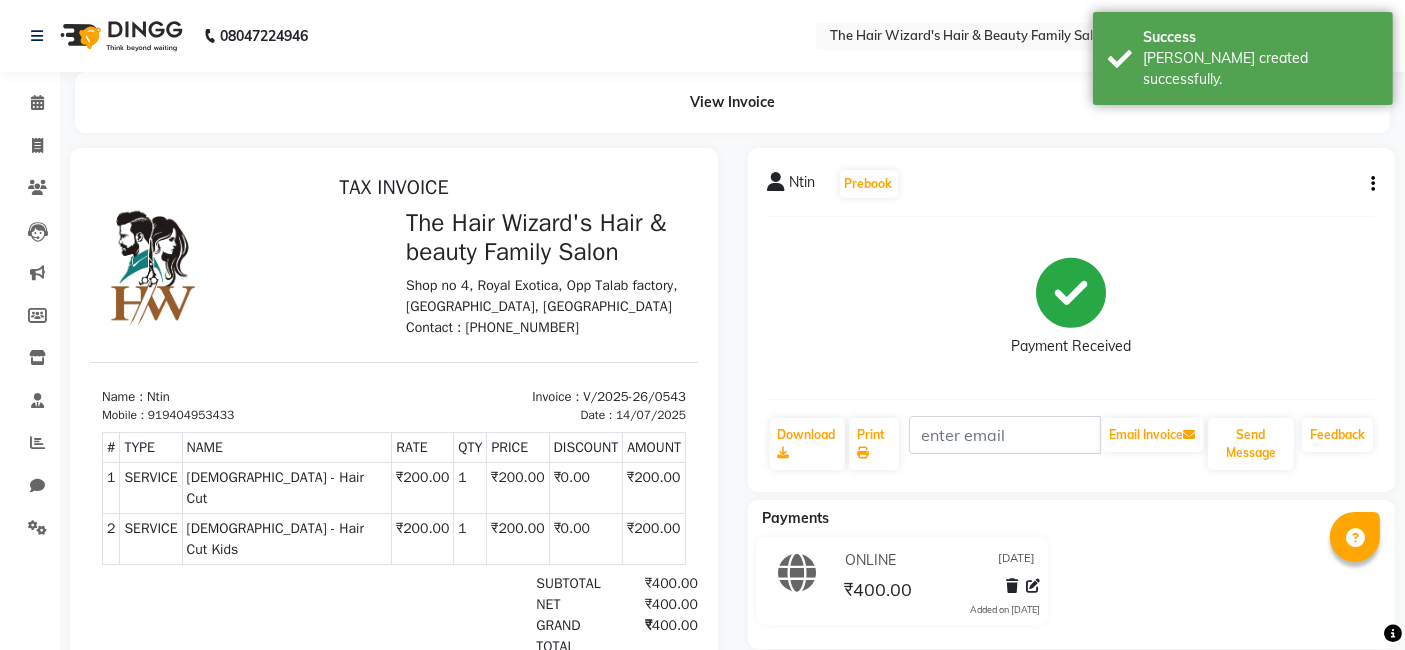 scroll, scrollTop: 0, scrollLeft: 0, axis: both 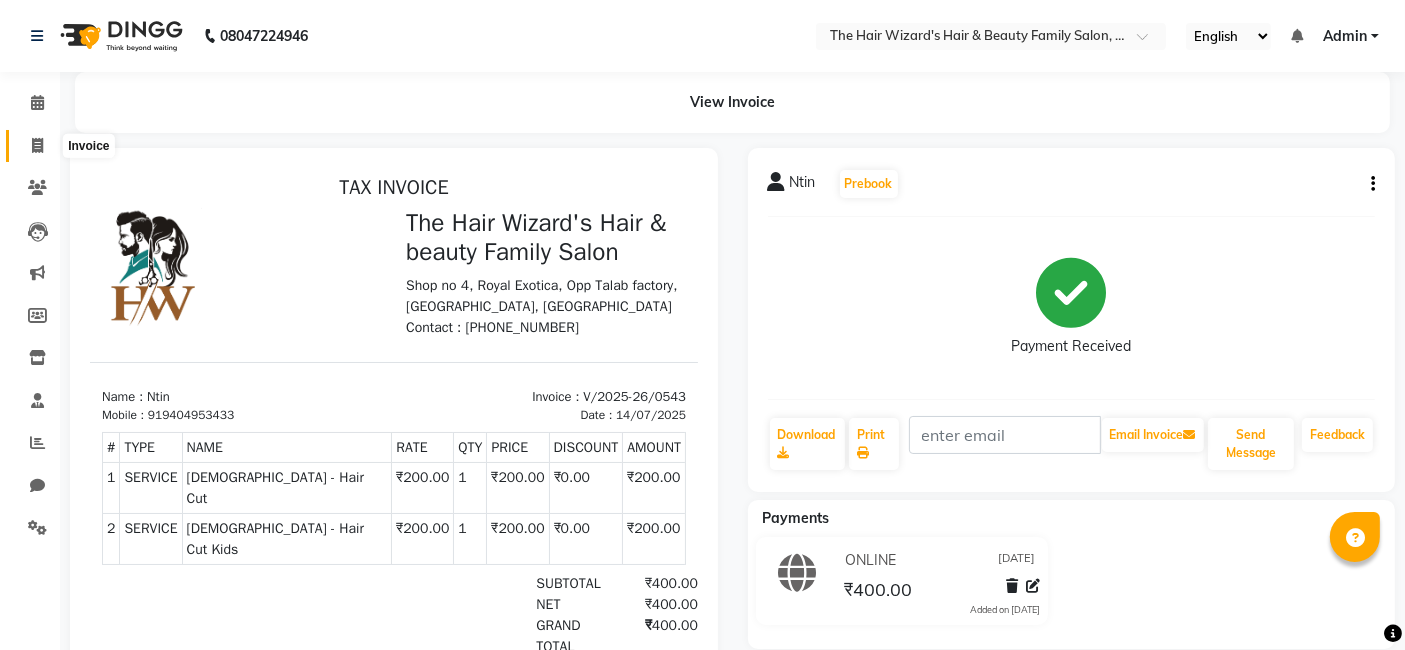 click 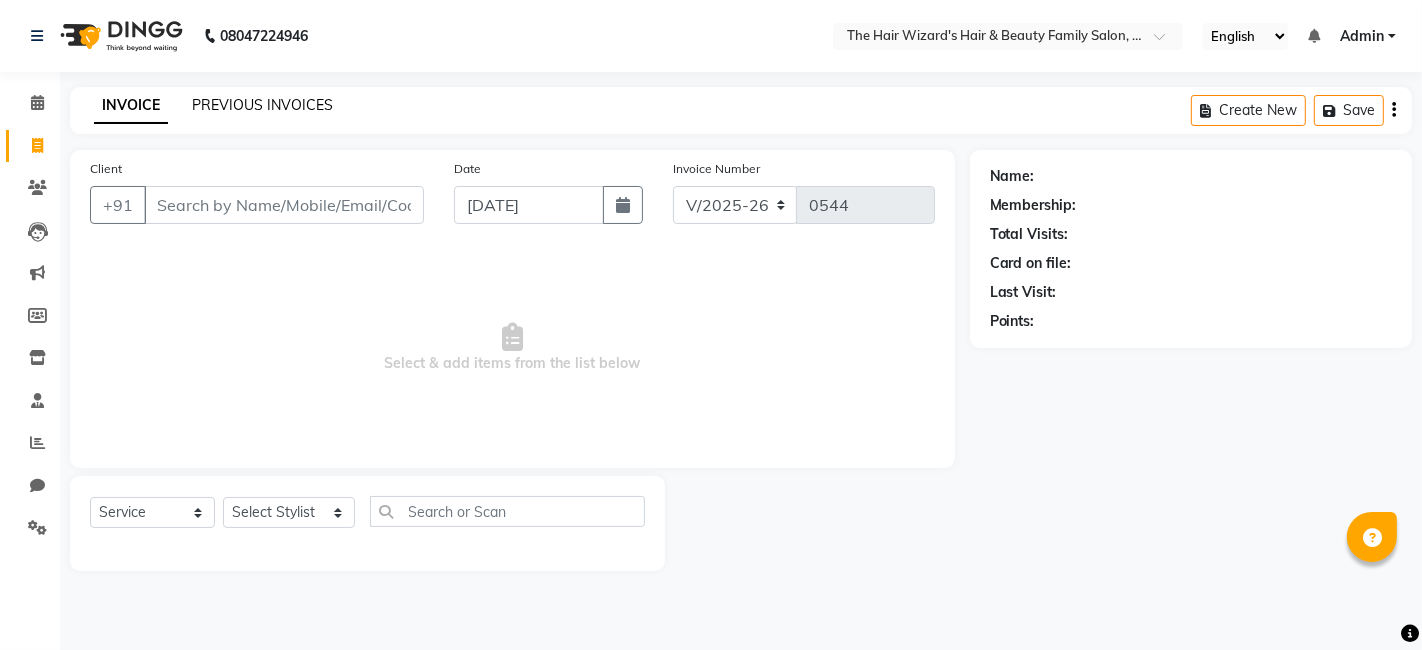 click on "PREVIOUS INVOICES" 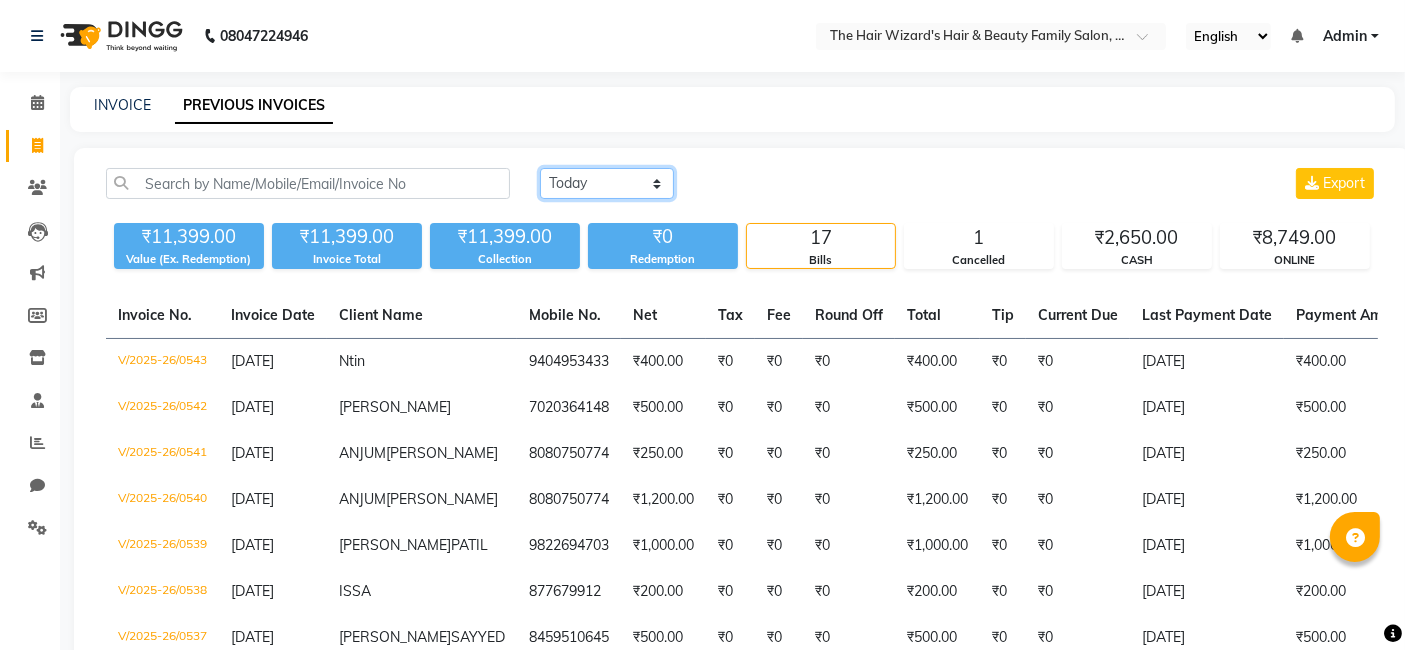 click on "[DATE] [DATE] Custom Range" 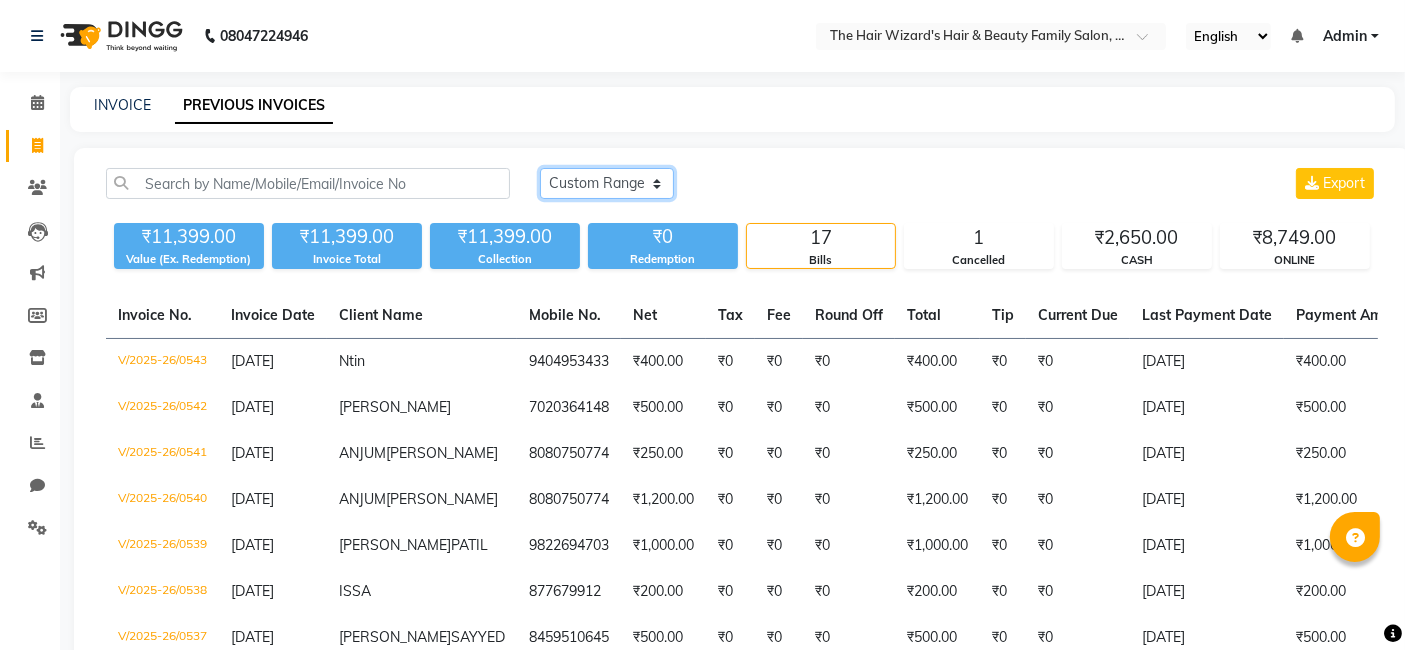 click on "[DATE] [DATE] Custom Range" 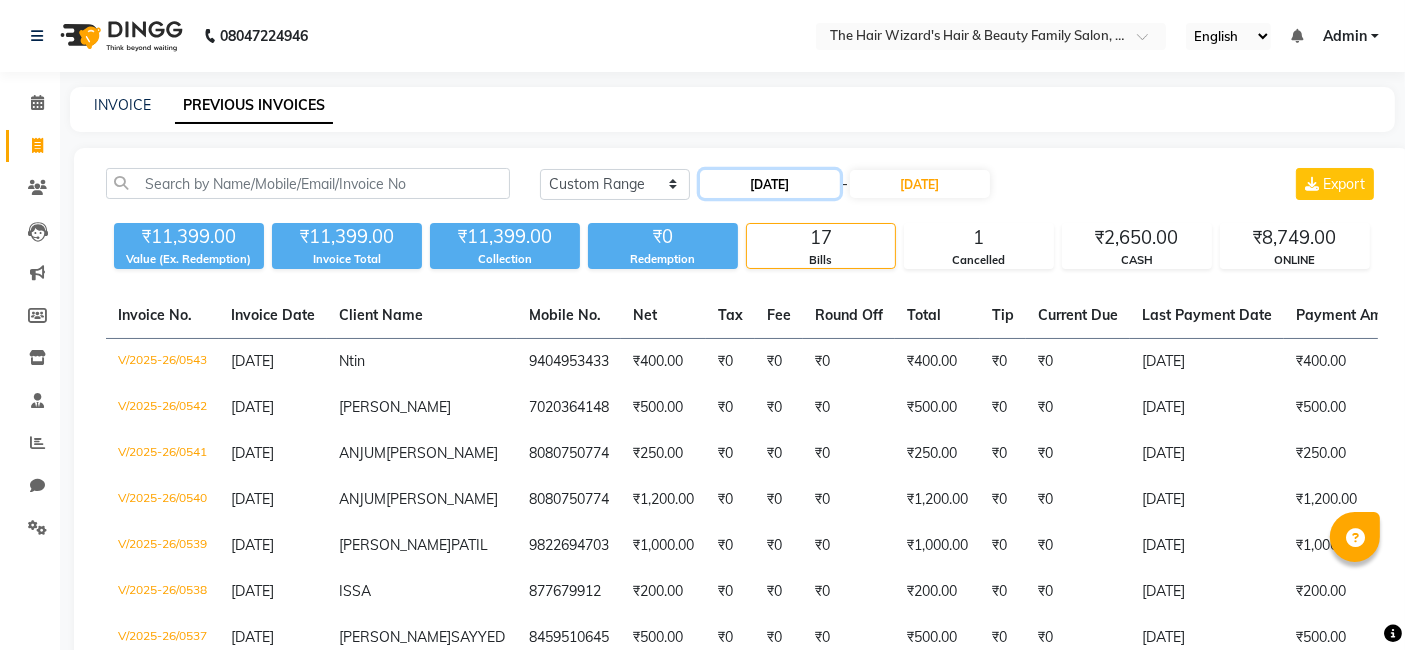 click on "[DATE]" 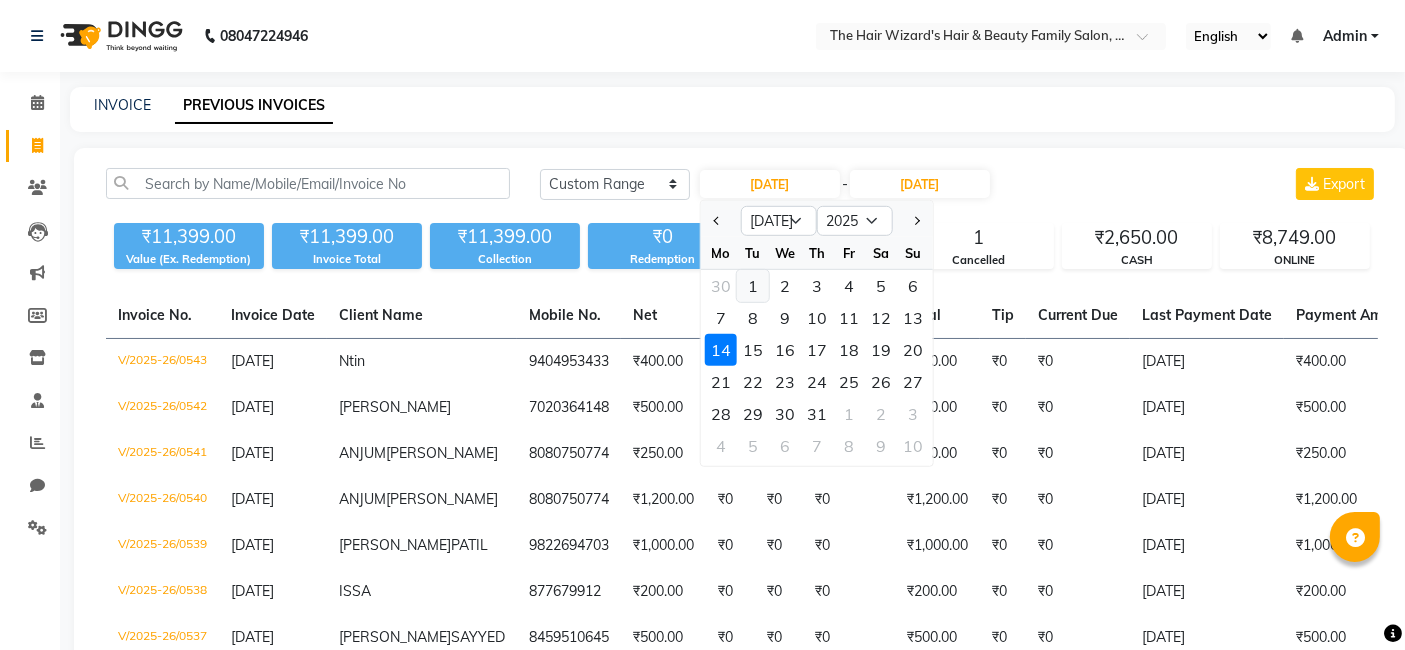 click on "1" 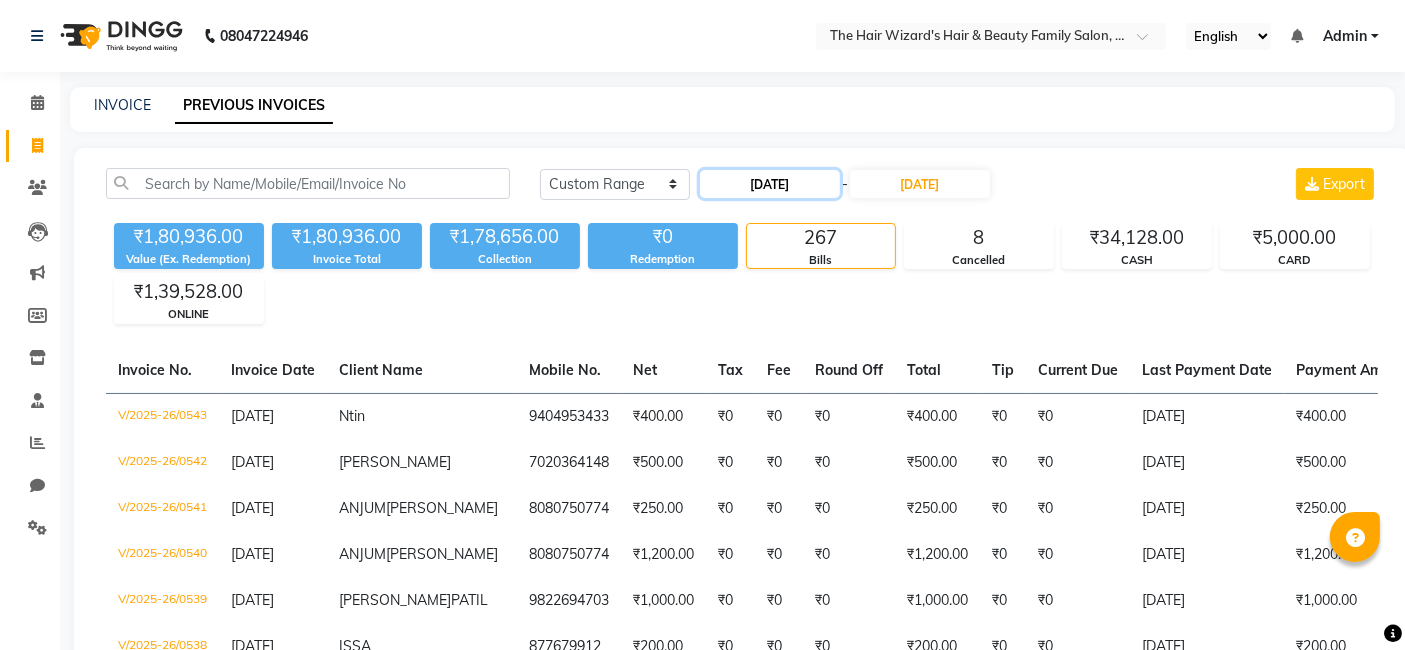 click on "[DATE]" 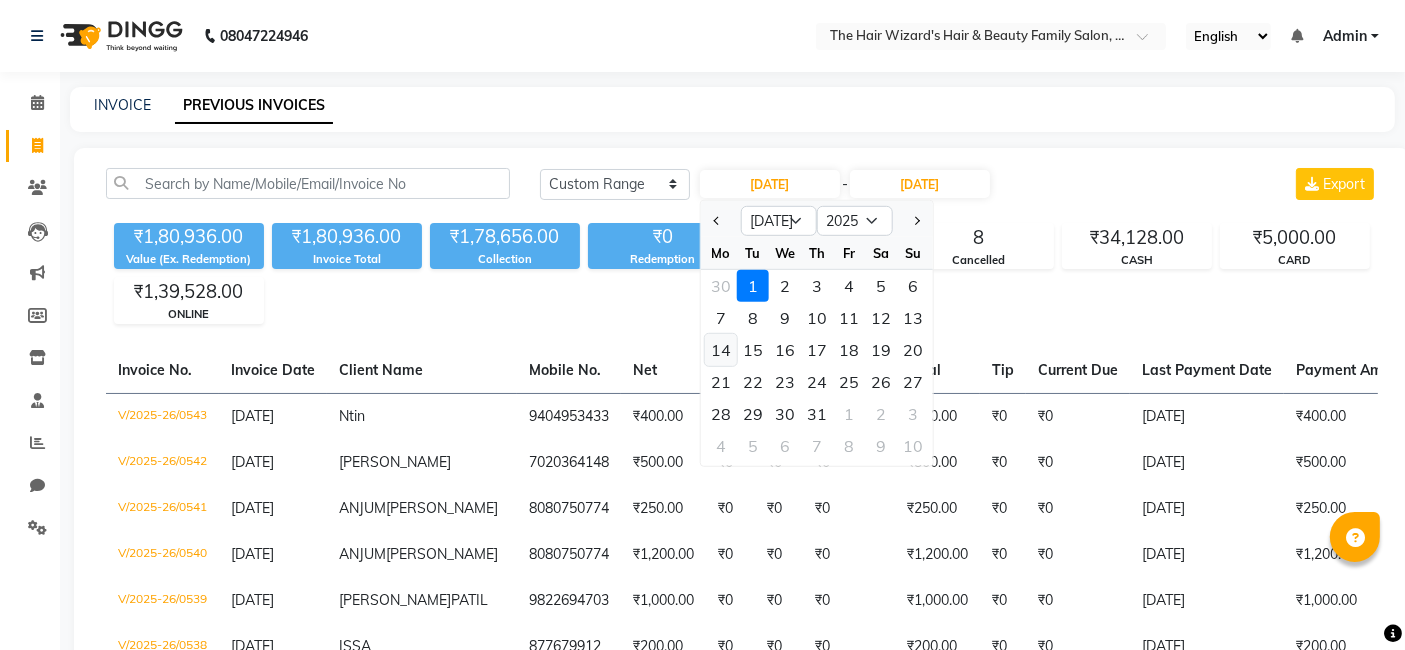 click on "14" 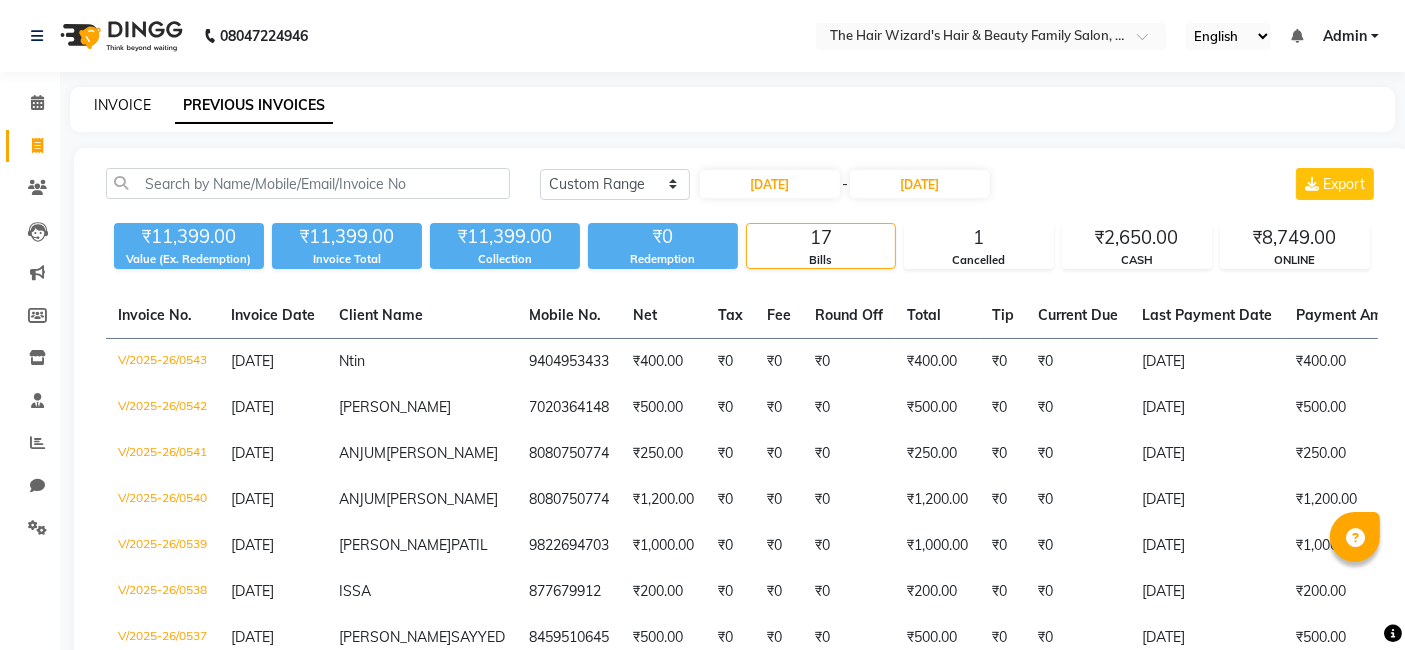 click on "INVOICE" 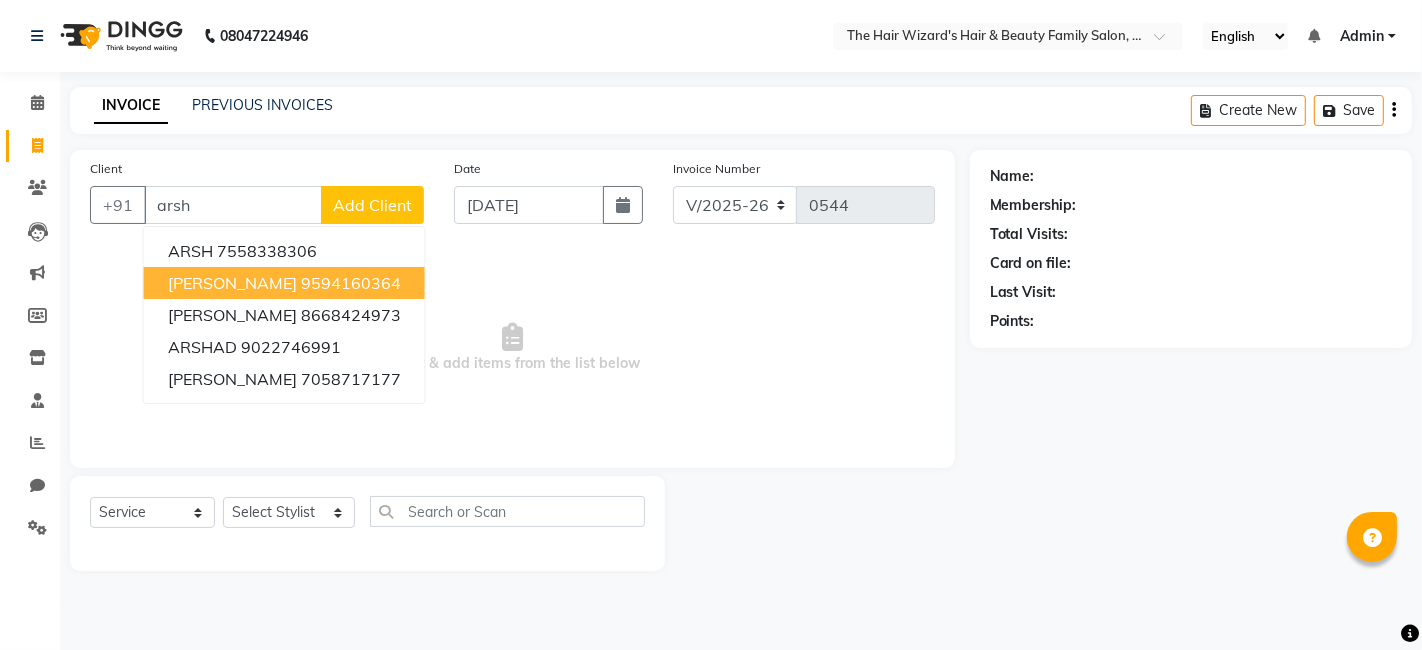 click on "9594160364" at bounding box center (351, 283) 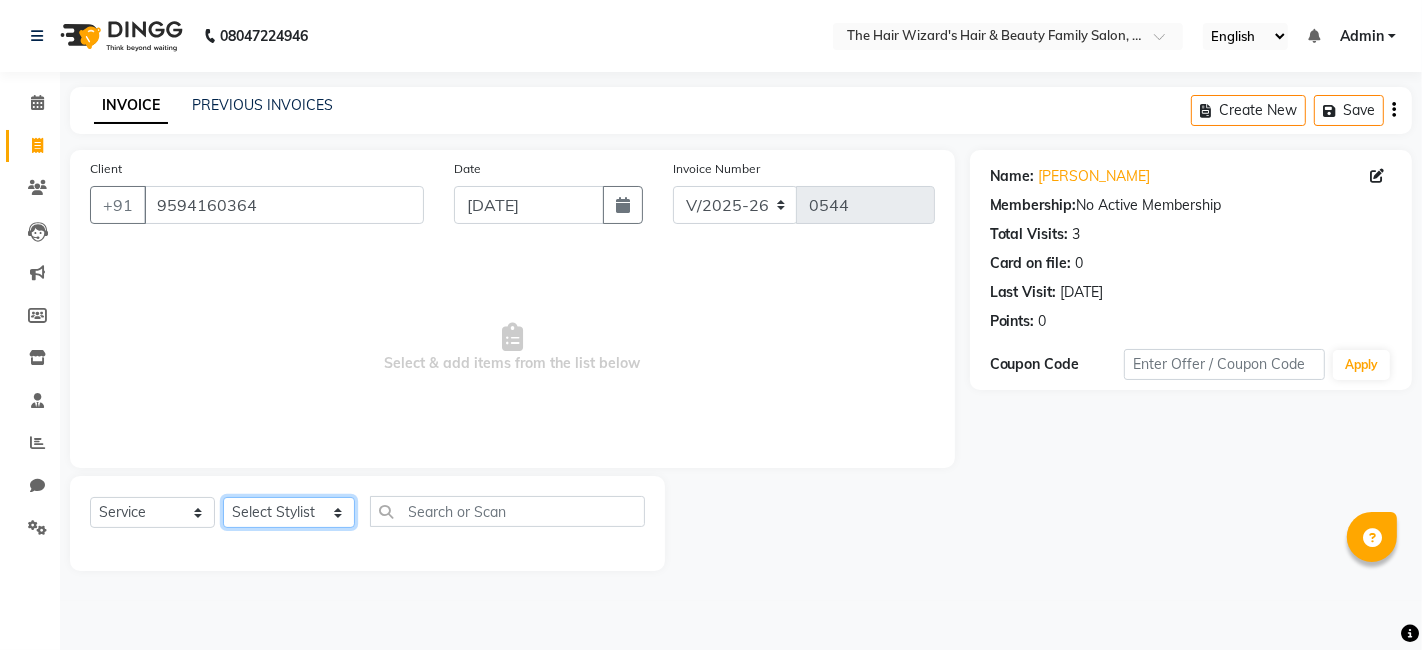 click on "Select Stylist [PERSON_NAME] [PERSON_NAME] [PERSON_NAME] [PERSON_NAME] [PERSON_NAME] Rubina [PERSON_NAME] [PERSON_NAME] [PERSON_NAME] Wizards" 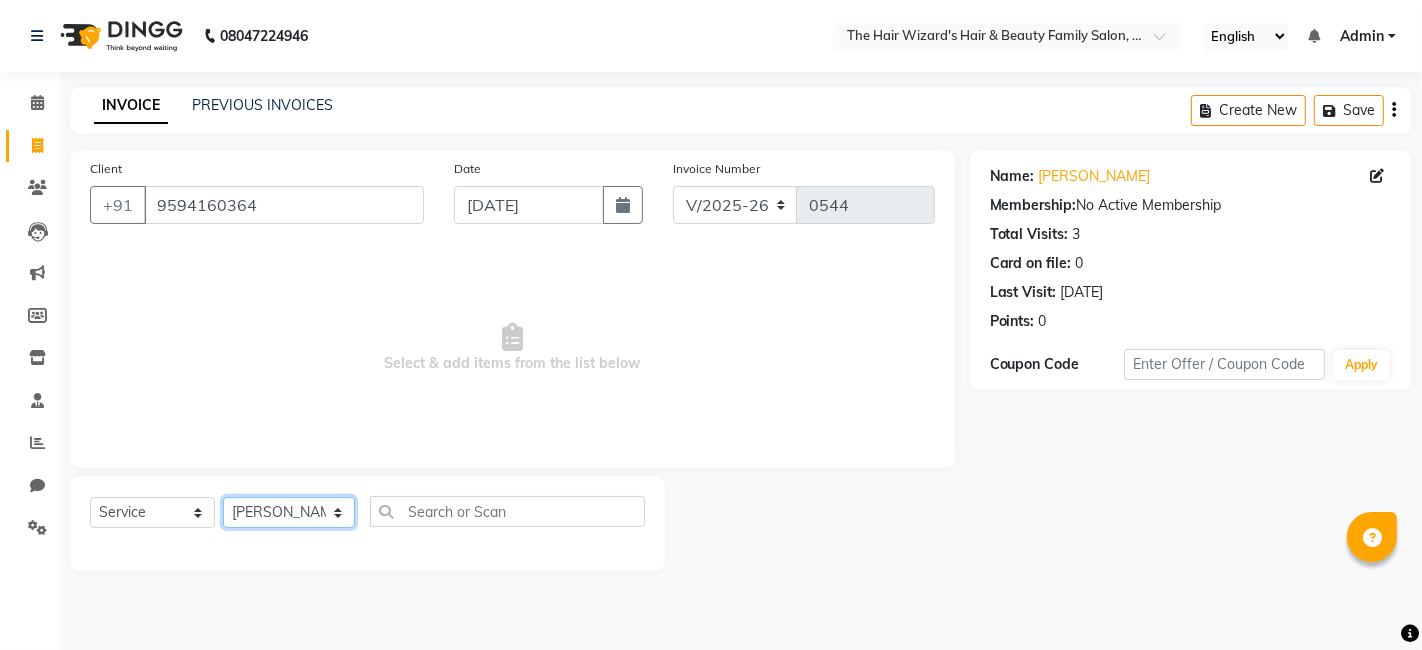 click on "Select Stylist [PERSON_NAME] [PERSON_NAME] [PERSON_NAME] [PERSON_NAME] [PERSON_NAME] Rubina [PERSON_NAME] [PERSON_NAME] [PERSON_NAME] Wizards" 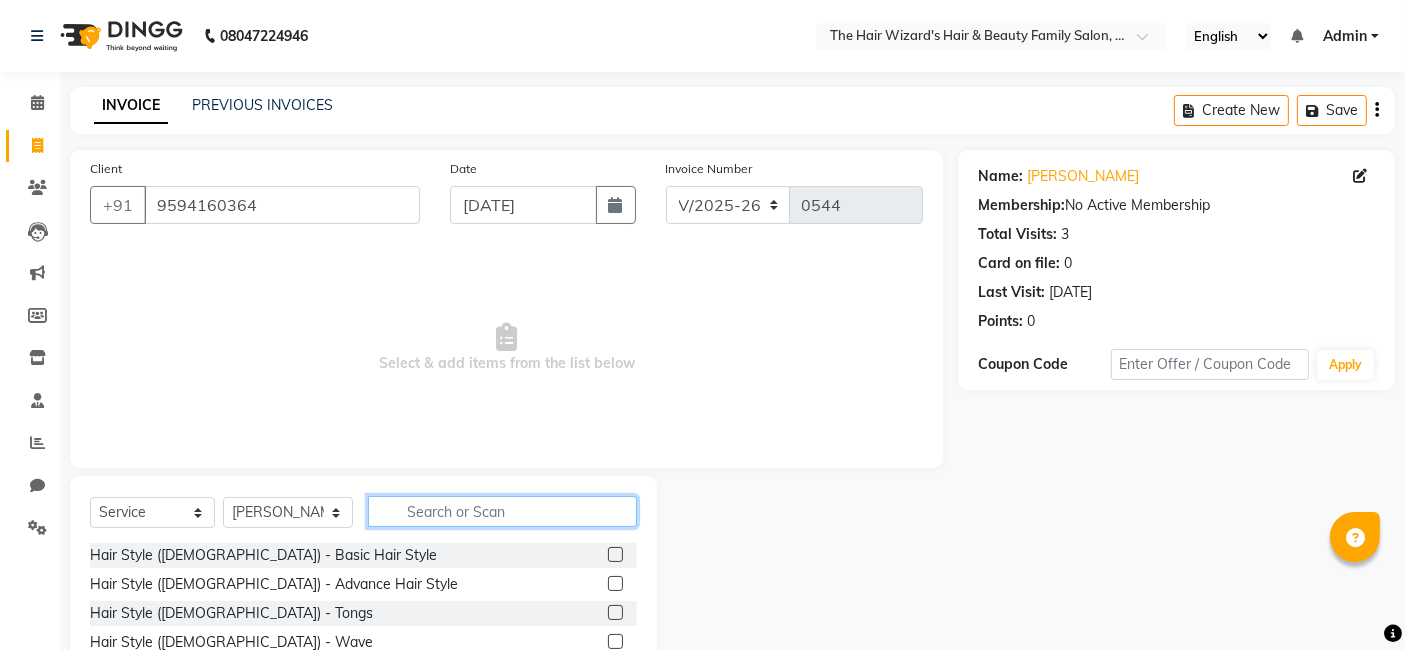 click 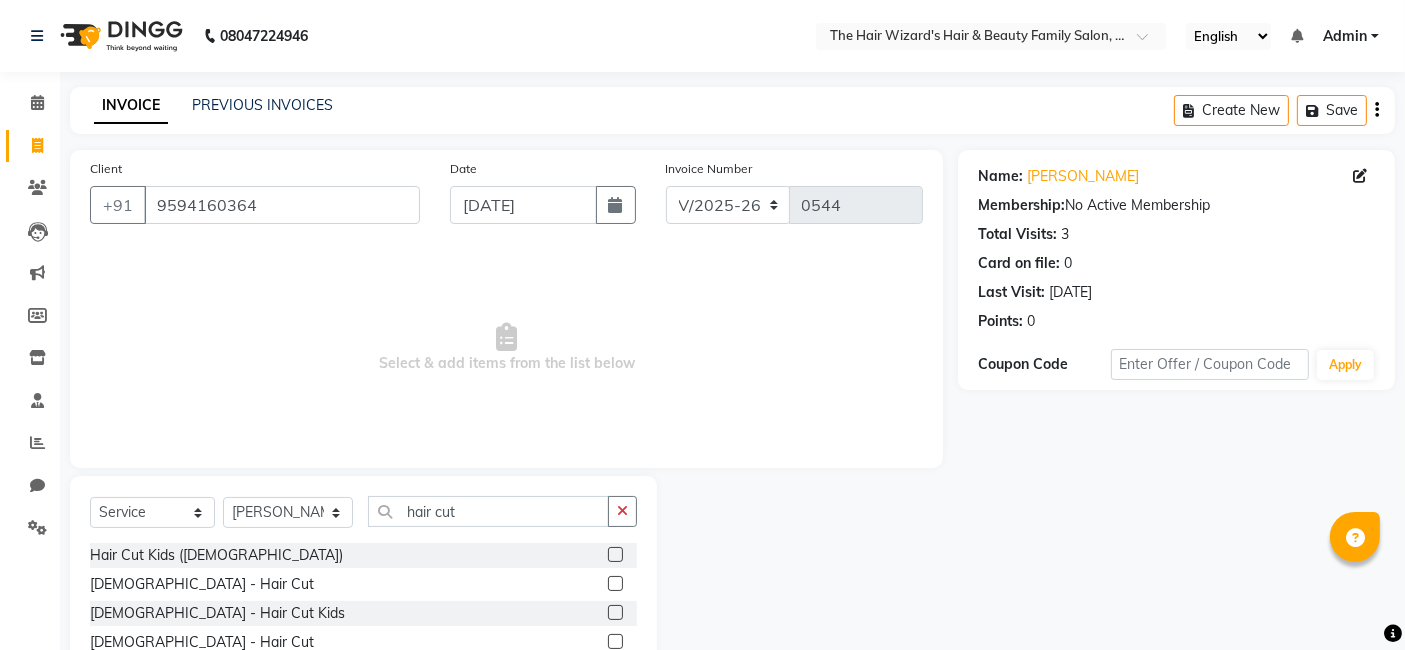 click 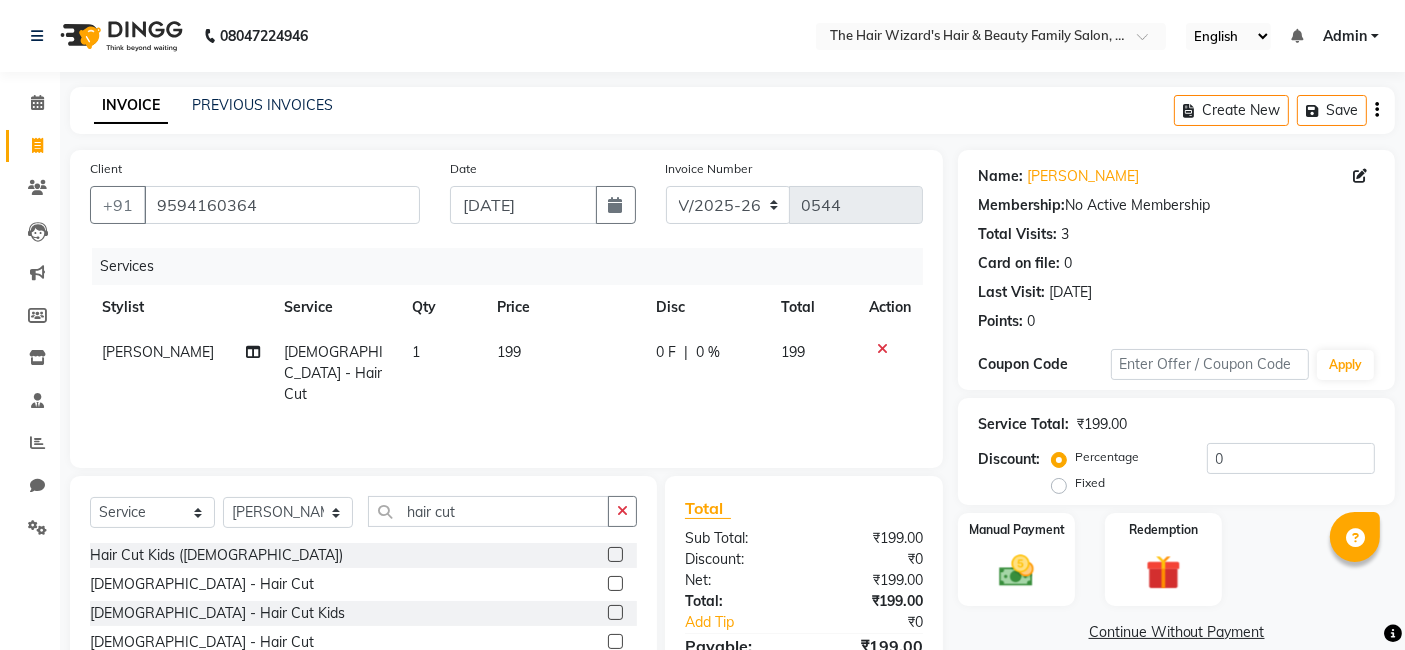 click on "199" 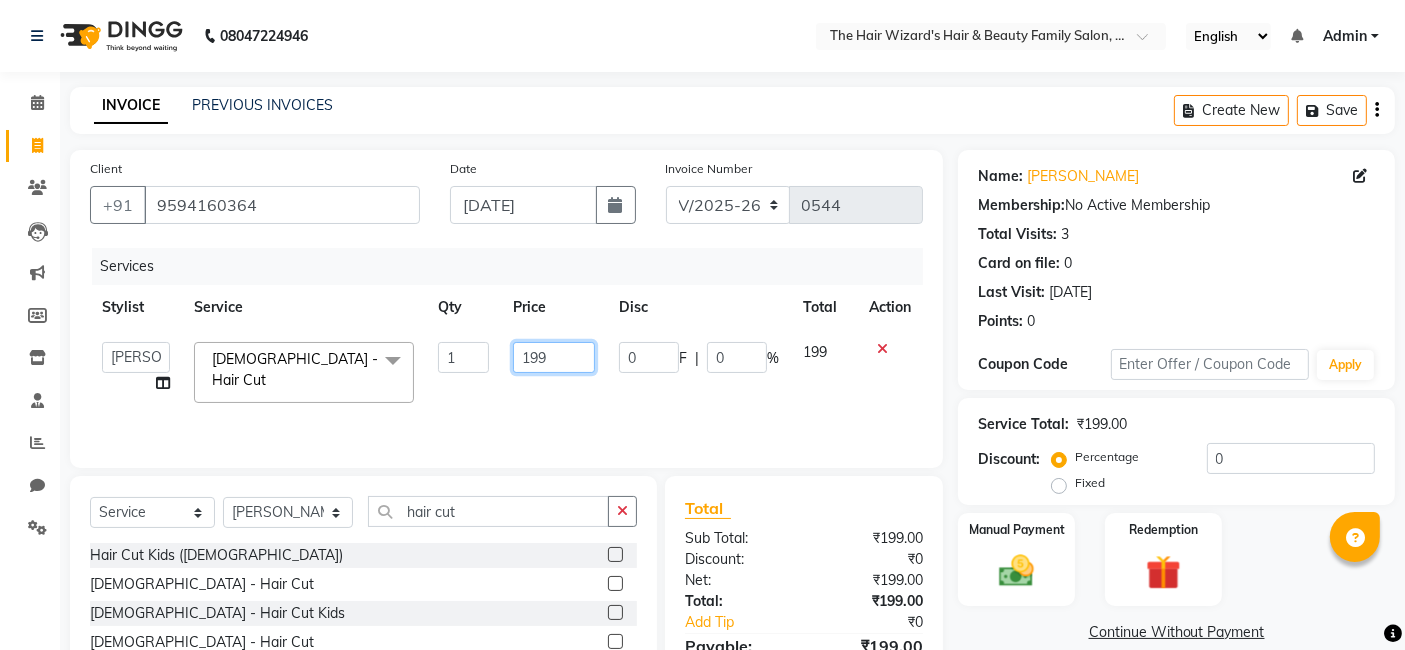 click on "199" 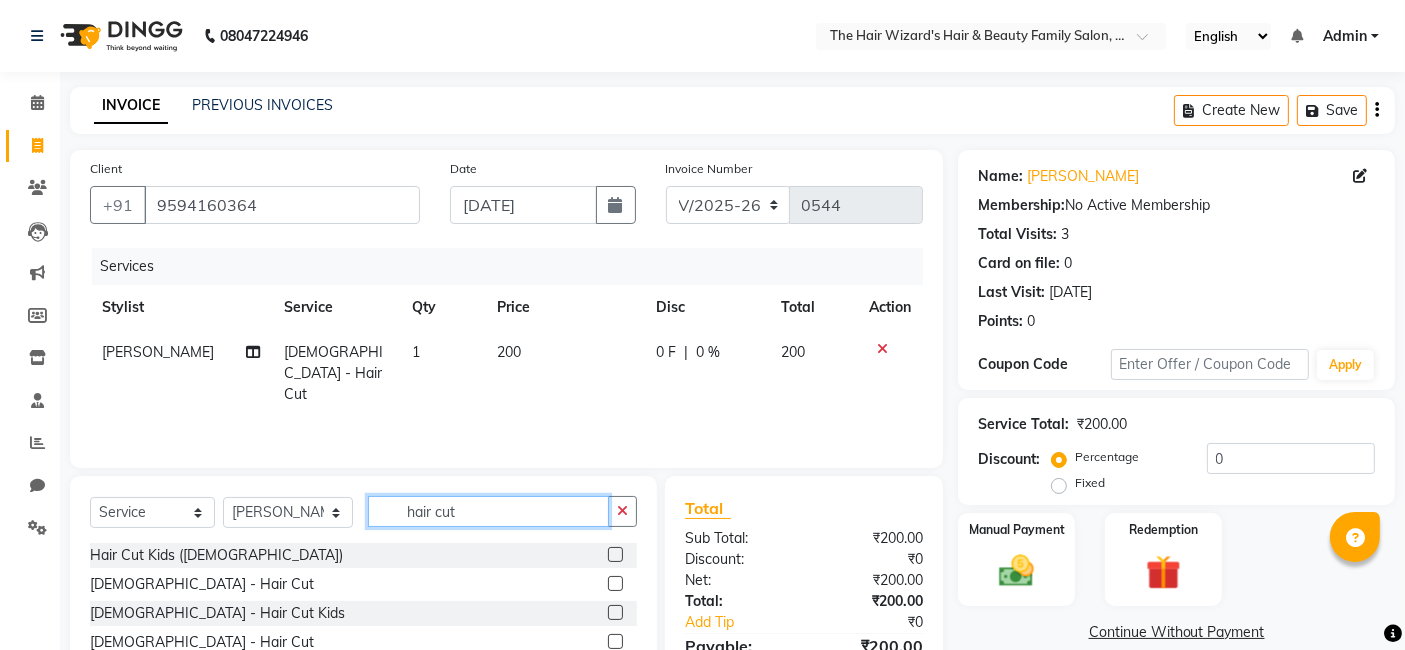 click on "hair cut" 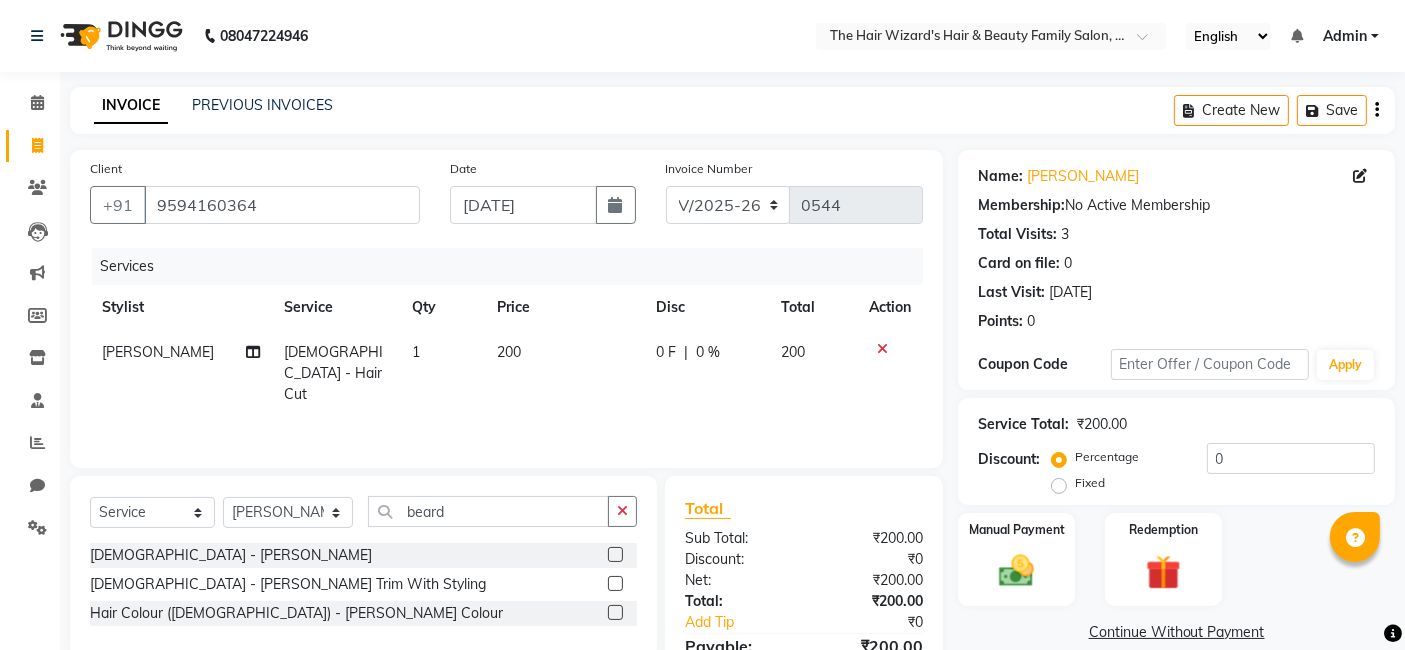 click 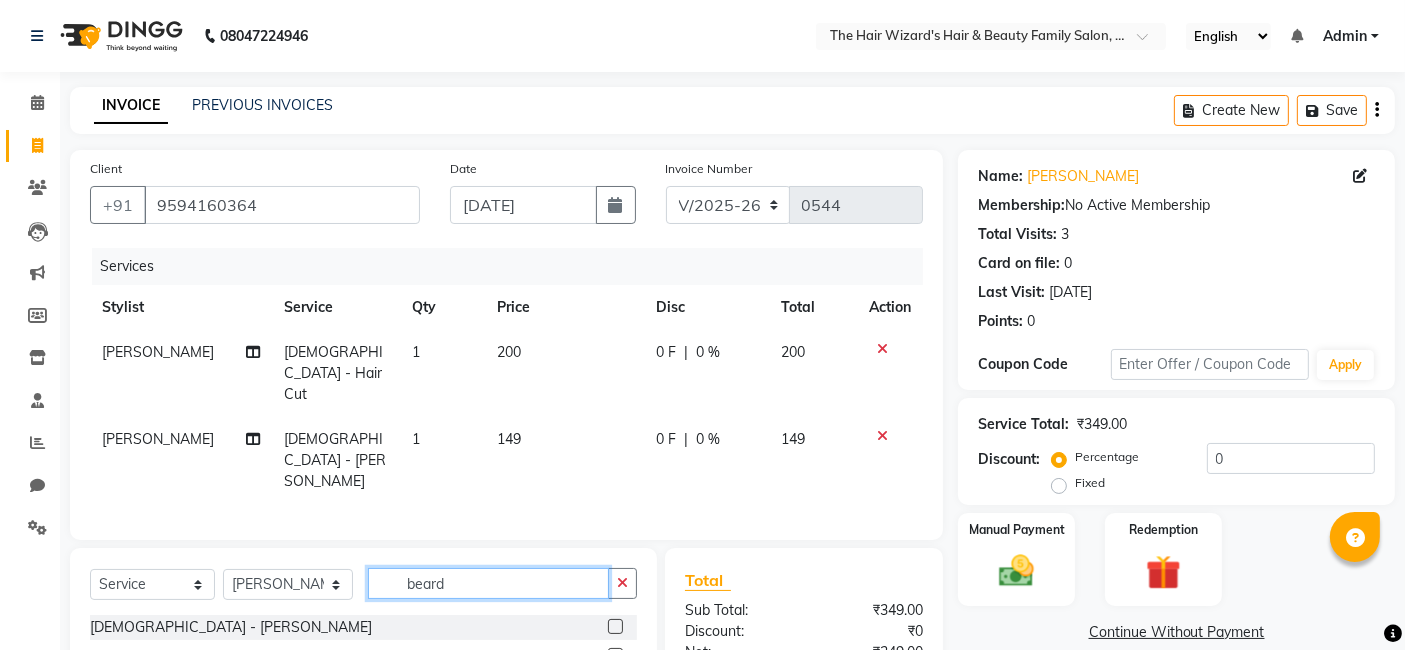 click on "beard" 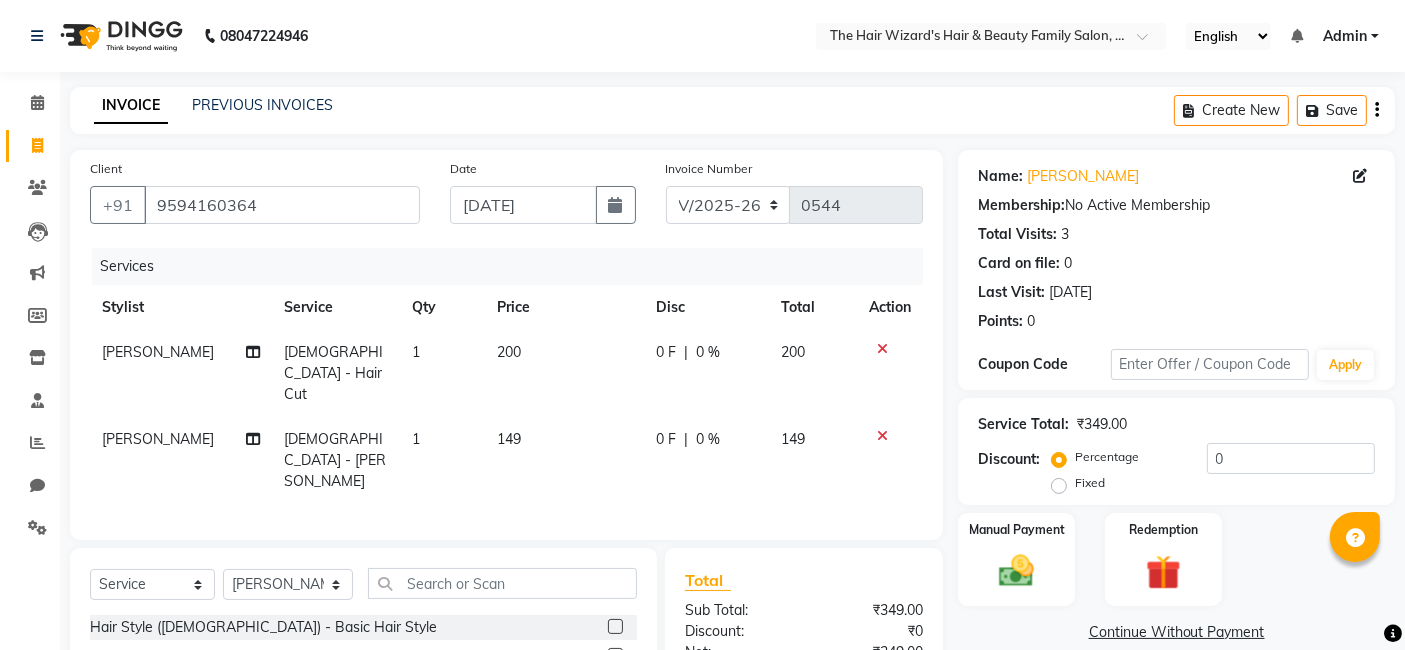 click on "149" 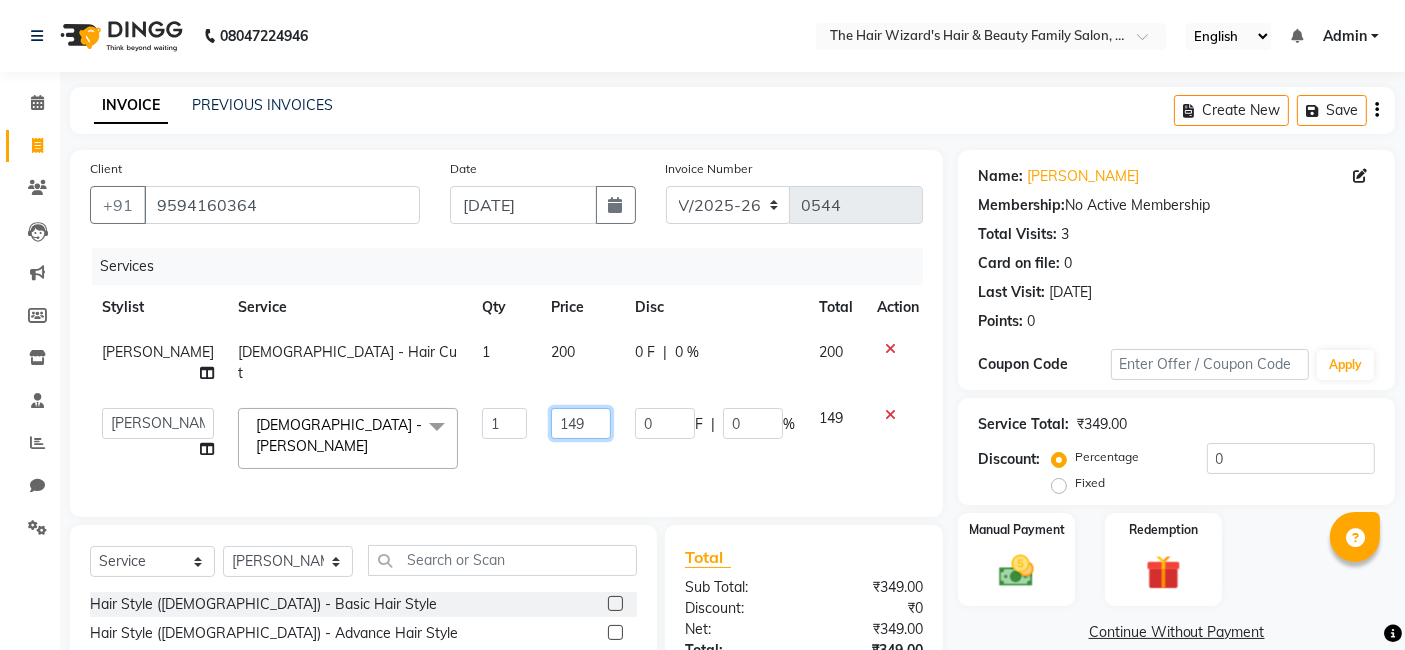click on "149" 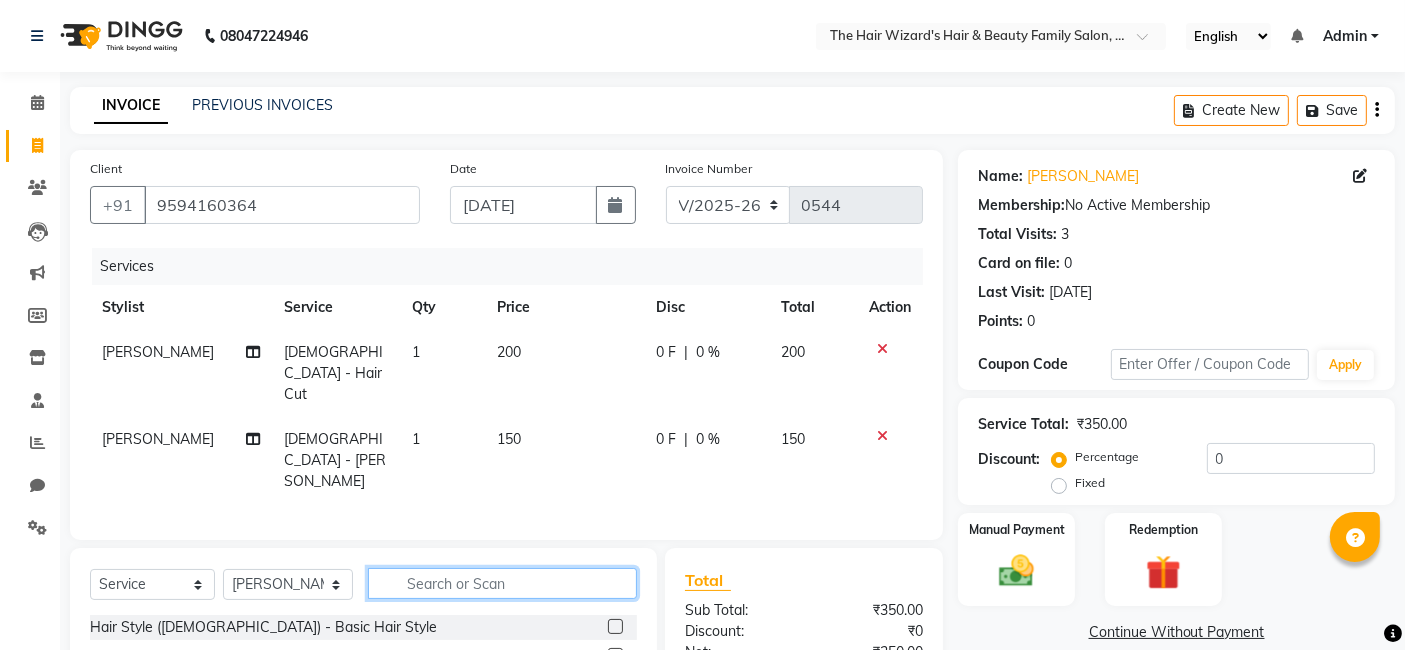 click on "Select  Service  Product  Membership  Package Voucher Prepaid Gift Card  Select Stylist [PERSON_NAME] [PERSON_NAME] [PERSON_NAME] [PERSON_NAME] [PERSON_NAME] Rubina [PERSON_NAME] [PERSON_NAME] [PERSON_NAME] Wizards Hair Style ([DEMOGRAPHIC_DATA]) - Basic Hair Style  Hair Style ([DEMOGRAPHIC_DATA]) - Advance Hair Style  Hair Style ([DEMOGRAPHIC_DATA]) - Tongs  Hair Style ([DEMOGRAPHIC_DATA]) - Wave  Hair Style ([DEMOGRAPHIC_DATA]) - Ironing  MASSAGE CHAIR  Manicure-Pedicure - Manicure  Manicure-Pedicure - Pedicure  Manicure-Pedicure - Manicure + Pedicure  Manicure-Pedicure - Advance Manicure  Manicure-Pedicure - Advance Pedicure  Manicure-Pedicure - Advance Manicure + Advance Pedicure  Hair Treatment ([DEMOGRAPHIC_DATA]) - Smoothening  Hair Treatment ([DEMOGRAPHIC_DATA]) - Rebonding  Hair Treatment ([DEMOGRAPHIC_DATA]) - Keratin  Hair Treatment ([DEMOGRAPHIC_DATA]) - Blue Tox  Hair Treatment ([DEMOGRAPHIC_DATA]) - [MEDICAL_DATA]  Hair Treatment ([DEMOGRAPHIC_DATA]) - Protein Treatment  Hair Treatment ([DEMOGRAPHIC_DATA]) - Nano Plastia  Hair Treatment ([DEMOGRAPHIC_DATA]) - Bio Plastia  Hair Treatment ([DEMOGRAPHIC_DATA]) - Nano Gel  Hair Treatment ([DEMOGRAPHIC_DATA]) - Puming  Make-Up - Basic Make-Up" 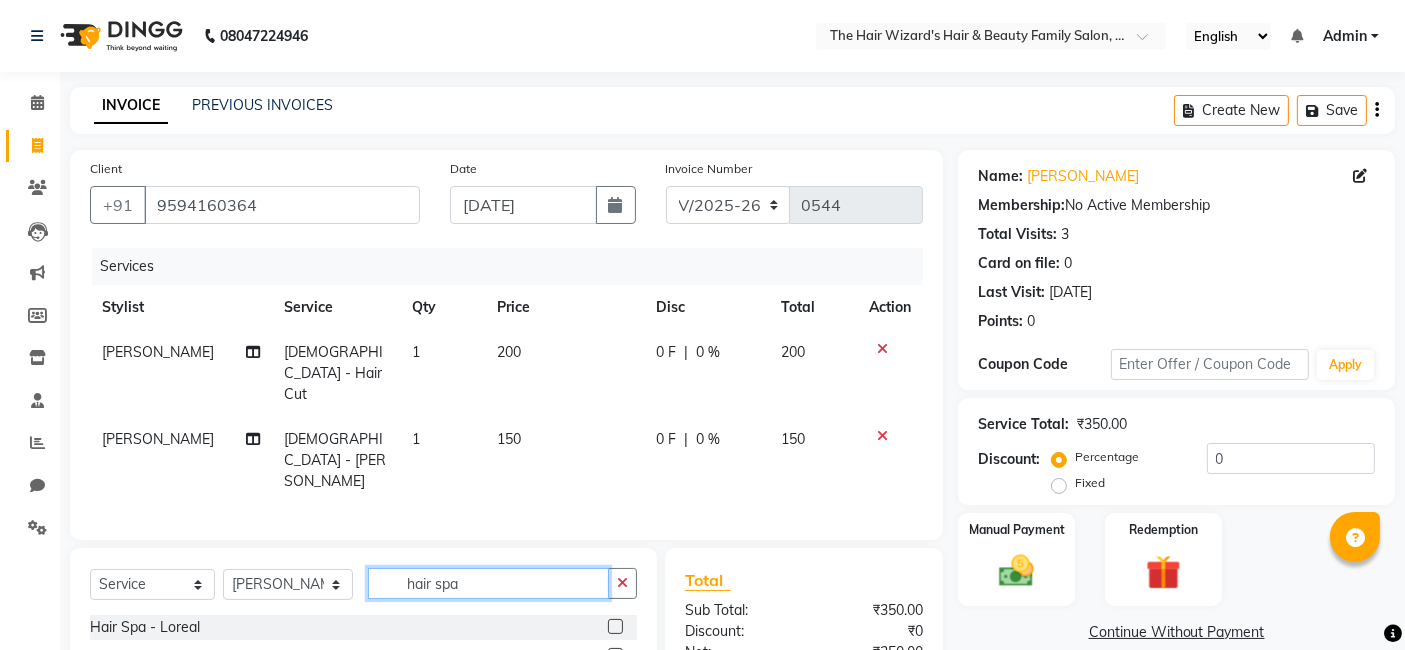 scroll, scrollTop: 31, scrollLeft: 0, axis: vertical 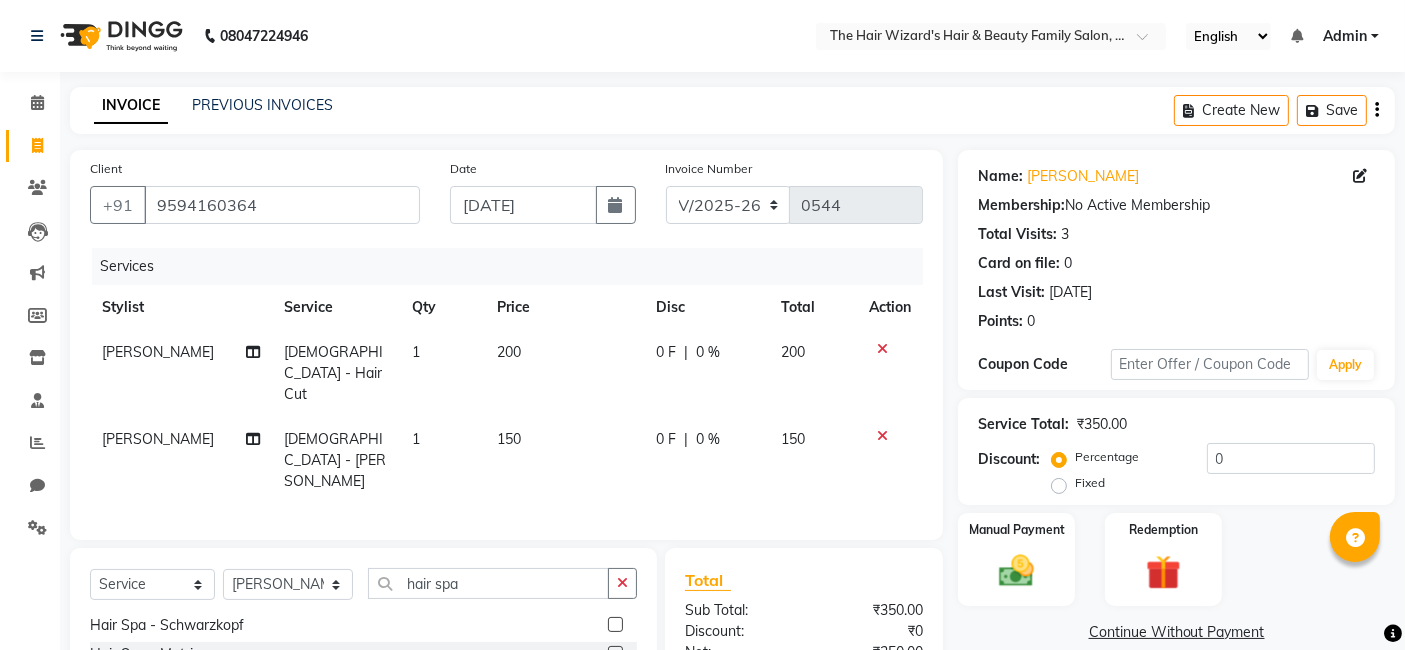 click 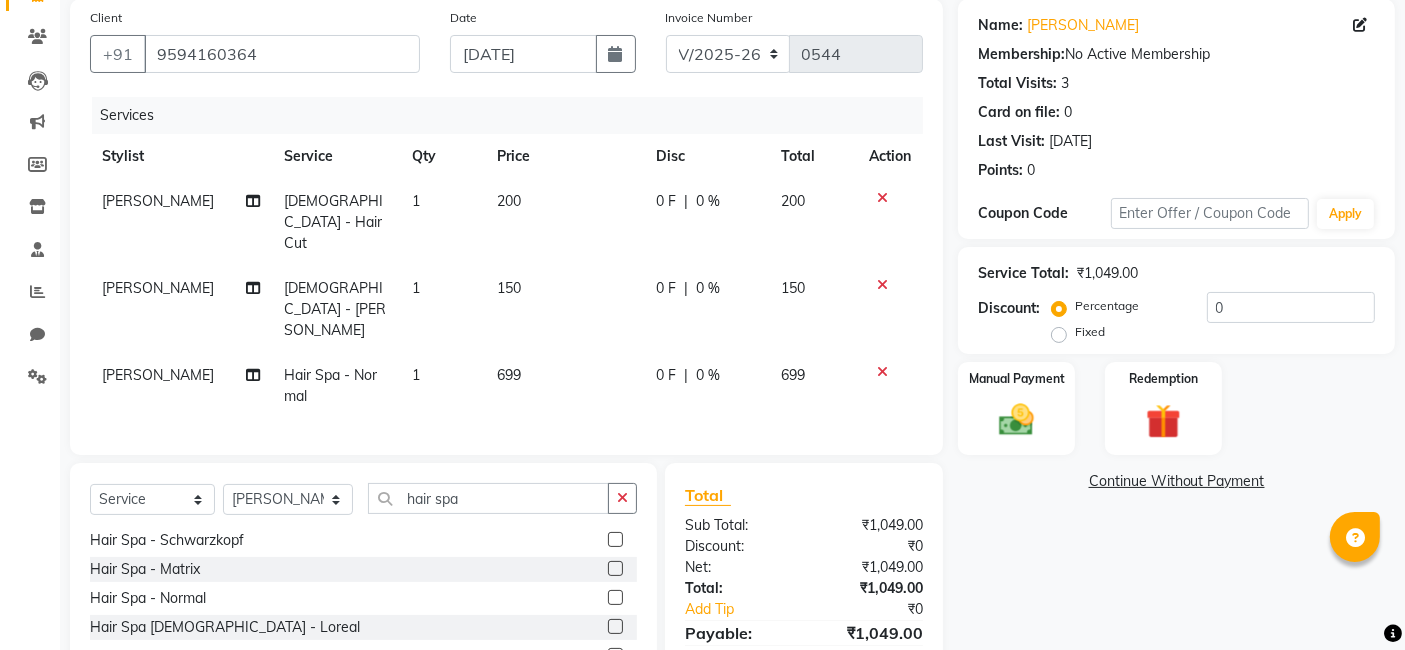 scroll, scrollTop: 152, scrollLeft: 0, axis: vertical 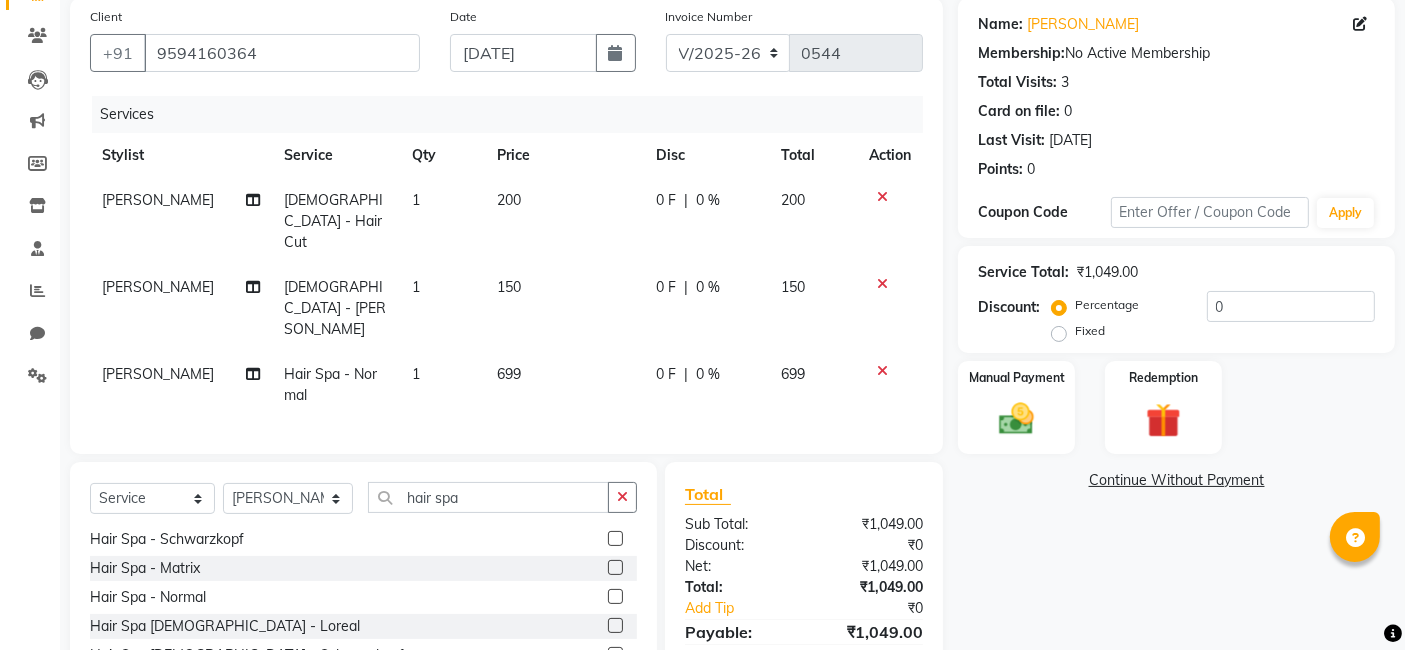 click on "699" 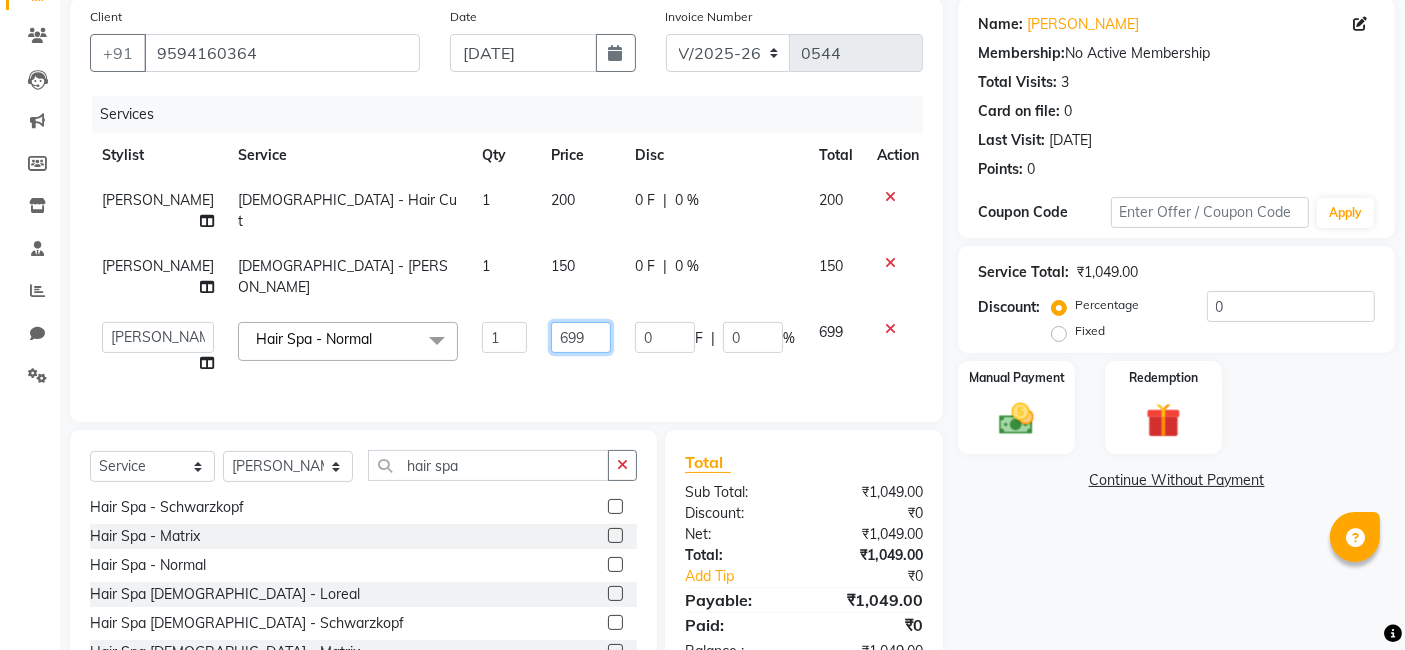 click on "699" 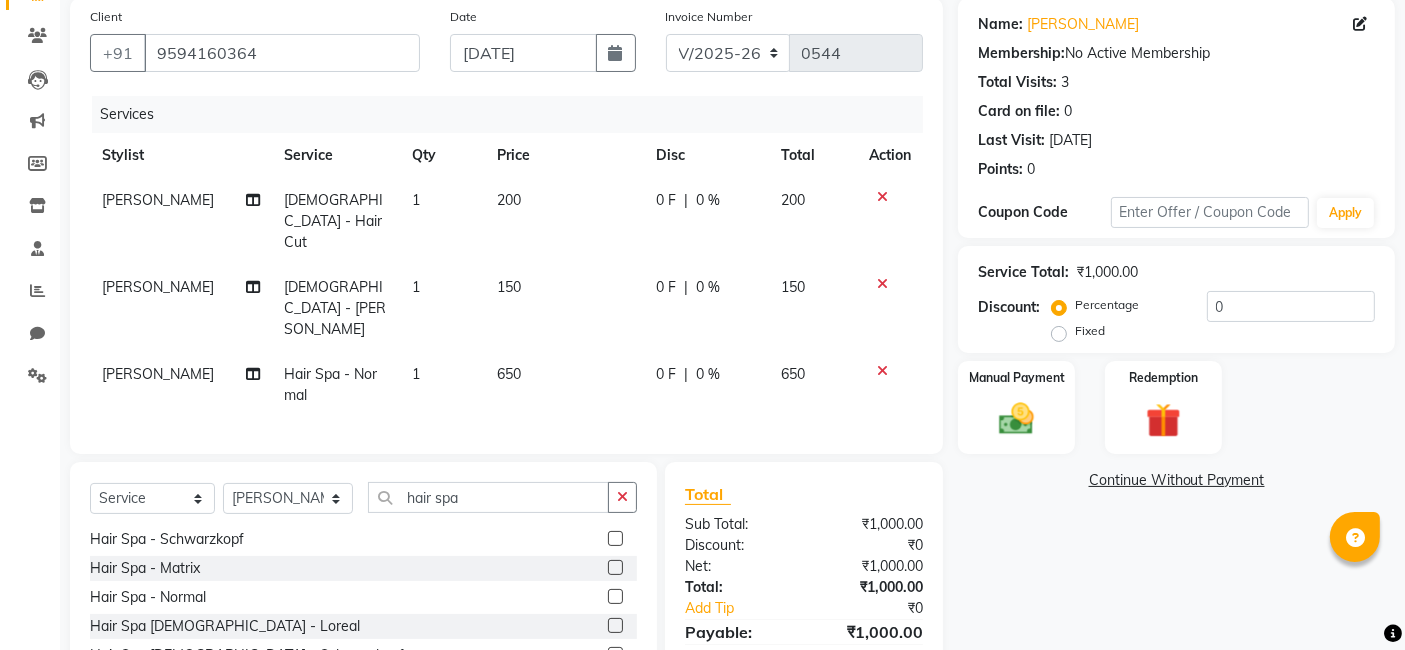 click on "Name: [PERSON_NAME]  Membership:  No Active Membership  Total Visits:  3 Card on file:  0 Last Visit:   [DATE] Points:   0  Coupon Code Apply Service Total:  ₹1,000.00  Discount:  Percentage   Fixed  0 Manual Payment Redemption  Continue Without Payment" 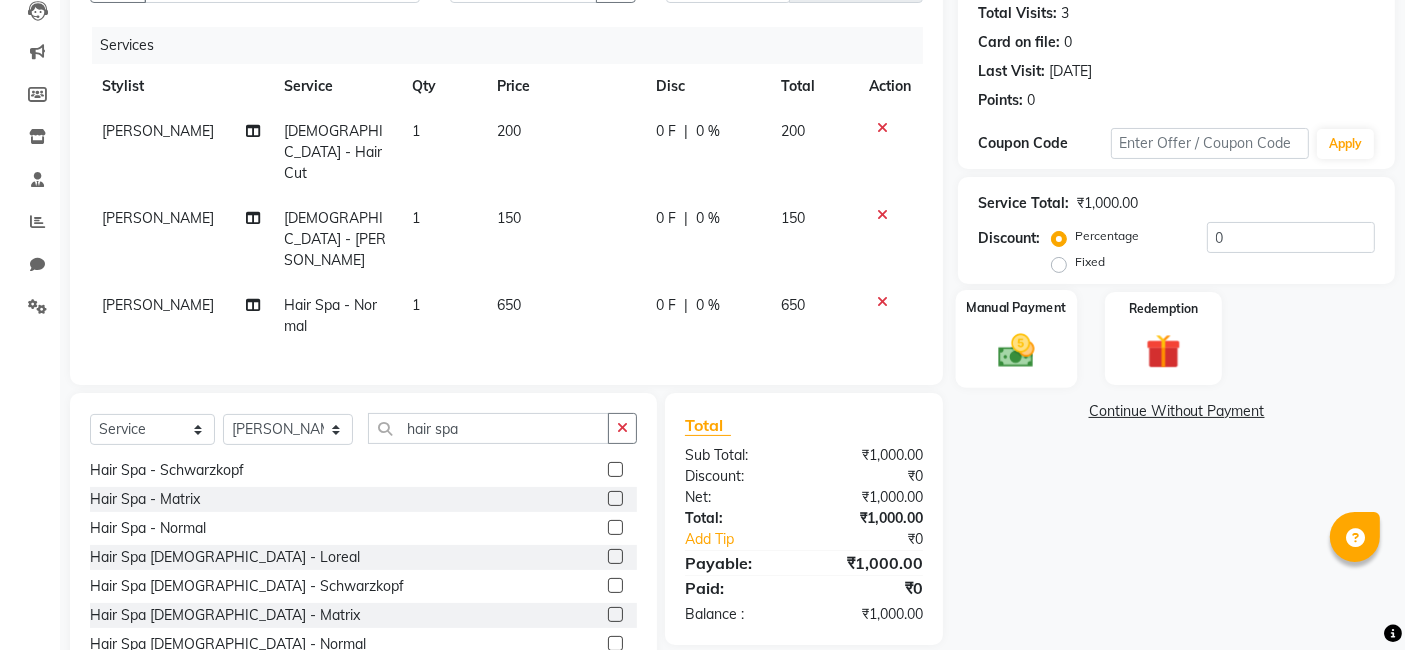 click 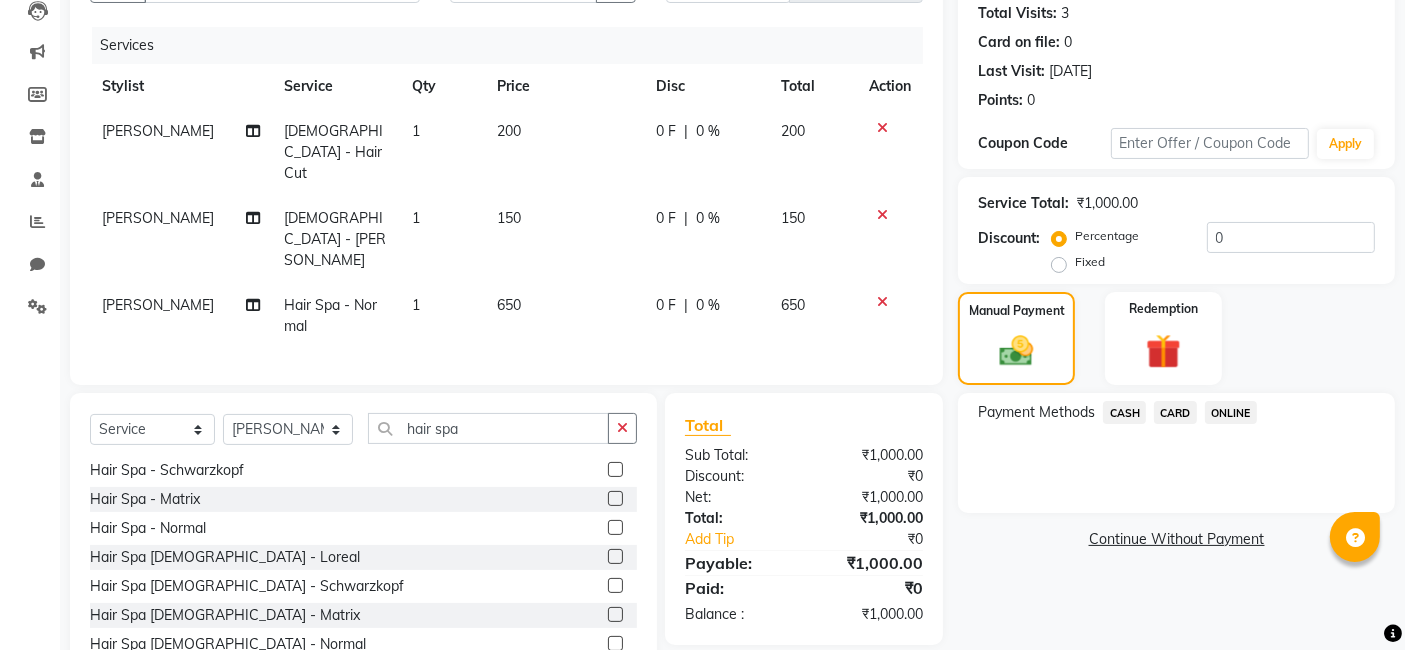 click on "ONLINE" 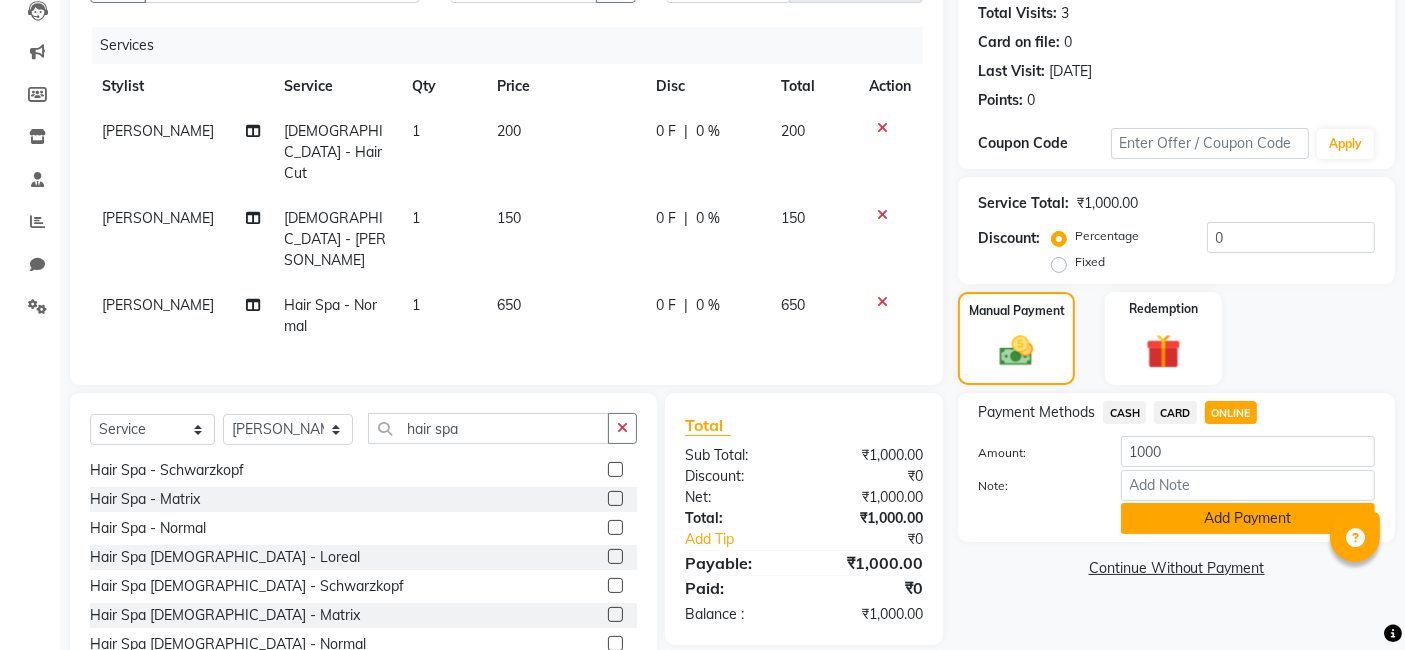 click on "Add Payment" 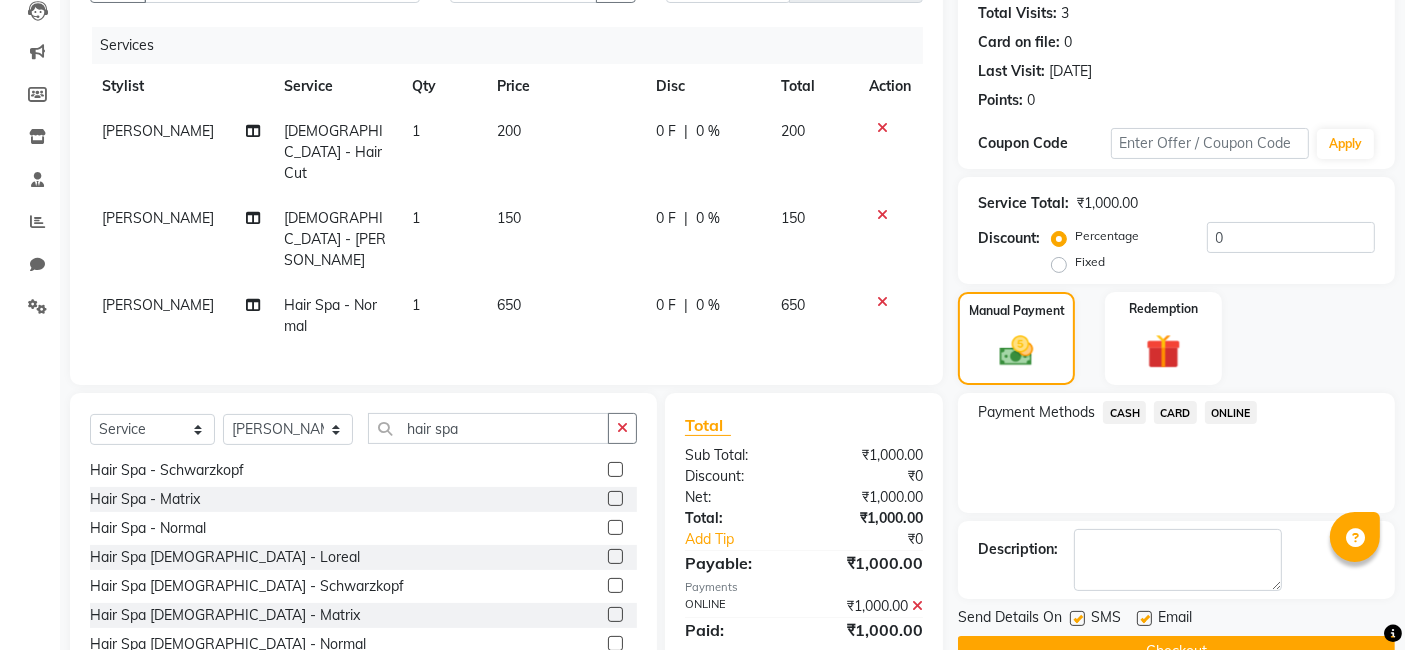 scroll, scrollTop: 266, scrollLeft: 0, axis: vertical 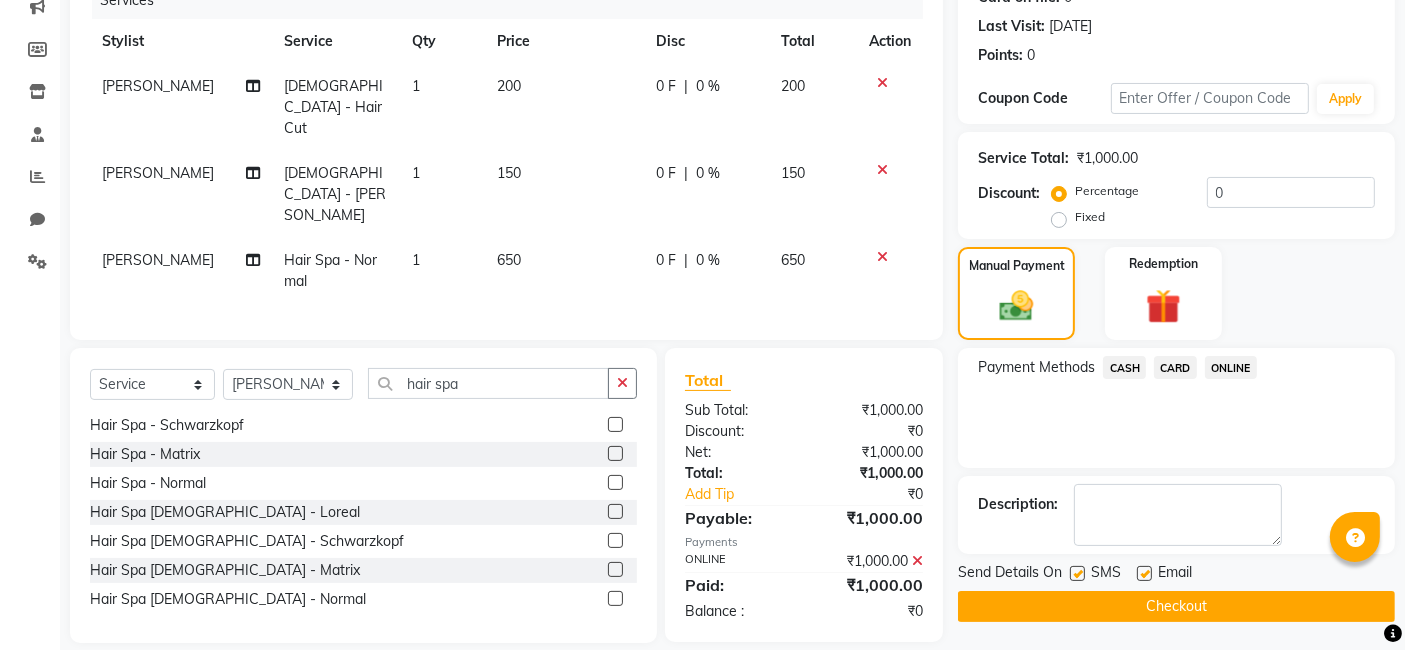click on "Checkout" 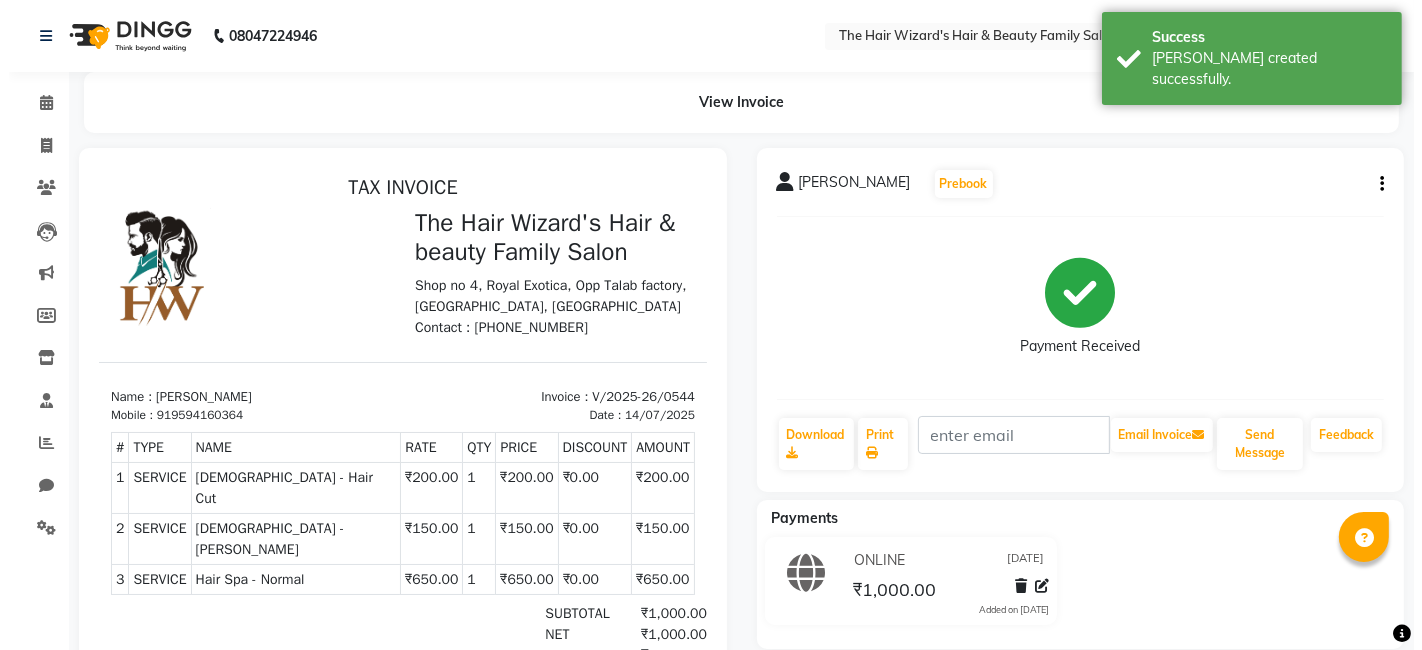 scroll, scrollTop: 0, scrollLeft: 0, axis: both 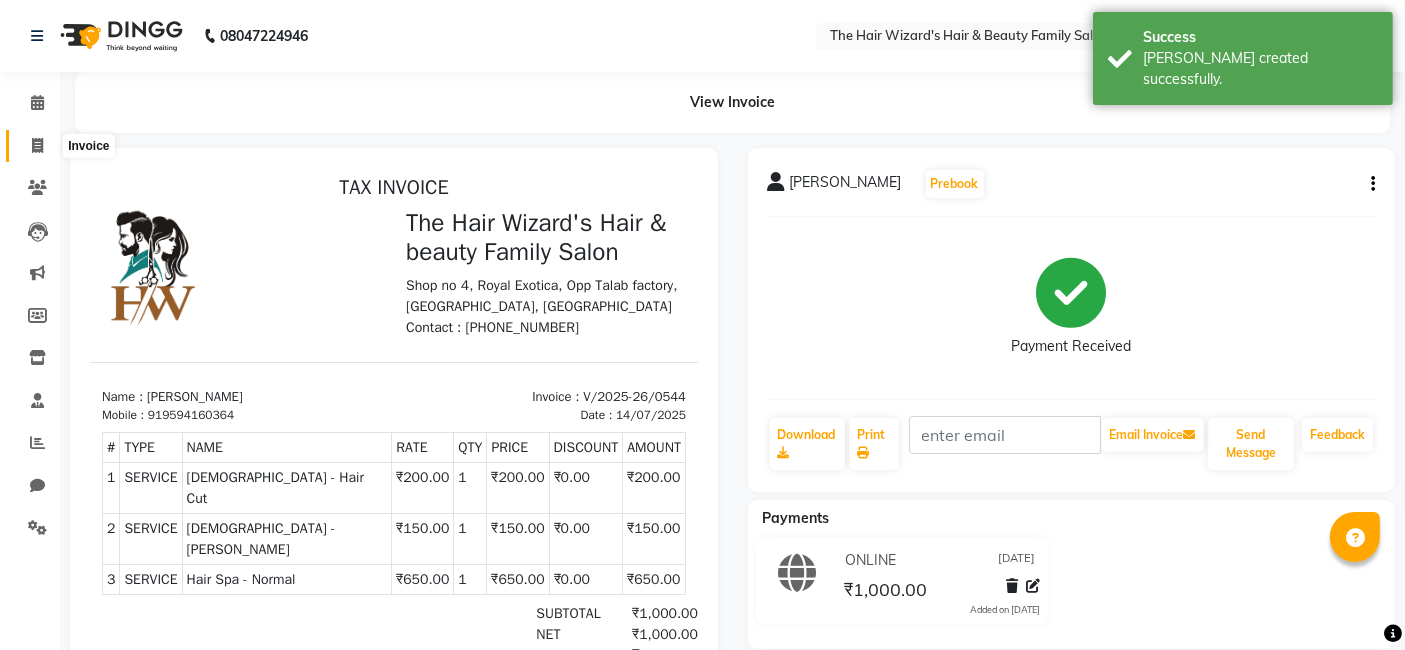 click 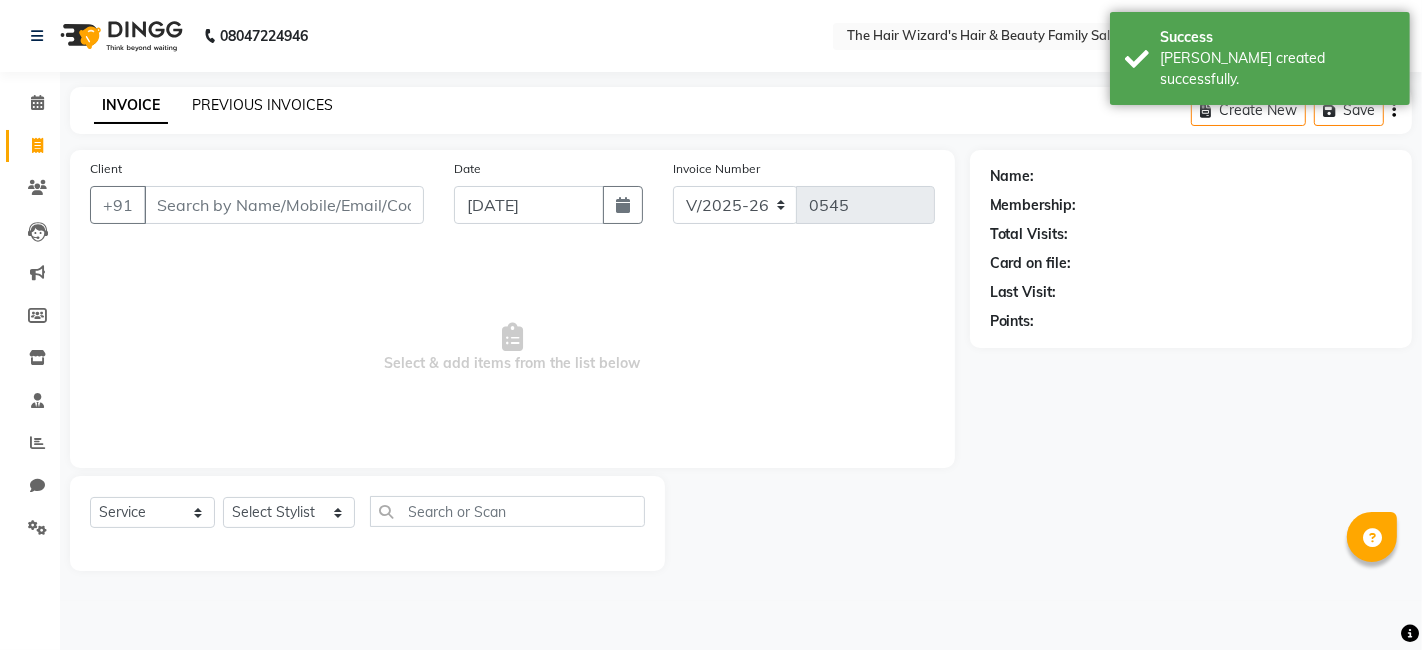 click on "PREVIOUS INVOICES" 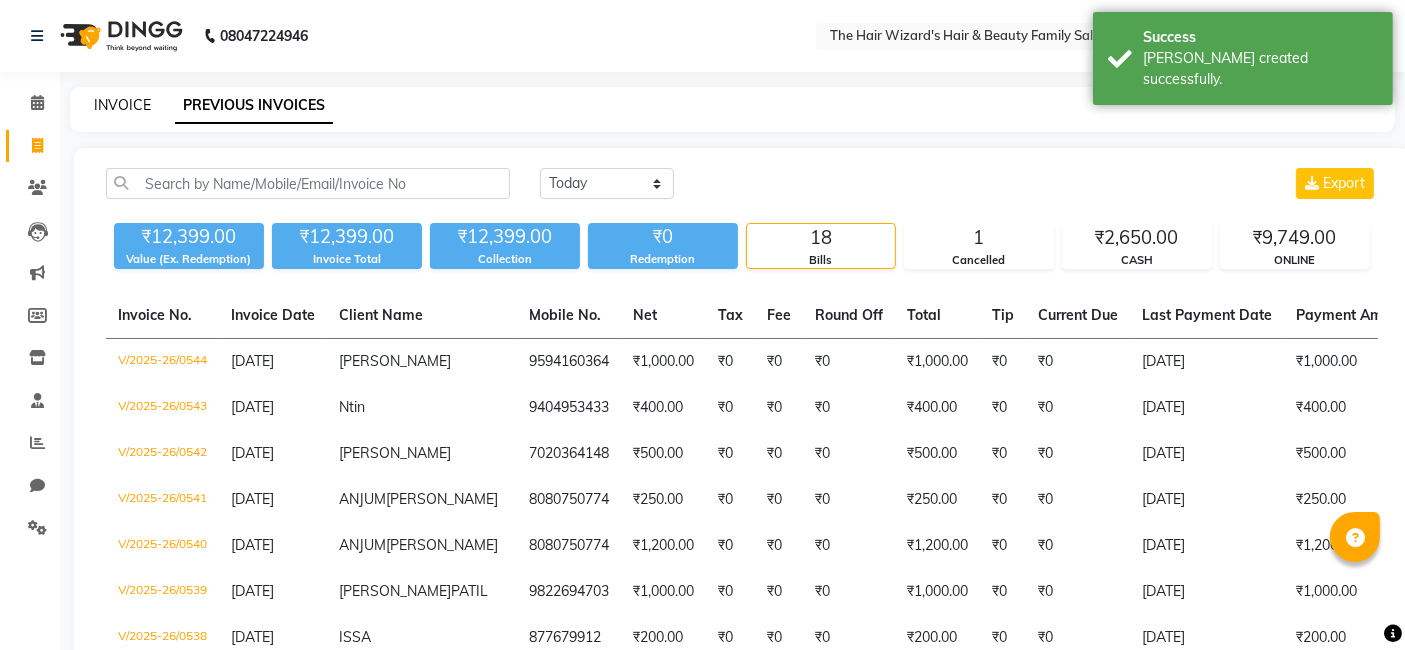 click on "INVOICE" 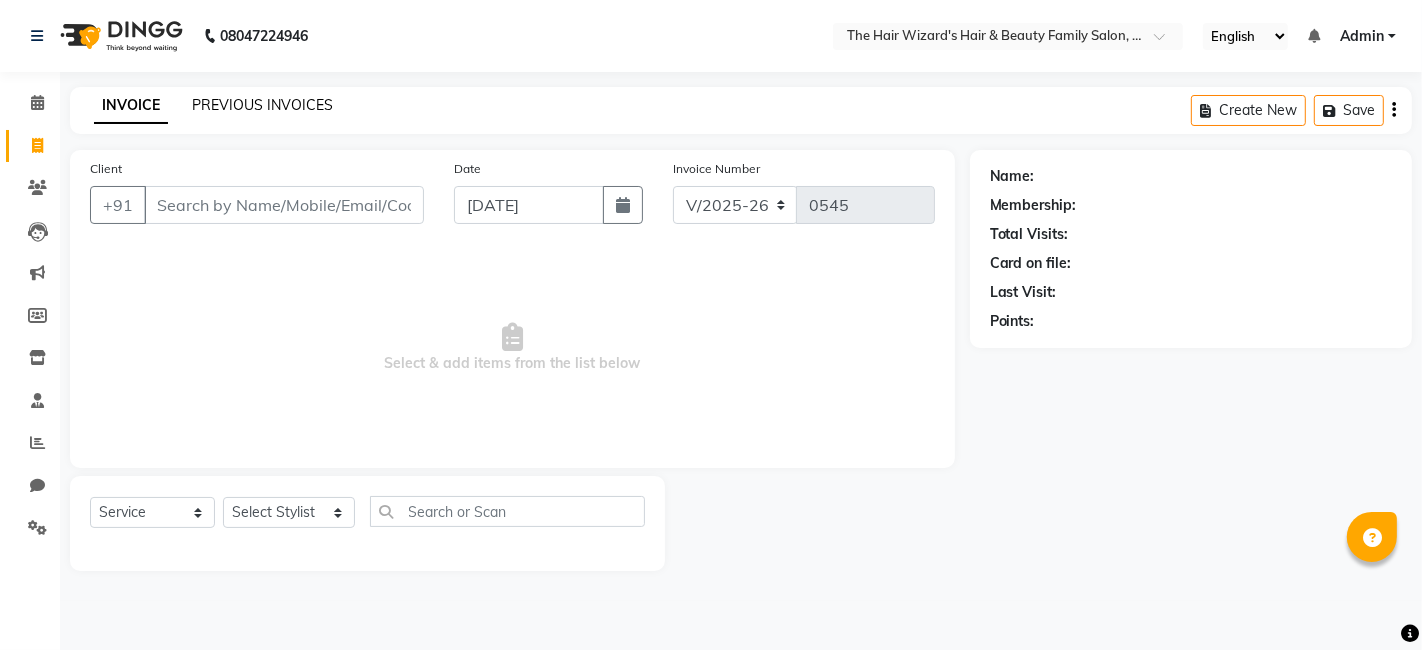 click on "PREVIOUS INVOICES" 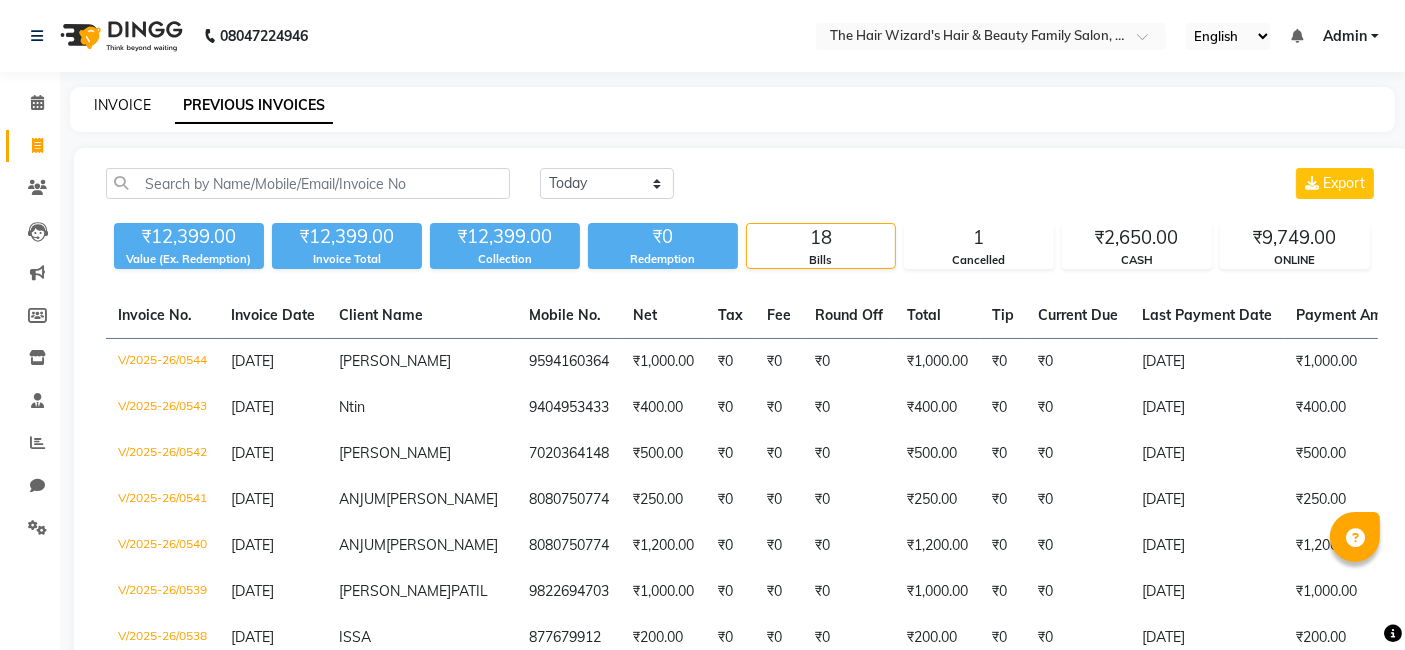 click on "INVOICE" 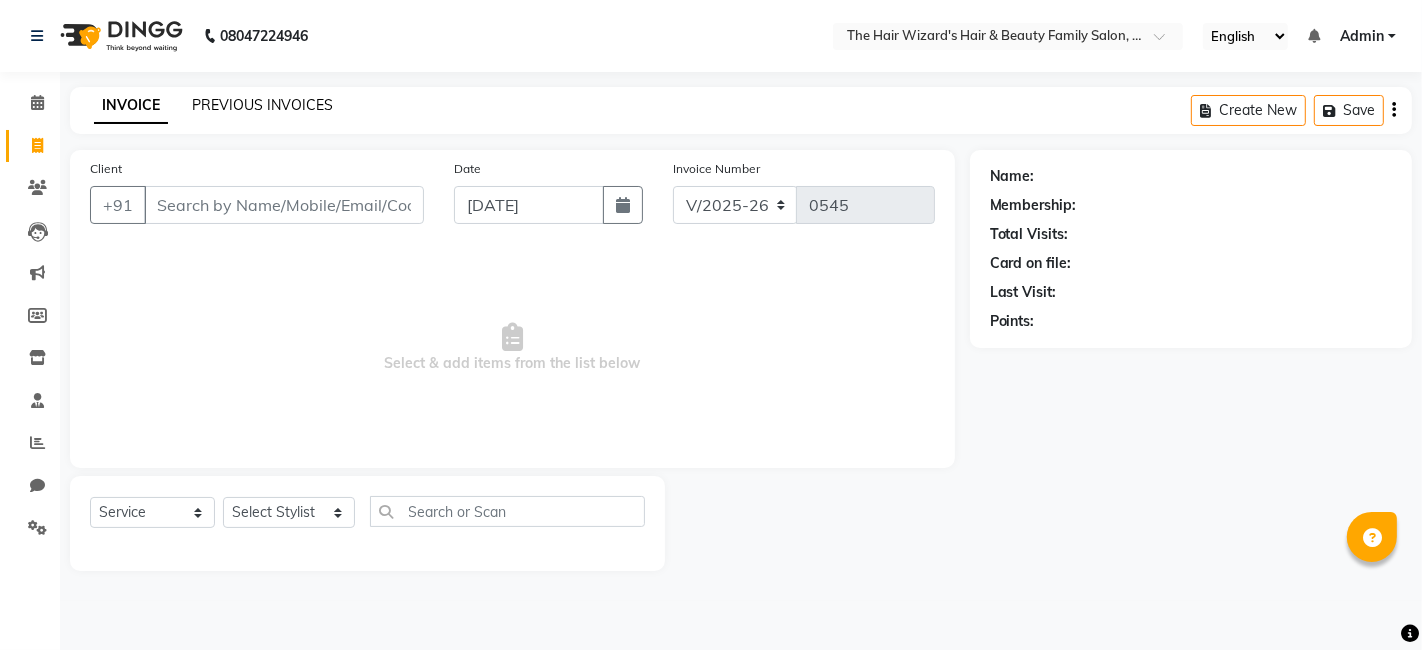 click on "PREVIOUS INVOICES" 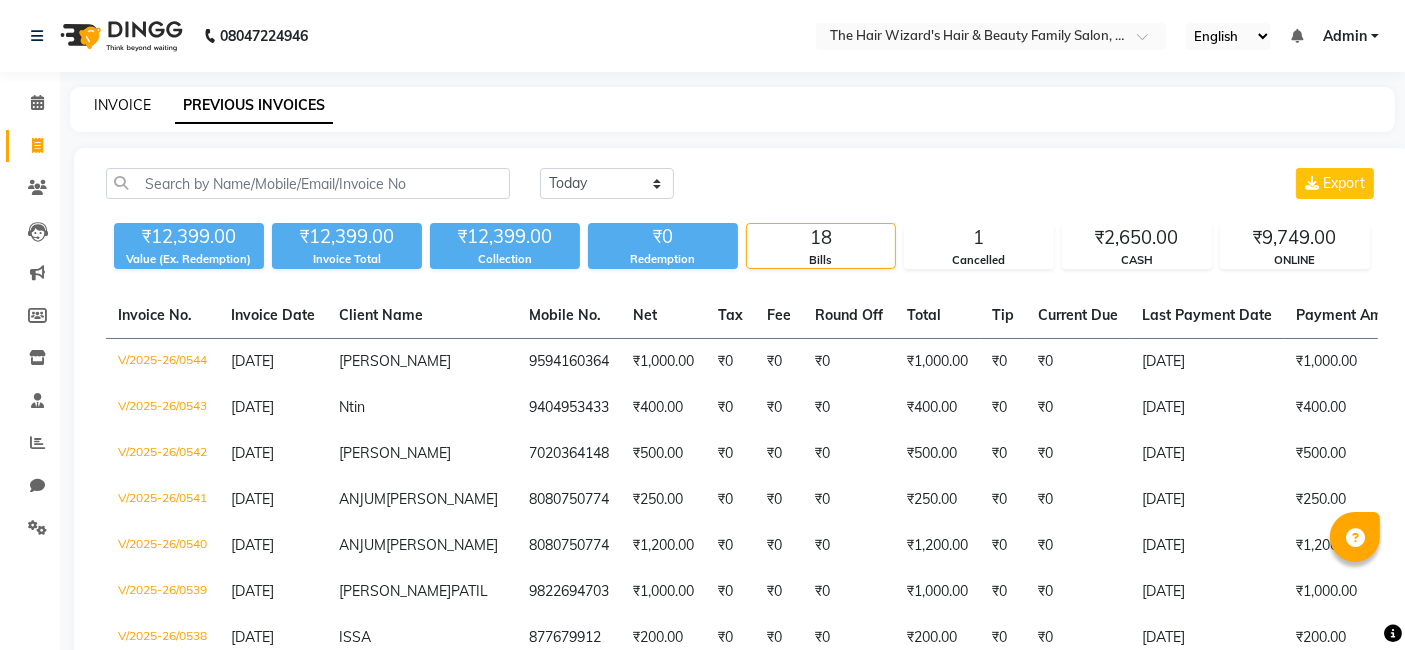 click on "INVOICE" 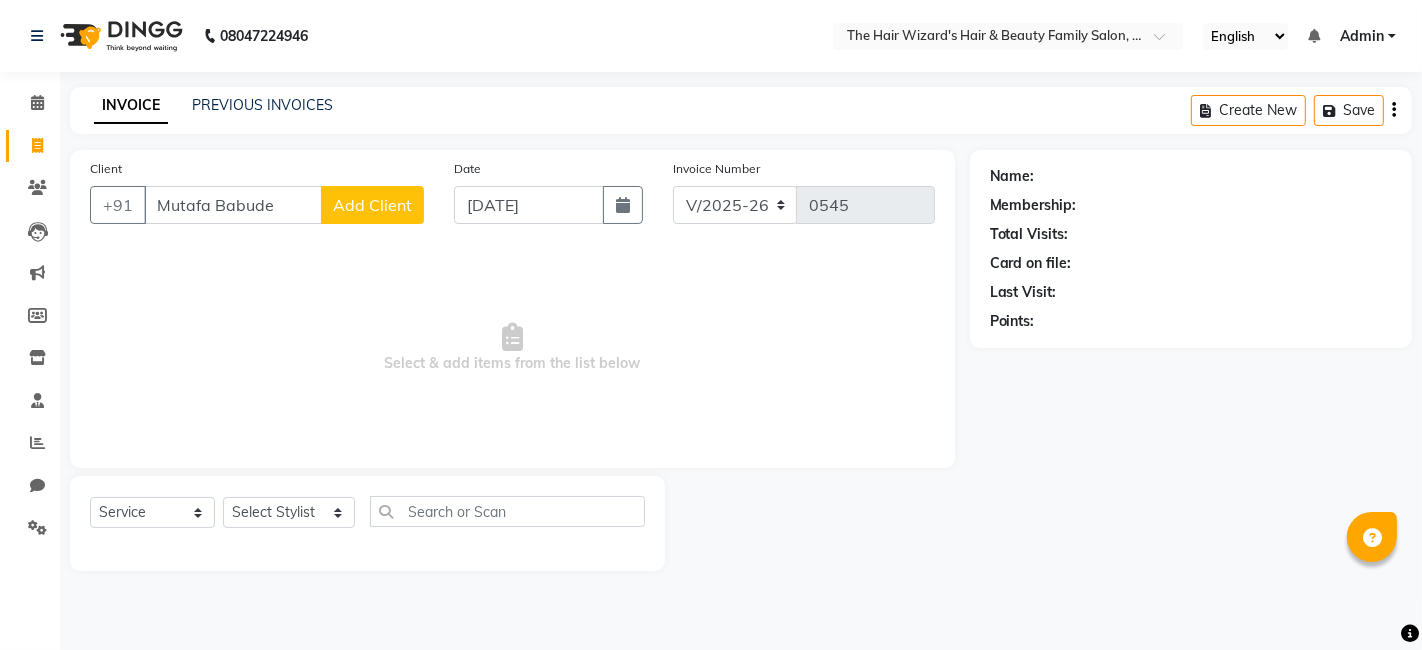 click on "Mutafa Babude" at bounding box center [233, 205] 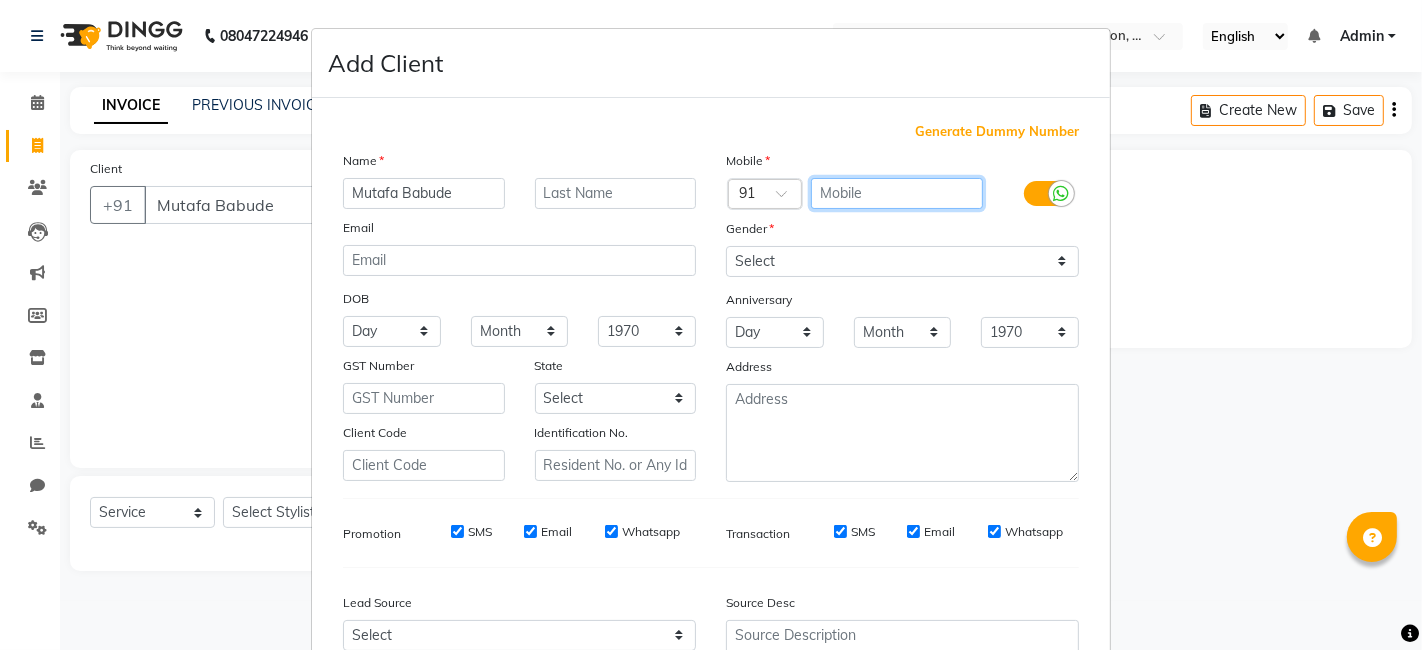 click at bounding box center [897, 193] 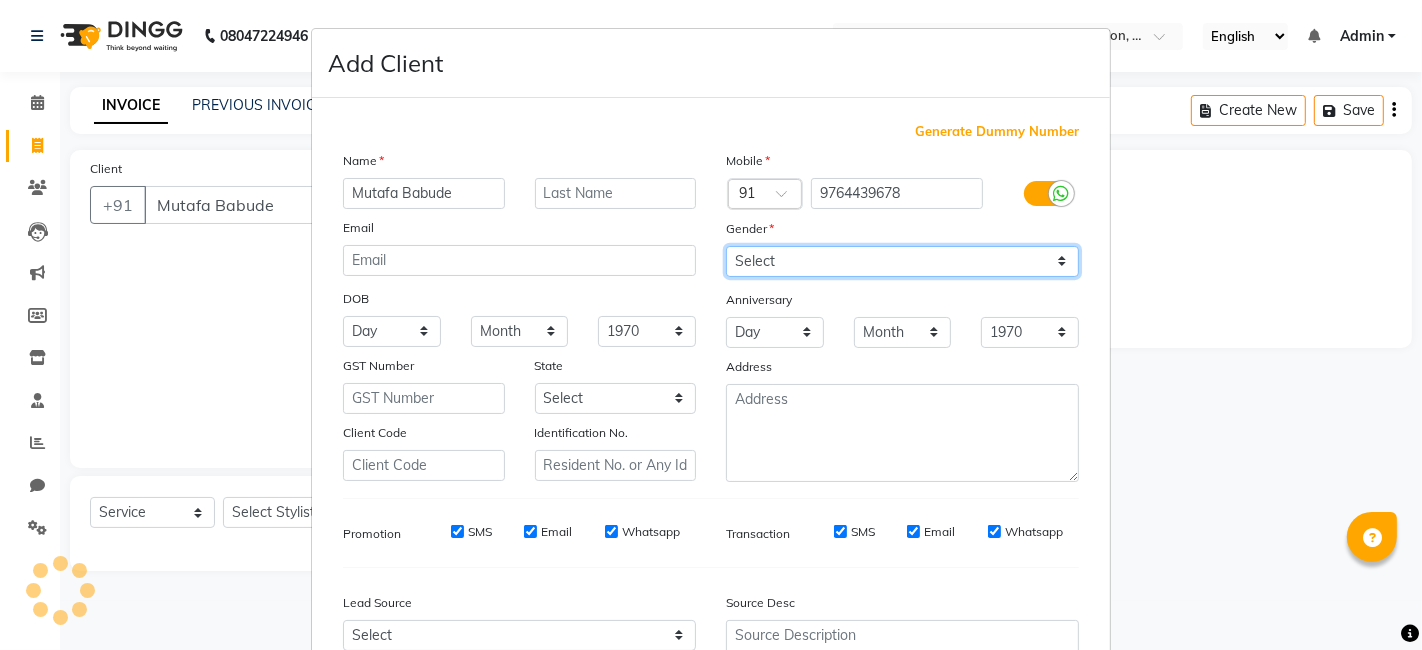 click on "Select [DEMOGRAPHIC_DATA] [DEMOGRAPHIC_DATA] Other Prefer Not To Say" at bounding box center (902, 261) 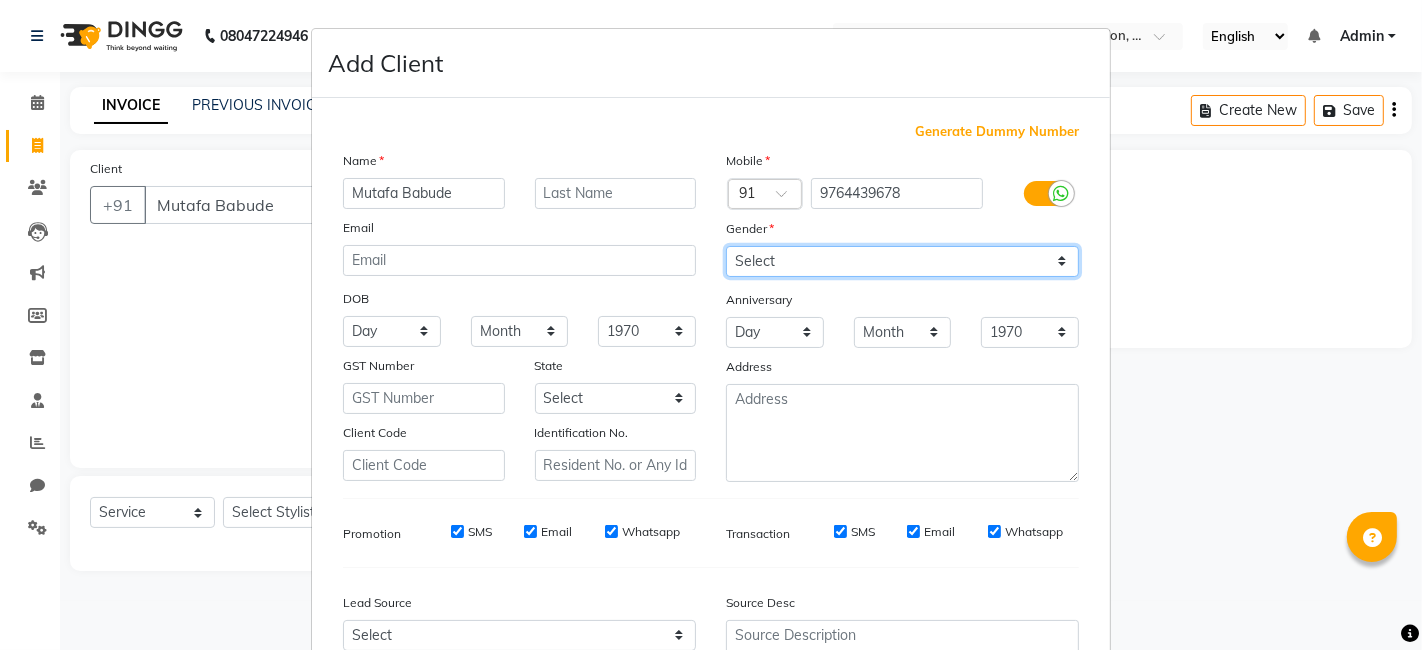 click on "Select [DEMOGRAPHIC_DATA] [DEMOGRAPHIC_DATA] Other Prefer Not To Say" at bounding box center [902, 261] 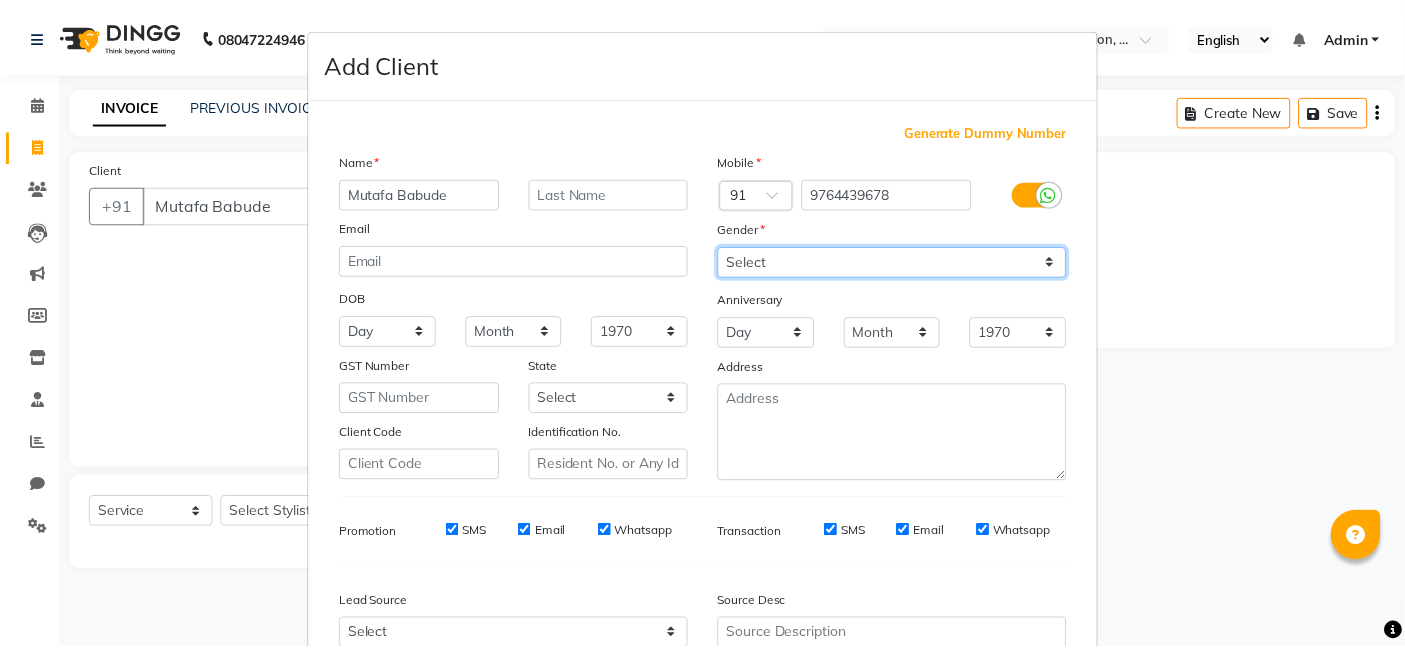 scroll, scrollTop: 197, scrollLeft: 0, axis: vertical 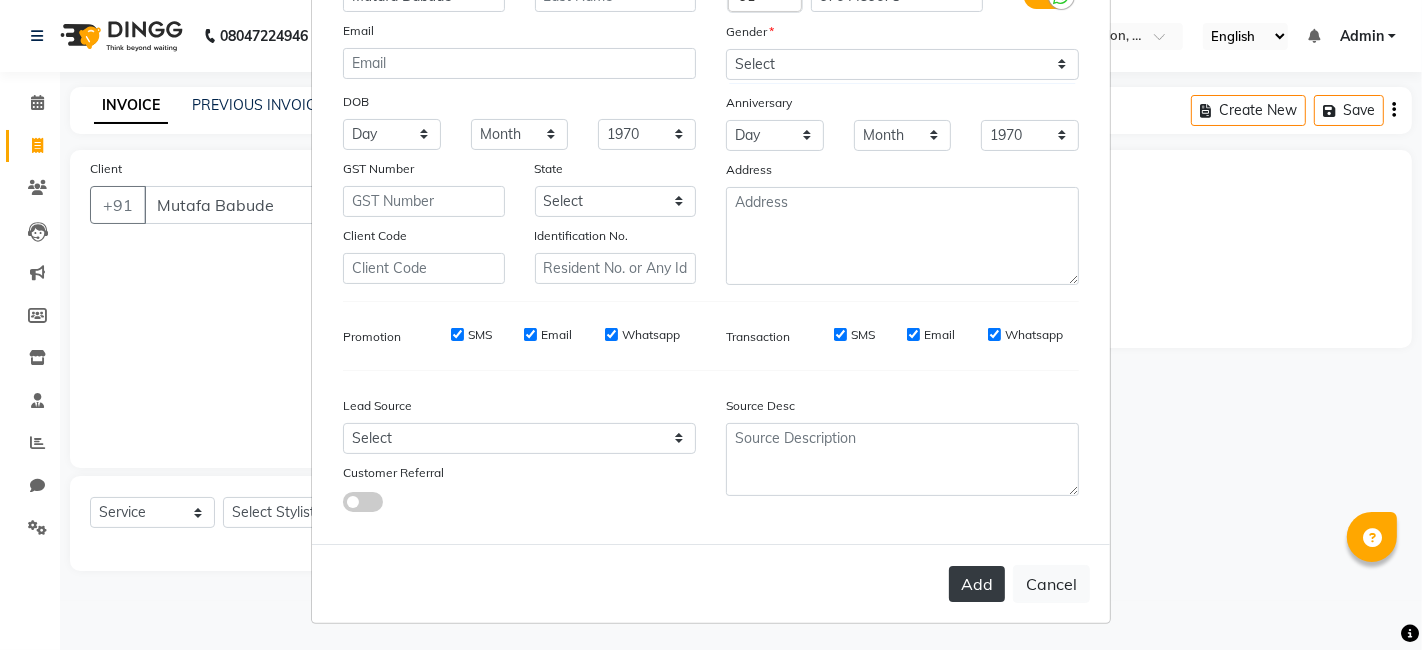 click on "Add" at bounding box center (977, 584) 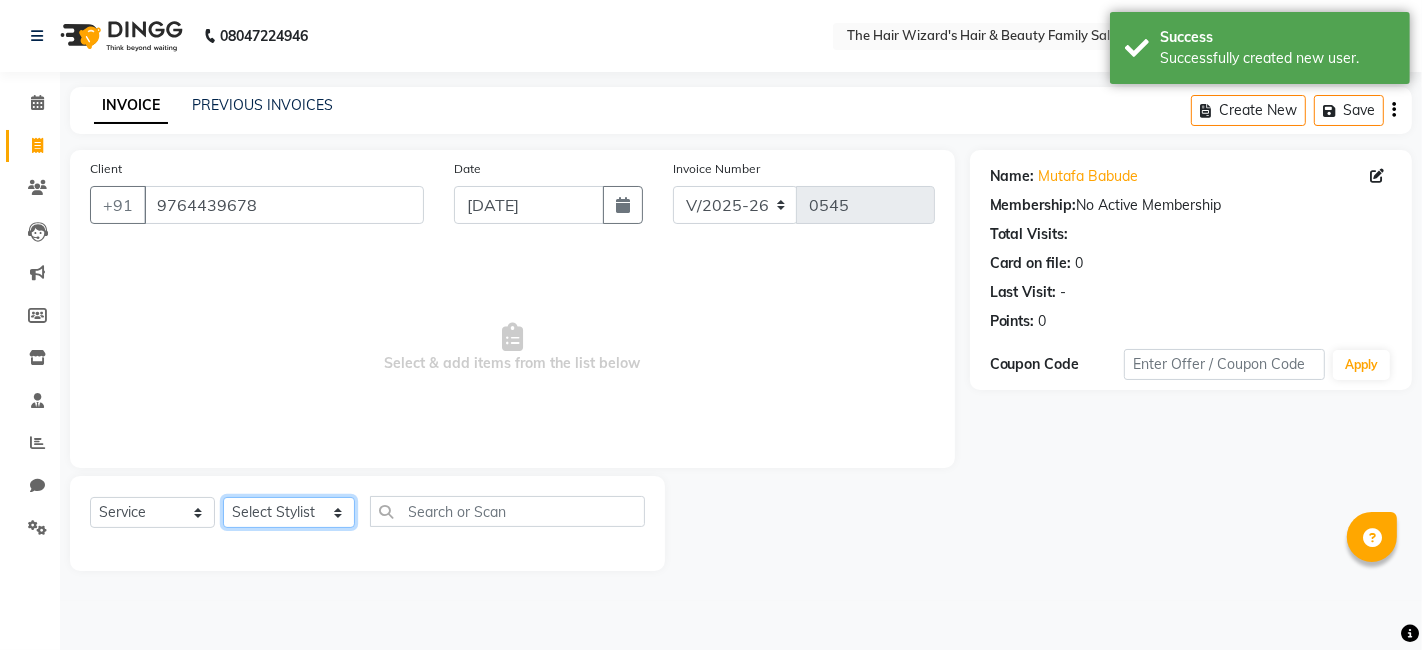 click on "Select Stylist [PERSON_NAME] [PERSON_NAME] [PERSON_NAME] [PERSON_NAME] [PERSON_NAME] Rubina [PERSON_NAME] [PERSON_NAME] [PERSON_NAME] Wizards" 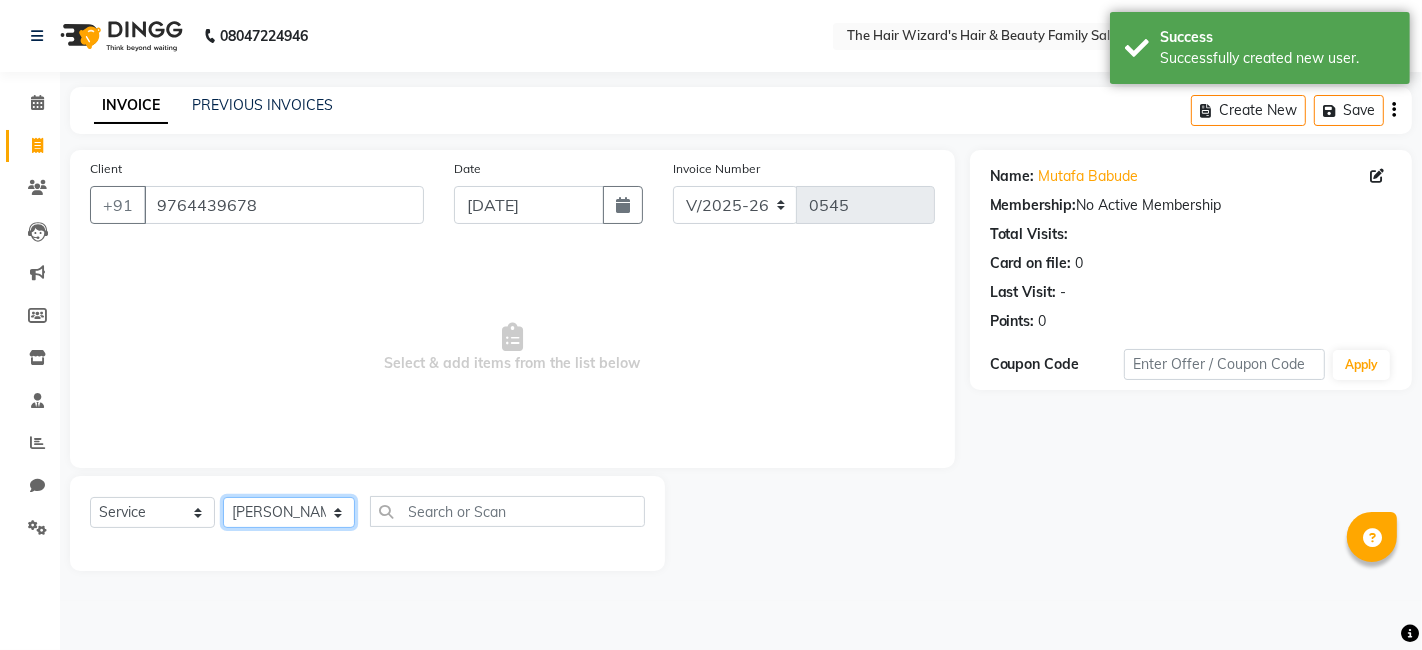 click on "Select Stylist [PERSON_NAME] [PERSON_NAME] [PERSON_NAME] [PERSON_NAME] [PERSON_NAME] Rubina [PERSON_NAME] [PERSON_NAME] [PERSON_NAME] Wizards" 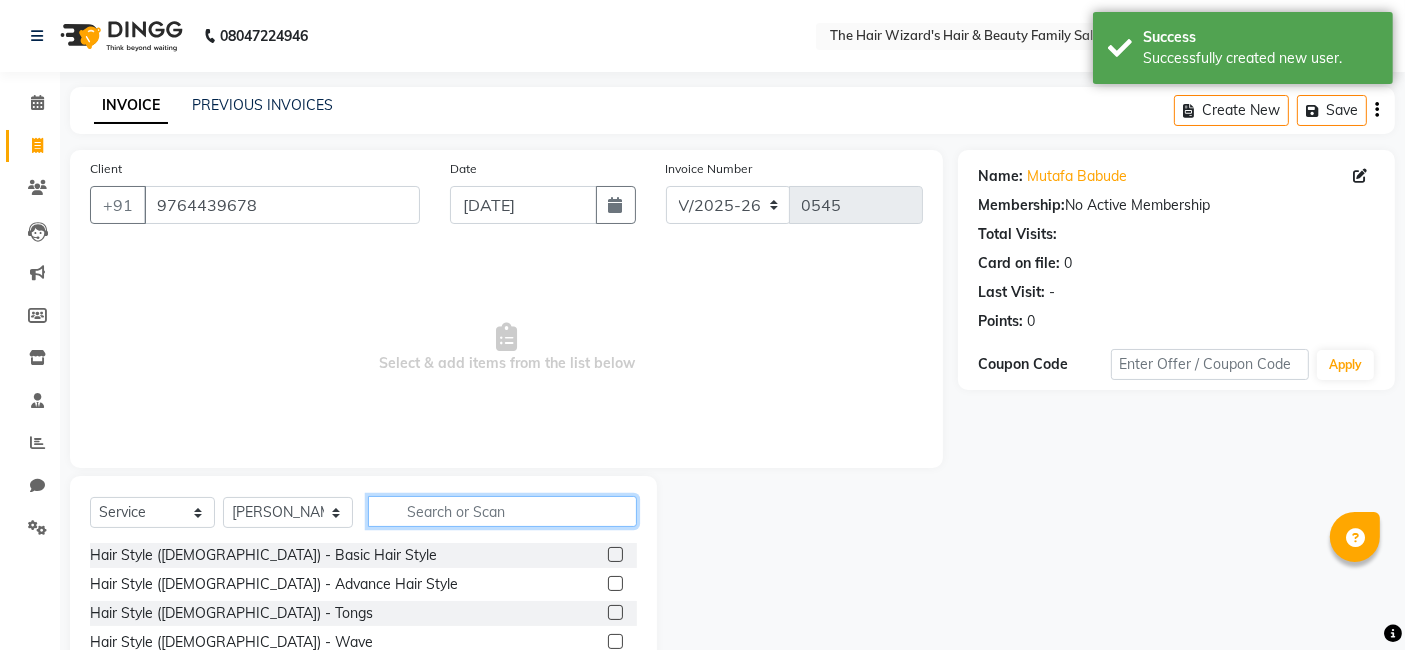 click 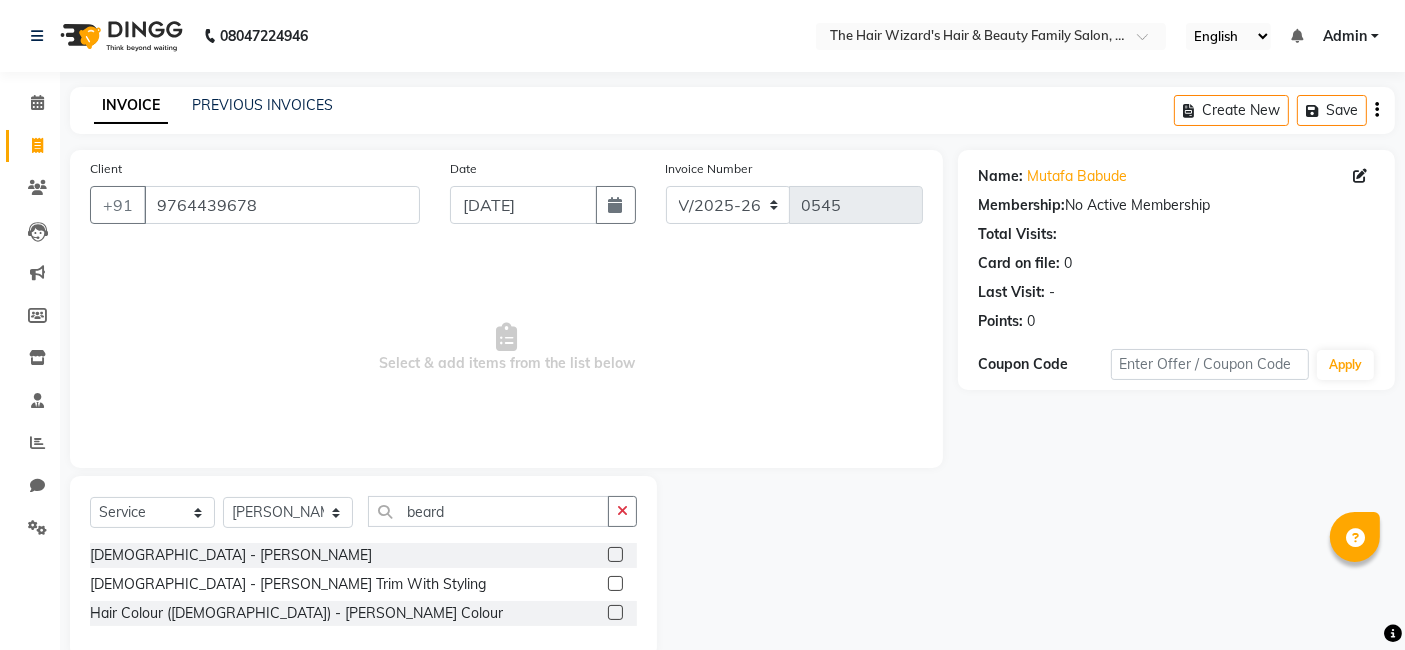 click 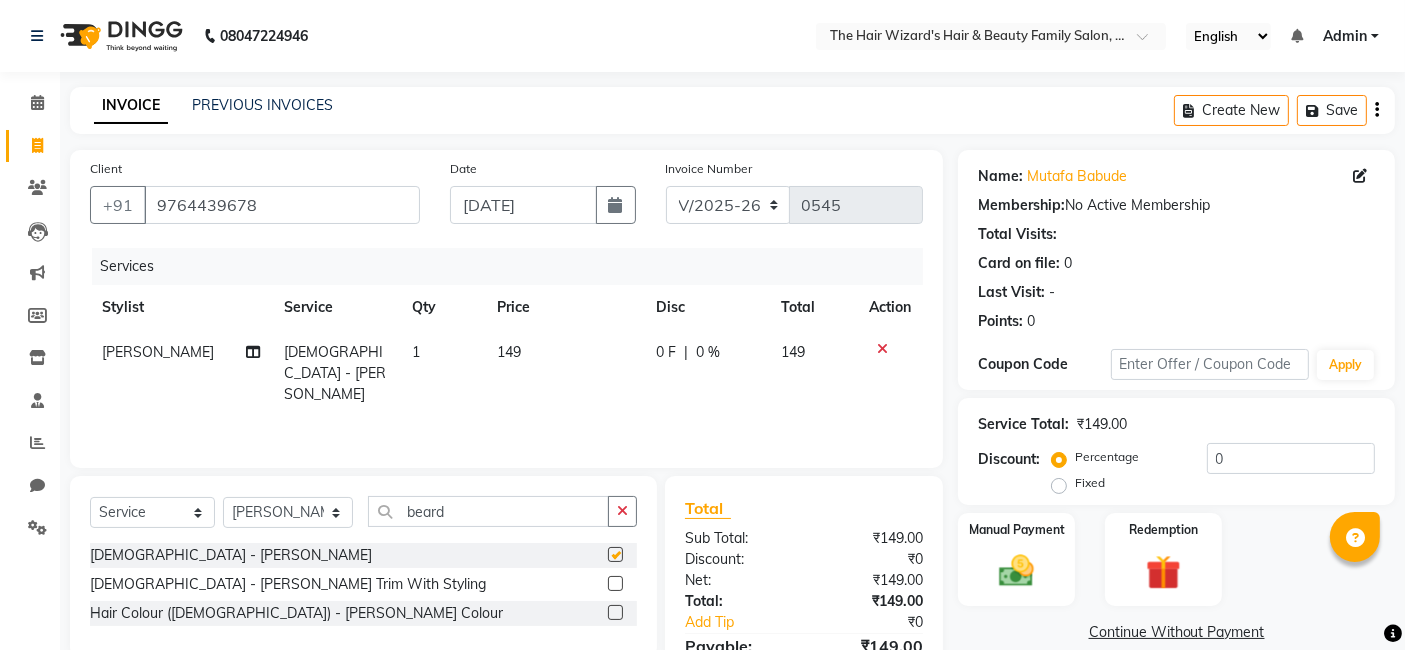 scroll, scrollTop: 106, scrollLeft: 0, axis: vertical 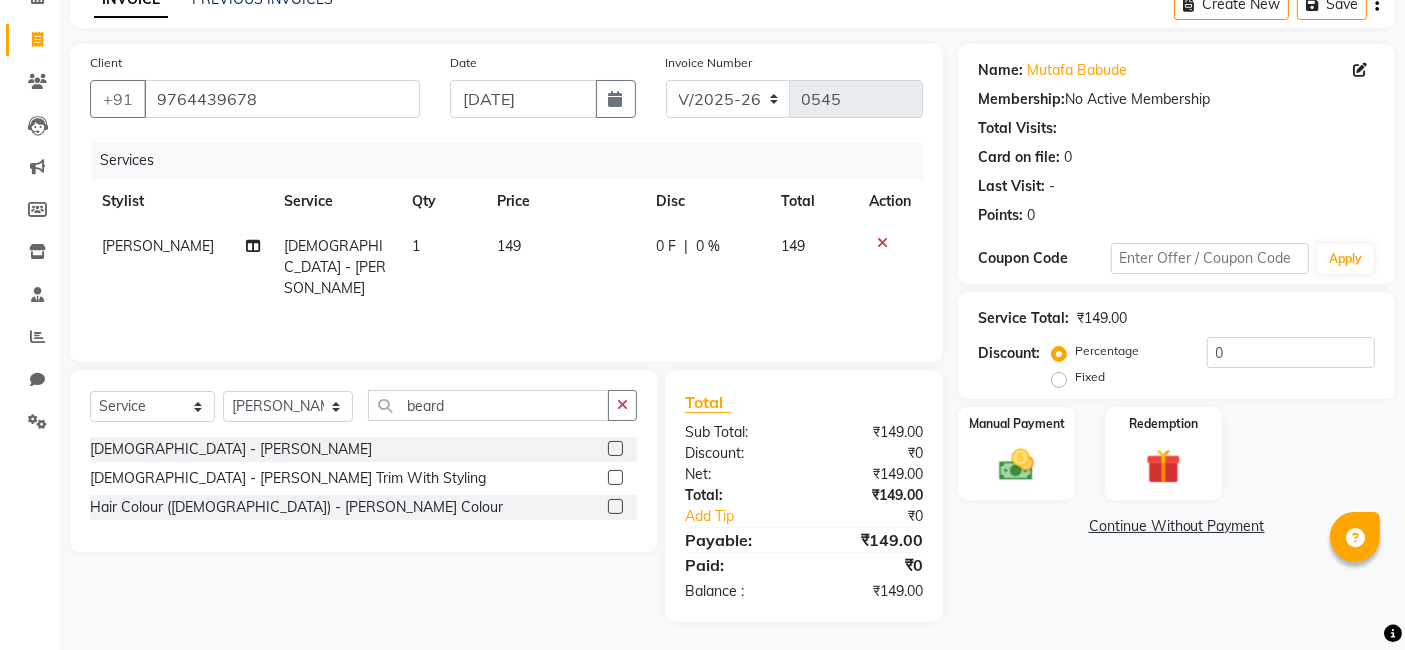 click on "149" 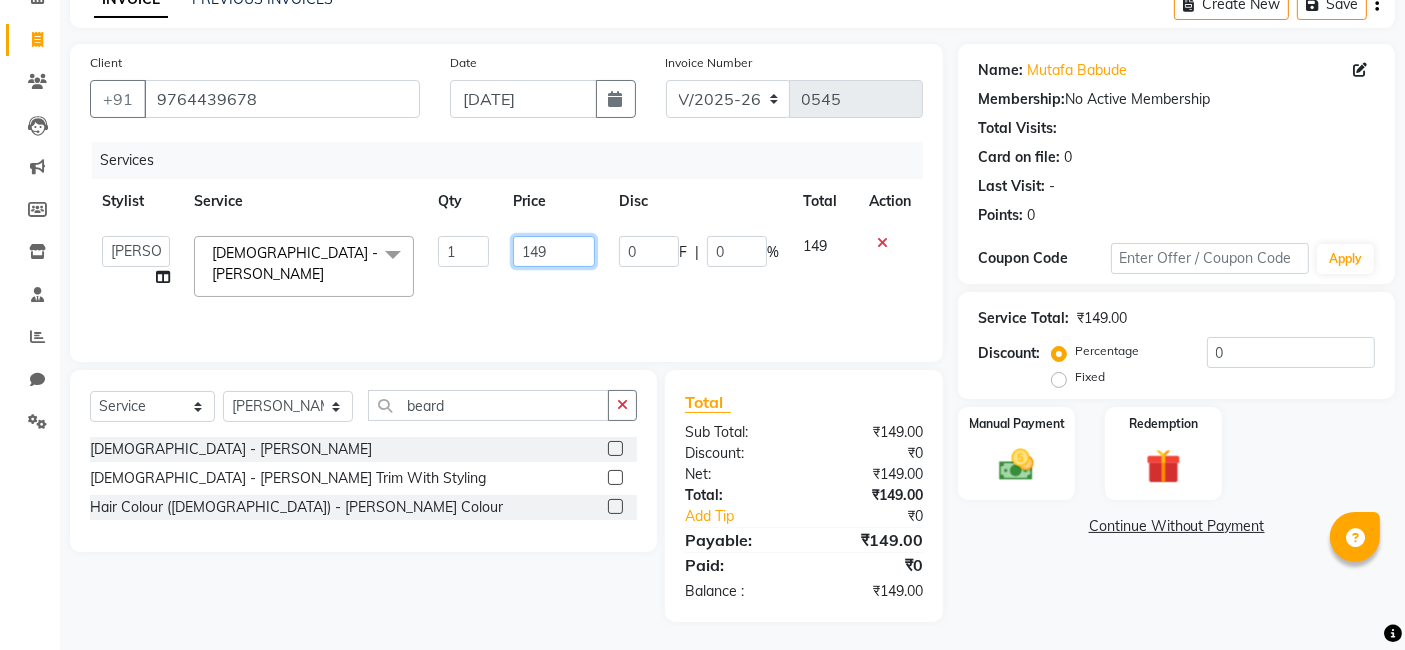 click on "149" 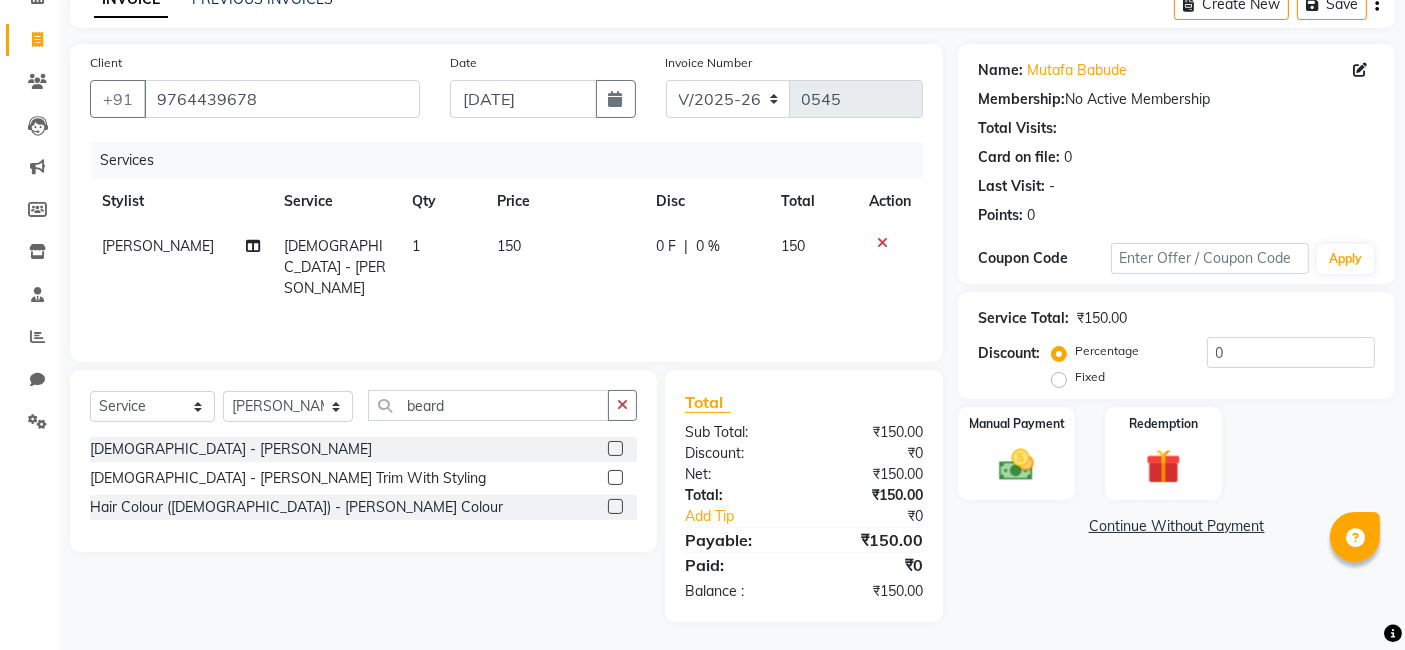 click on "Name: Mutafa Babude  Membership:  No Active Membership  Total Visits:   Card on file:  0 Last Visit:   - Points:   0  Coupon Code Apply Service Total:  ₹150.00  Discount:  Percentage   Fixed  0 Manual Payment Redemption  Continue Without Payment" 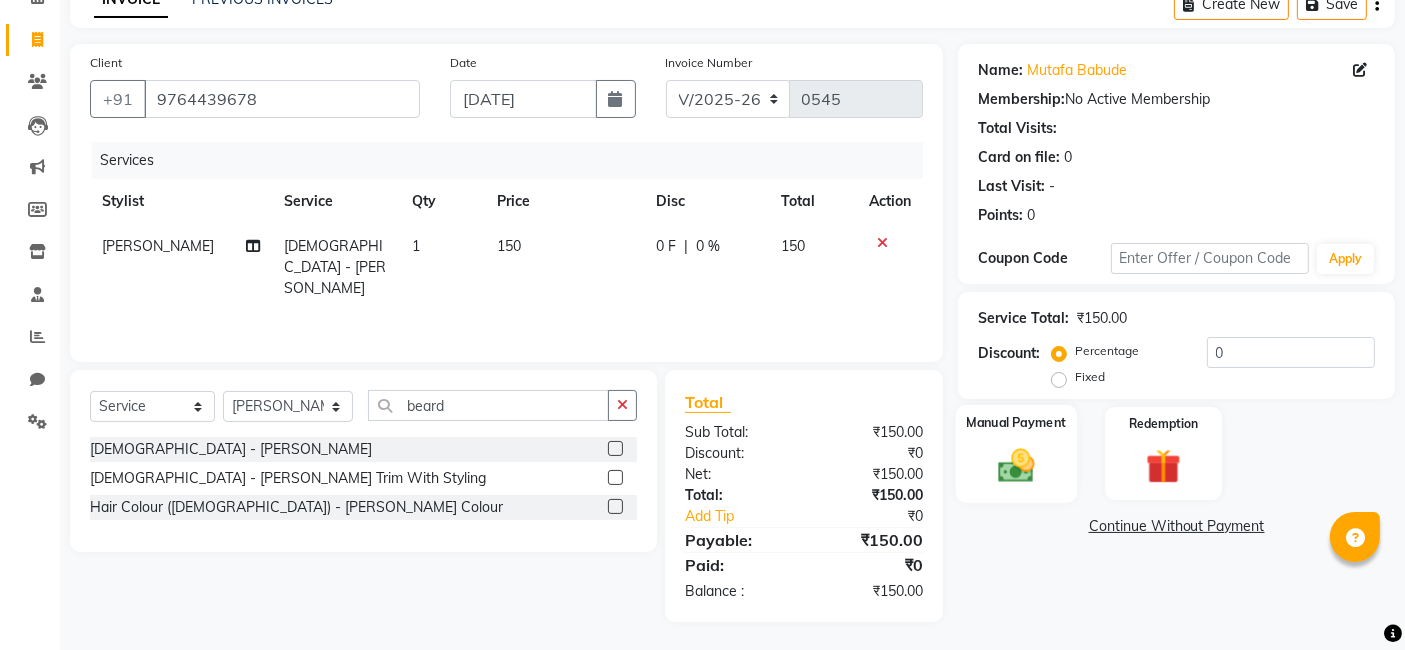 click 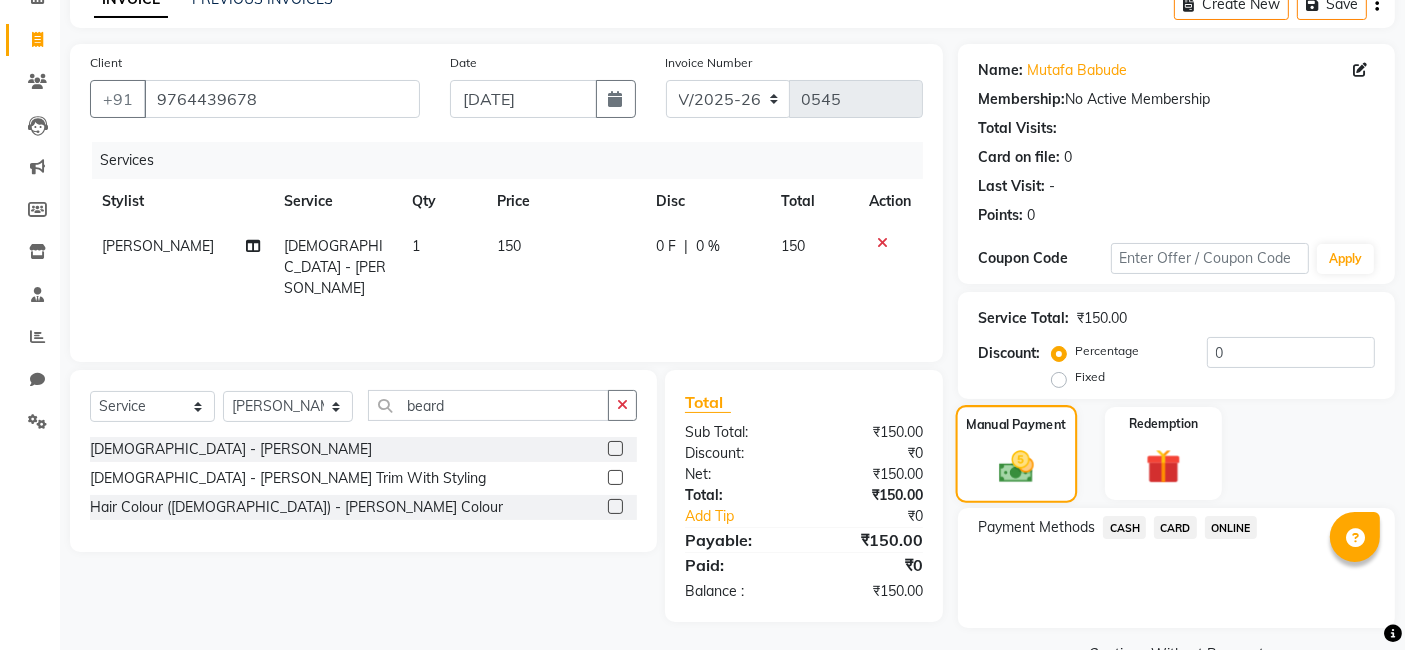 scroll, scrollTop: 154, scrollLeft: 0, axis: vertical 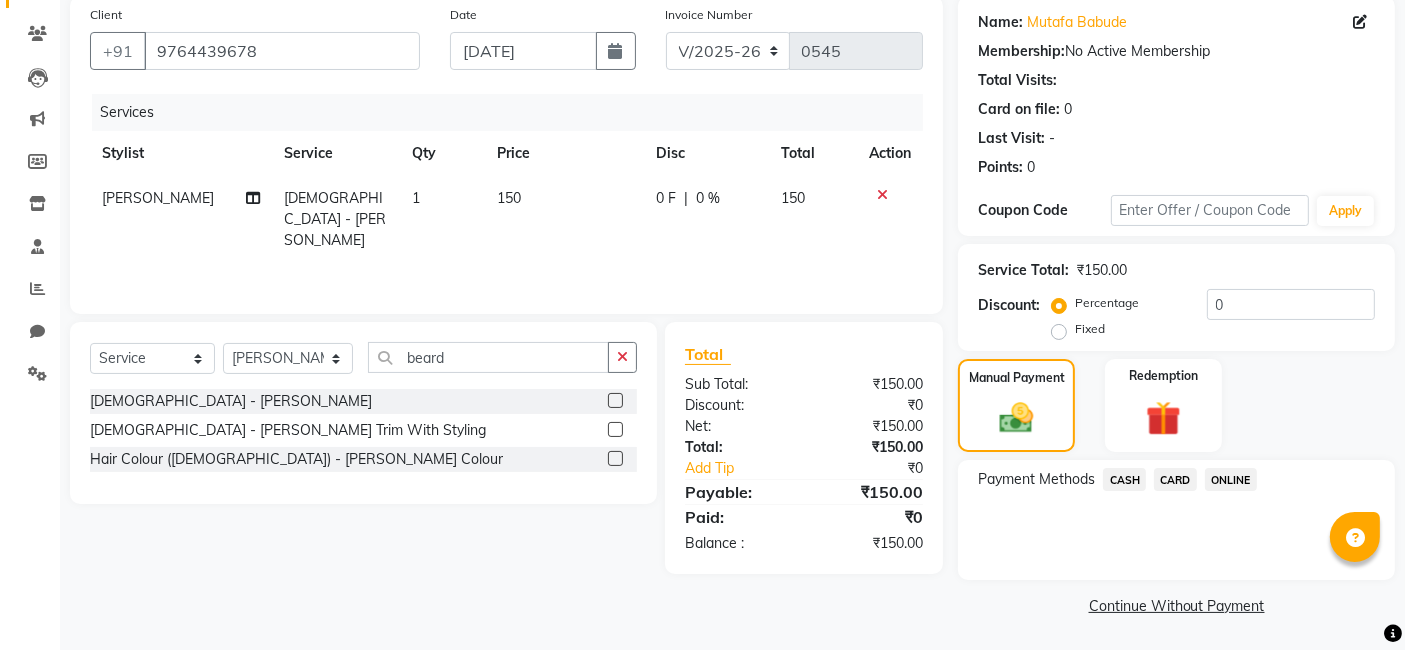 click on "ONLINE" 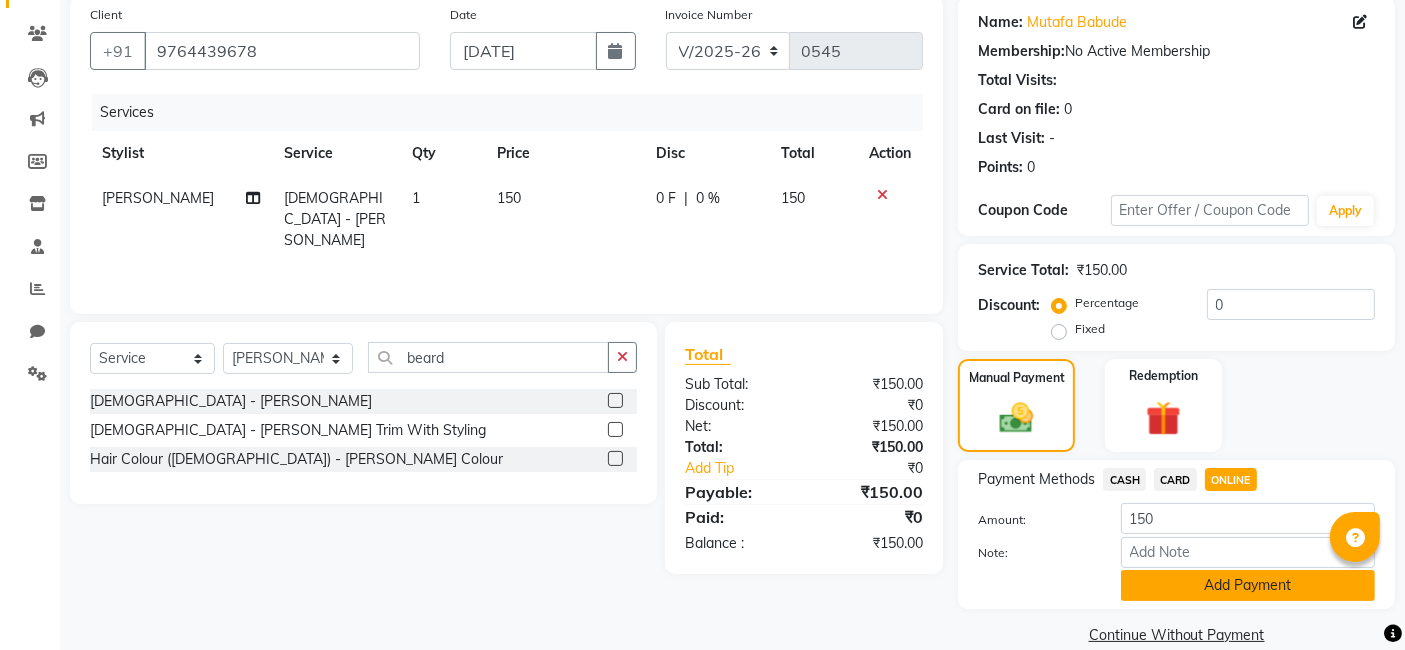 click on "Add Payment" 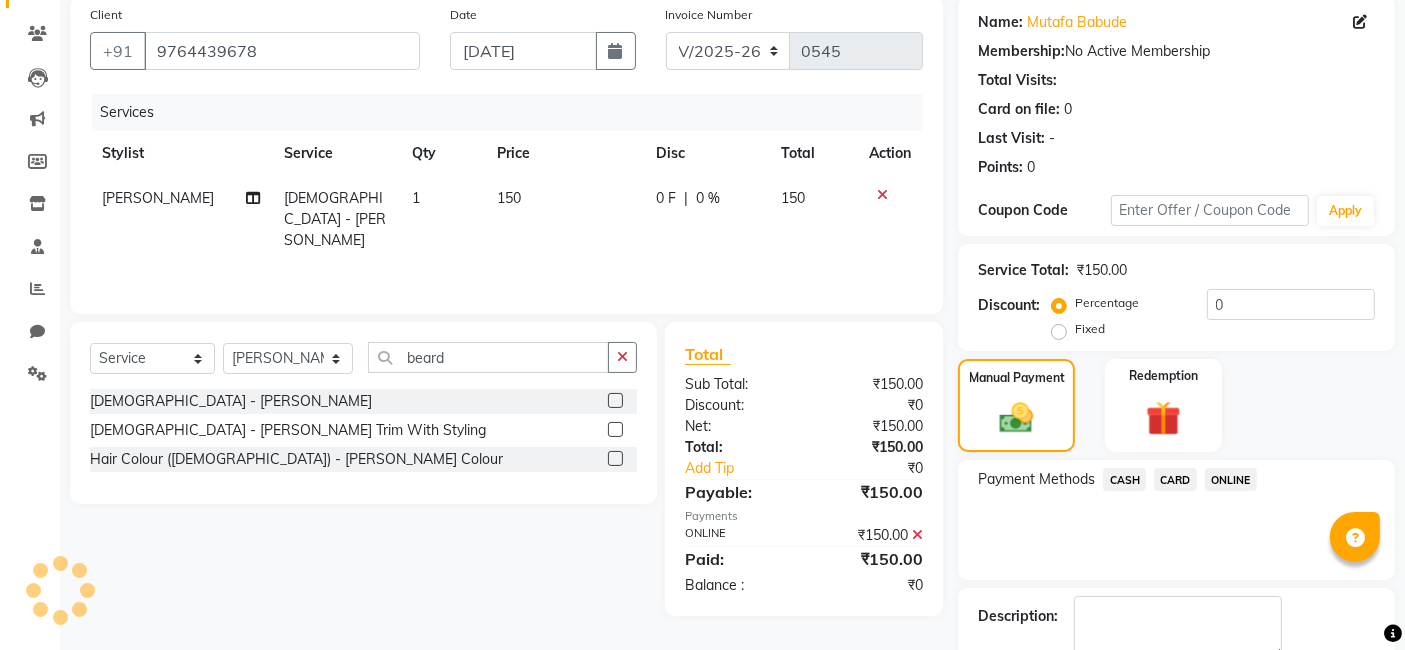 scroll, scrollTop: 266, scrollLeft: 0, axis: vertical 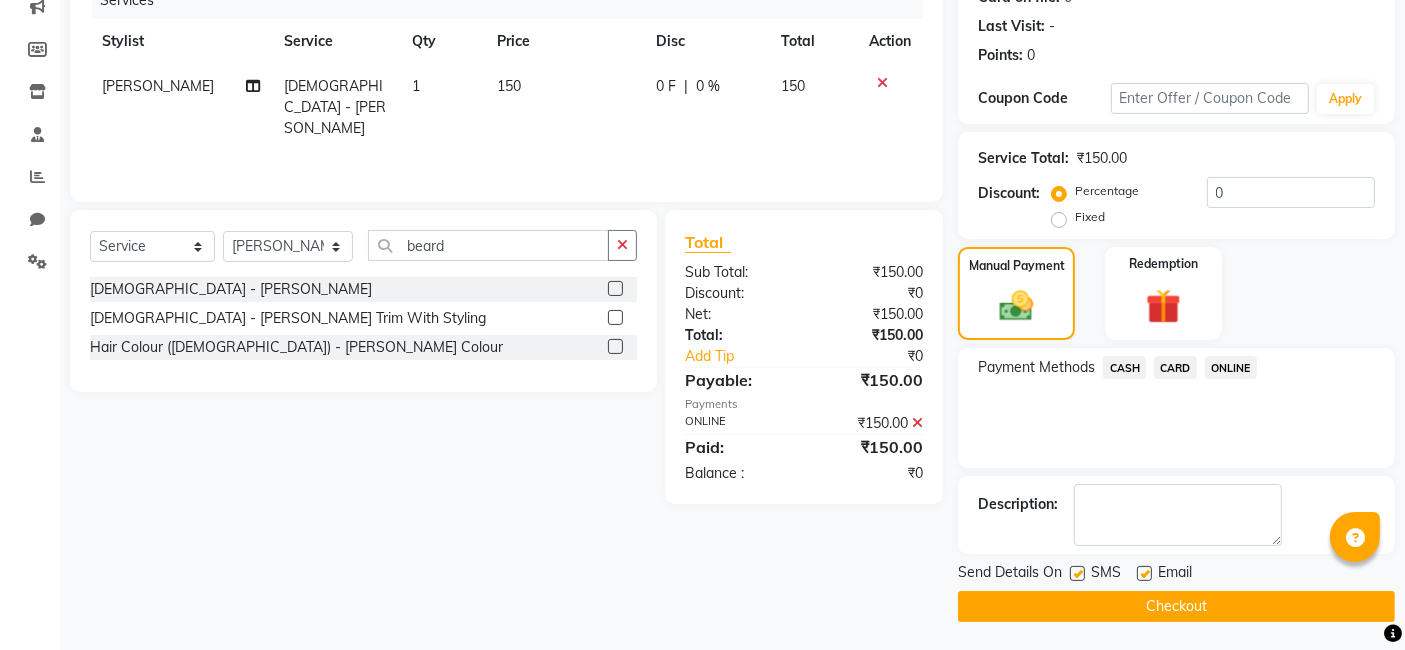 click on "Checkout" 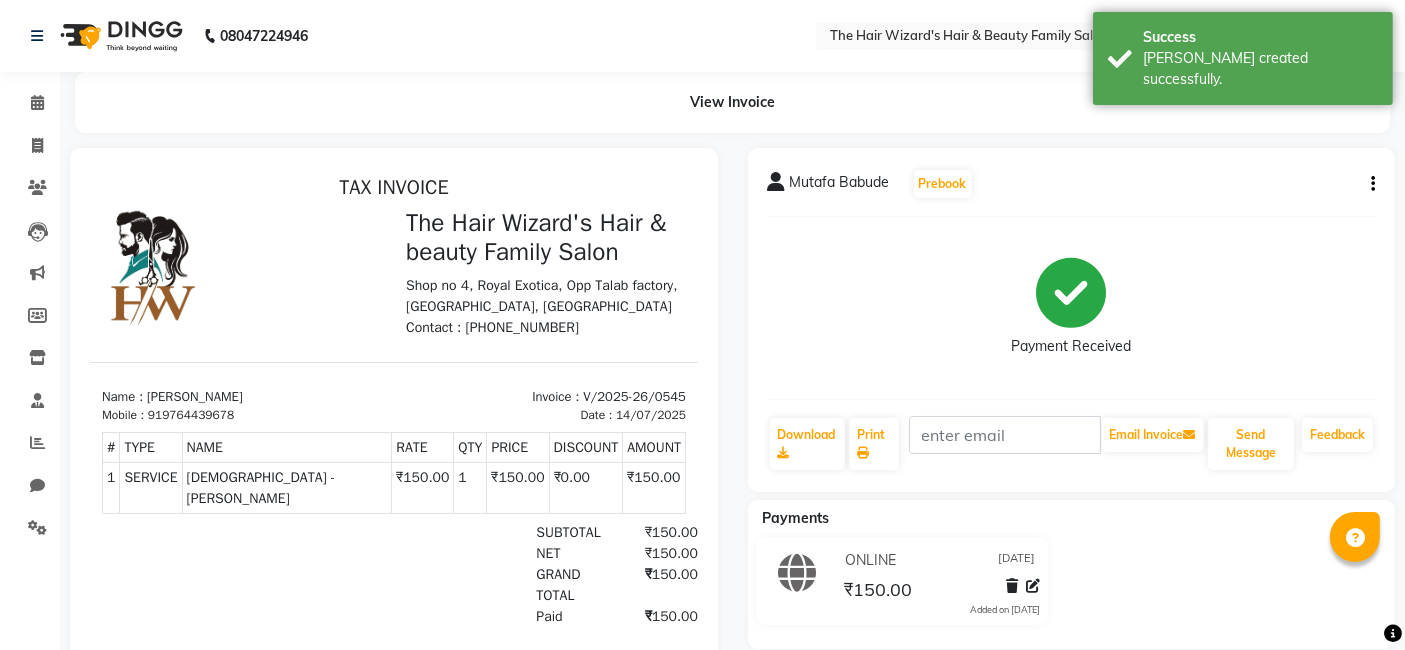 scroll, scrollTop: 0, scrollLeft: 0, axis: both 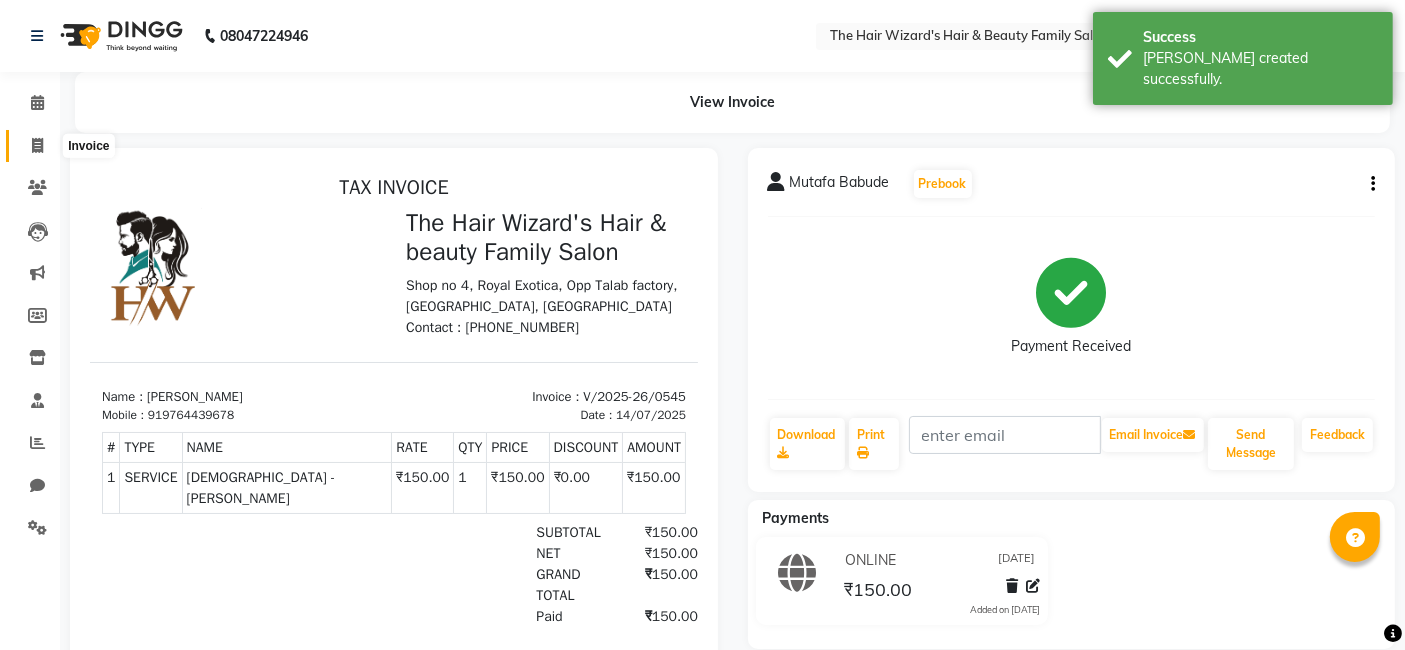 click 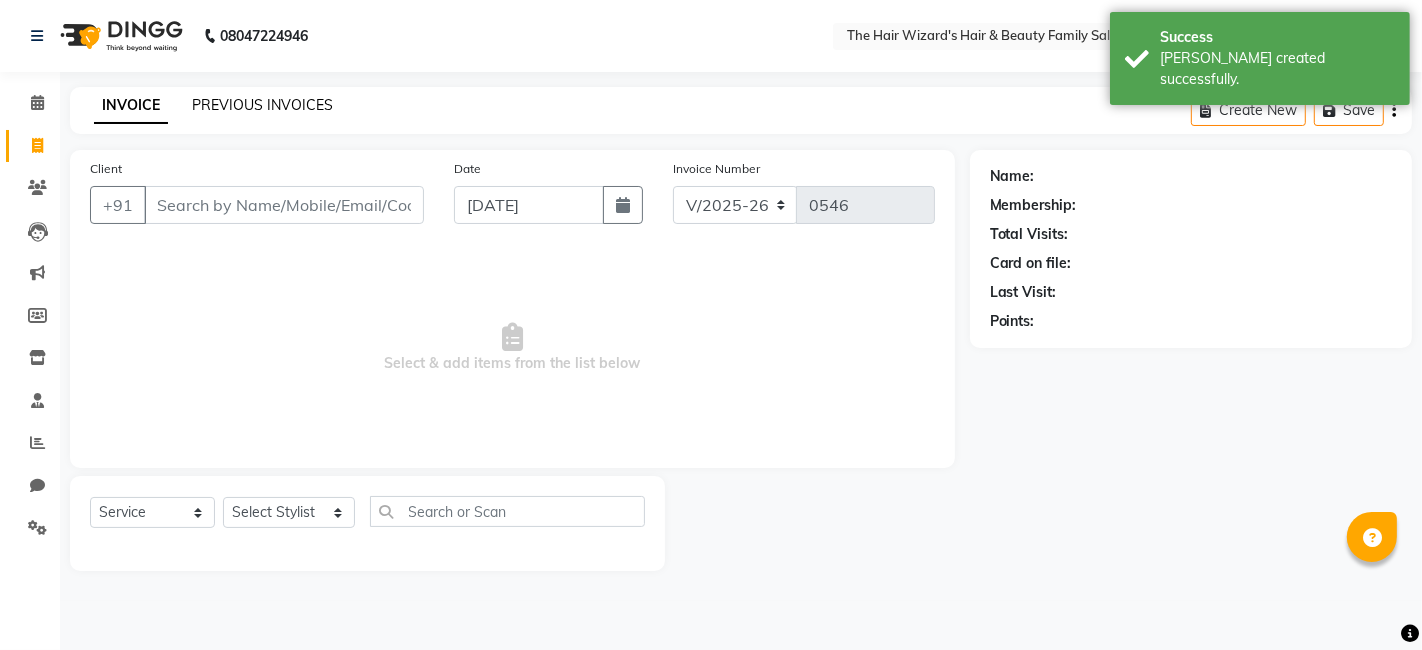 click on "PREVIOUS INVOICES" 